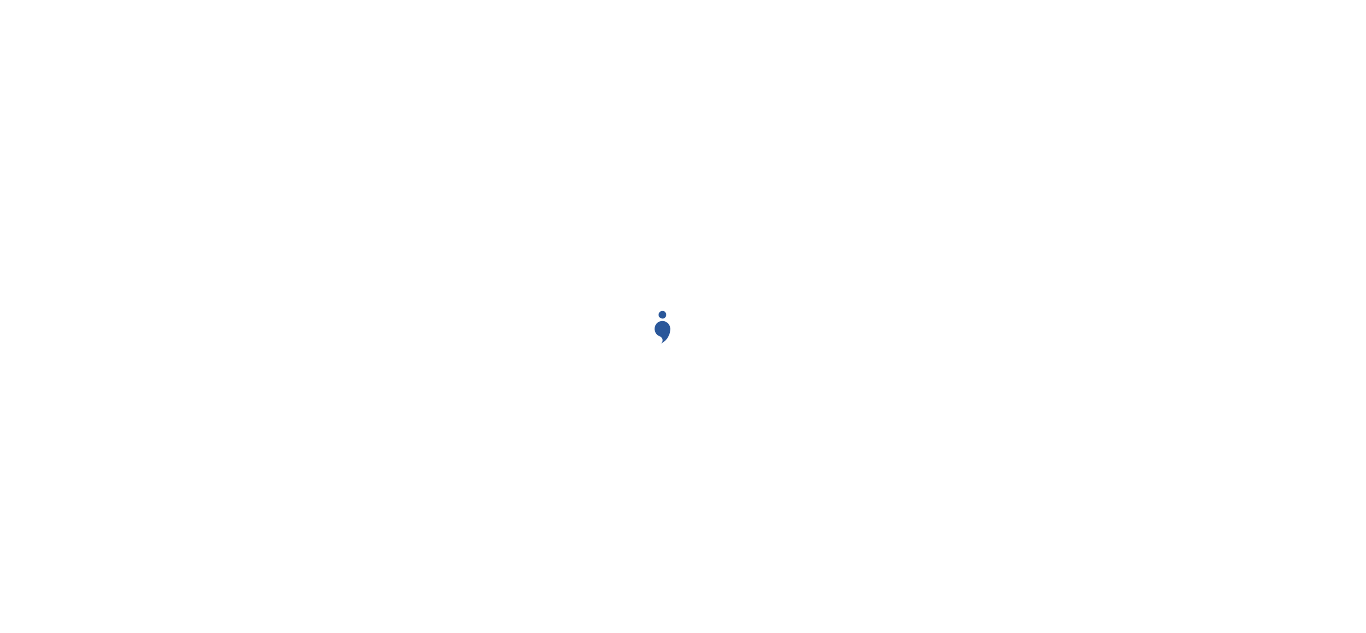scroll, scrollTop: 0, scrollLeft: 0, axis: both 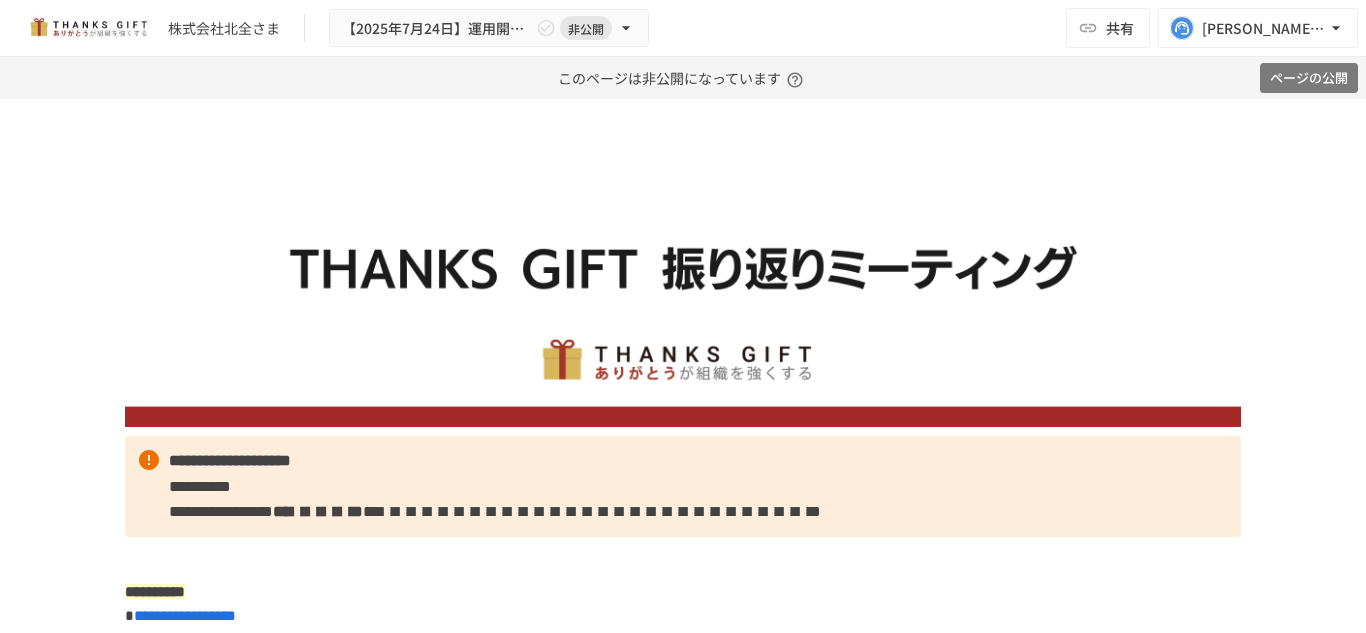 click on "ページの公開" at bounding box center (1309, 78) 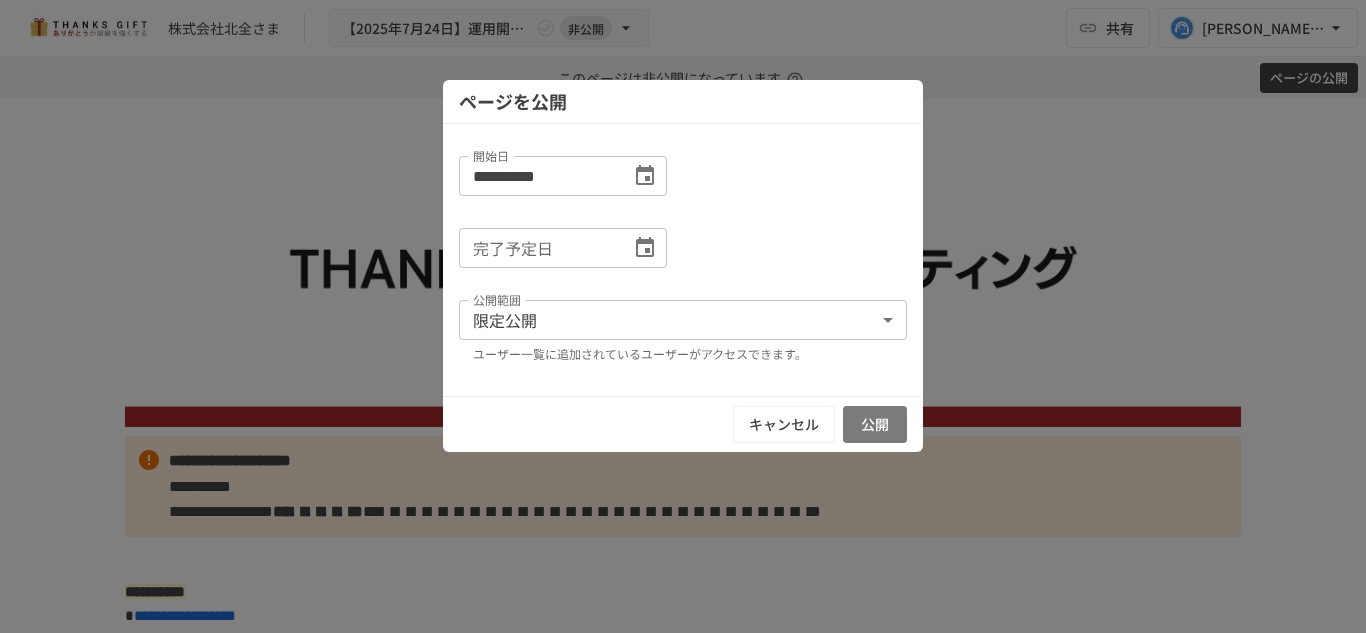 click on "公開" at bounding box center [875, 424] 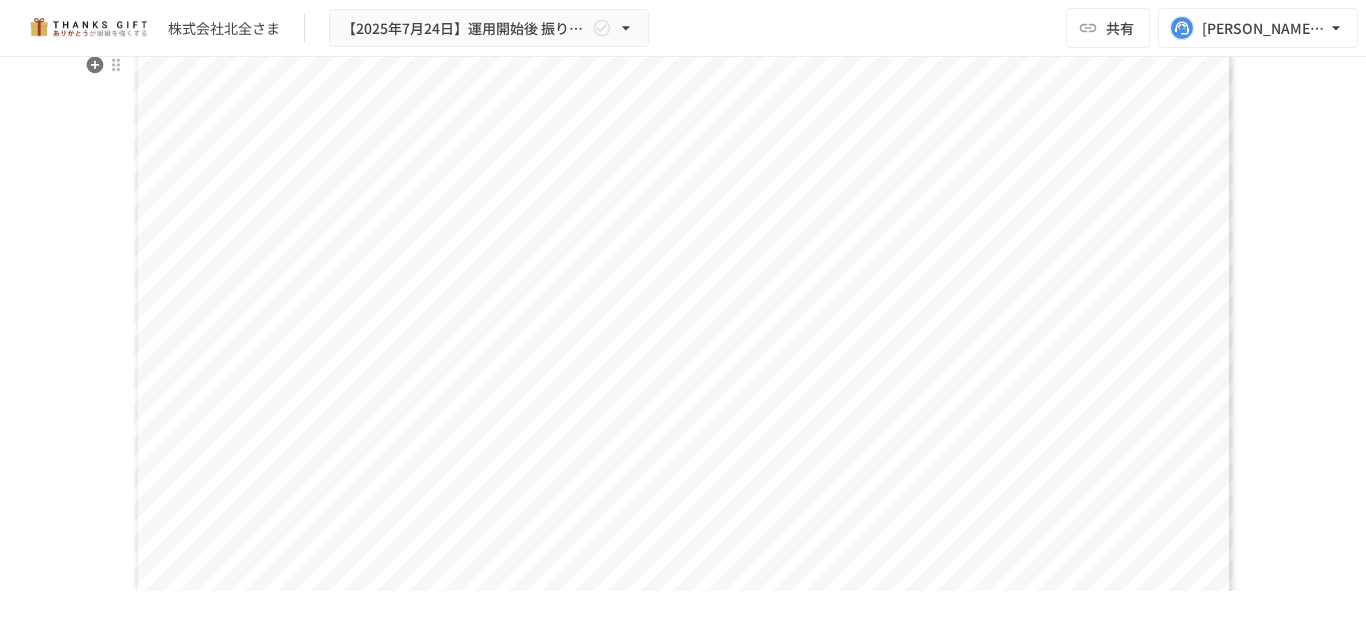 scroll, scrollTop: 9600, scrollLeft: 0, axis: vertical 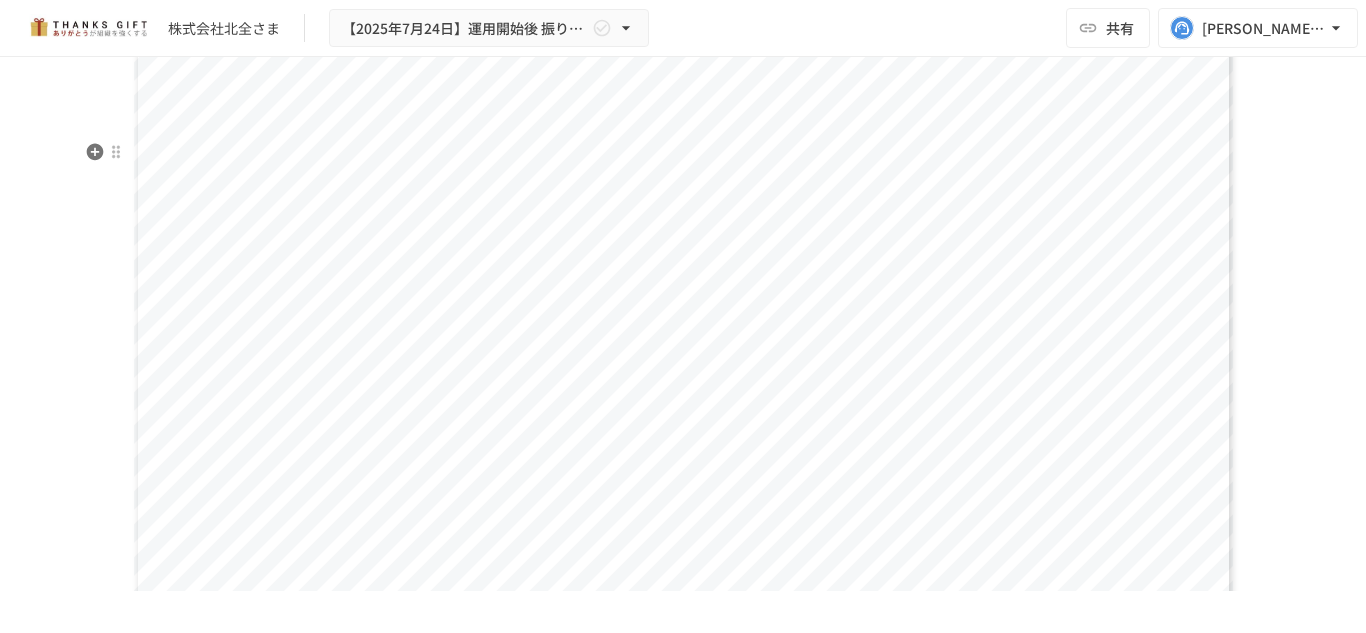 click 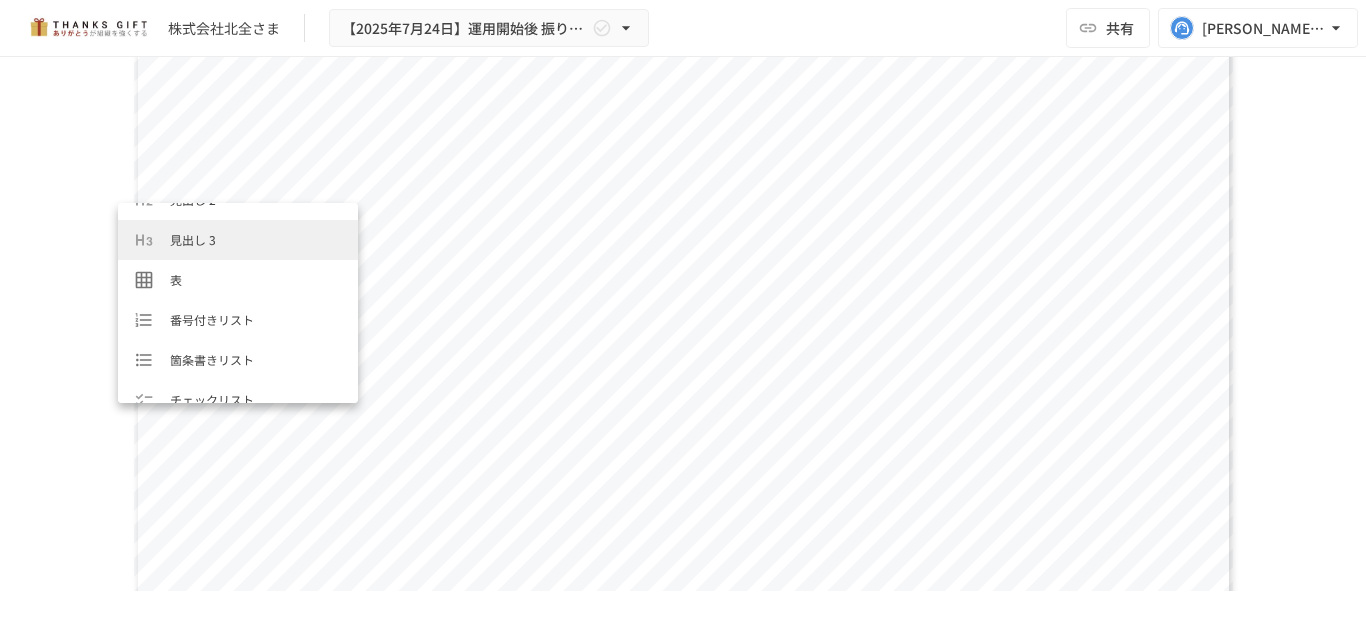 scroll, scrollTop: 200, scrollLeft: 0, axis: vertical 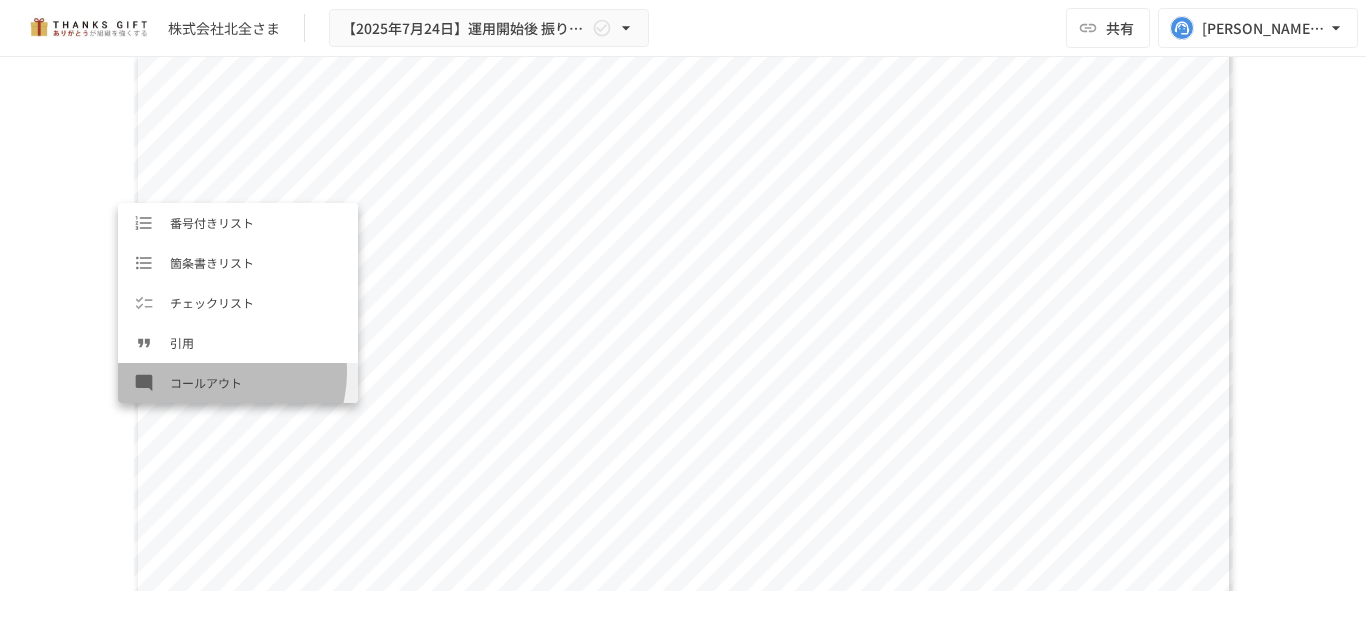click on "コールアウト" at bounding box center [238, 383] 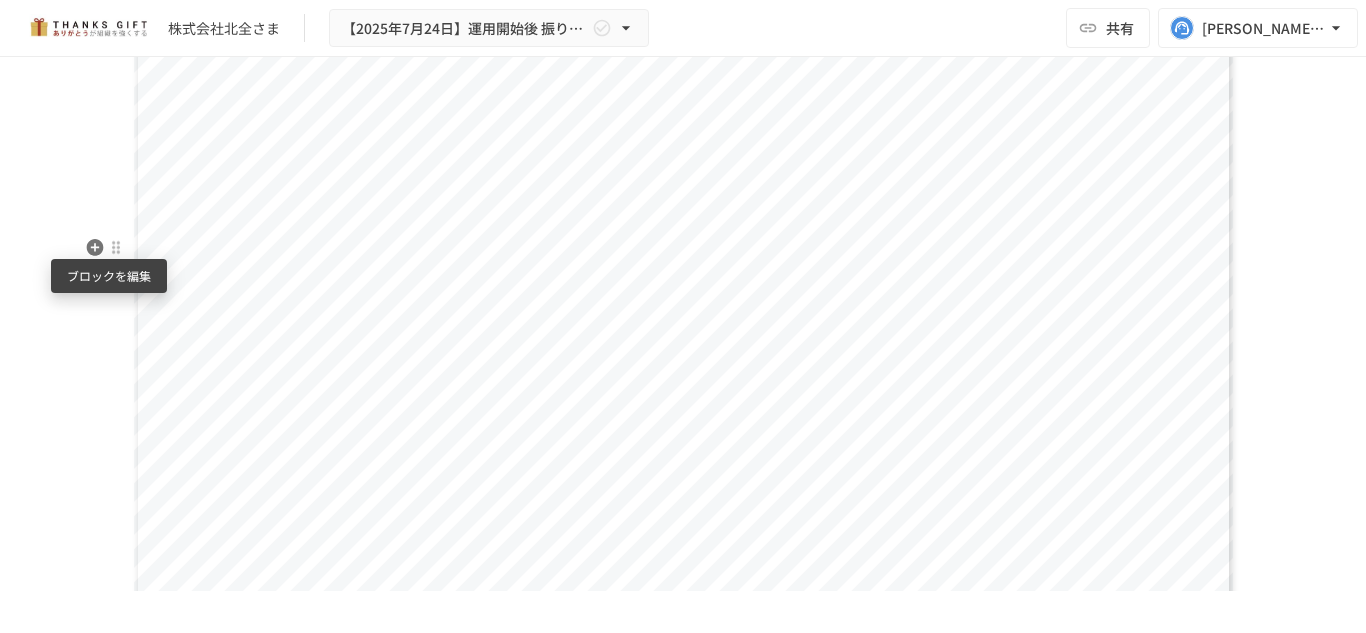 click at bounding box center (116, 247) 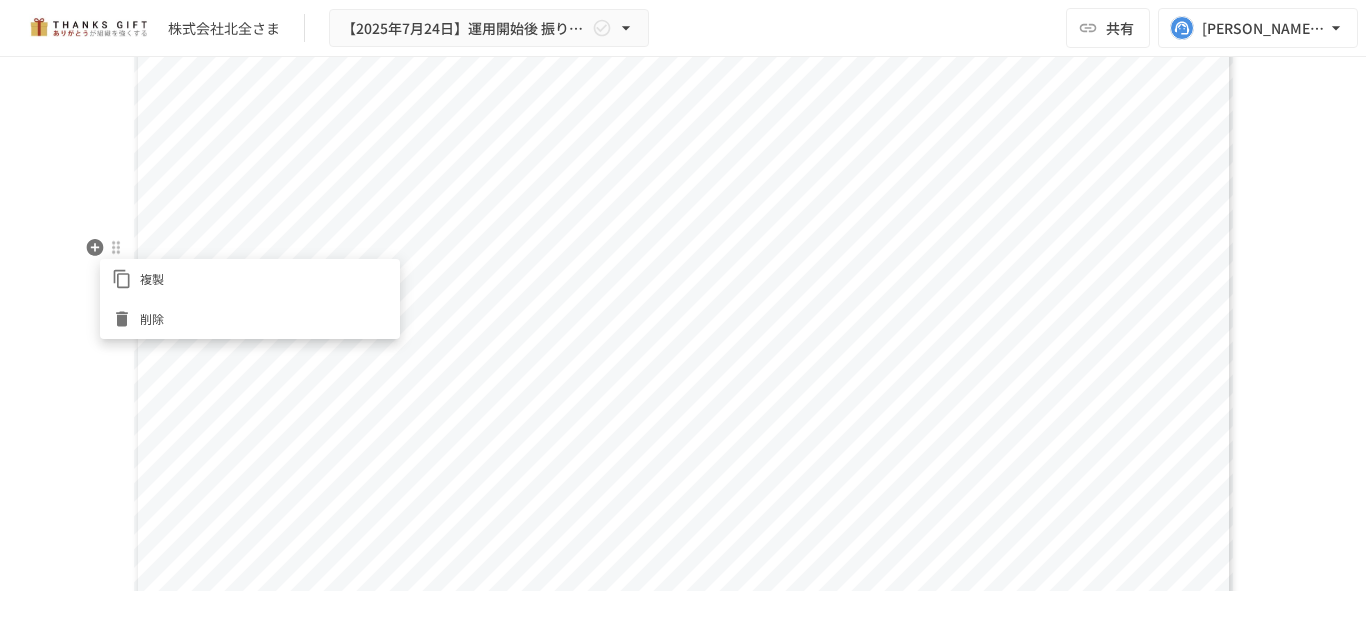 click at bounding box center [683, 316] 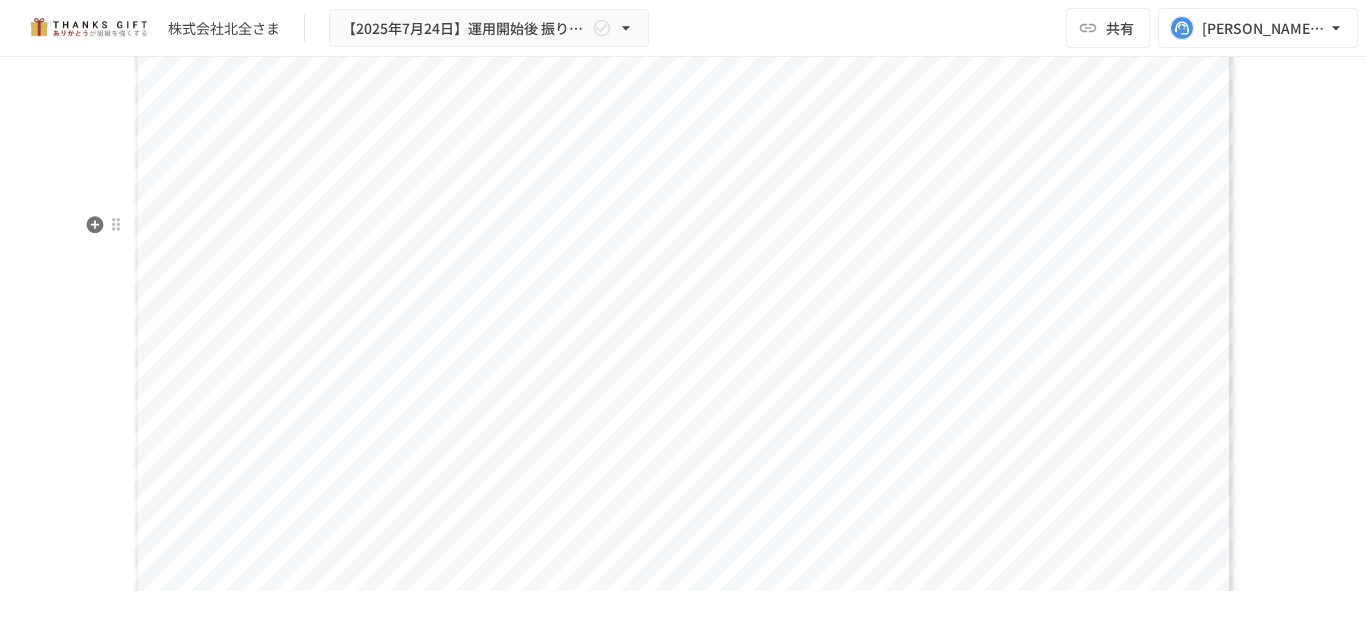 click at bounding box center (683, -22) 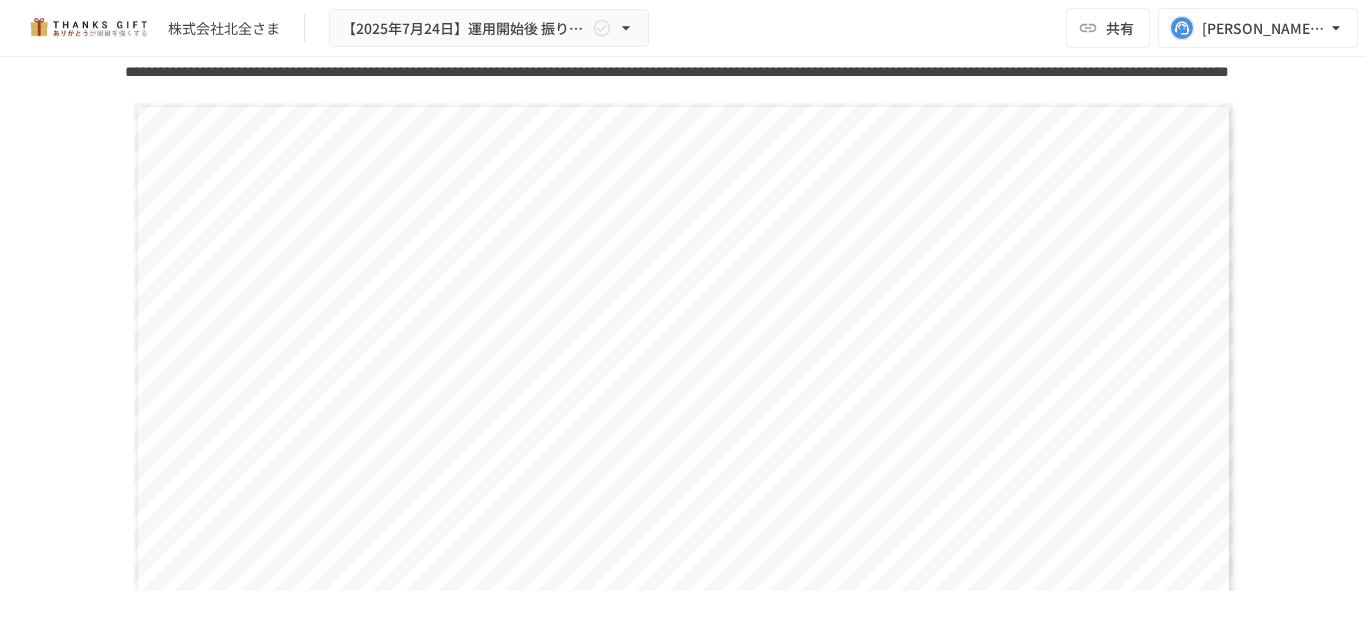 click at bounding box center [683, -22] 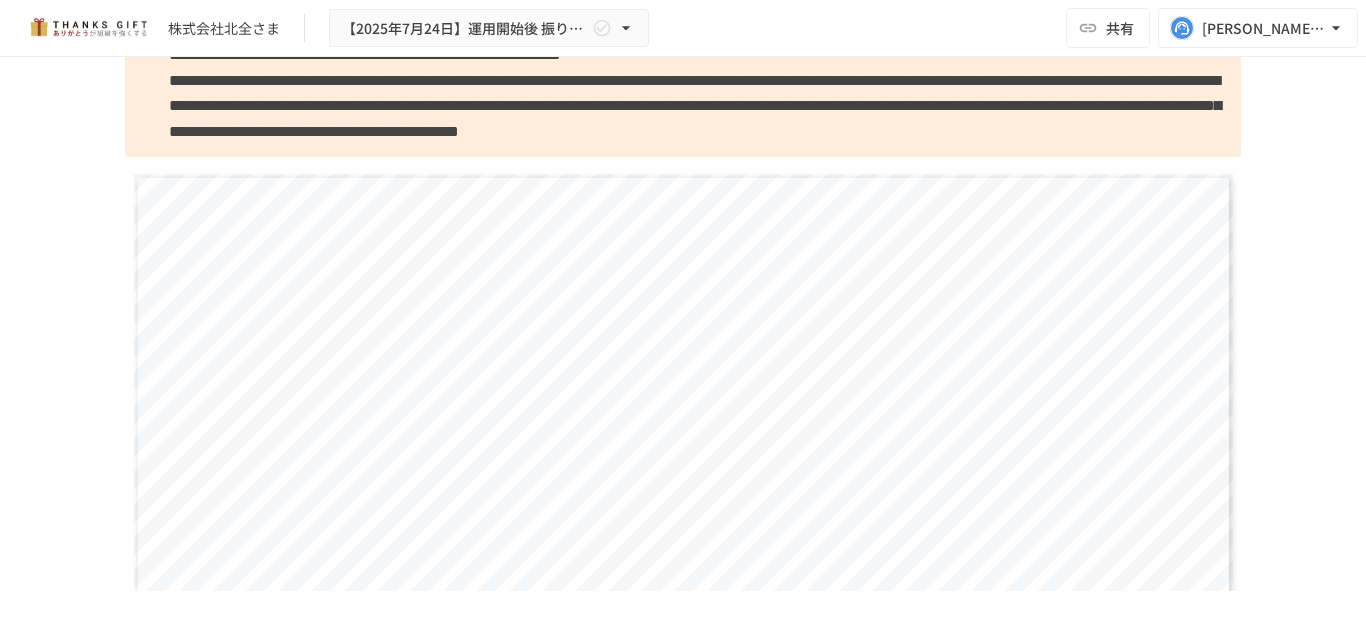 type 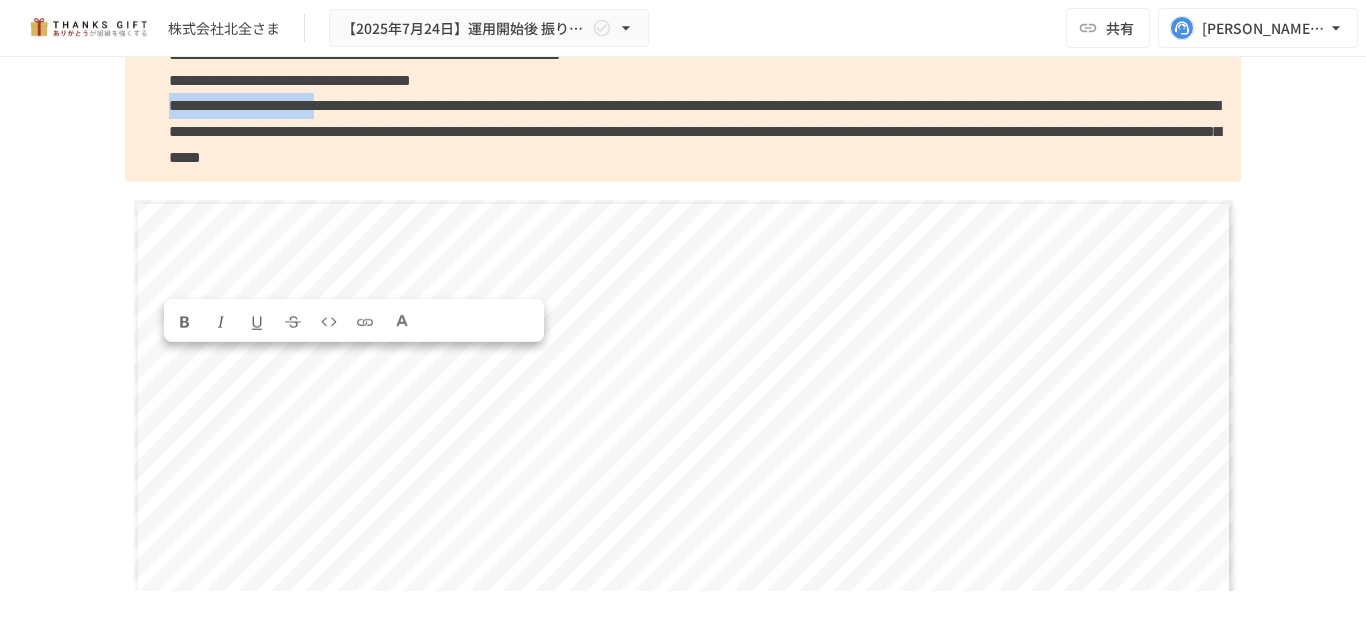 copy on "**********" 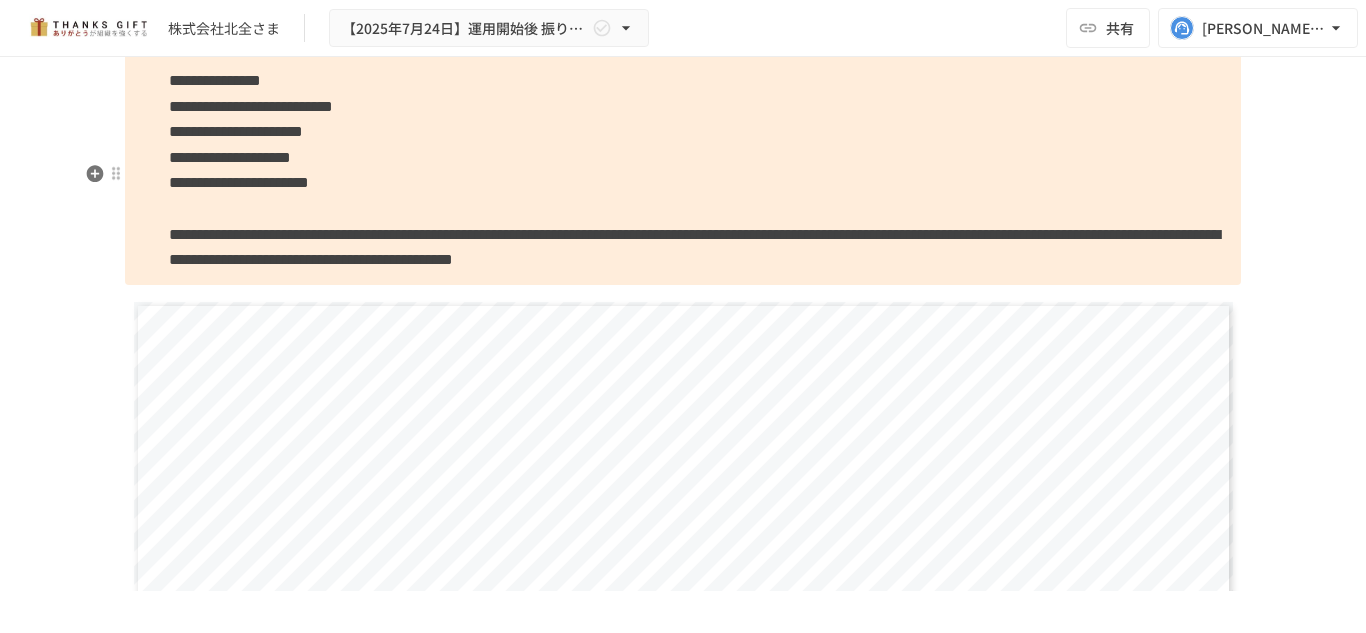 scroll, scrollTop: 9700, scrollLeft: 0, axis: vertical 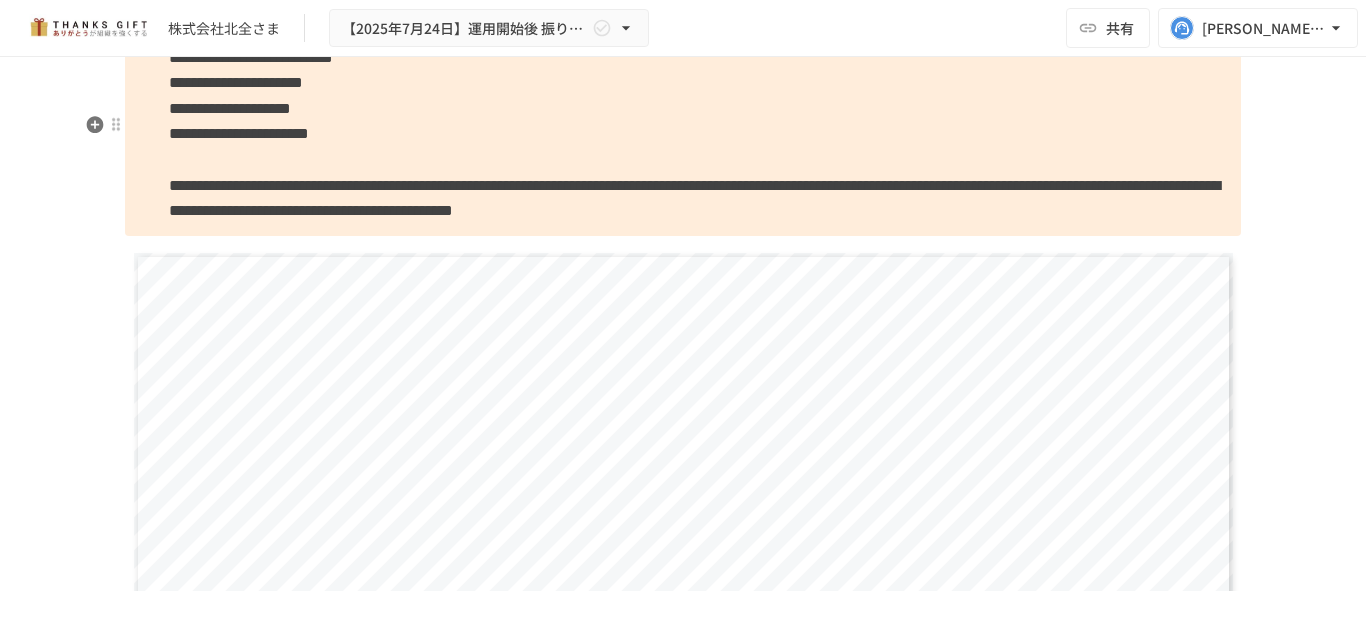 click on "**********" at bounding box center (694, 198) 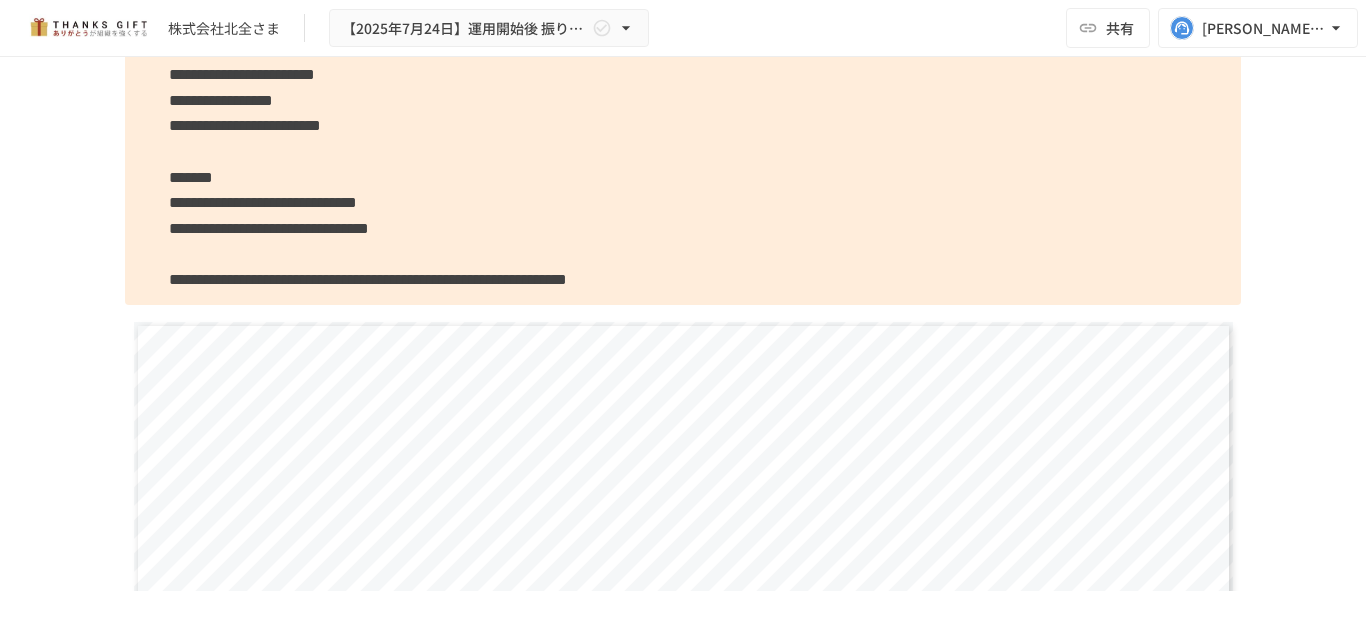 scroll, scrollTop: 9869, scrollLeft: 0, axis: vertical 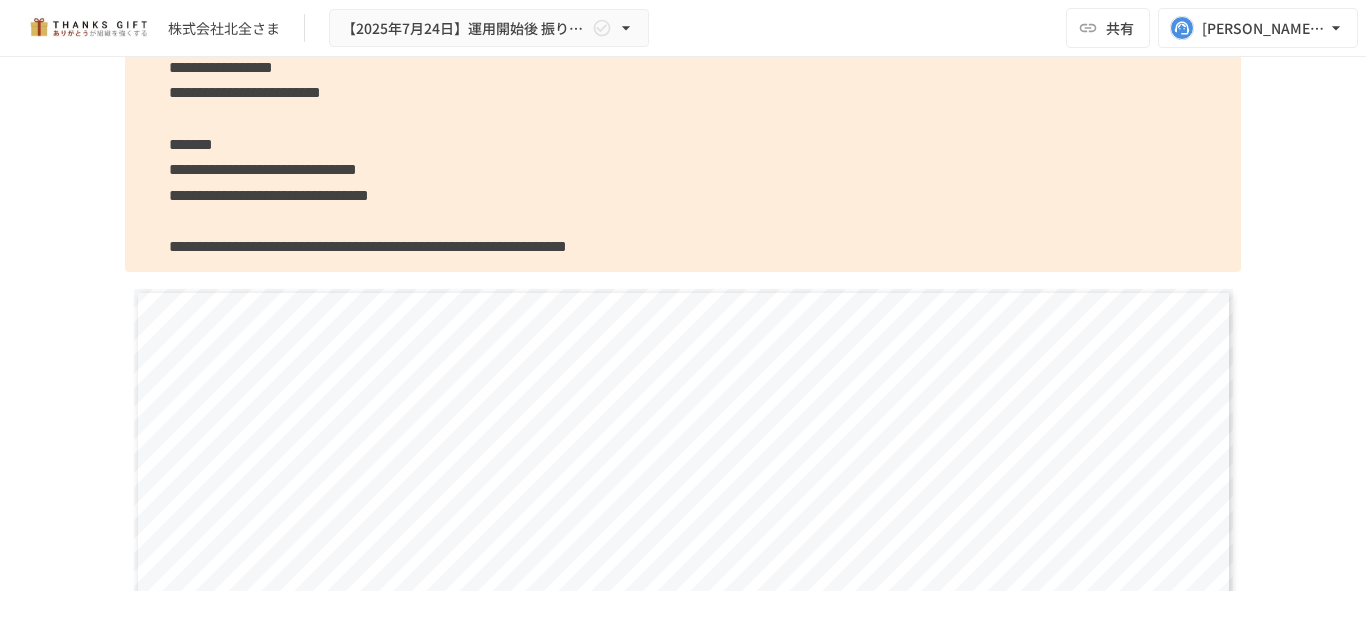 click on "**********" at bounding box center [368, 246] 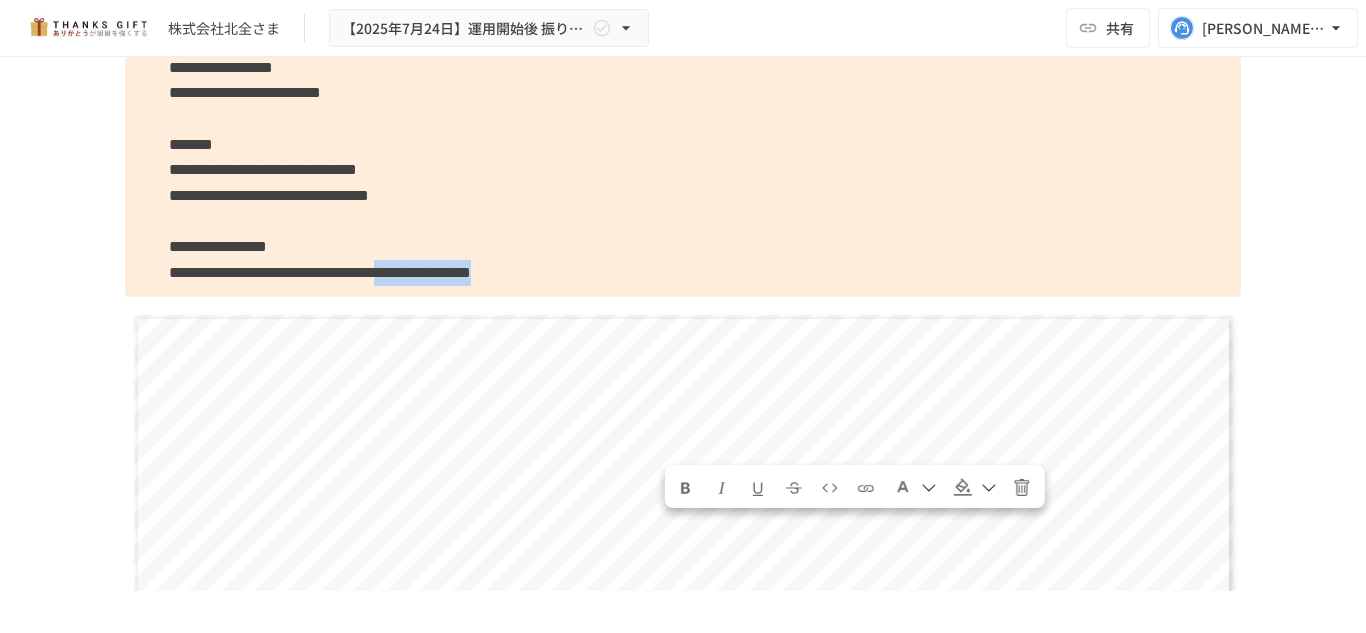 drag, startPoint x: 663, startPoint y: 533, endPoint x: 911, endPoint y: 530, distance: 248.01814 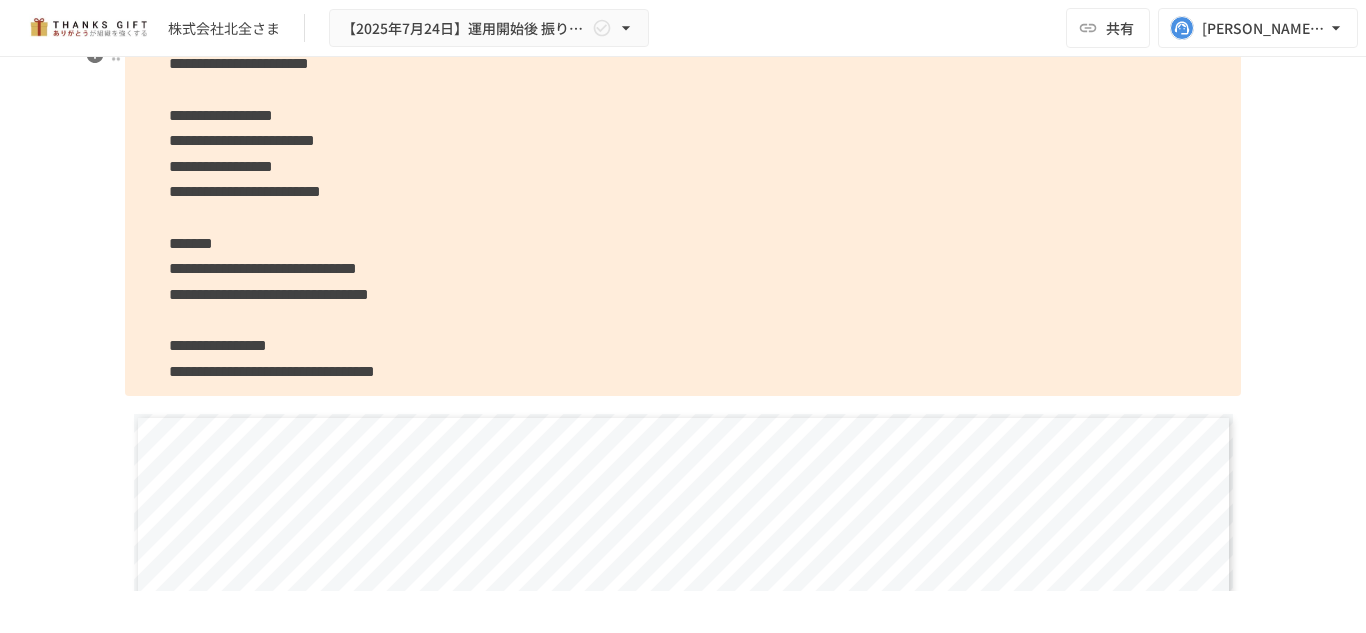 scroll, scrollTop: 9869, scrollLeft: 0, axis: vertical 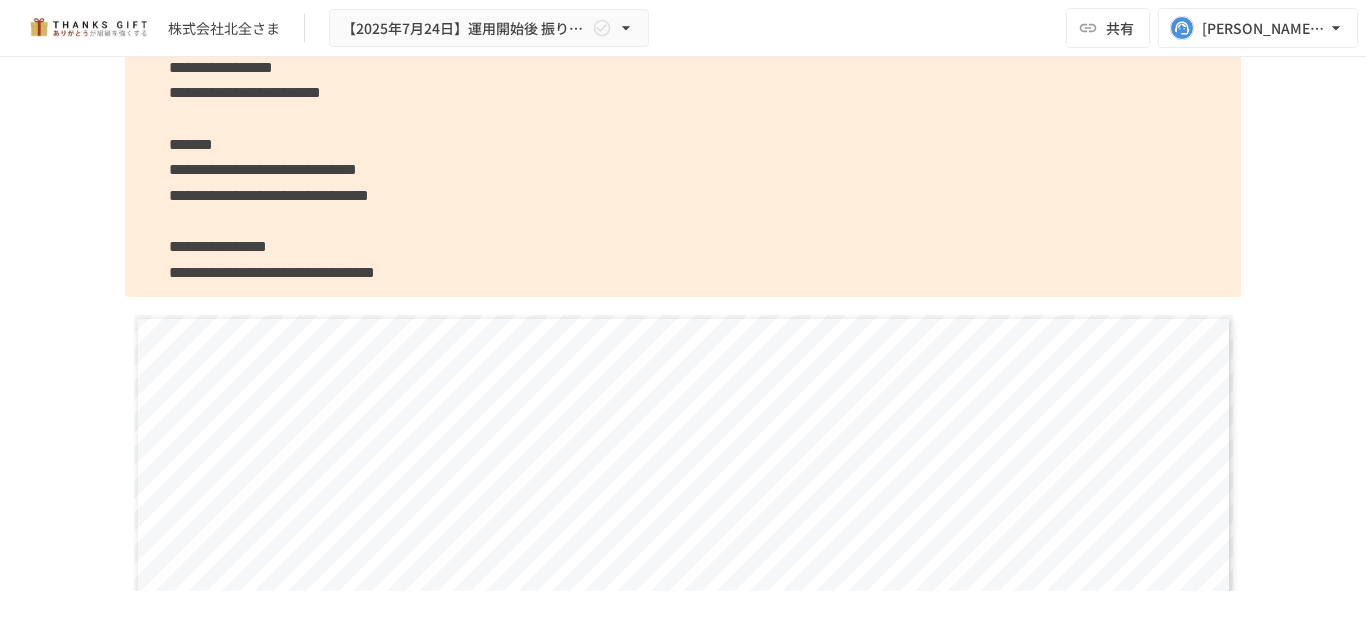 click on "**********" at bounding box center (269, 195) 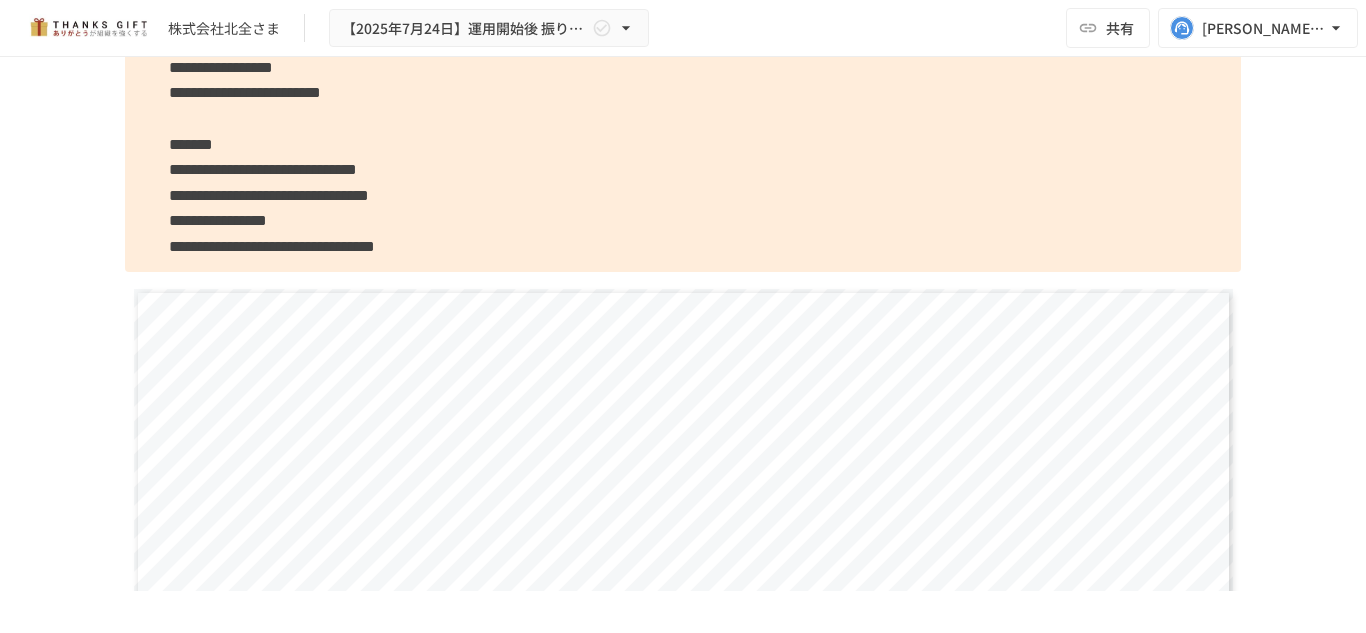 click on "**********" at bounding box center (272, 246) 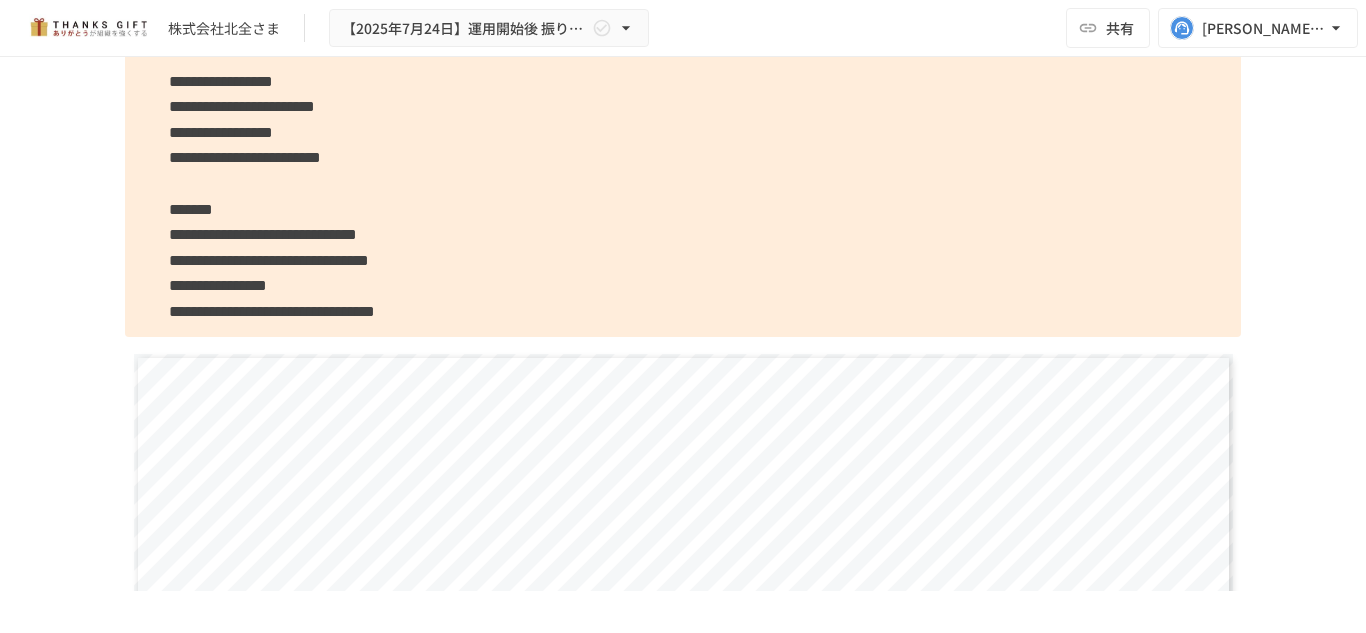 scroll, scrollTop: 9769, scrollLeft: 0, axis: vertical 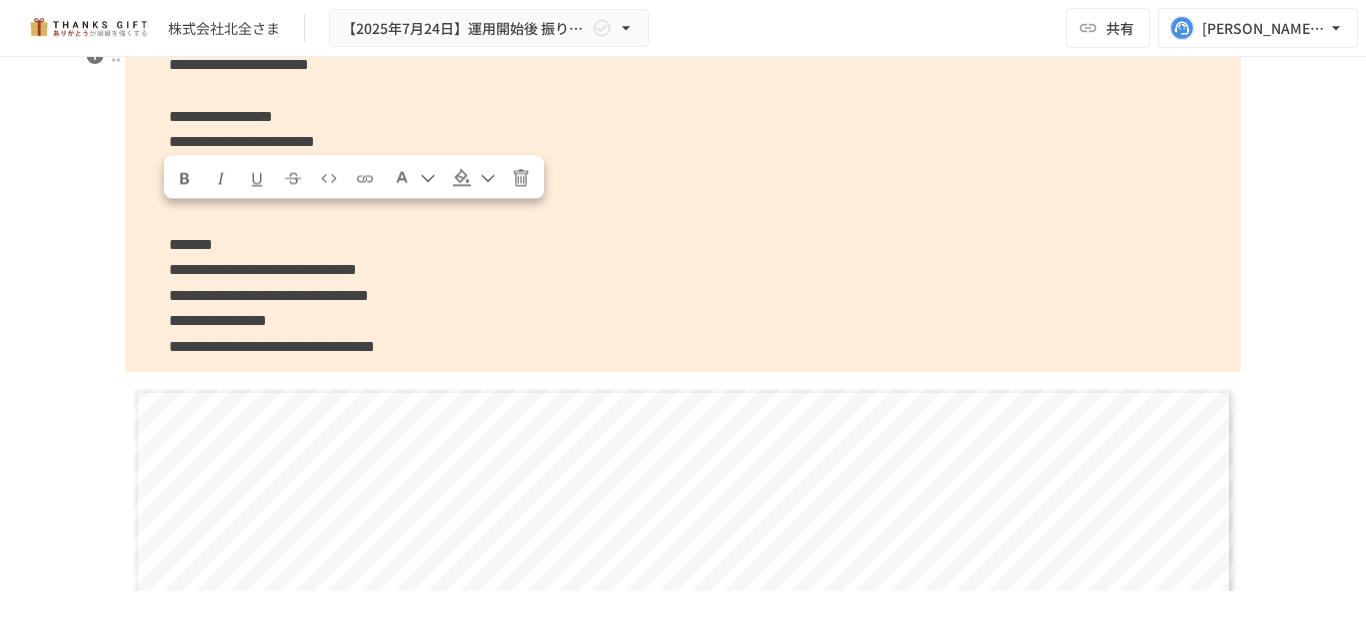 drag, startPoint x: 389, startPoint y: 220, endPoint x: 156, endPoint y: 211, distance: 233.17375 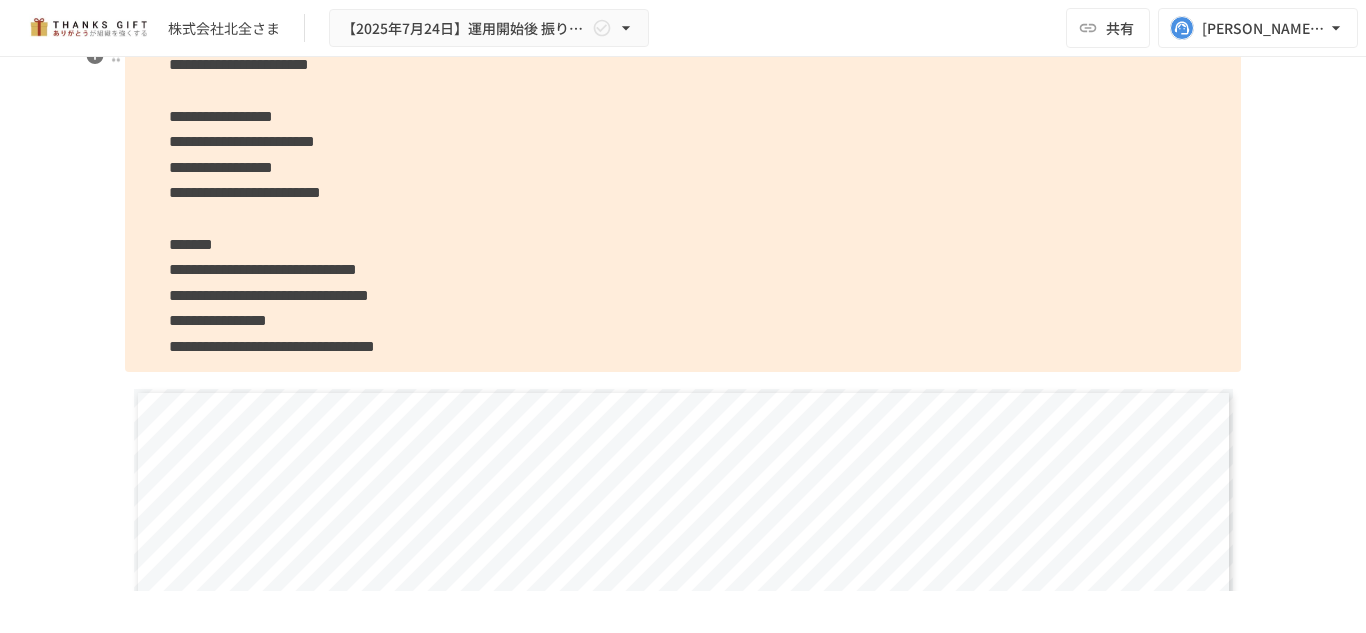 click on "**********" at bounding box center [236, 13] 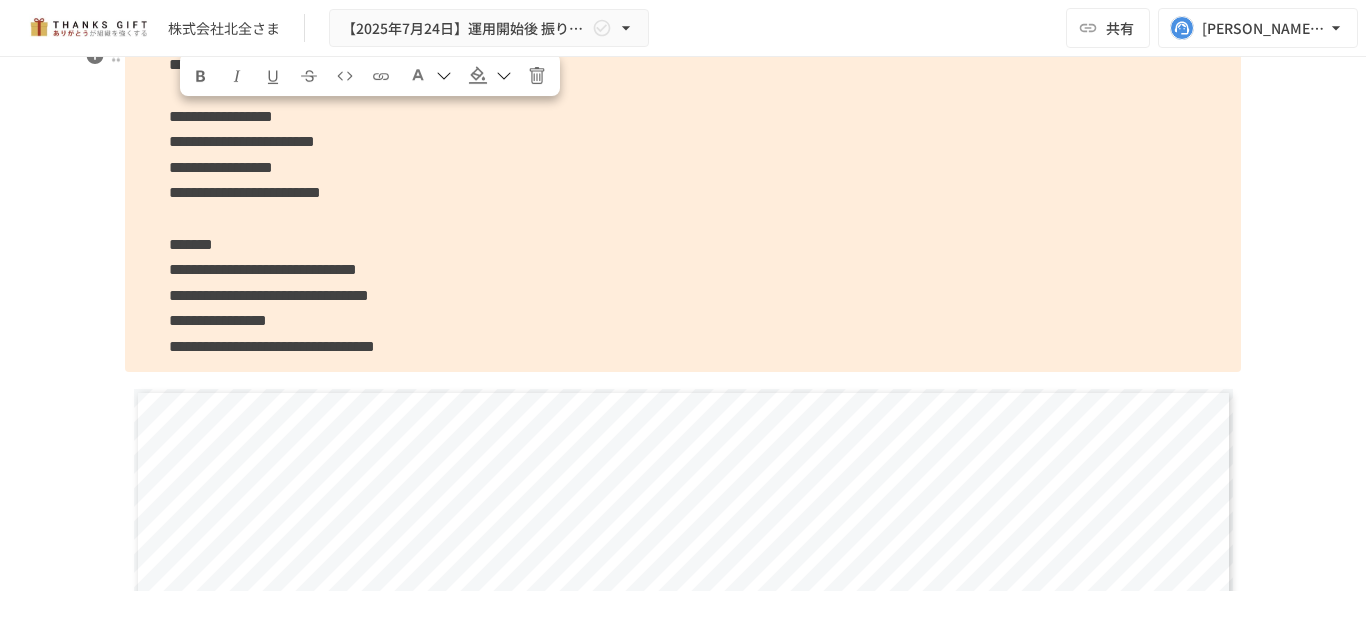 drag, startPoint x: 302, startPoint y: 123, endPoint x: 171, endPoint y: 116, distance: 131.18689 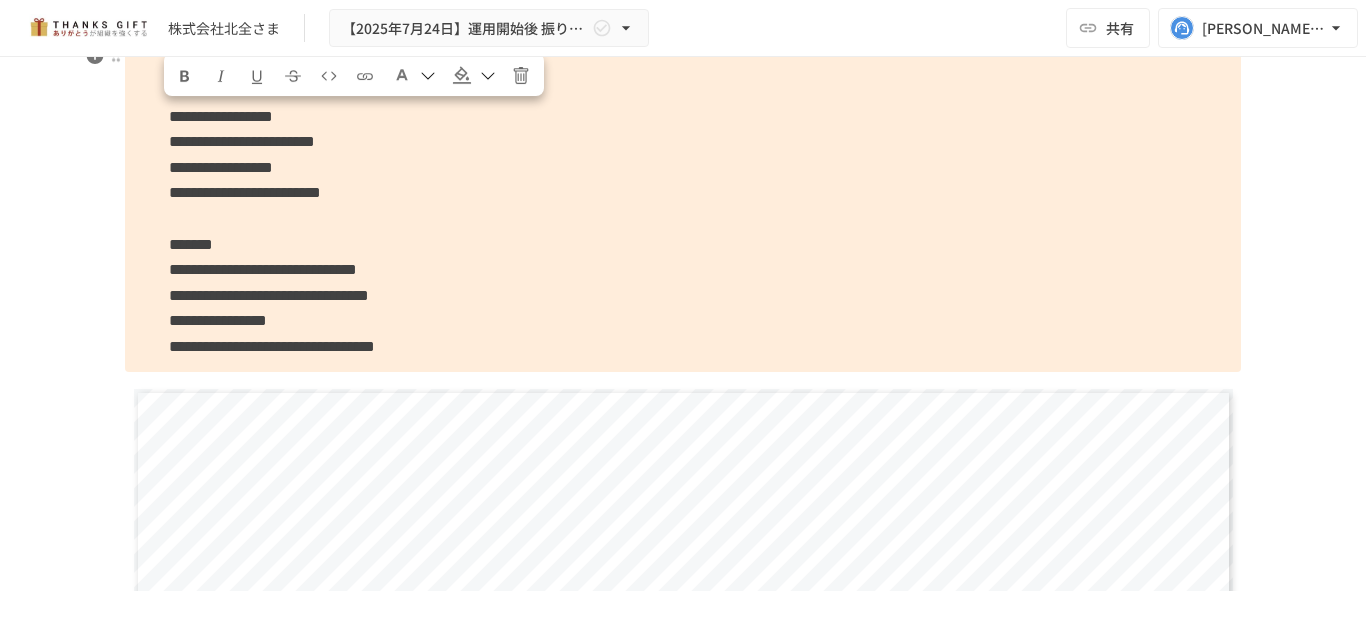 drag, startPoint x: 169, startPoint y: 110, endPoint x: 322, endPoint y: 112, distance: 153.01308 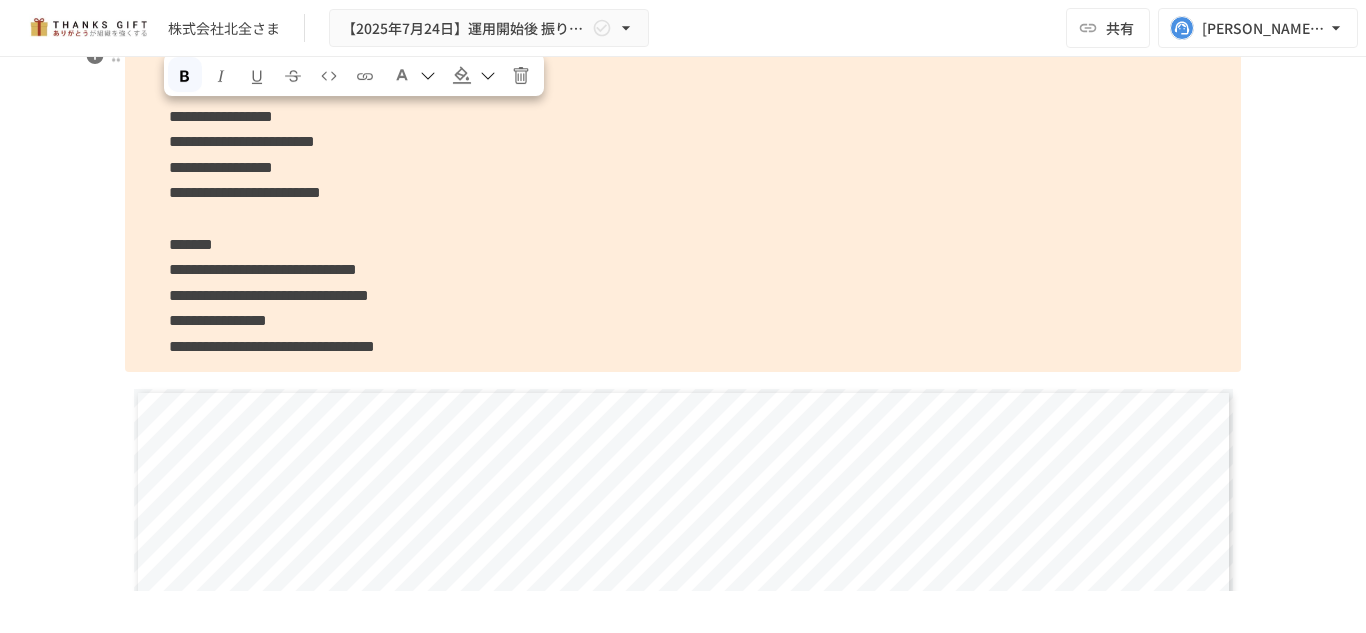 click on "**********" at bounding box center (683, 77) 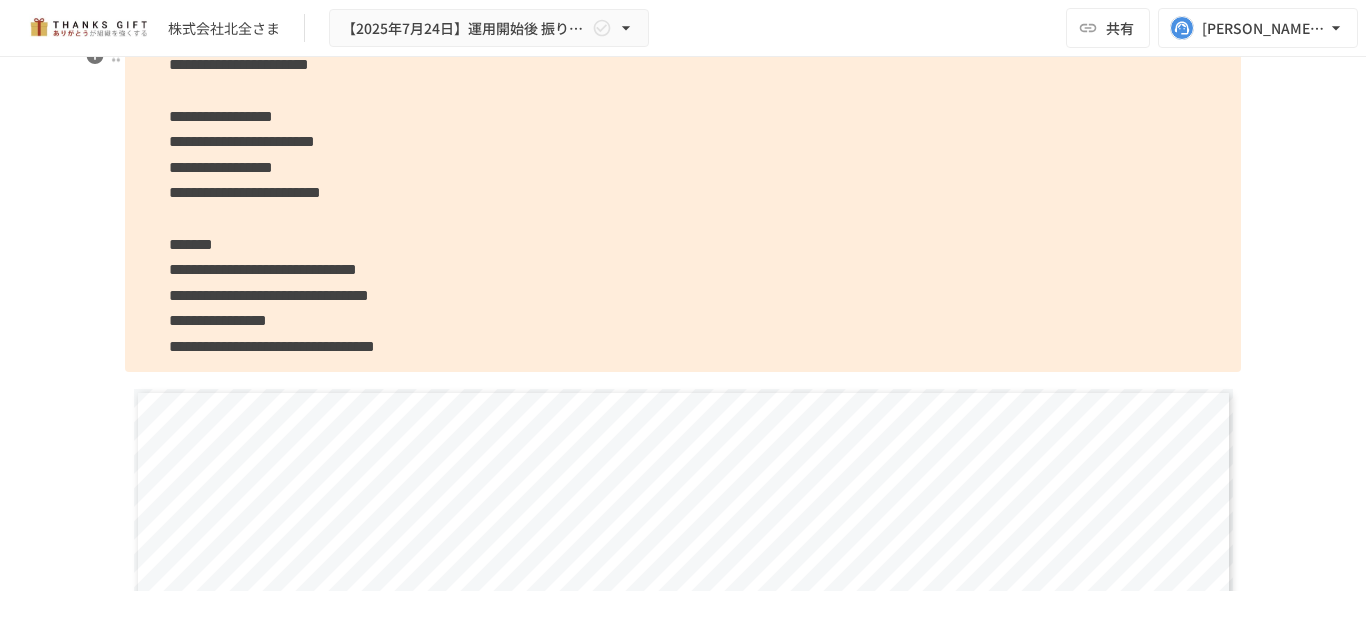 scroll, scrollTop: 9669, scrollLeft: 0, axis: vertical 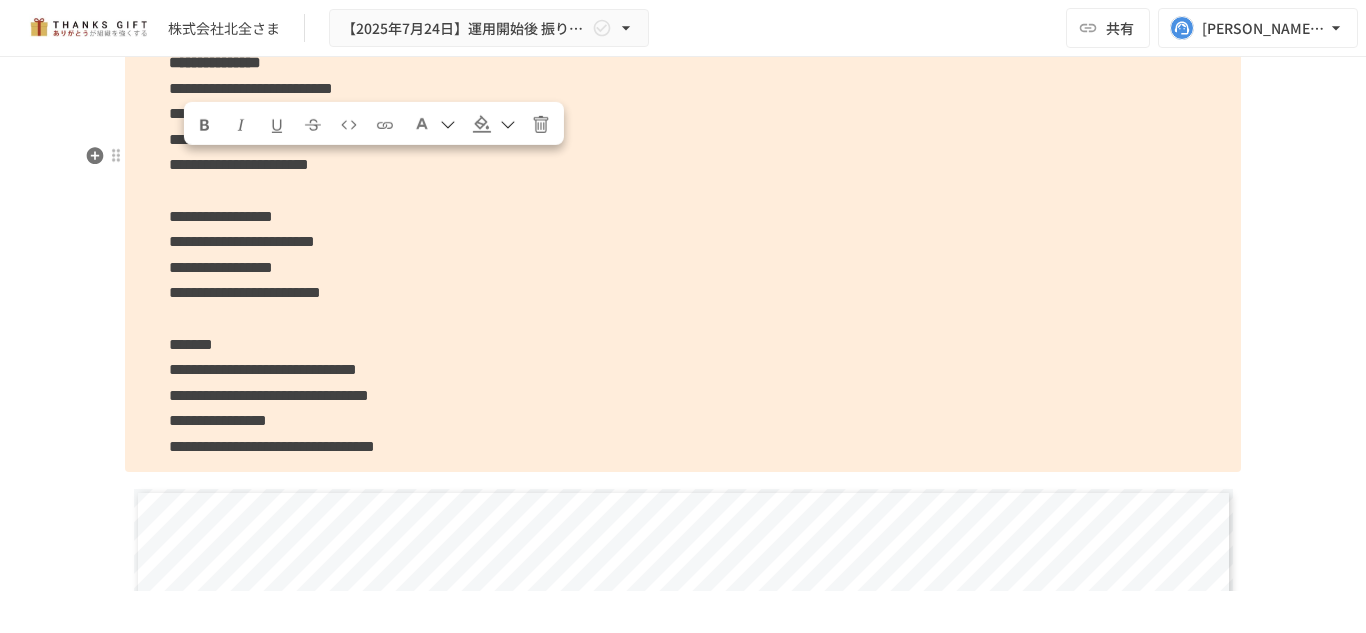 drag, startPoint x: 461, startPoint y: 162, endPoint x: 177, endPoint y: 157, distance: 284.044 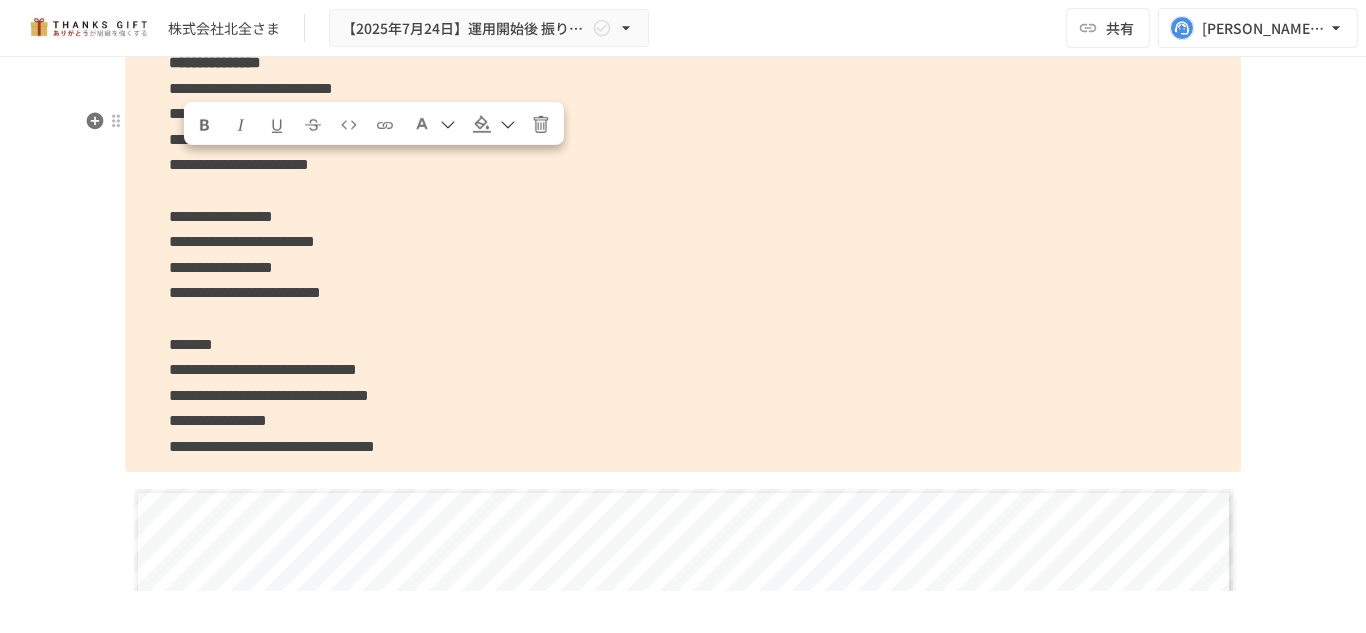 click at bounding box center [205, 125] 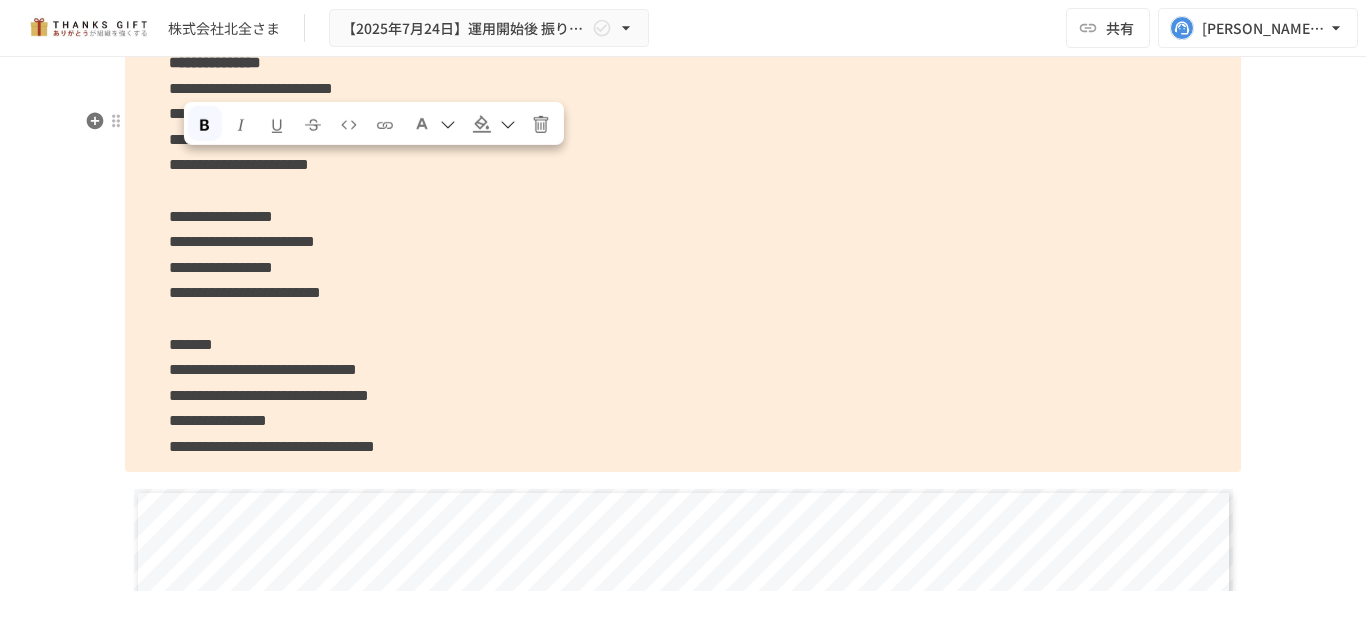 click at bounding box center (422, 124) 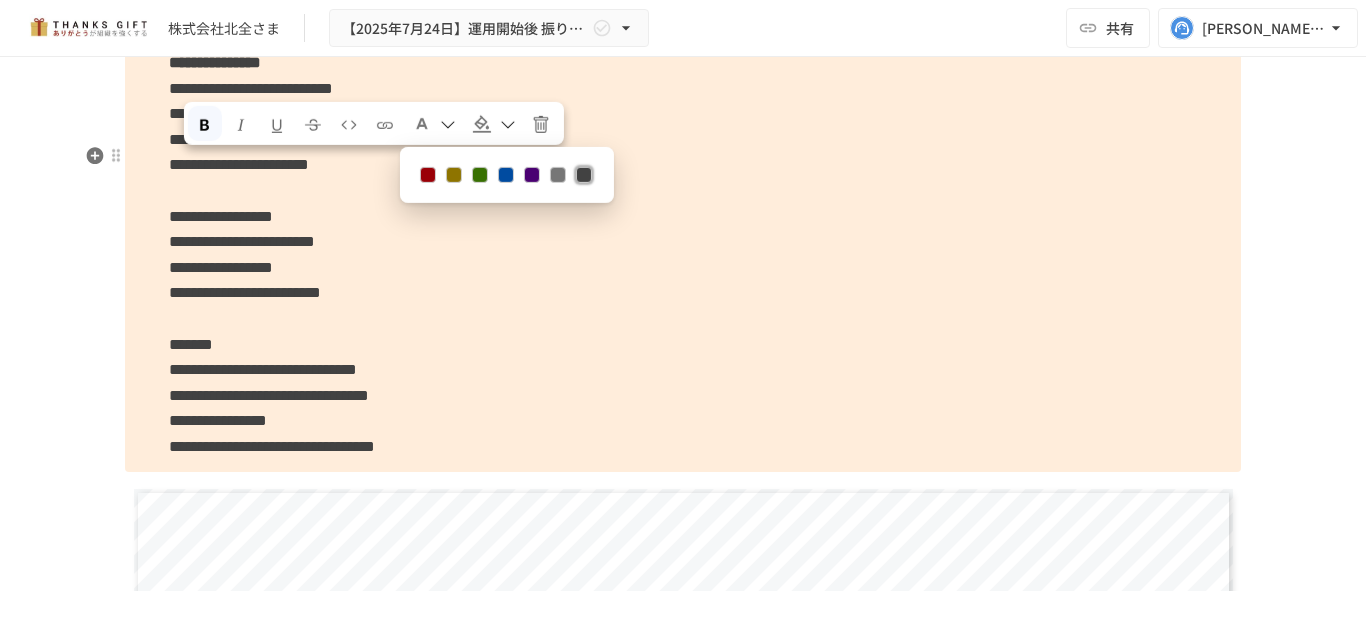 click at bounding box center [428, 175] 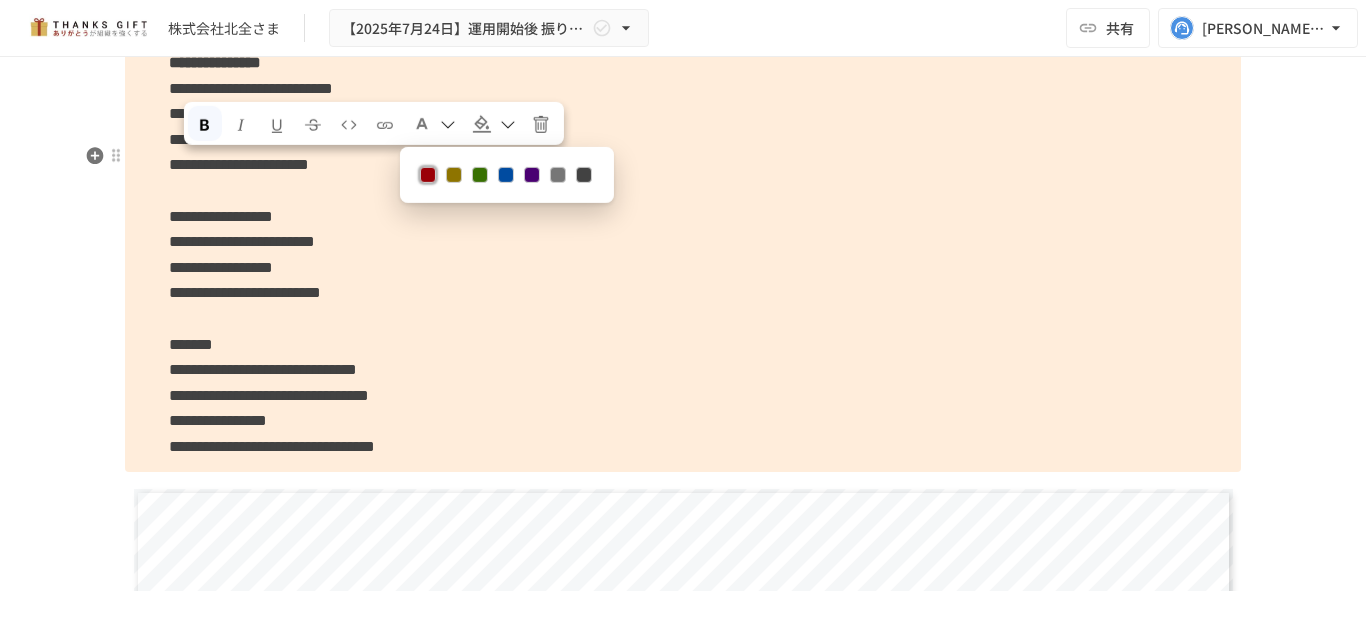 click on "**********" at bounding box center [365, -15] 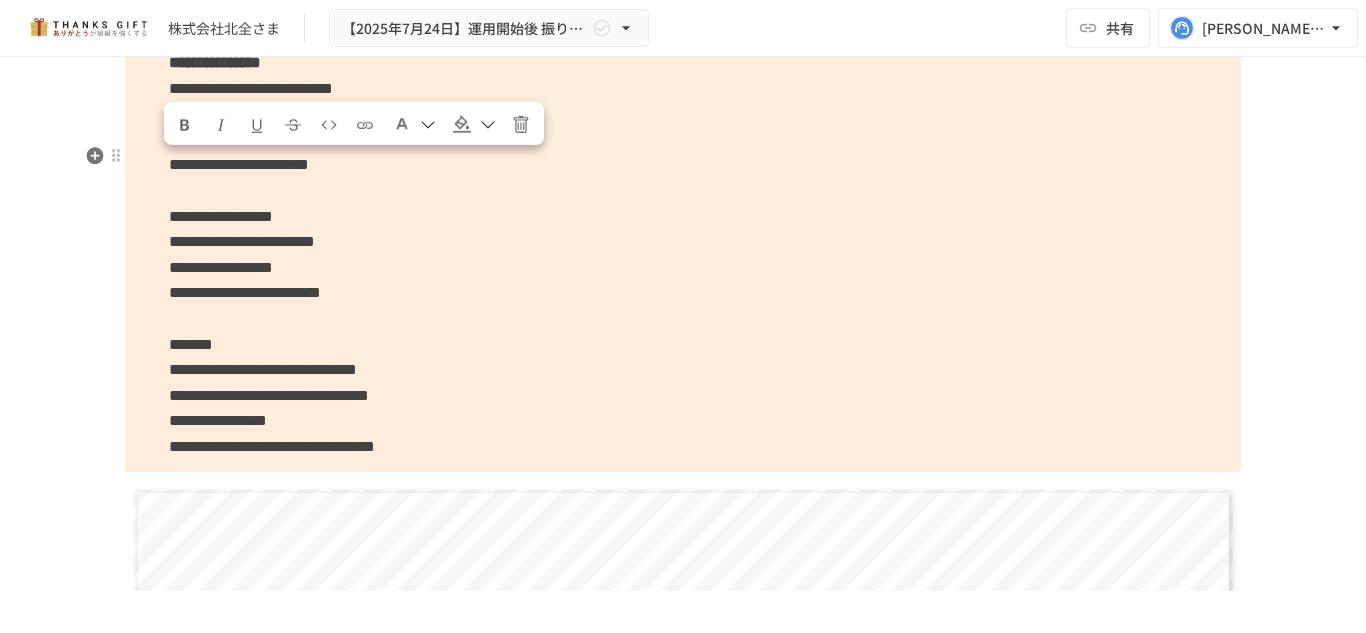 click on "**" at bounding box center [175, -92] 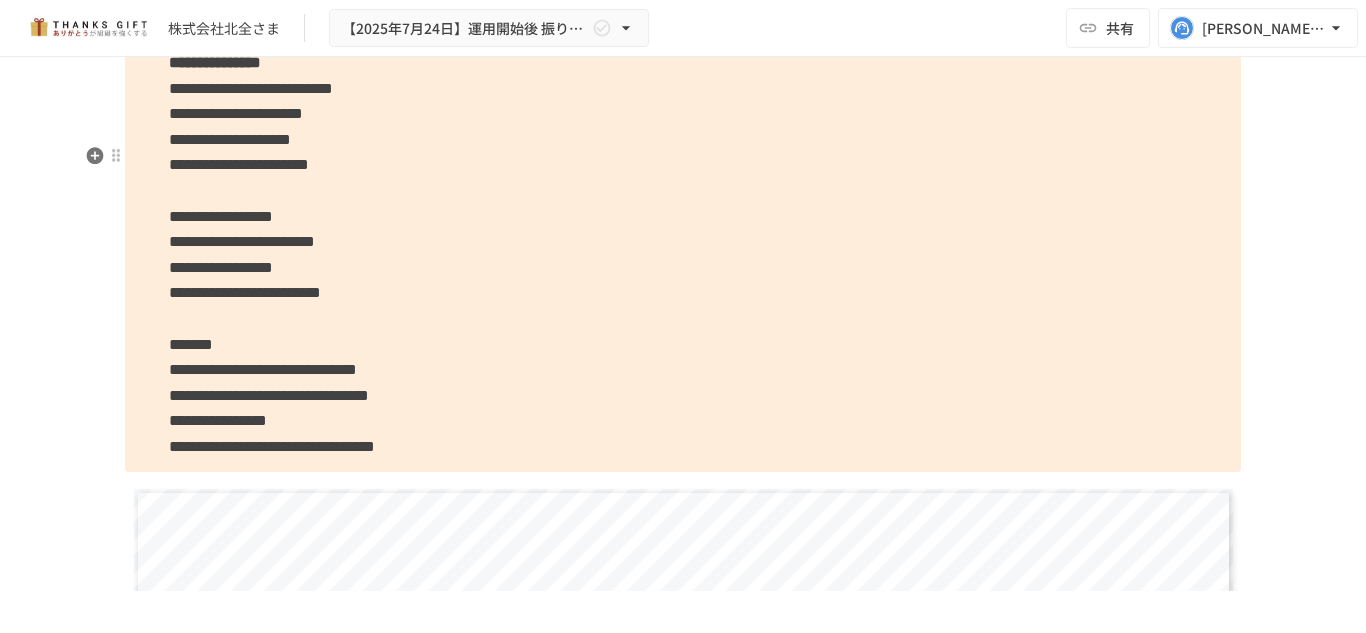 click on "**********" at bounding box center (266, -66) 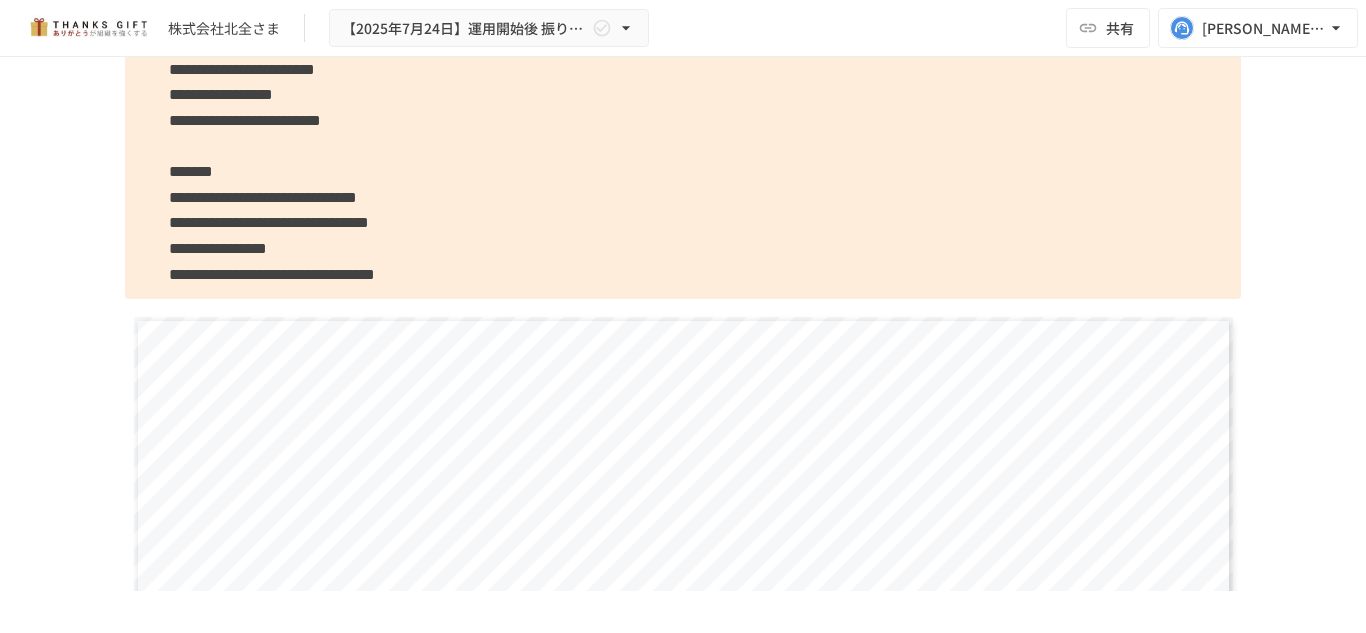 scroll, scrollTop: 9869, scrollLeft: 0, axis: vertical 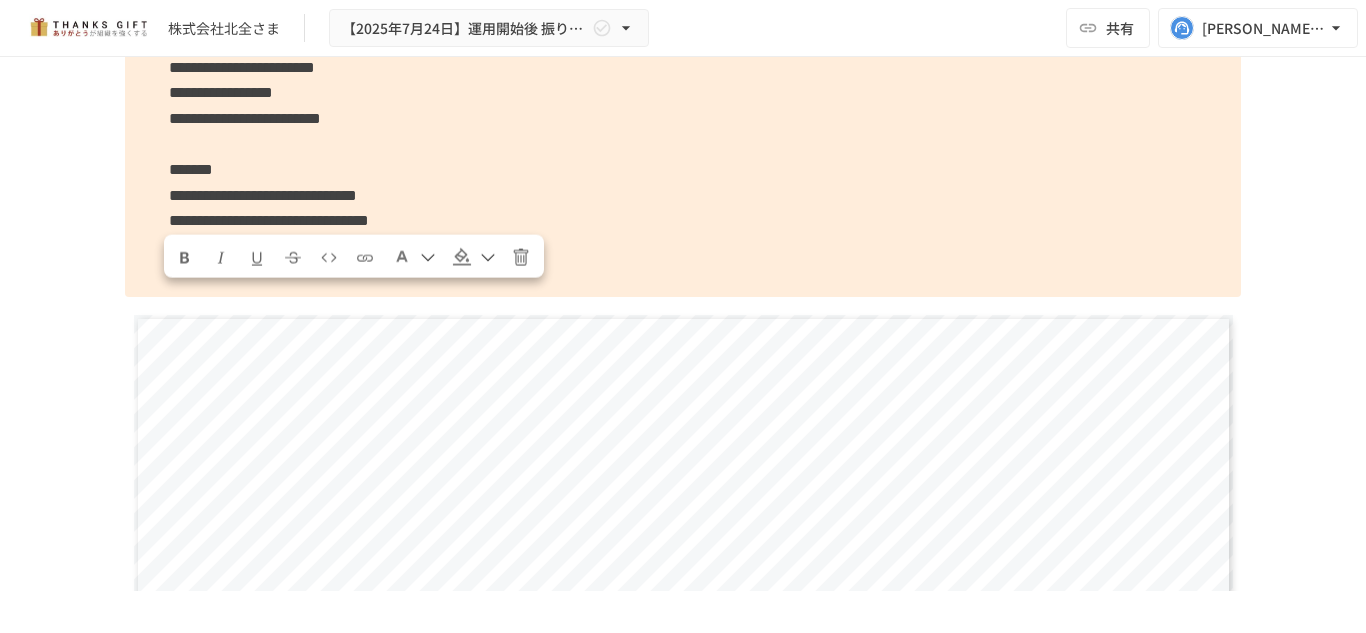 drag, startPoint x: 413, startPoint y: 309, endPoint x: 105, endPoint y: 310, distance: 308.00162 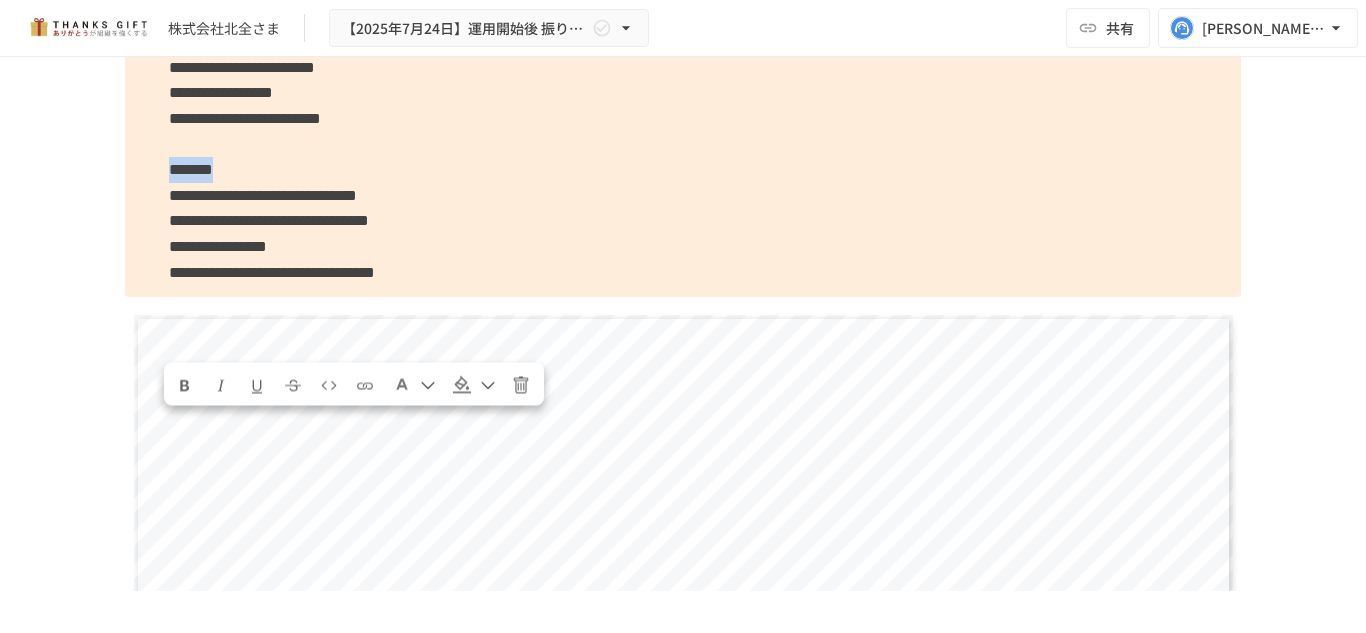 drag, startPoint x: 275, startPoint y: 432, endPoint x: 163, endPoint y: 390, distance: 119.61605 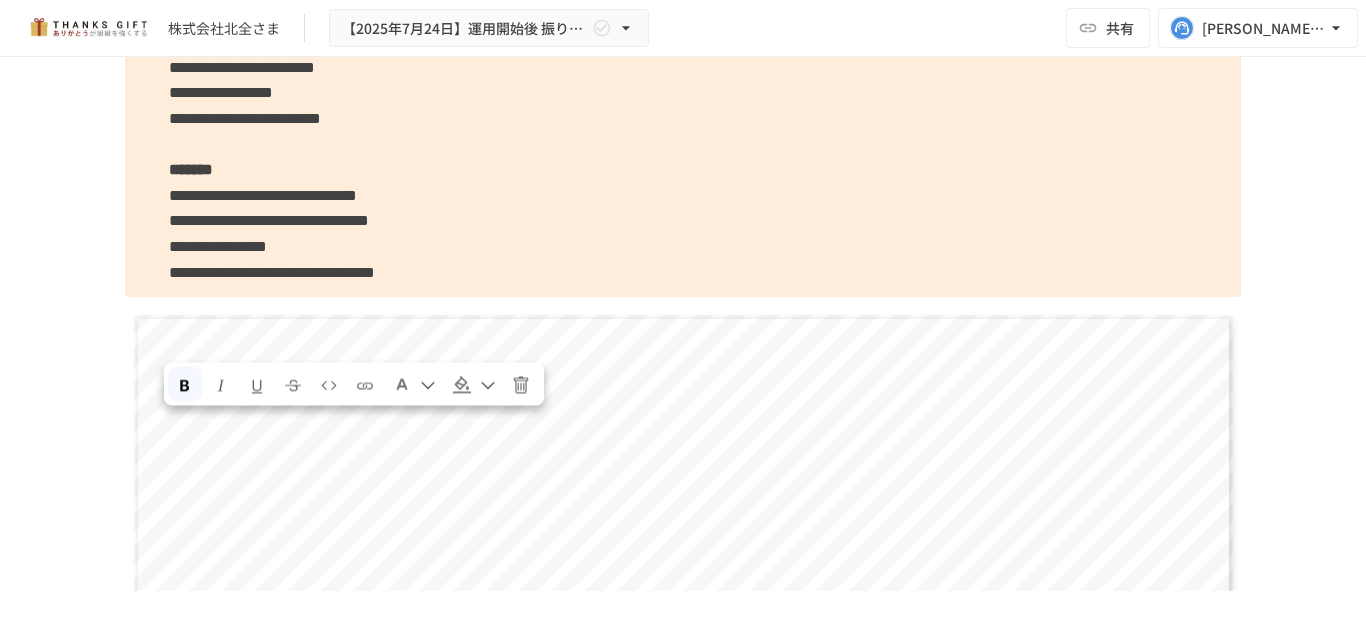 click on "**********" at bounding box center (683, -10) 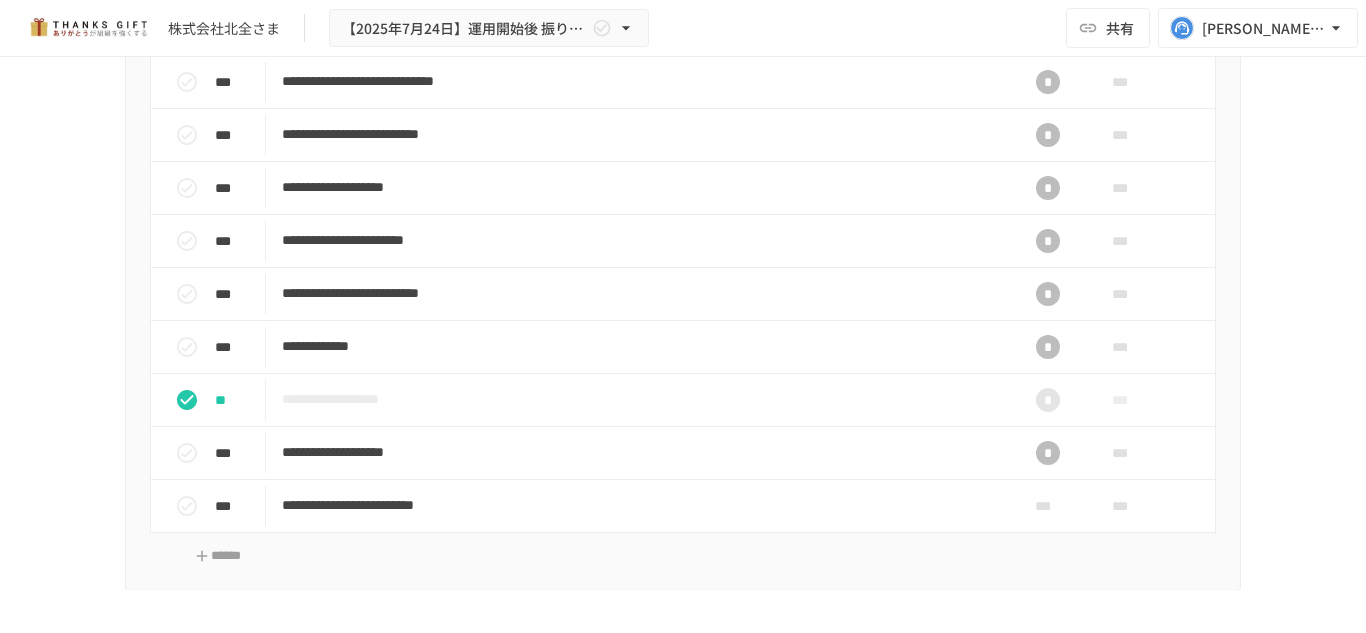 scroll, scrollTop: 2369, scrollLeft: 0, axis: vertical 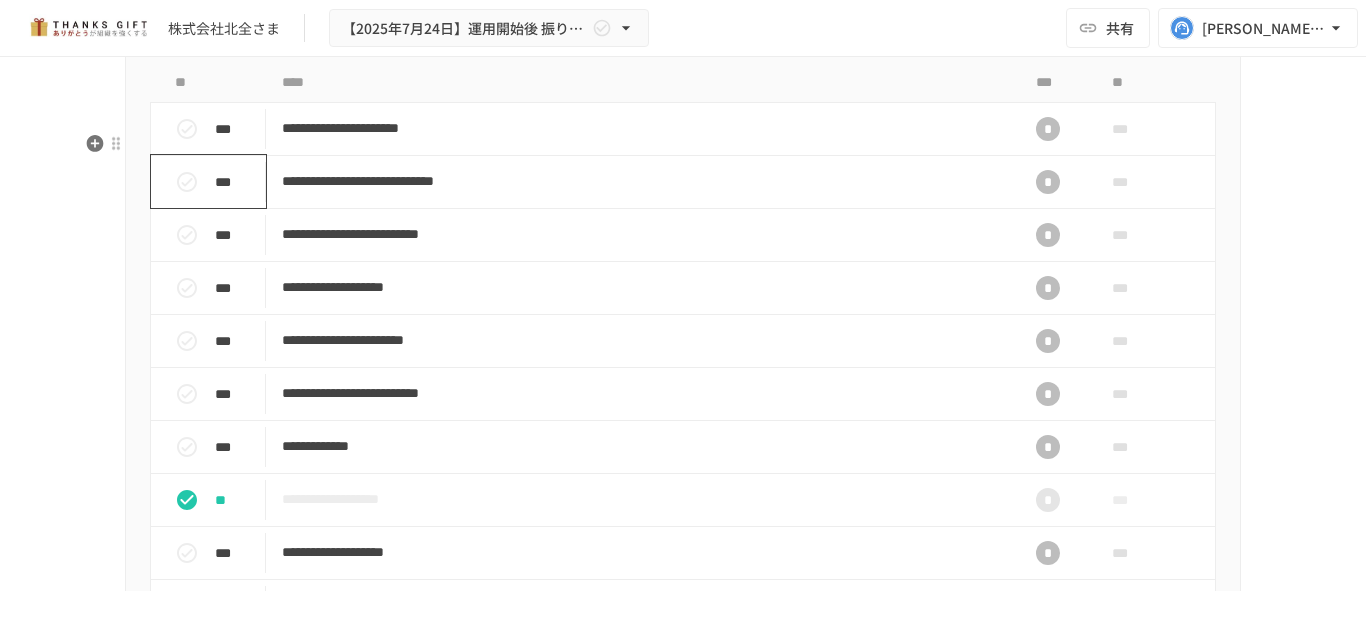 drag, startPoint x: 162, startPoint y: 220, endPoint x: 181, endPoint y: 269, distance: 52.554733 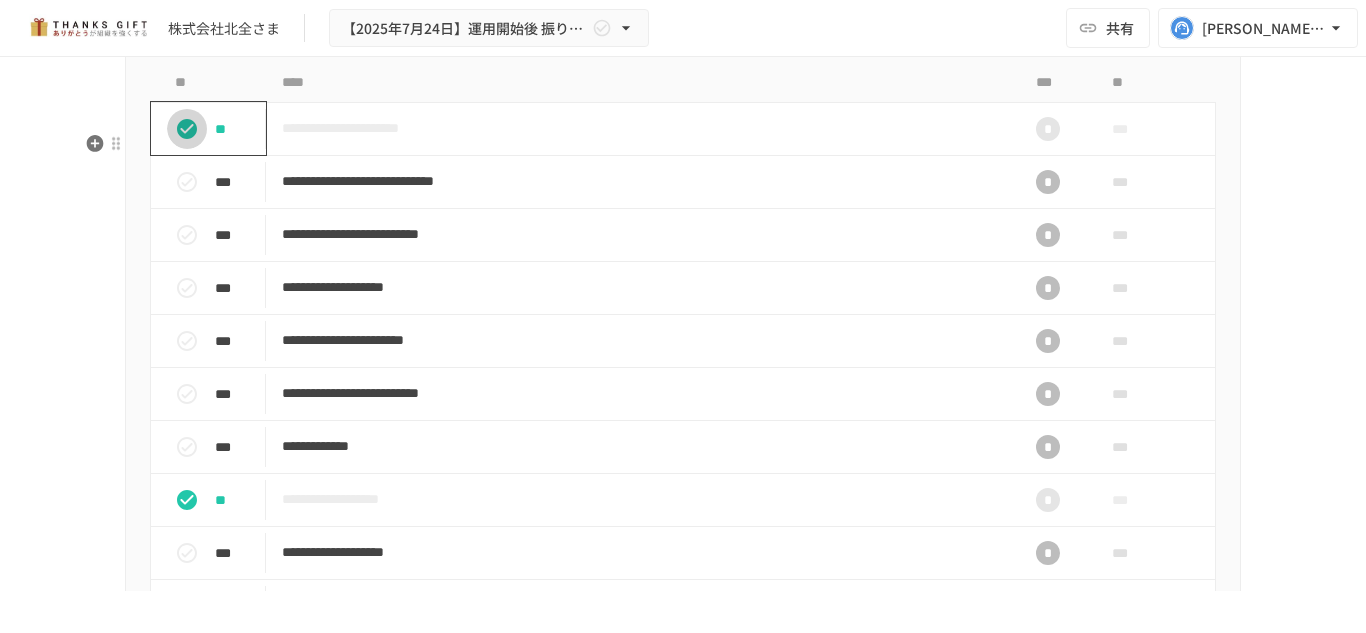 click at bounding box center (187, 129) 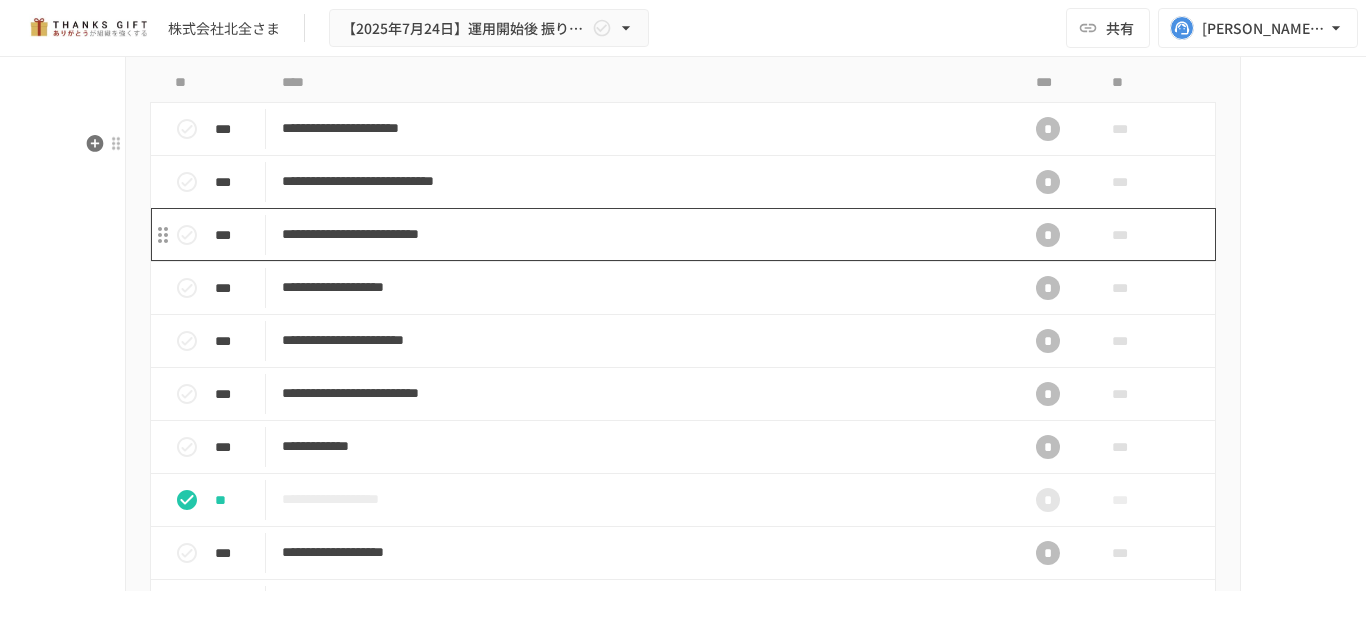 click on "**********" at bounding box center [641, 234] 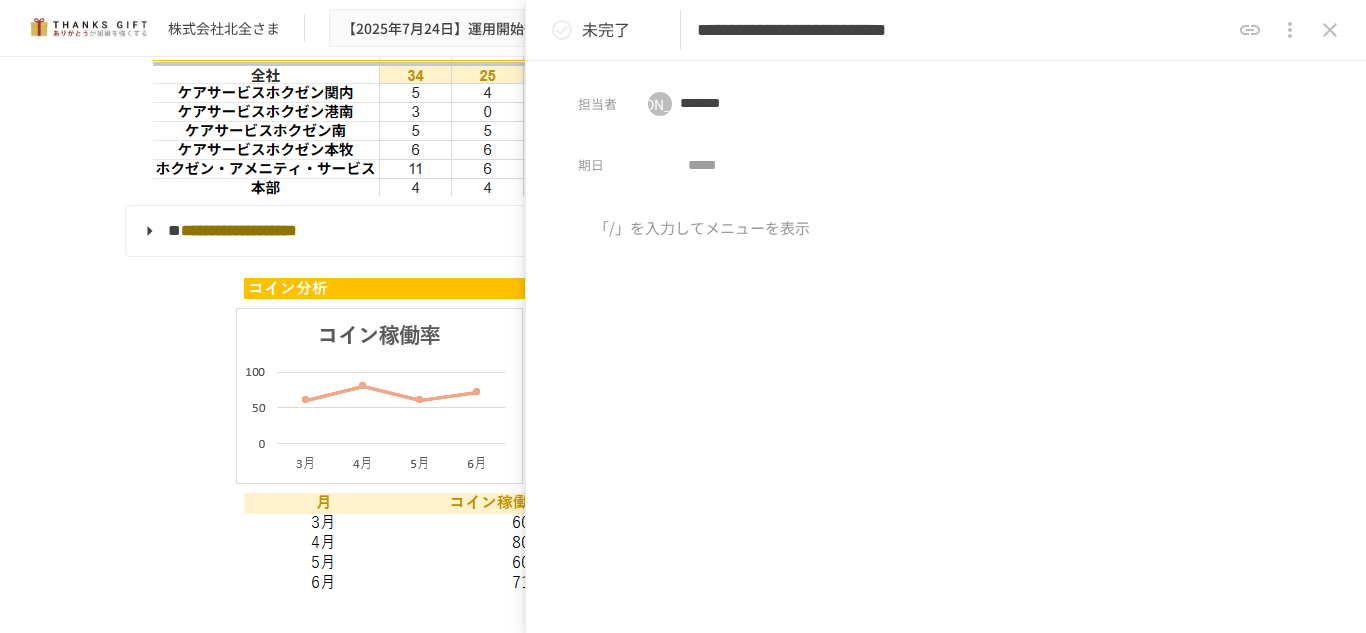 scroll, scrollTop: 3992, scrollLeft: 0, axis: vertical 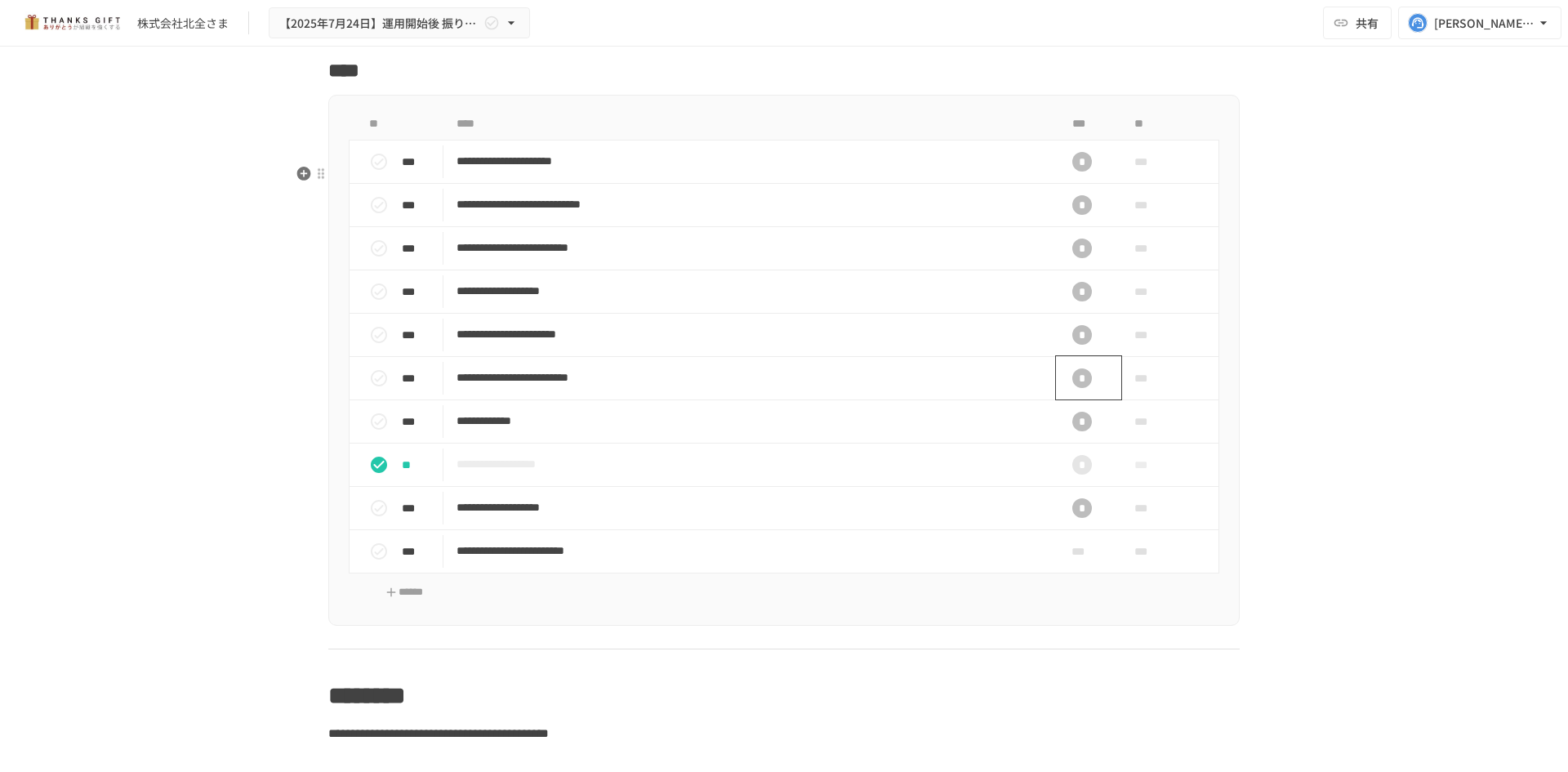 click on "*" at bounding box center (1082, 378) 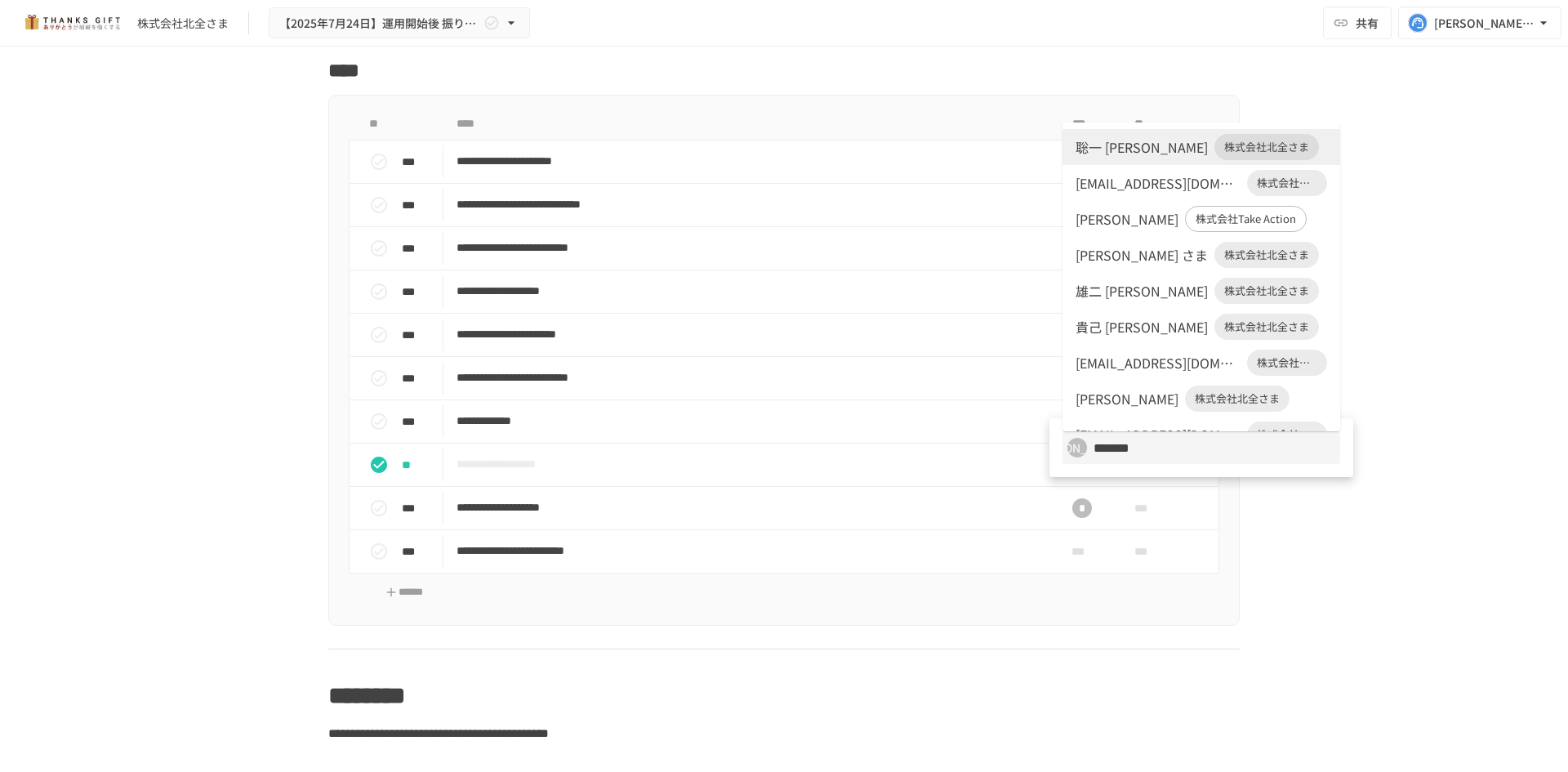 click on "ichii@take-action.jp" at bounding box center (1158, 363) 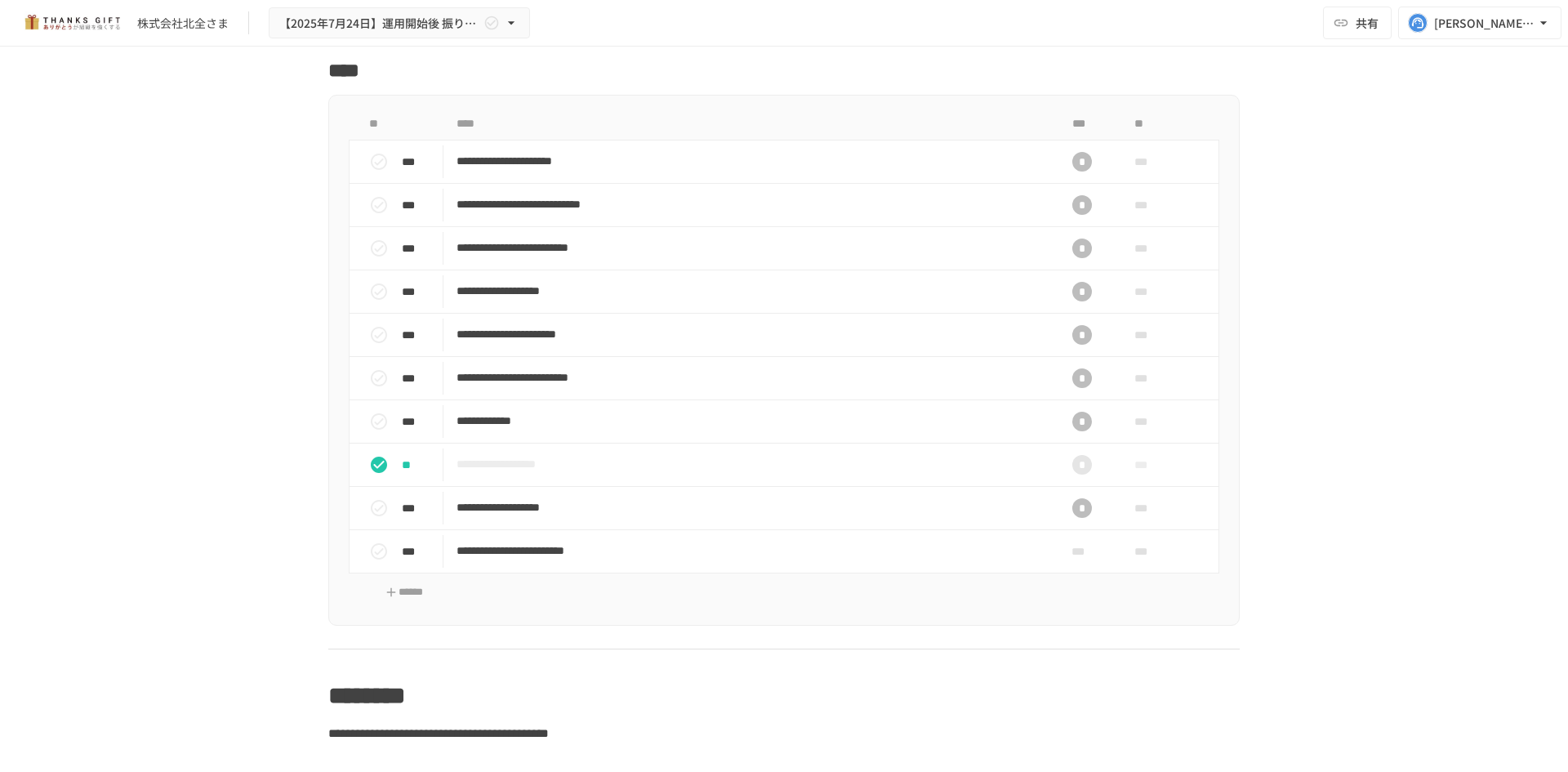 click on "*" at bounding box center [1082, 292] 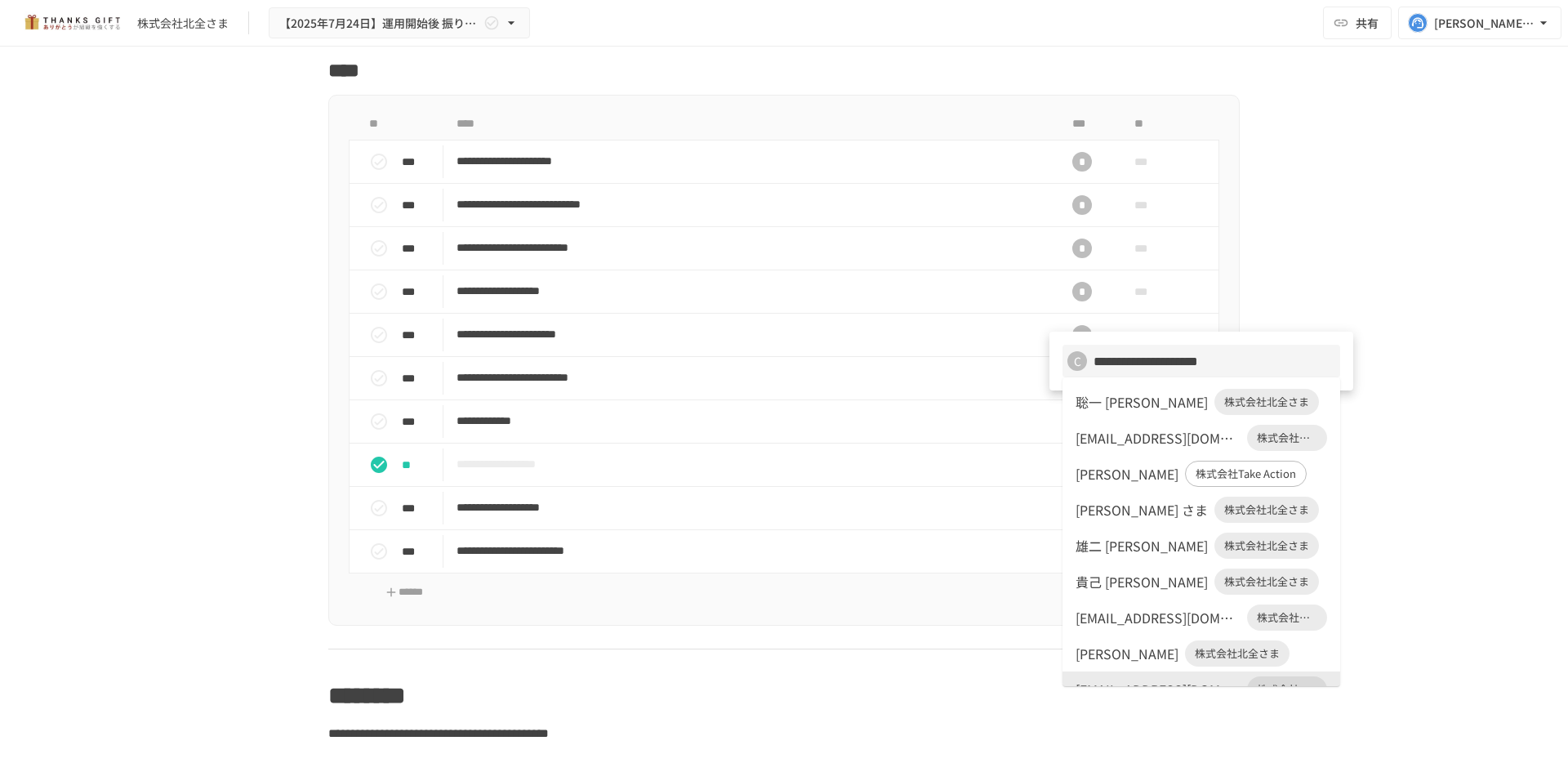 scroll, scrollTop: 21, scrollLeft: 0, axis: vertical 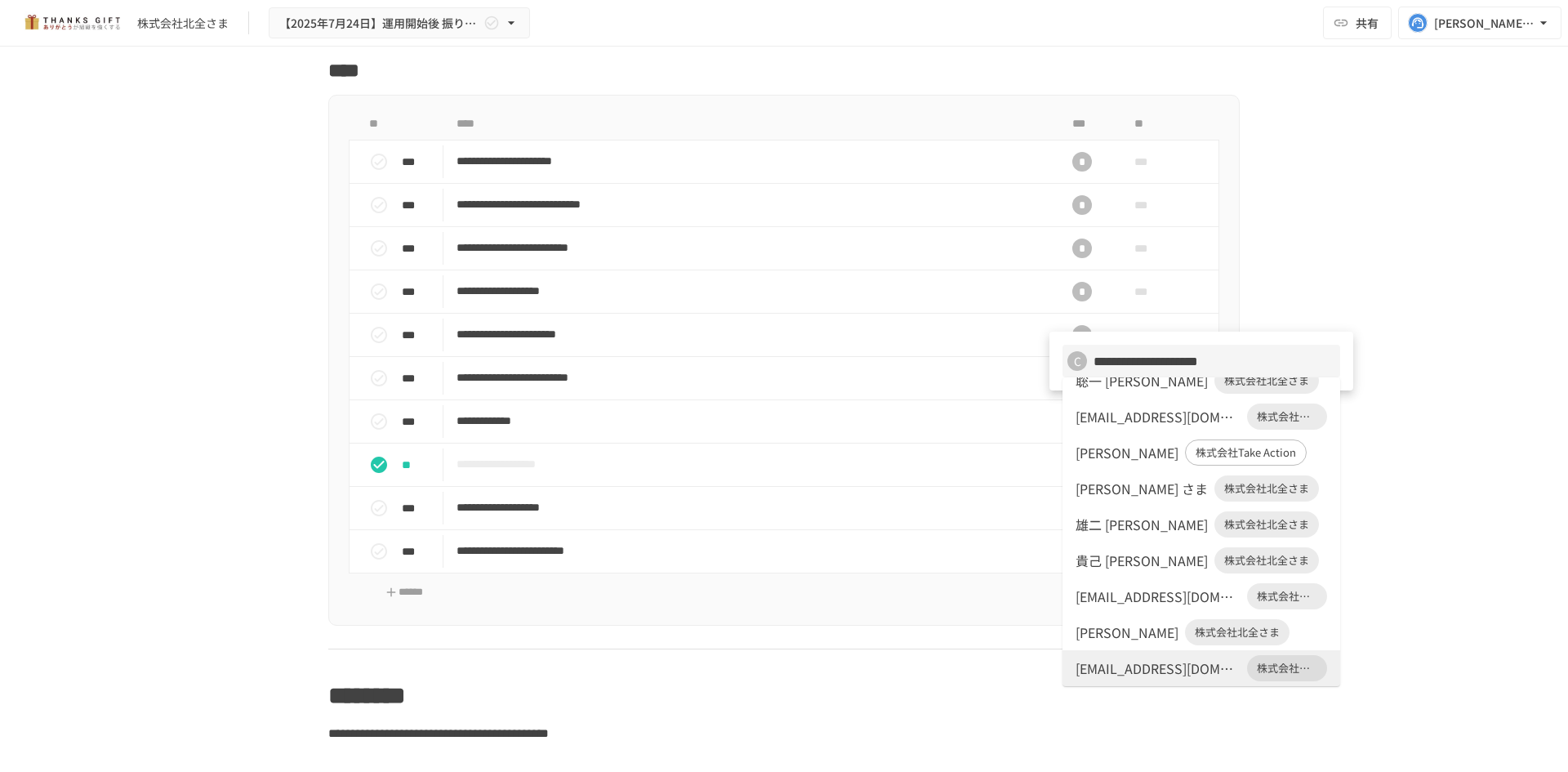 click at bounding box center [784, 386] 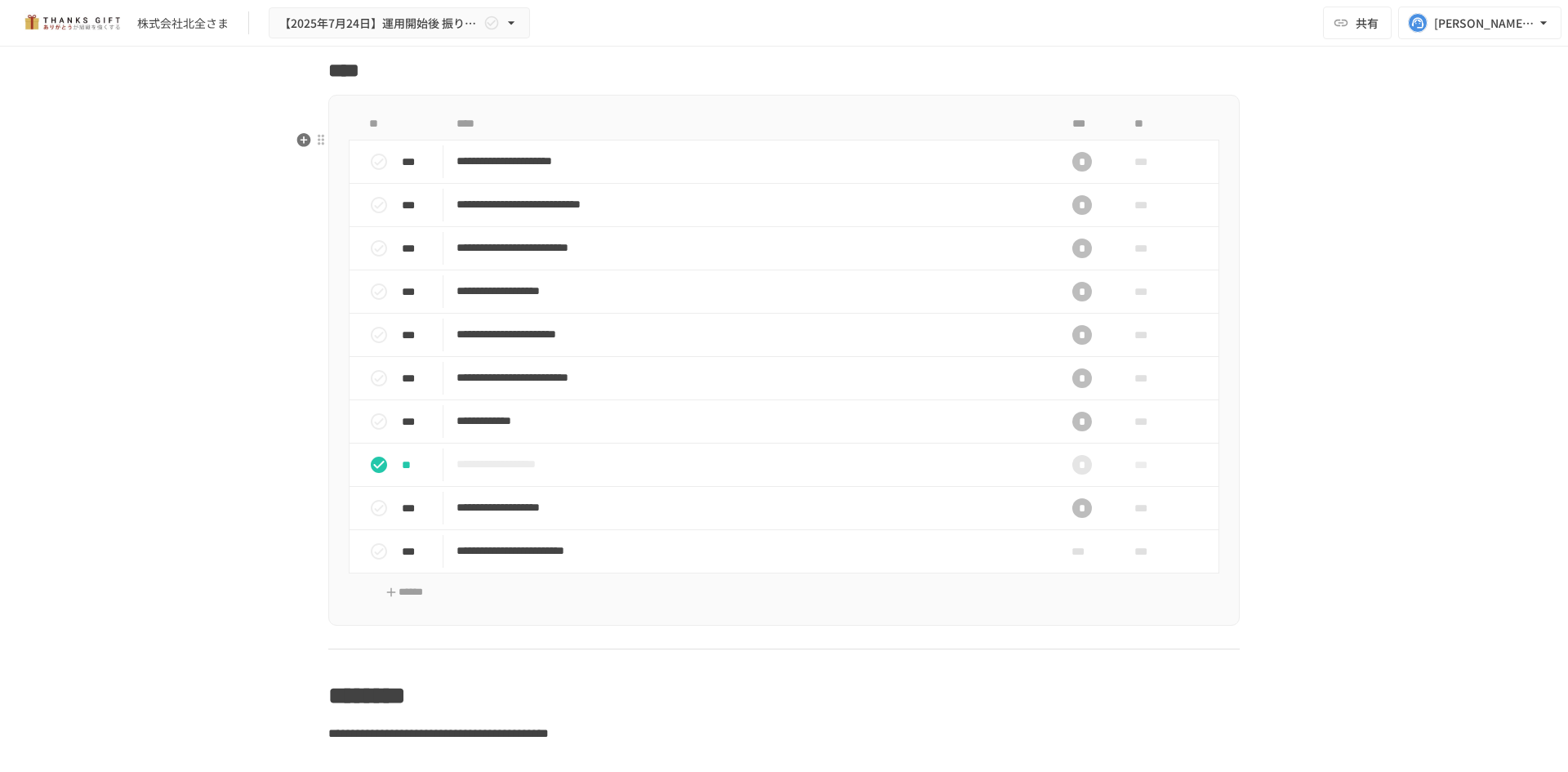 click on "****" at bounding box center [784, 70] 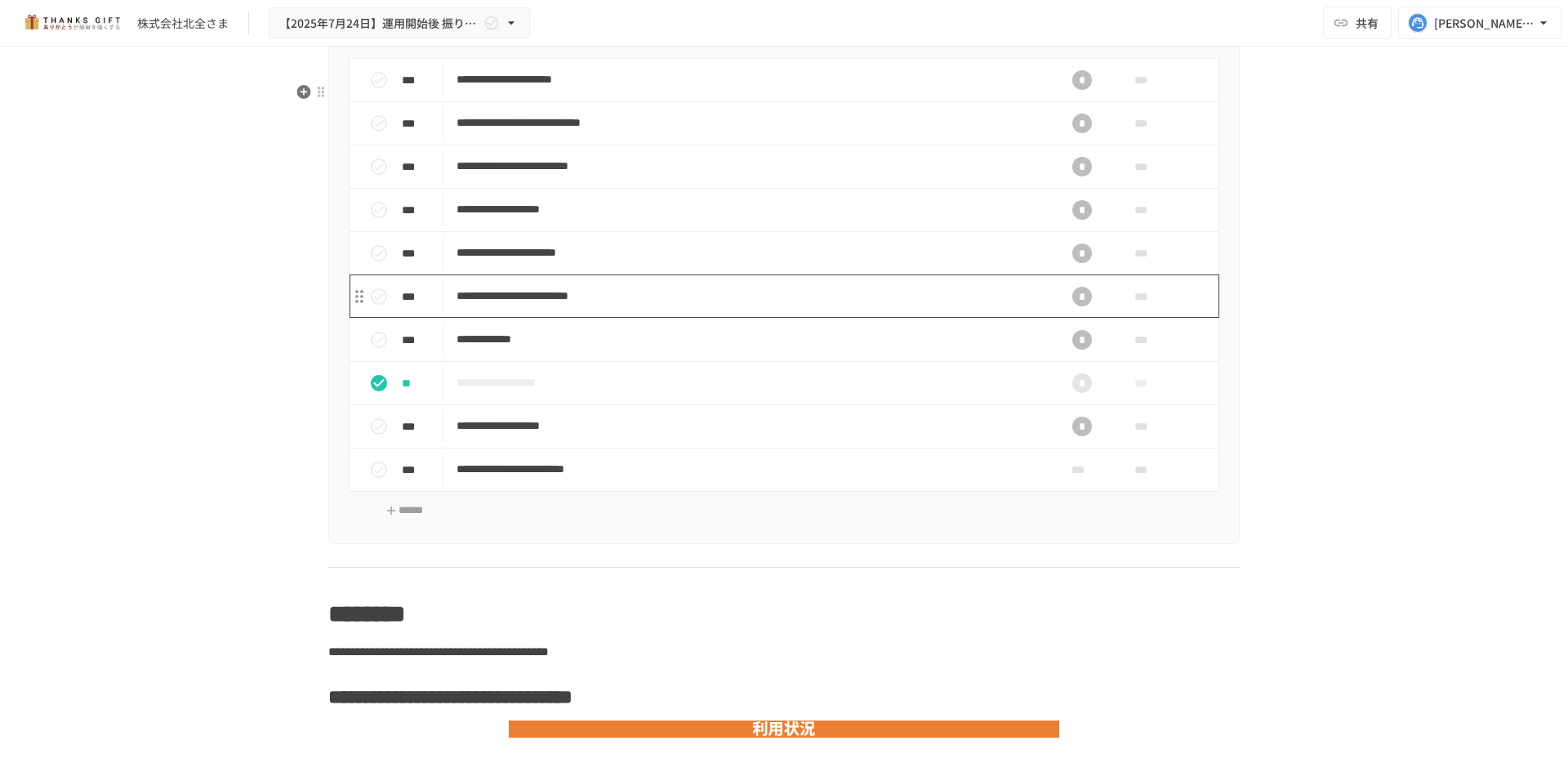 scroll, scrollTop: 1879, scrollLeft: 0, axis: vertical 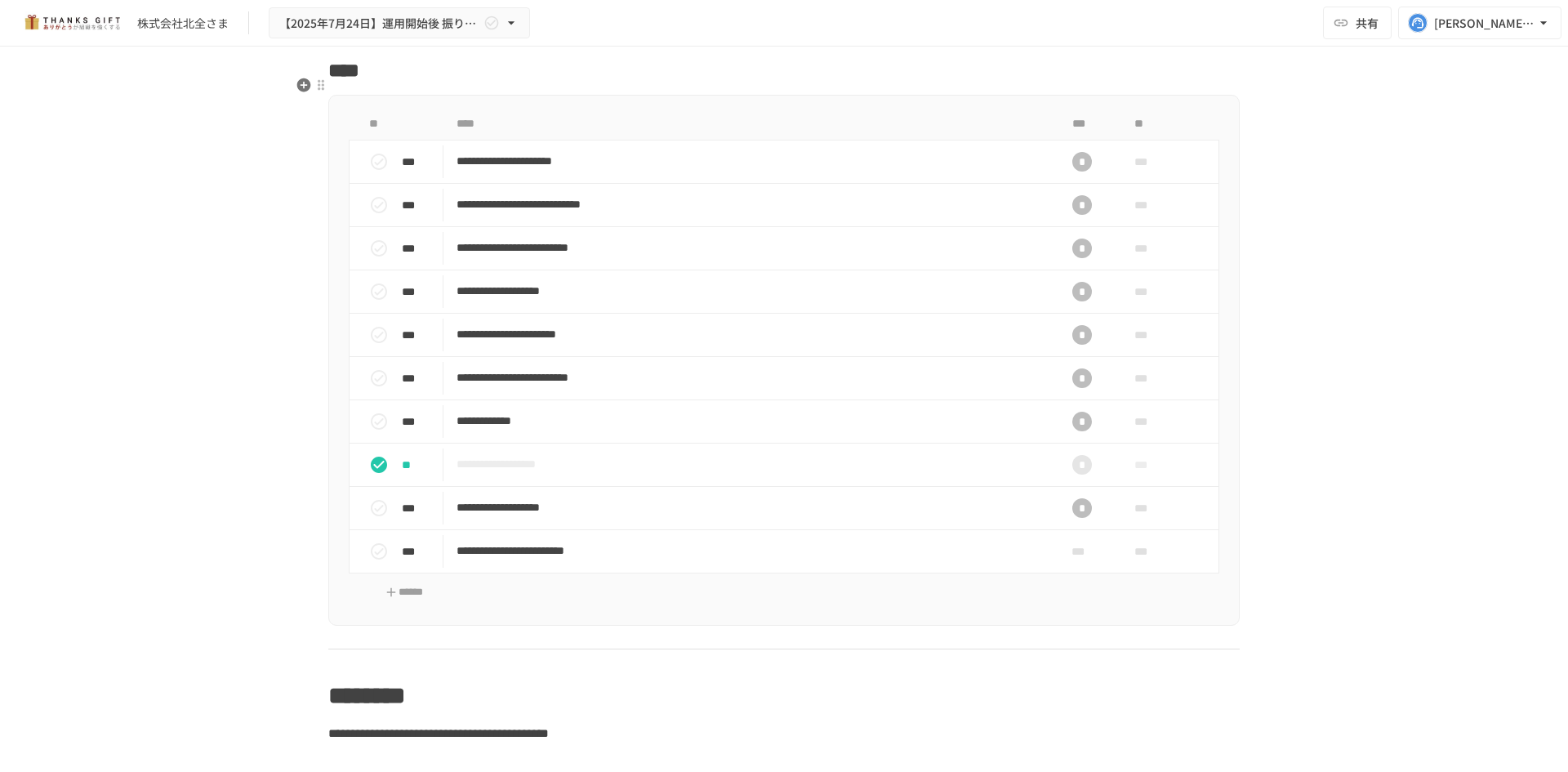 click on "*******" at bounding box center (784, 16) 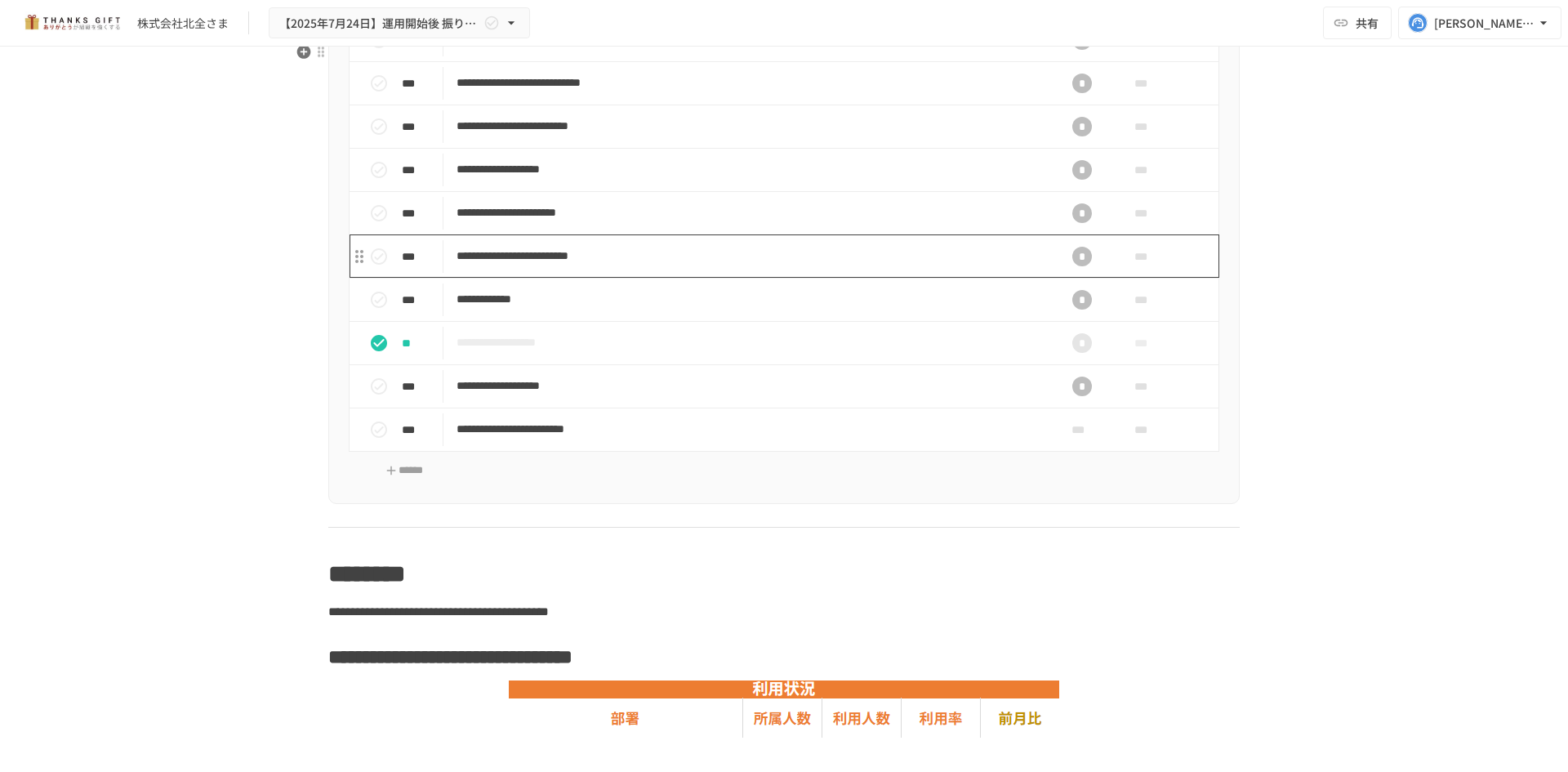 scroll, scrollTop: 1879, scrollLeft: 0, axis: vertical 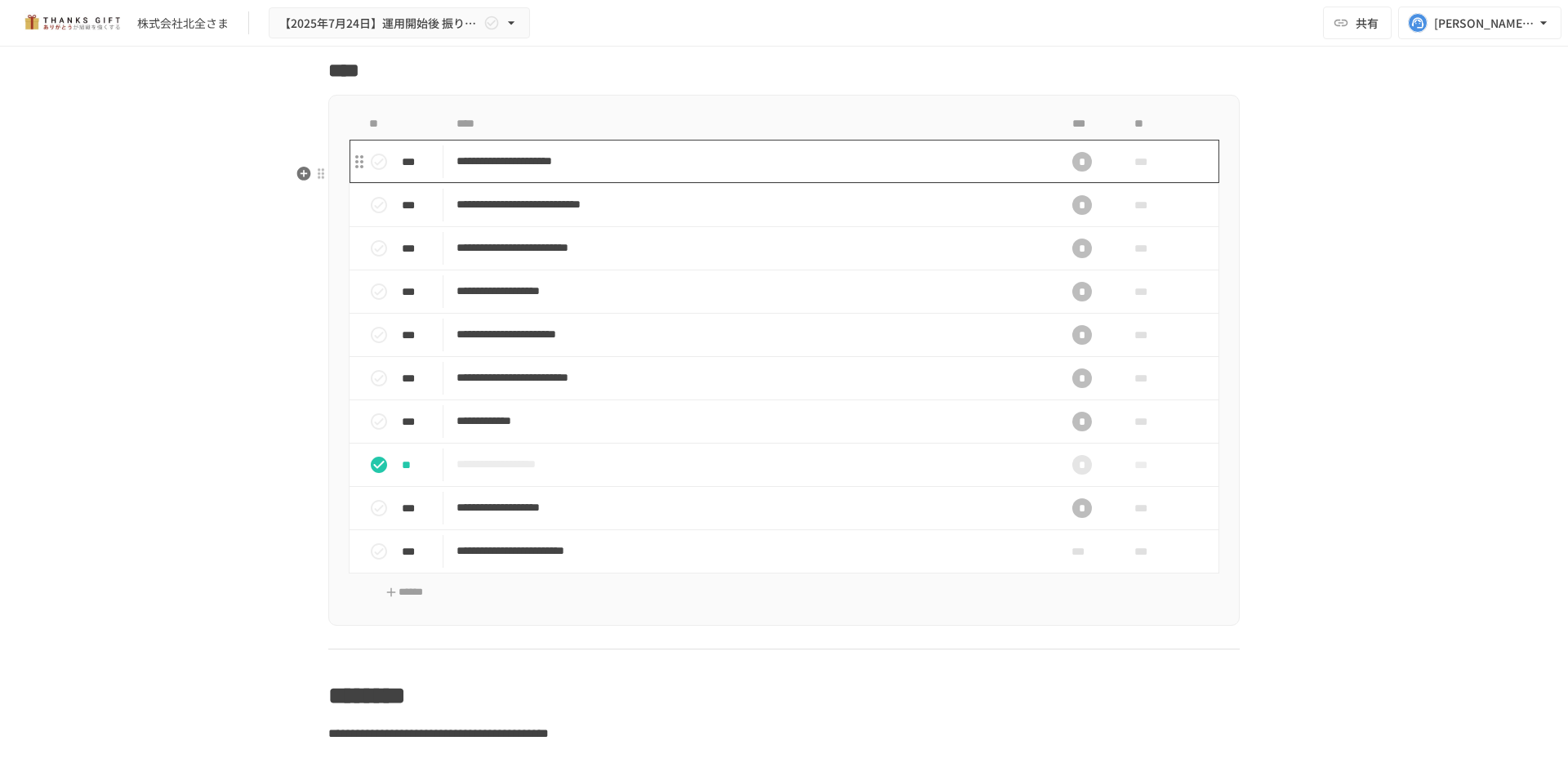 click on "**********" at bounding box center (750, 161) 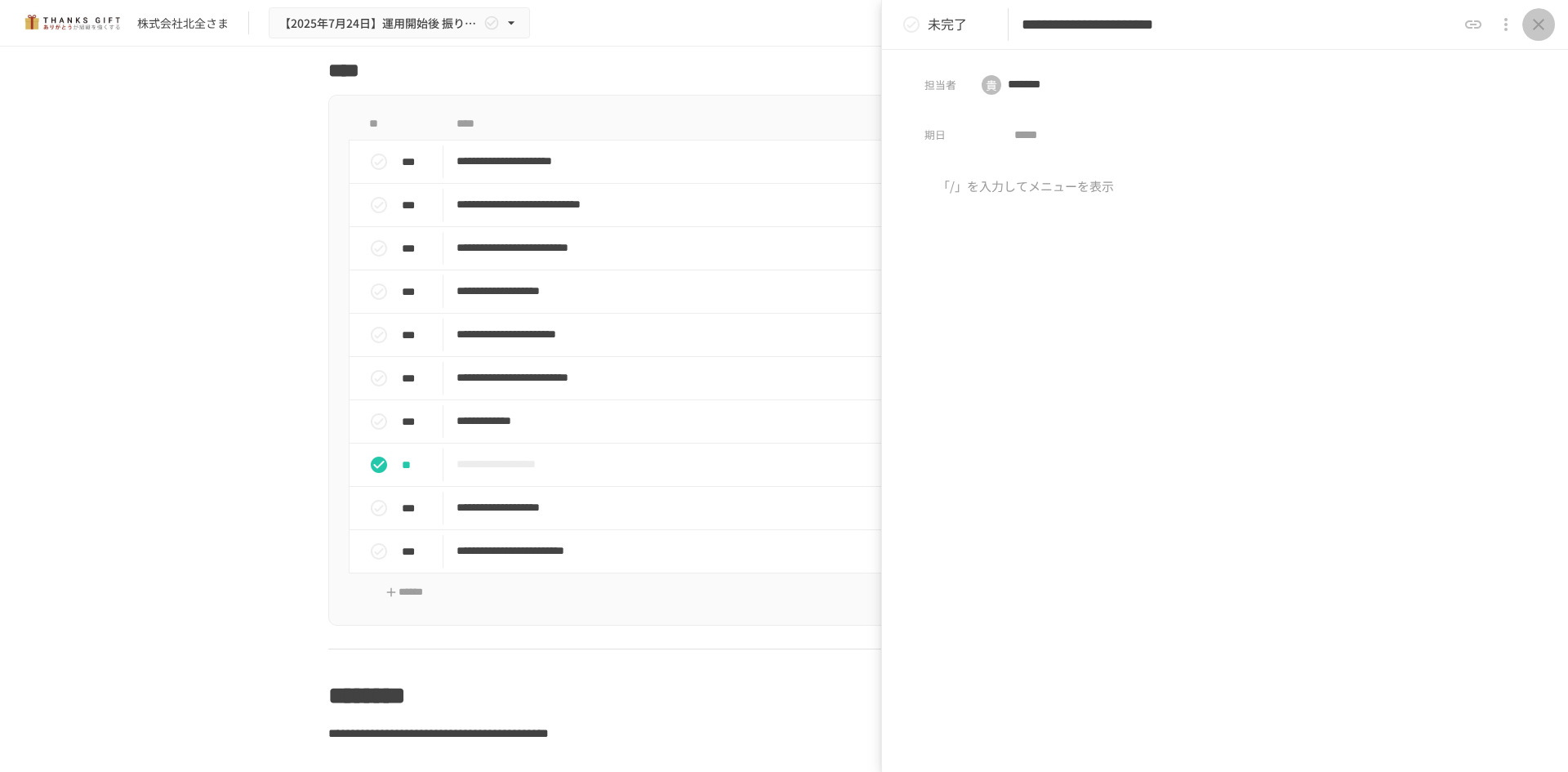 click 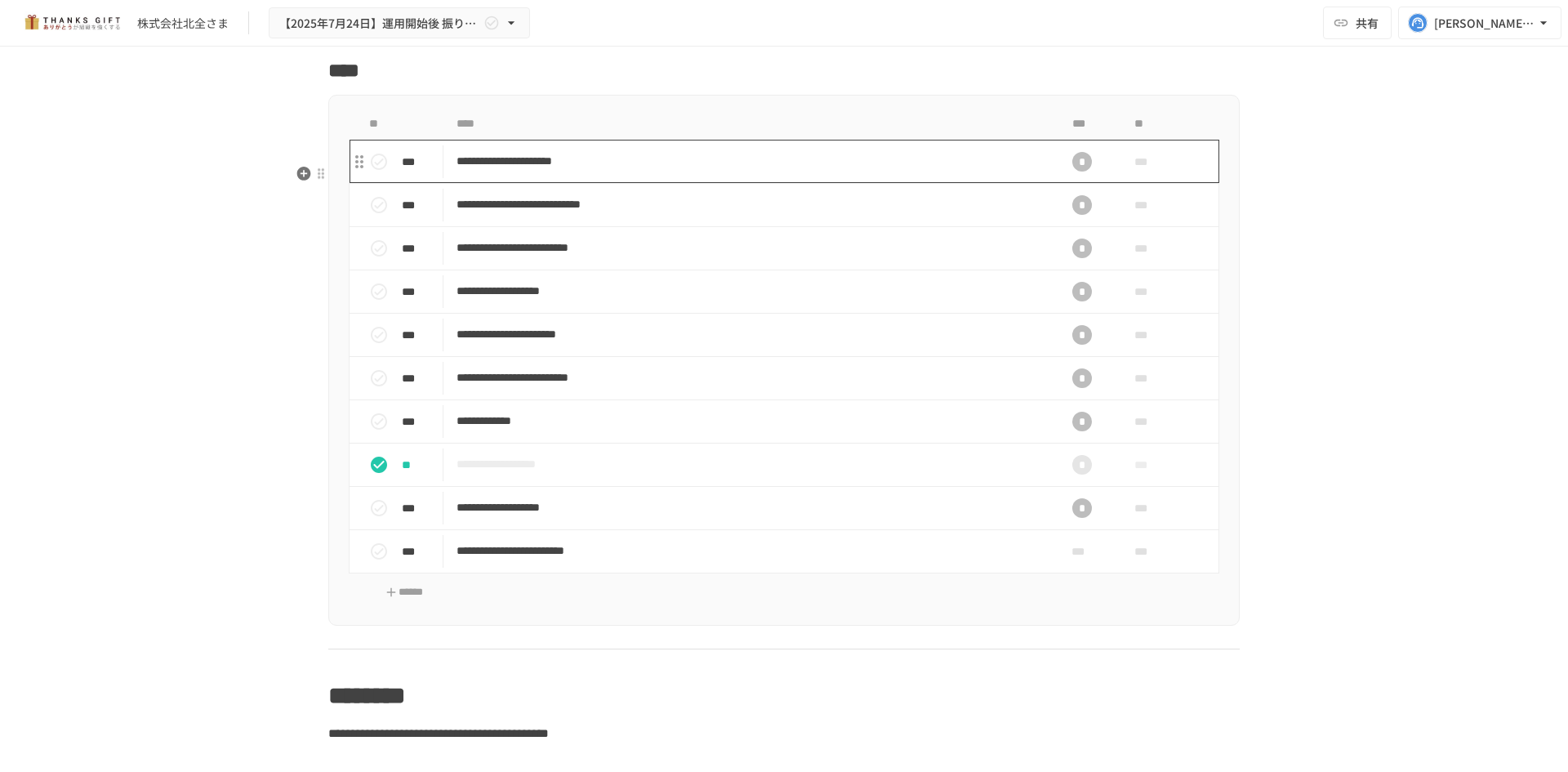 click on "**********" at bounding box center (750, 161) 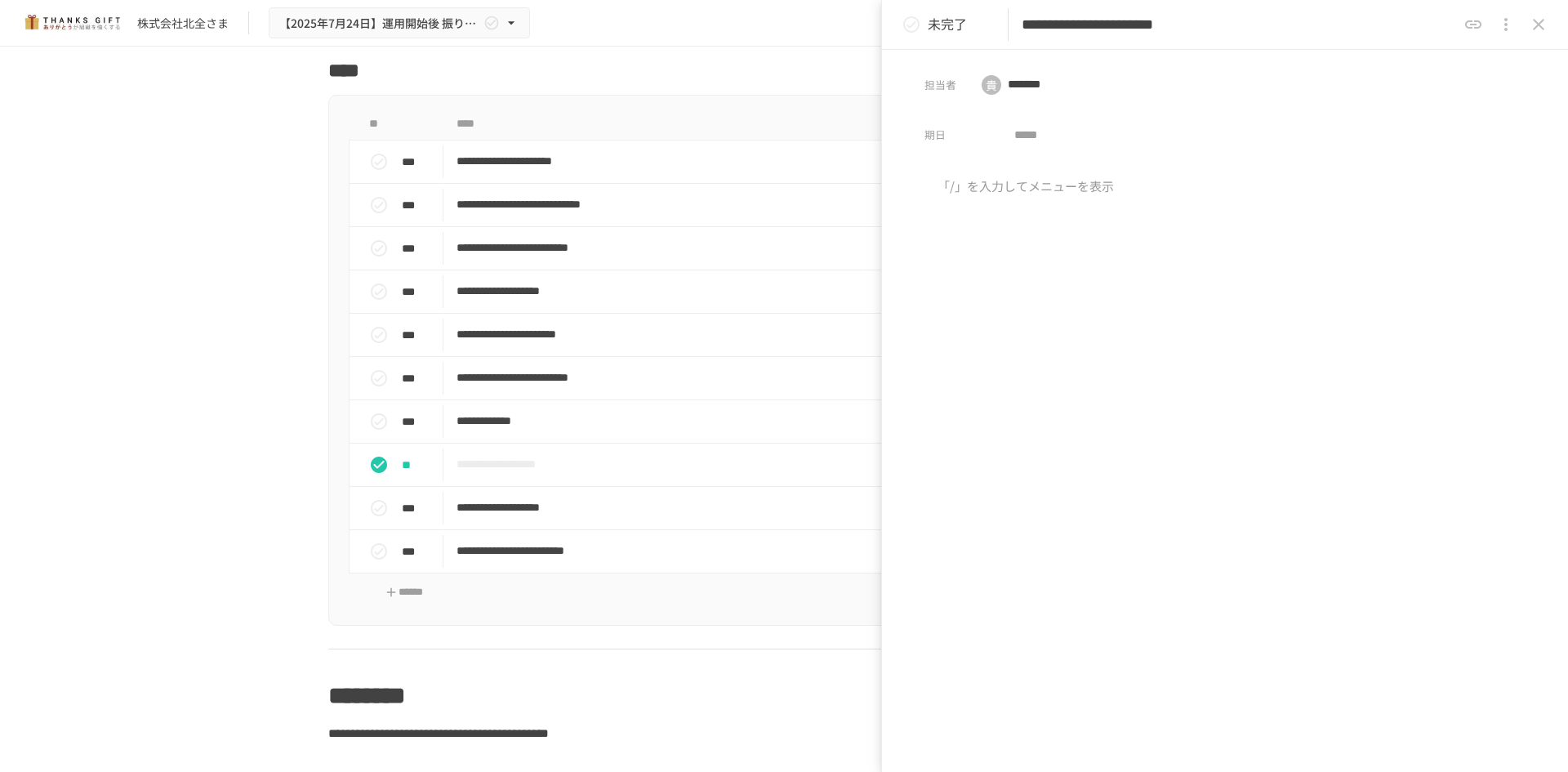 click at bounding box center [1225, 313] 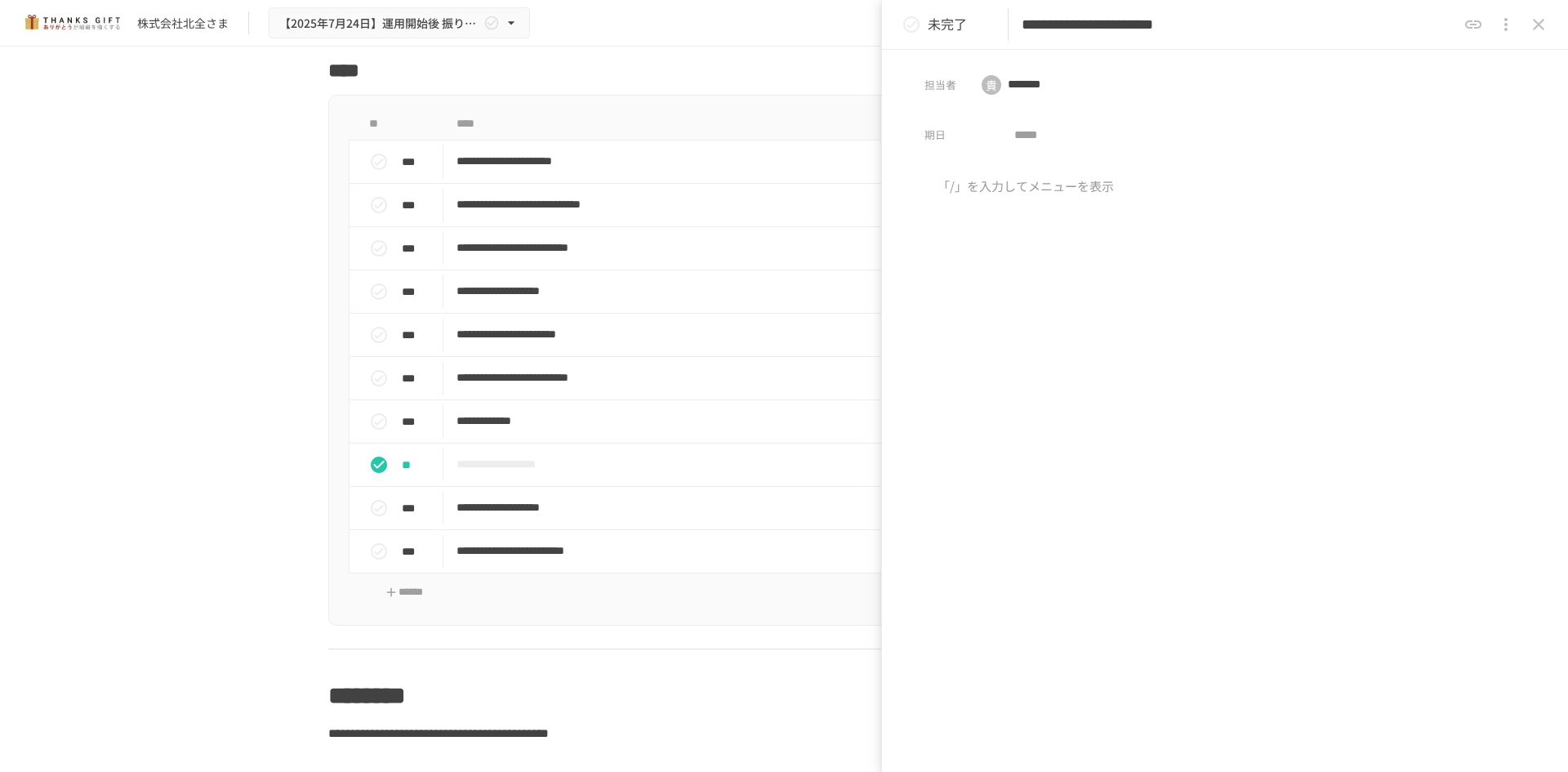 type 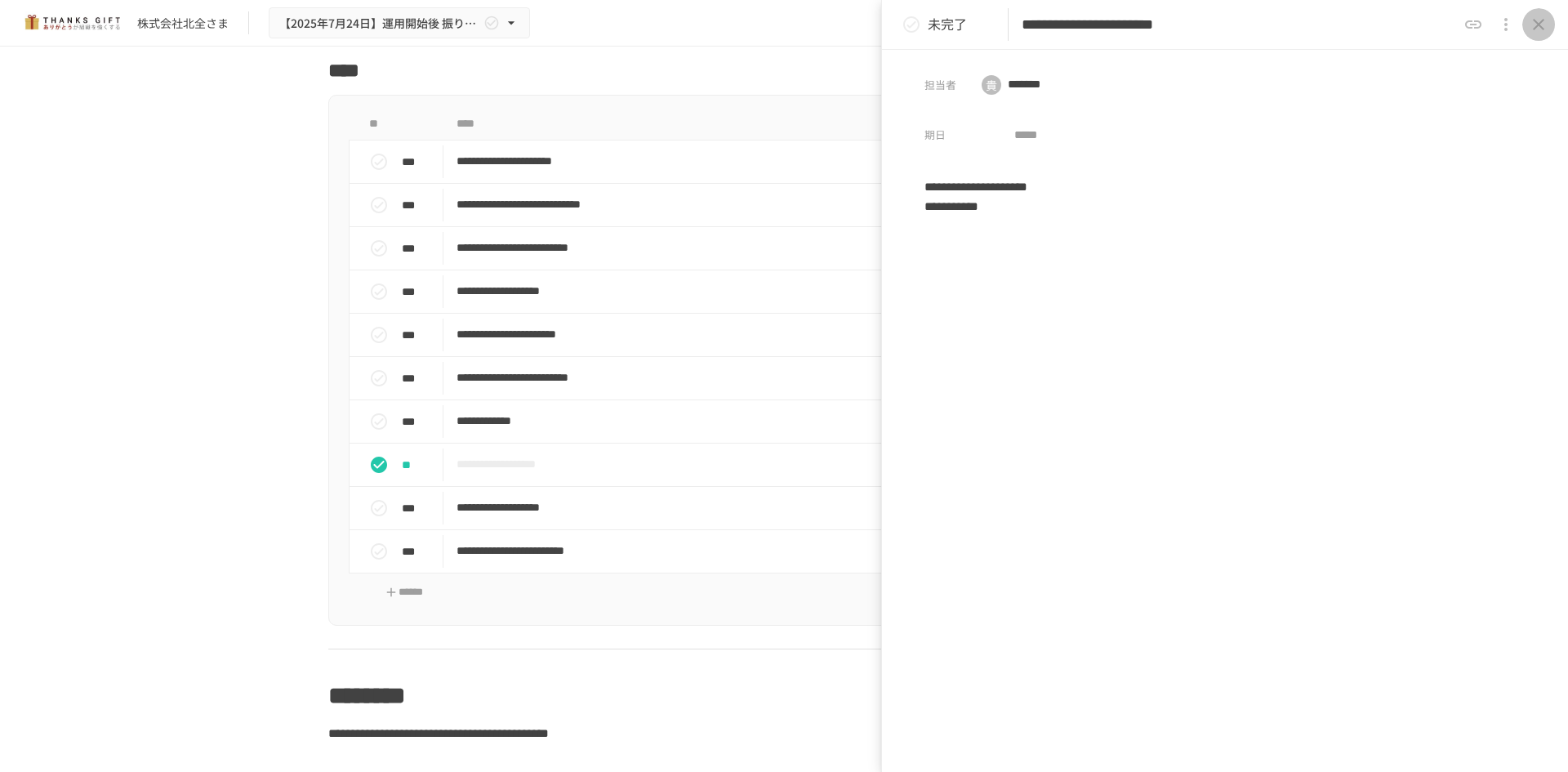 click 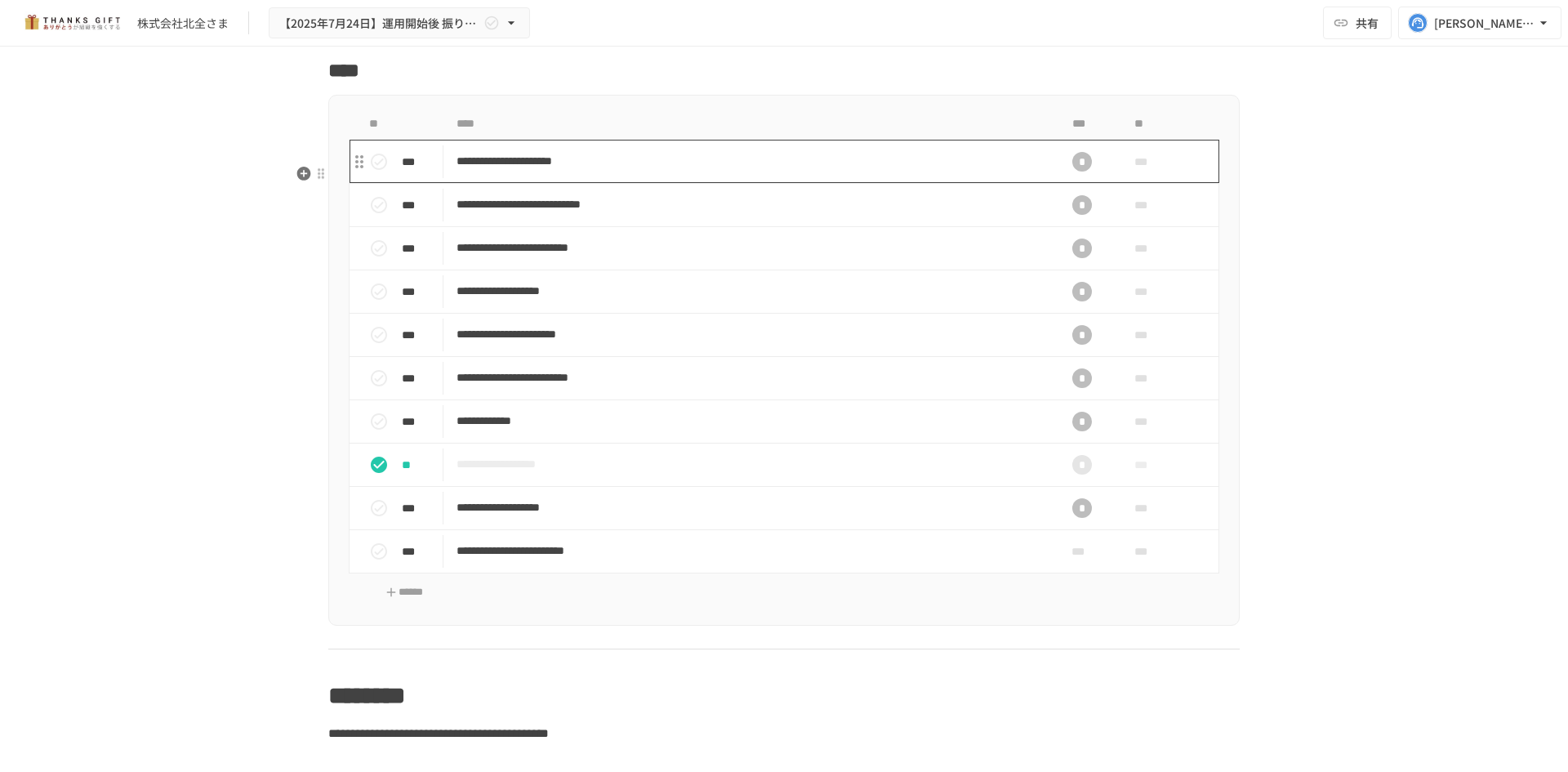 click on "**********" at bounding box center (750, 161) 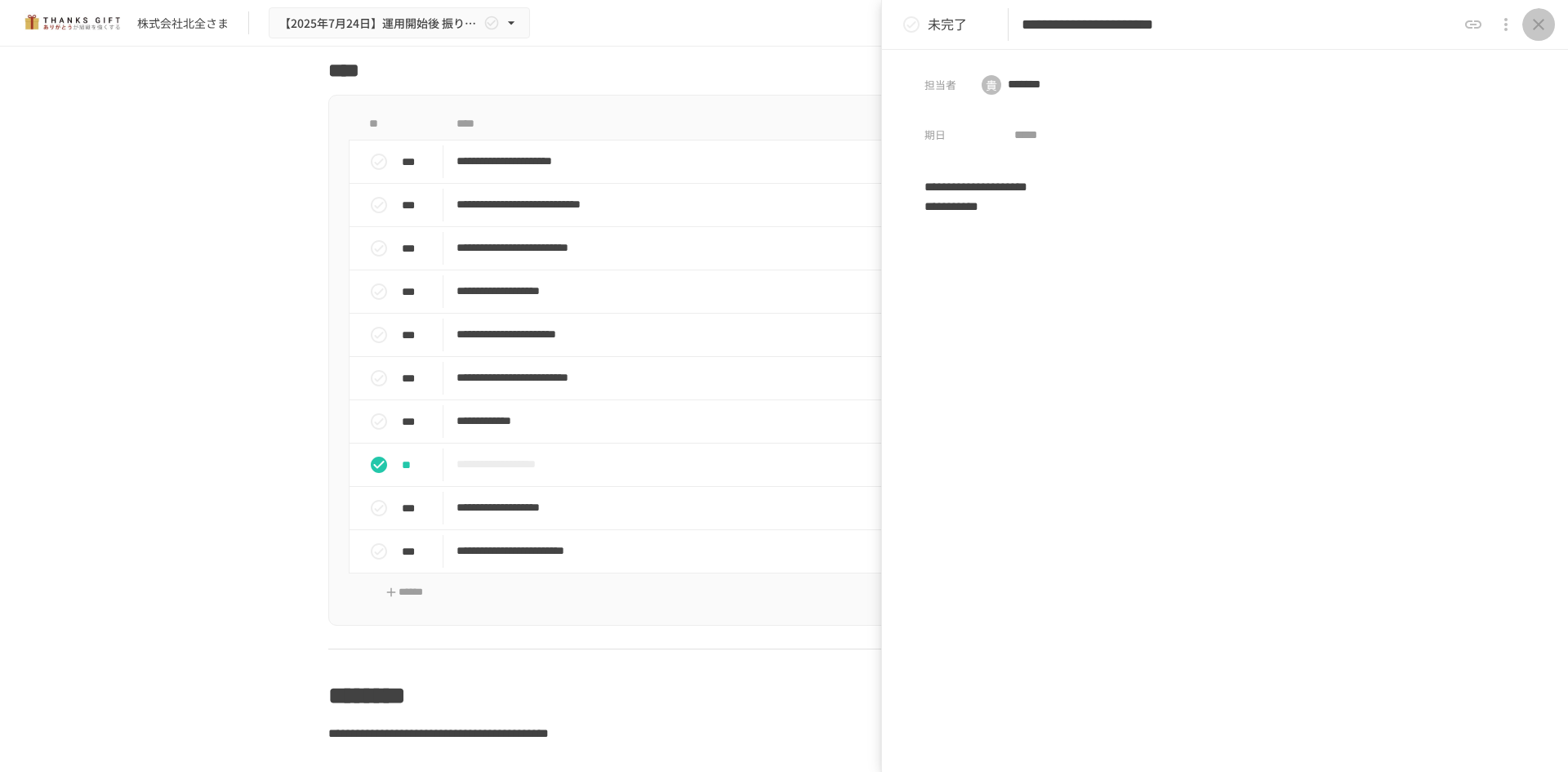 click 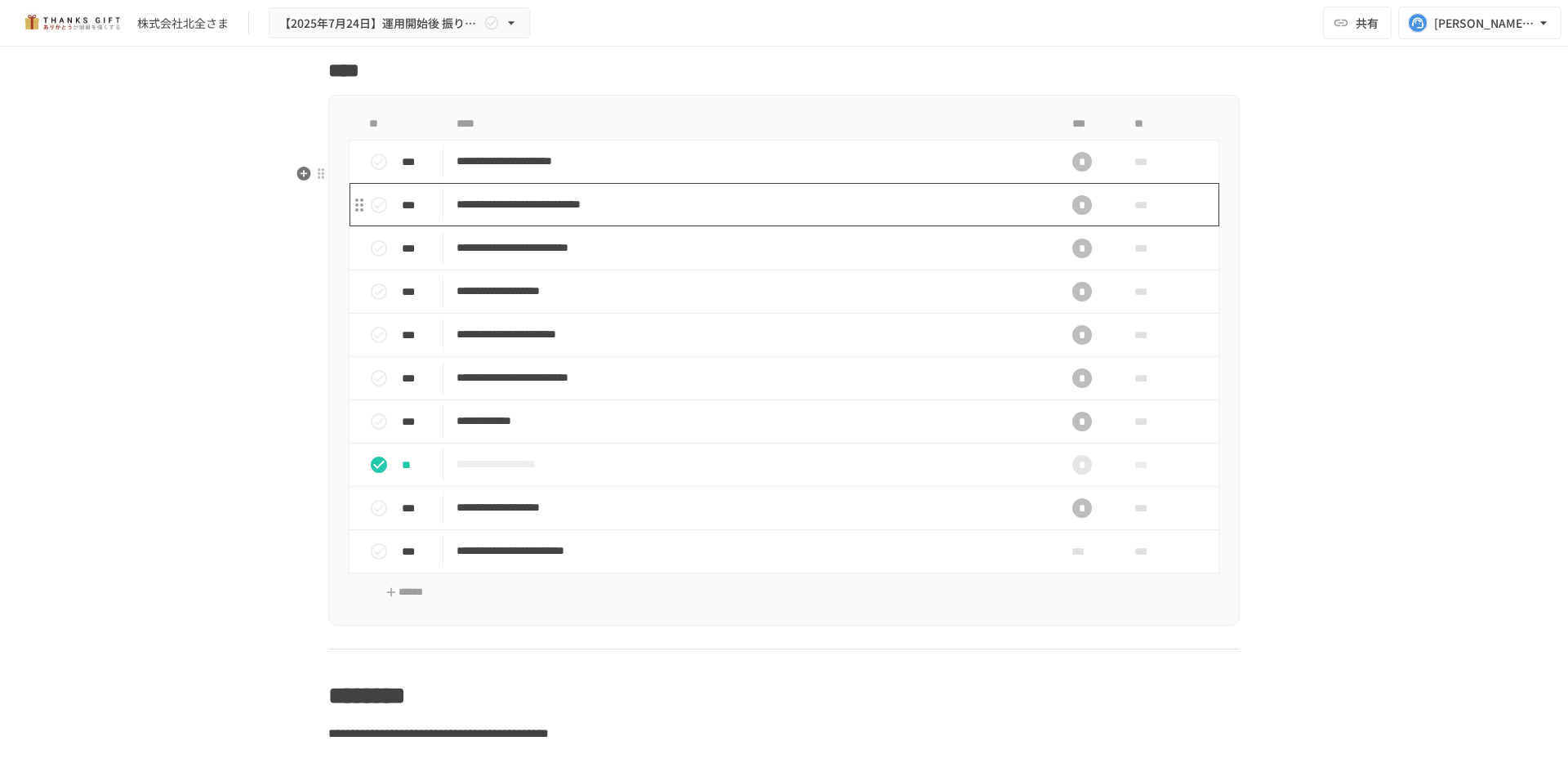 click on "**********" at bounding box center (750, 204) 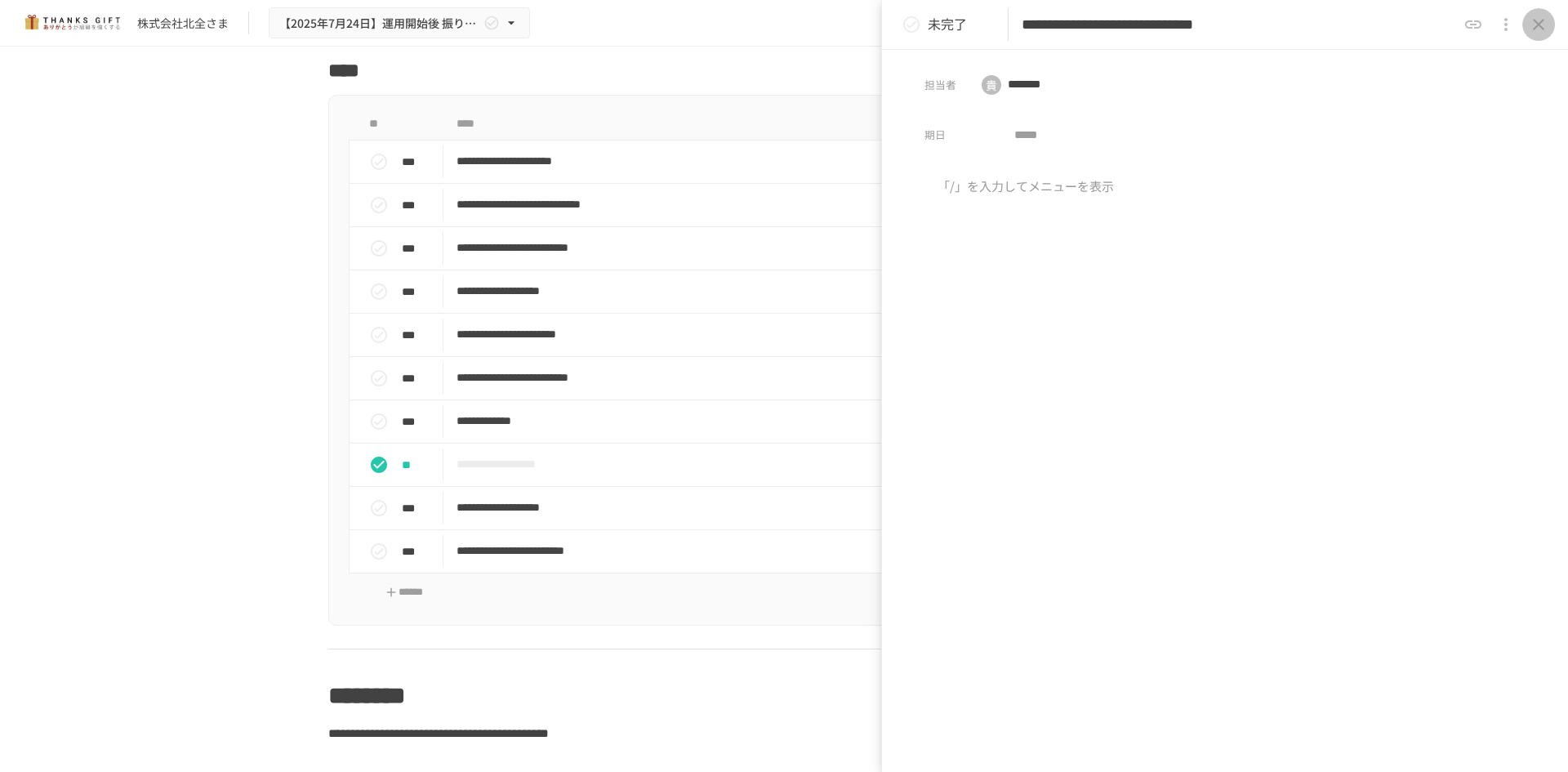 click 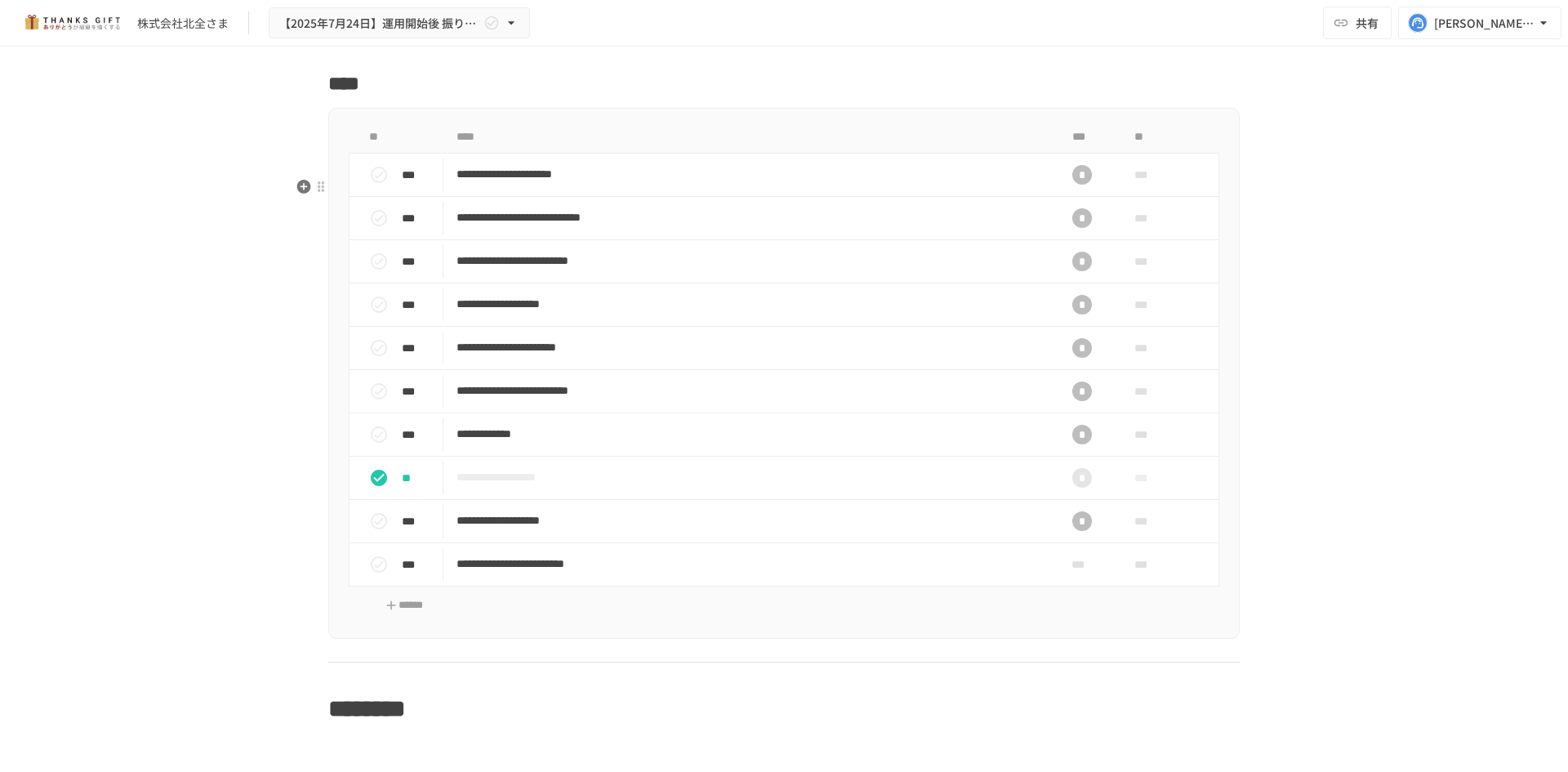 scroll, scrollTop: 1961, scrollLeft: 0, axis: vertical 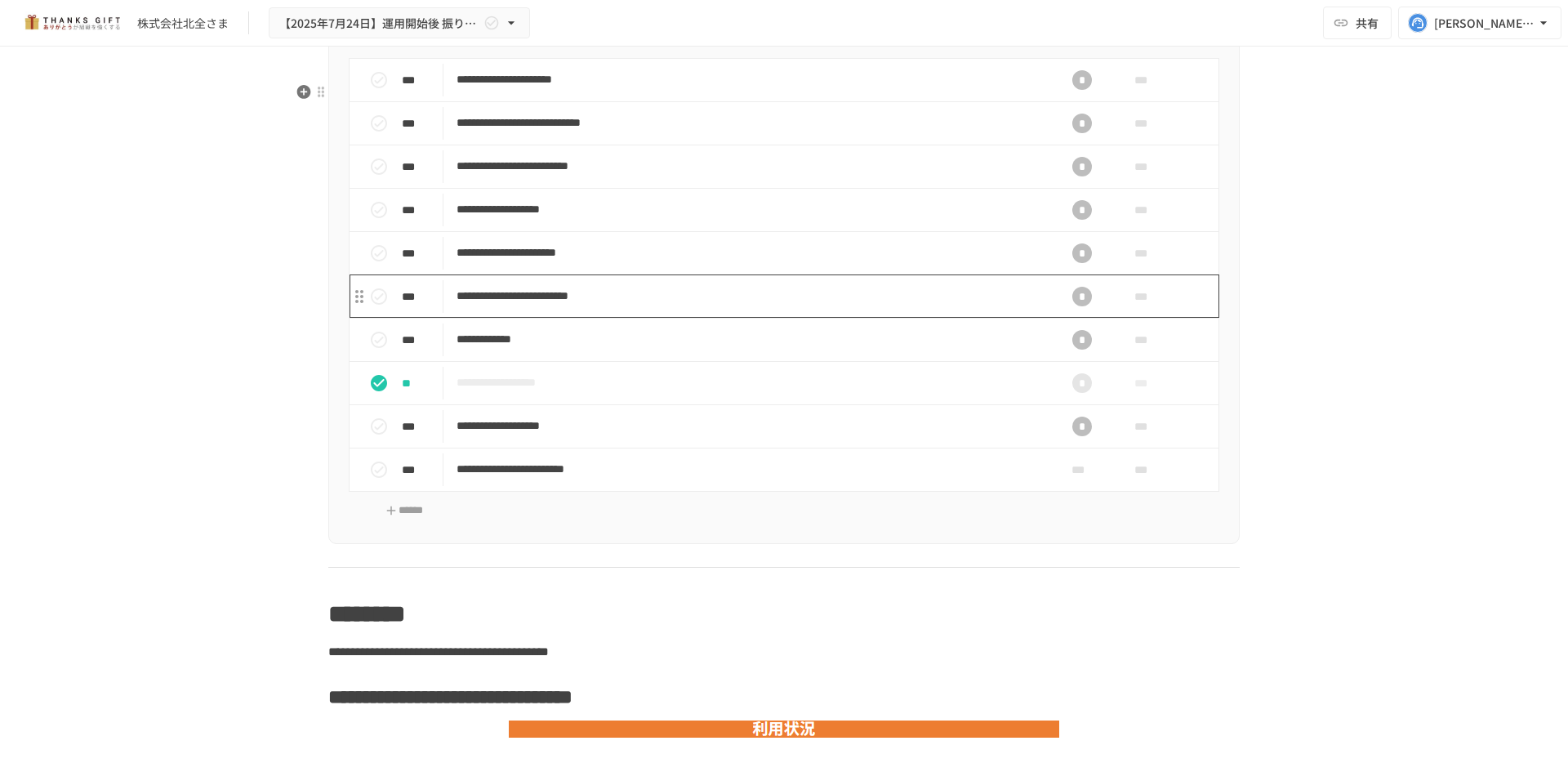 click on "**********" at bounding box center (750, 296) 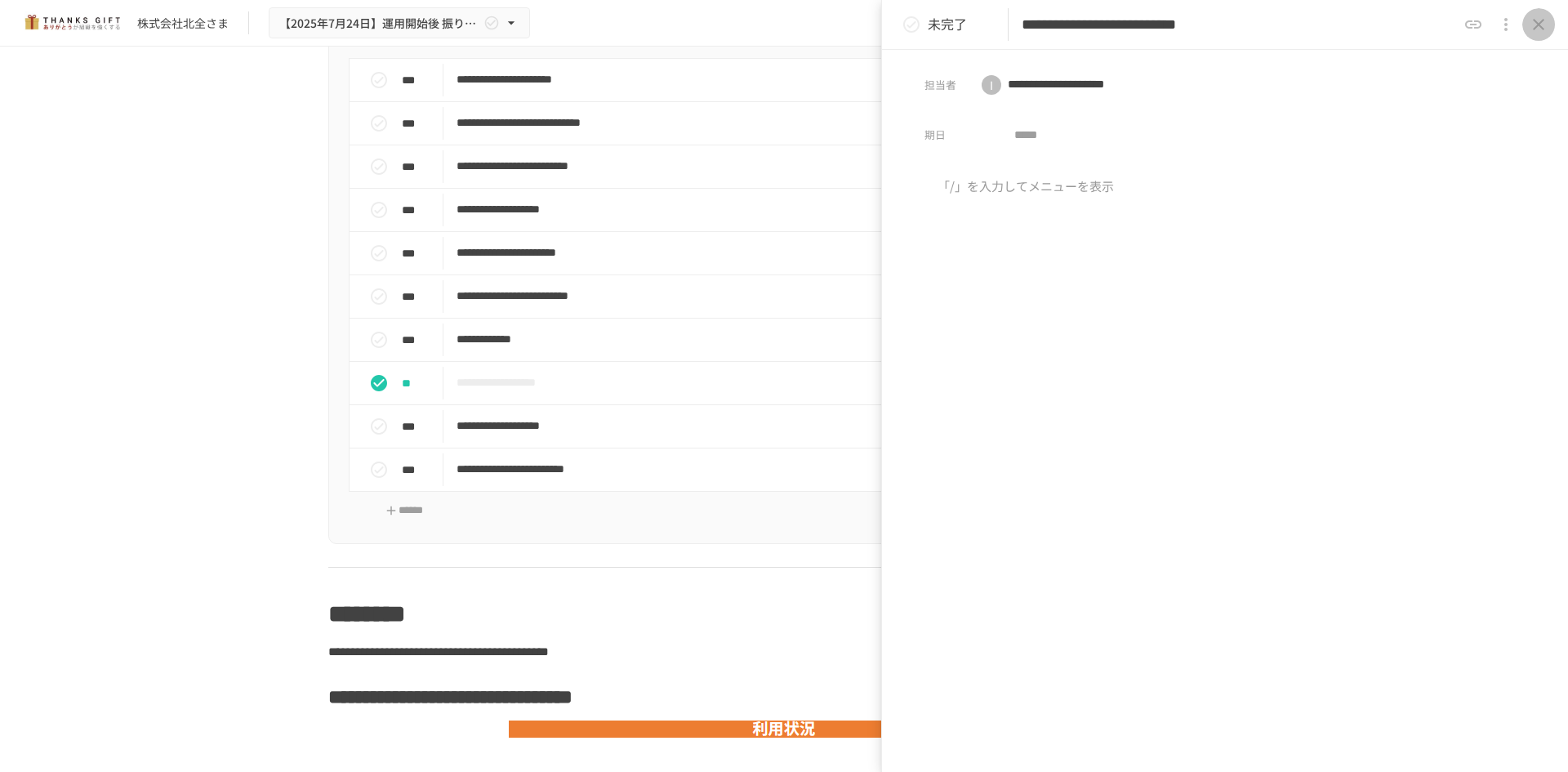 click 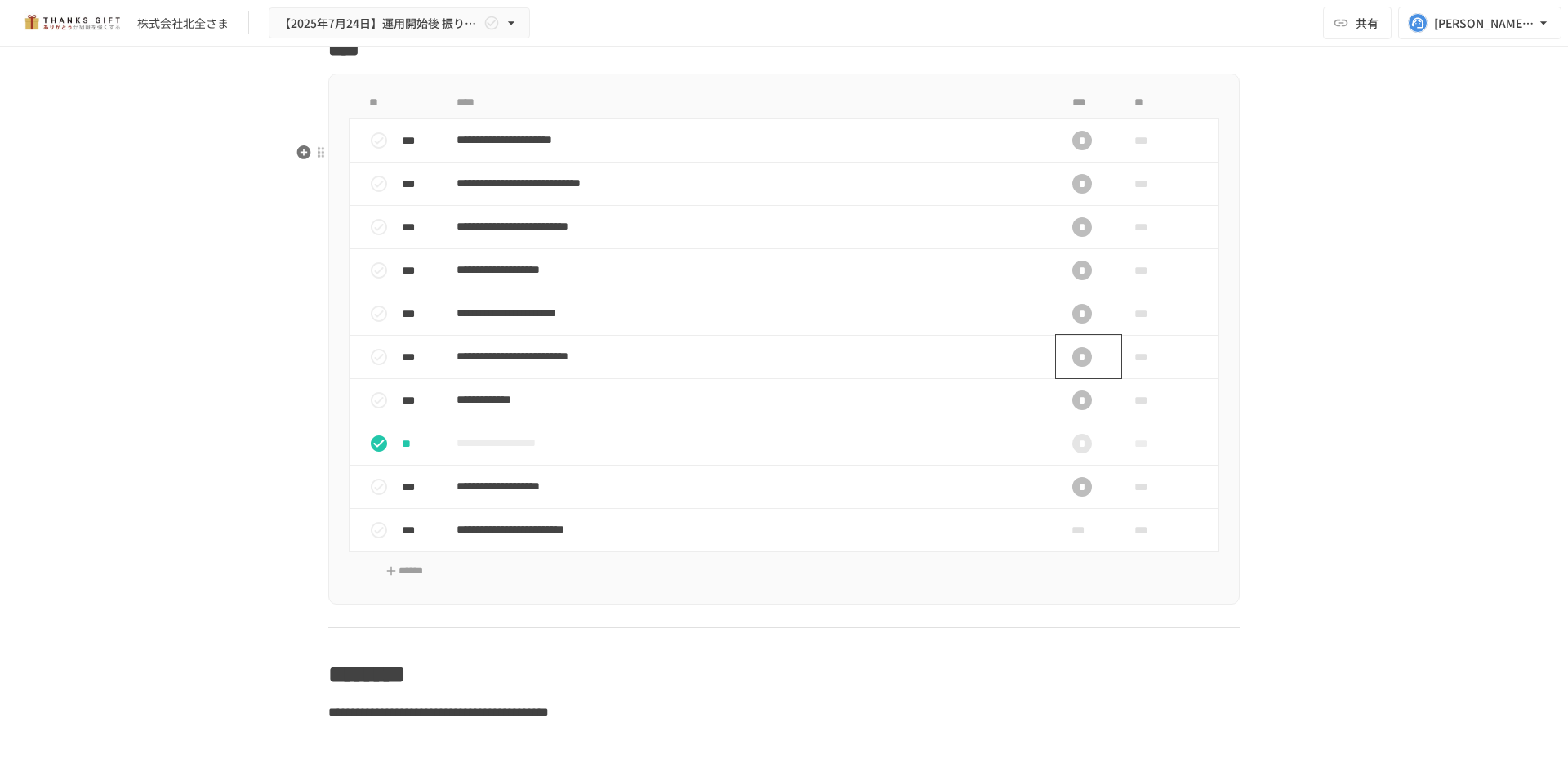 click on "*" at bounding box center [1082, 357] 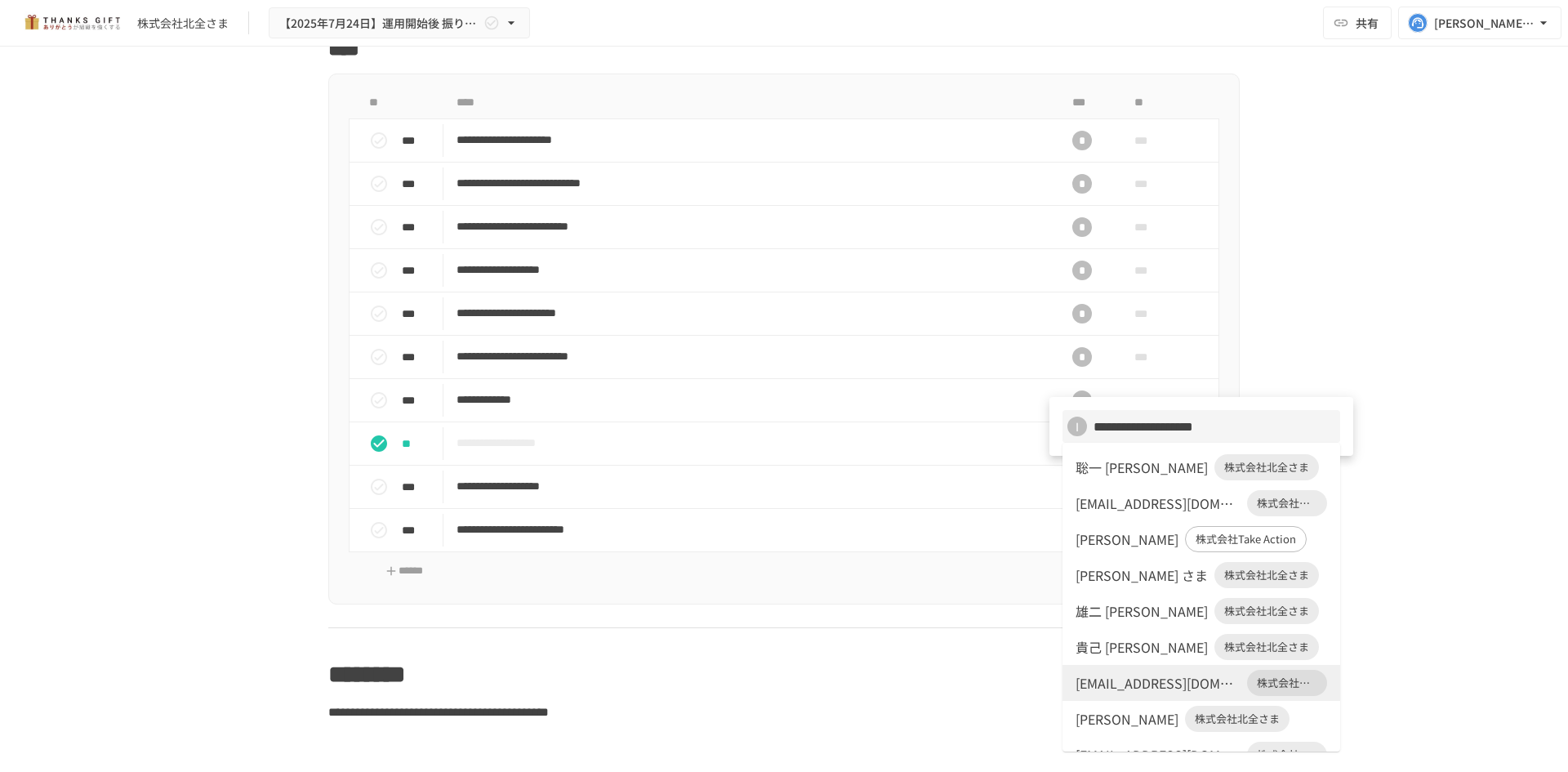 click on "聡一 北川さま" at bounding box center [1142, 467] 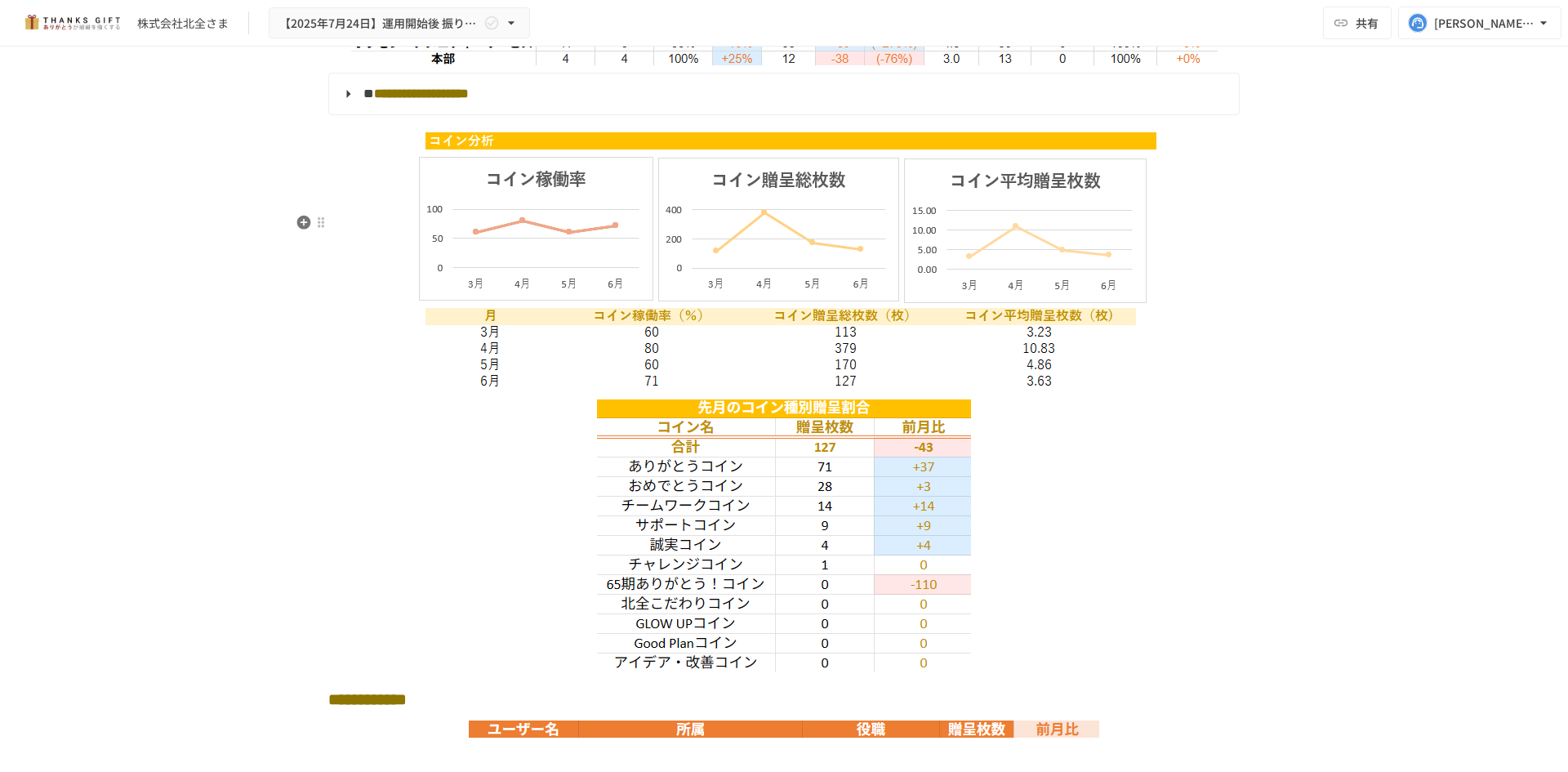scroll, scrollTop: 3371, scrollLeft: 0, axis: vertical 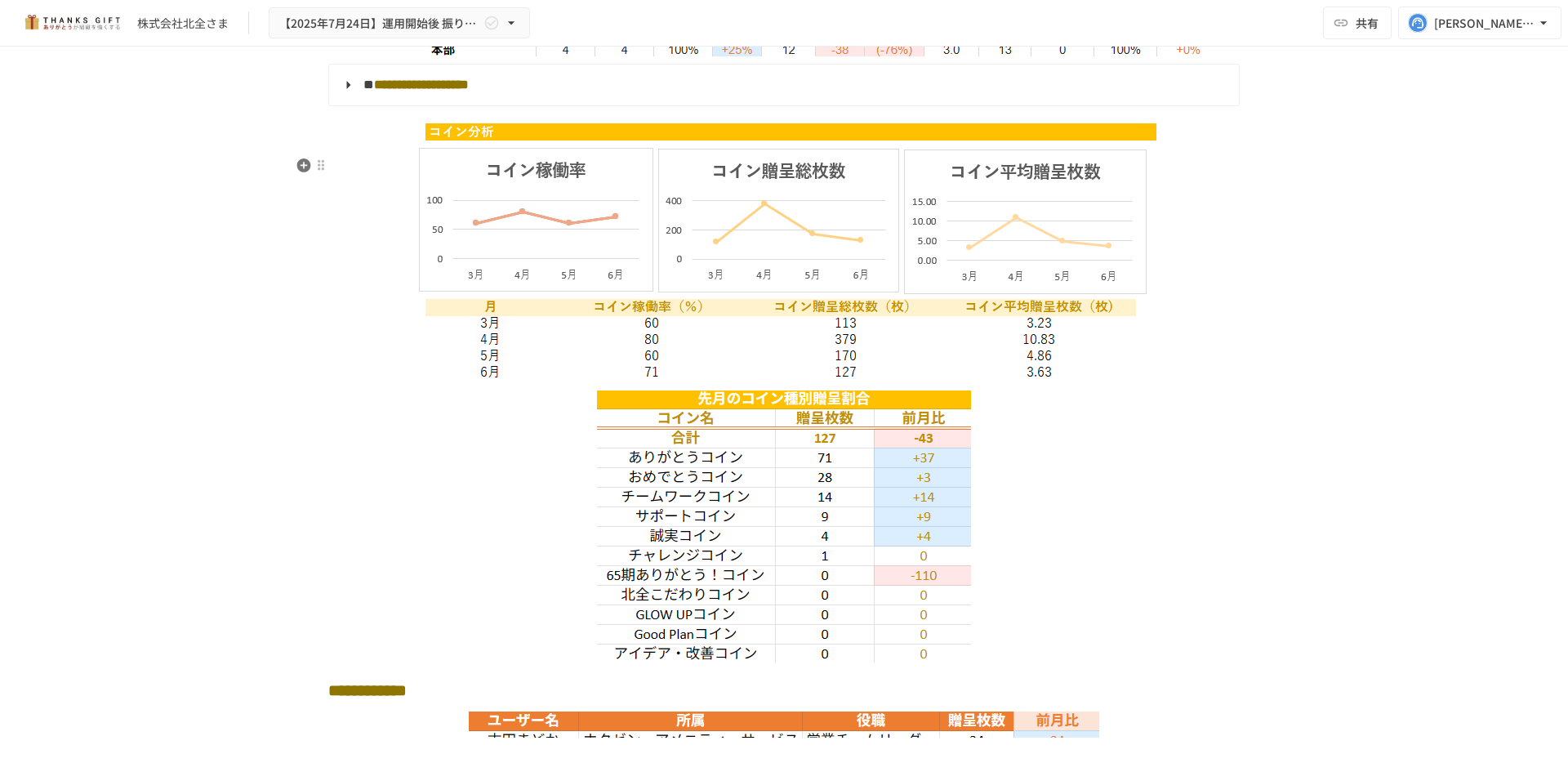 click on "**********" at bounding box center [782, 85] 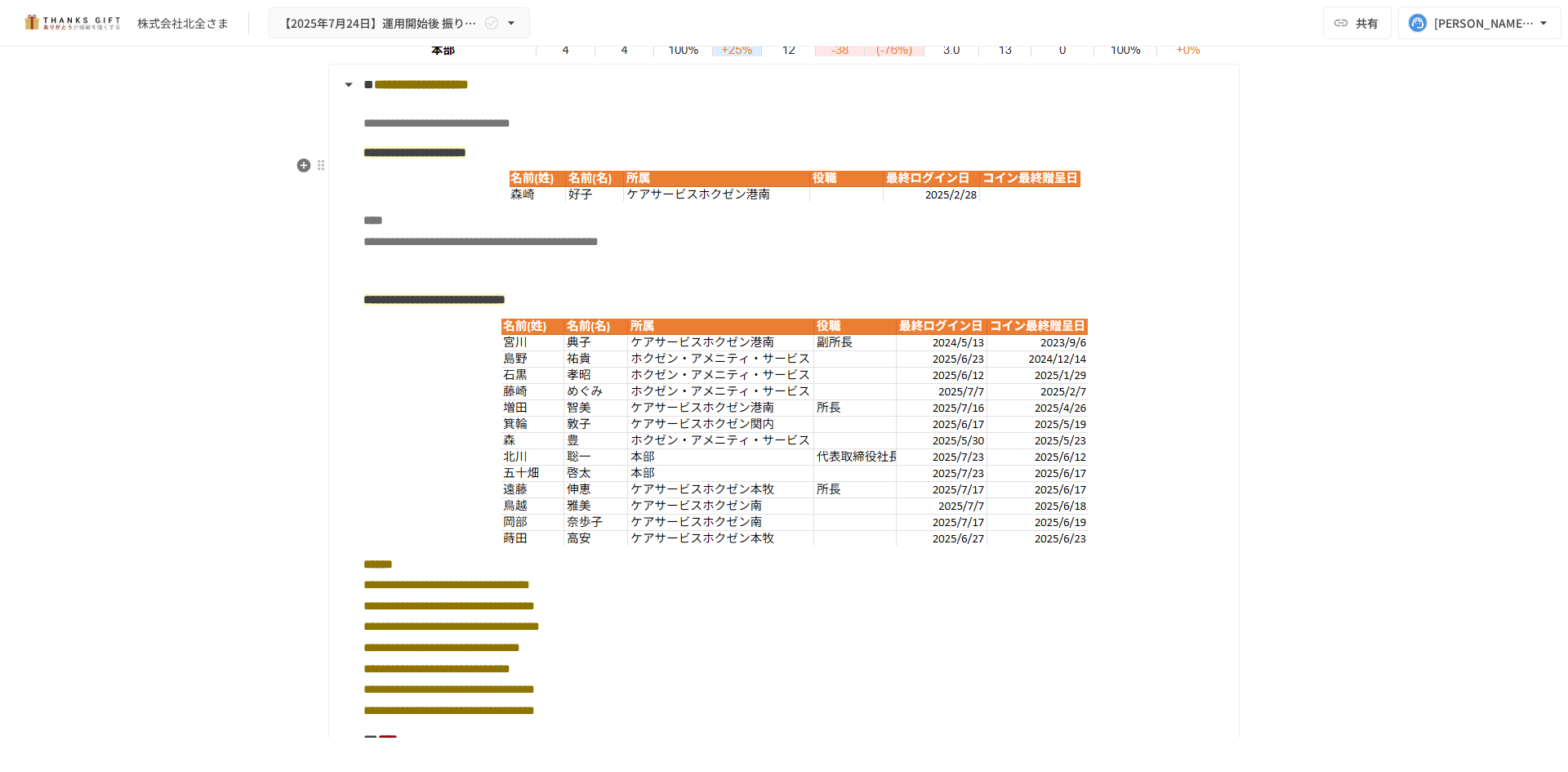 click on "**********" at bounding box center (782, 85) 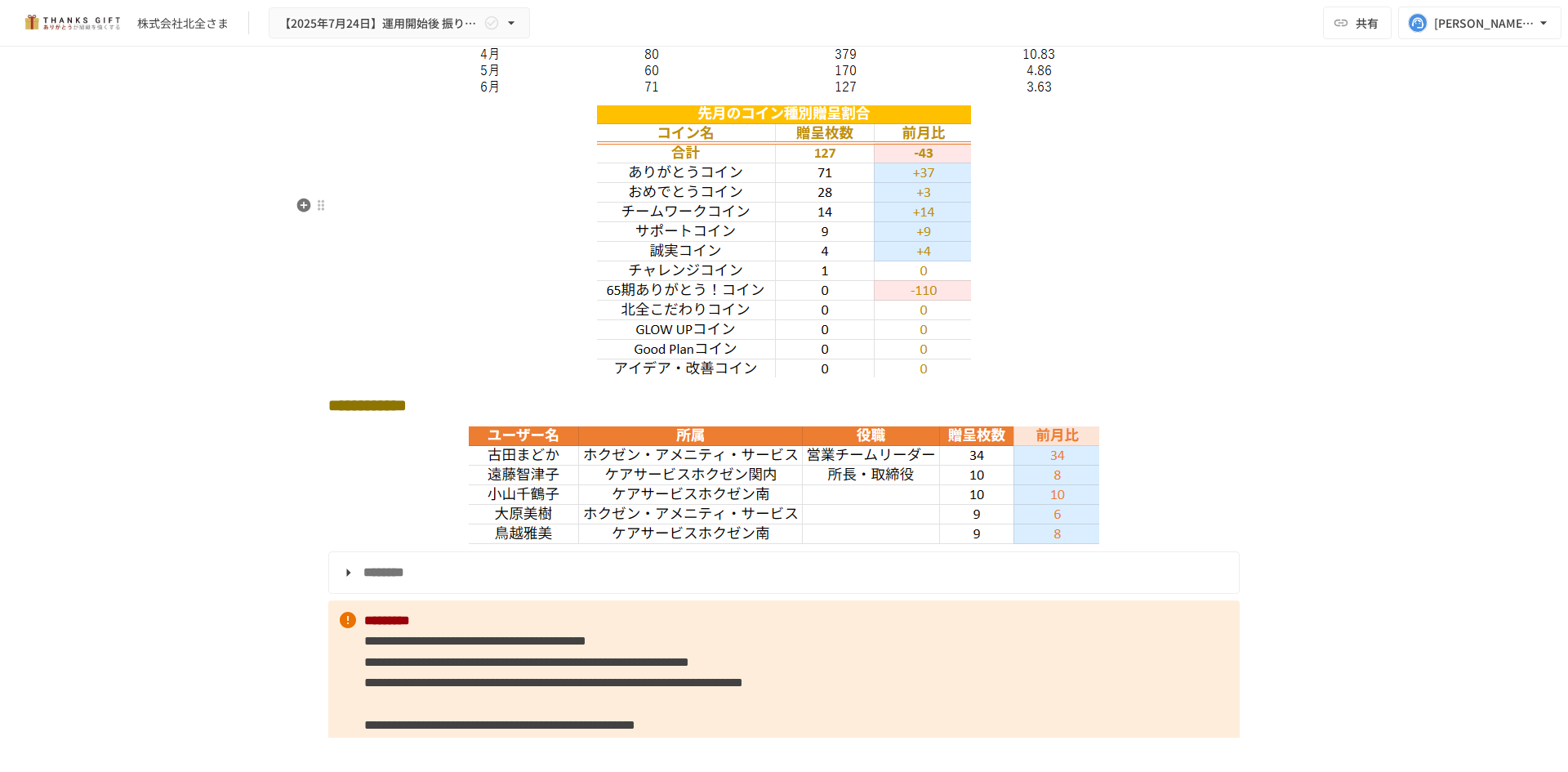 scroll, scrollTop: 3943, scrollLeft: 0, axis: vertical 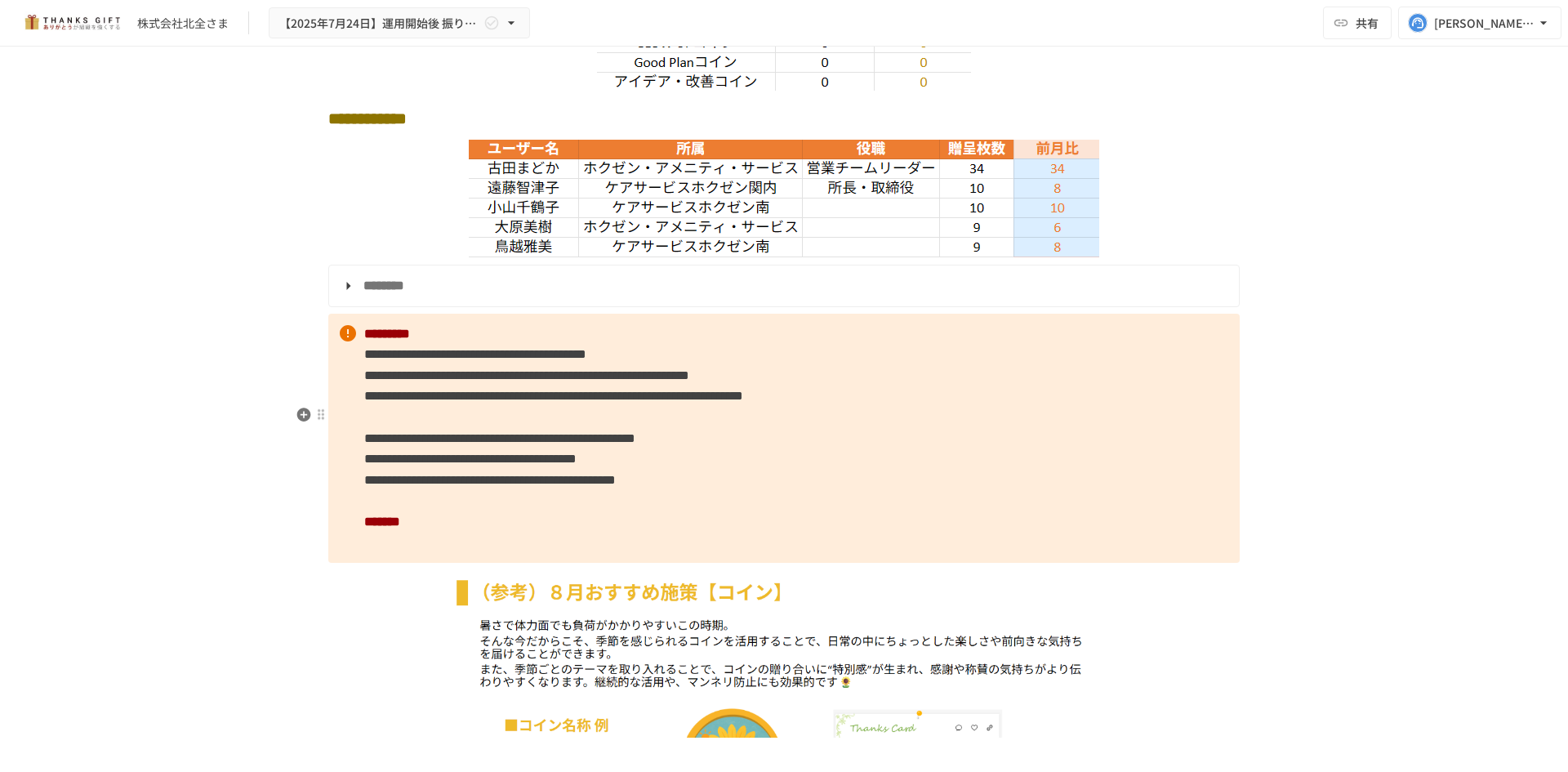 click on "**********" at bounding box center [784, 439] 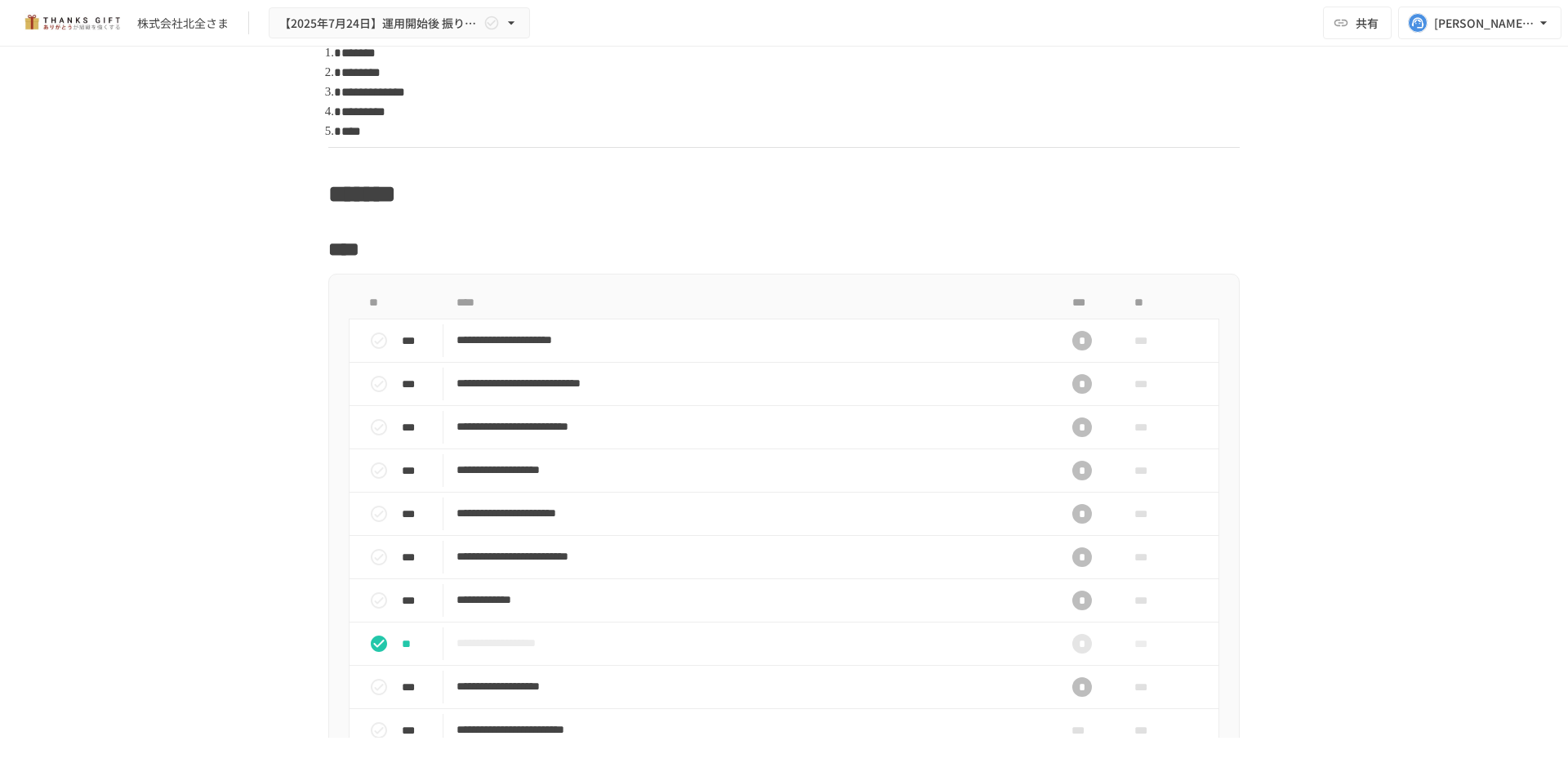 scroll, scrollTop: 1737, scrollLeft: 0, axis: vertical 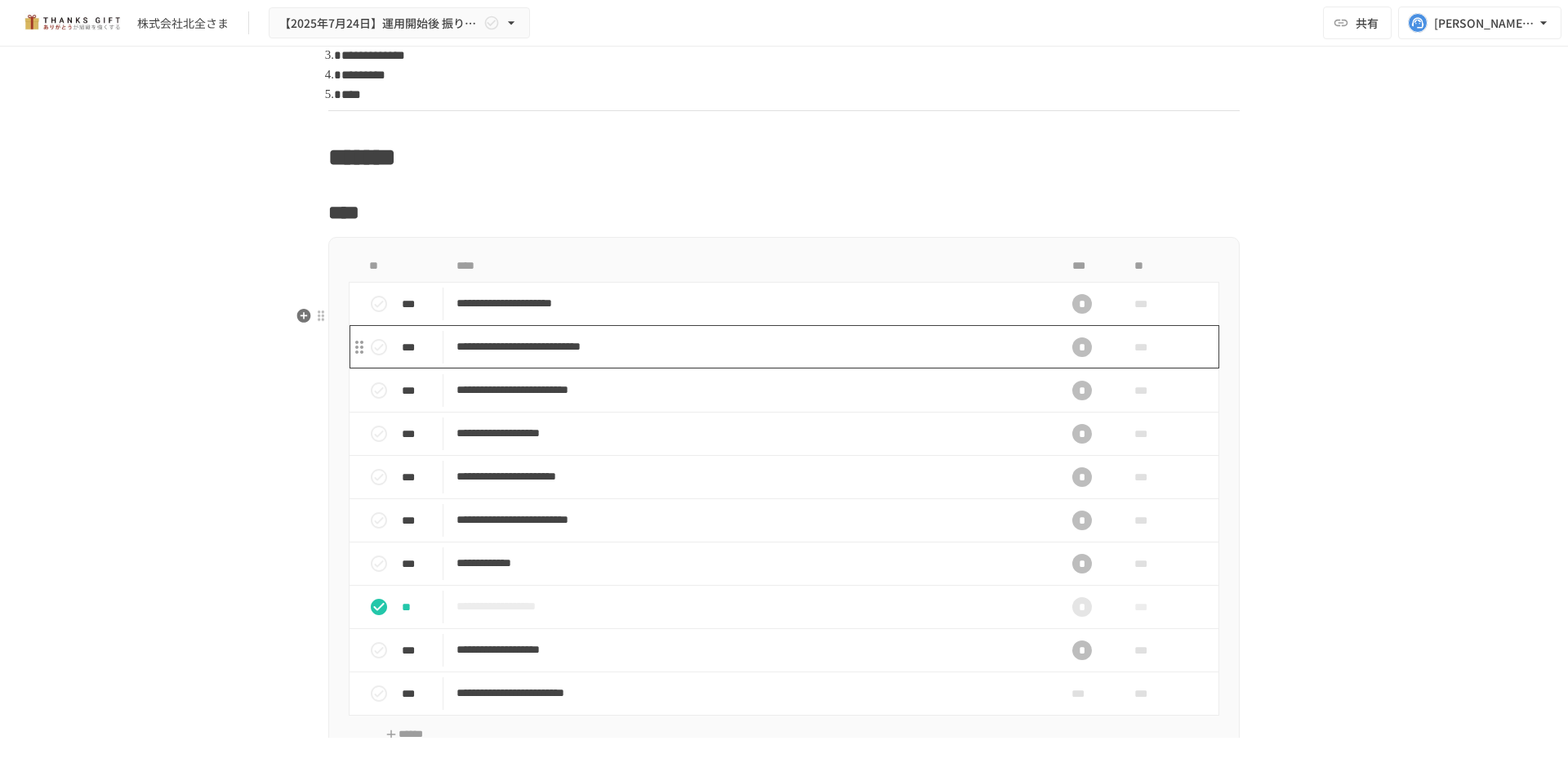 click on "**********" at bounding box center [750, 346] 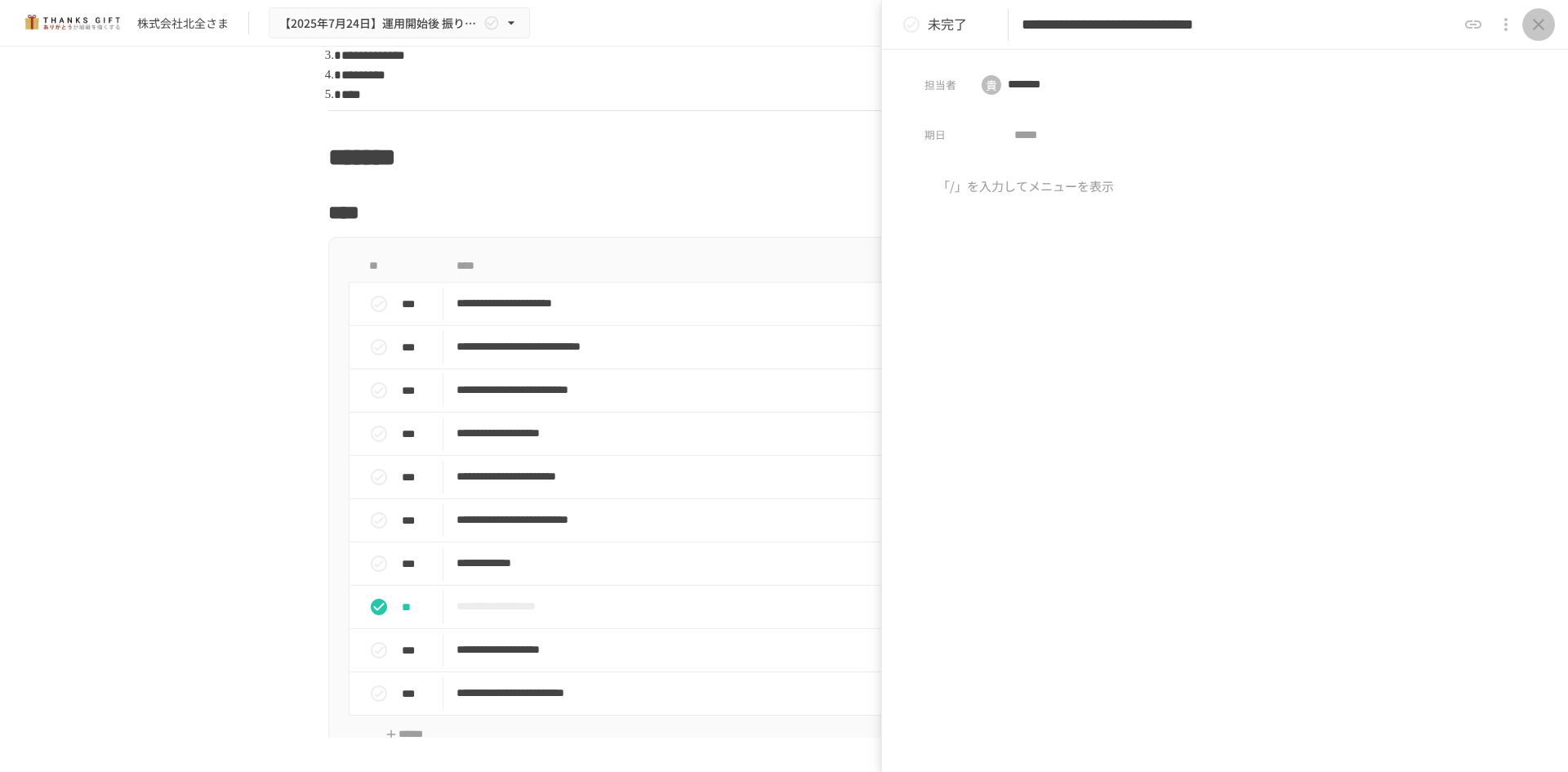click 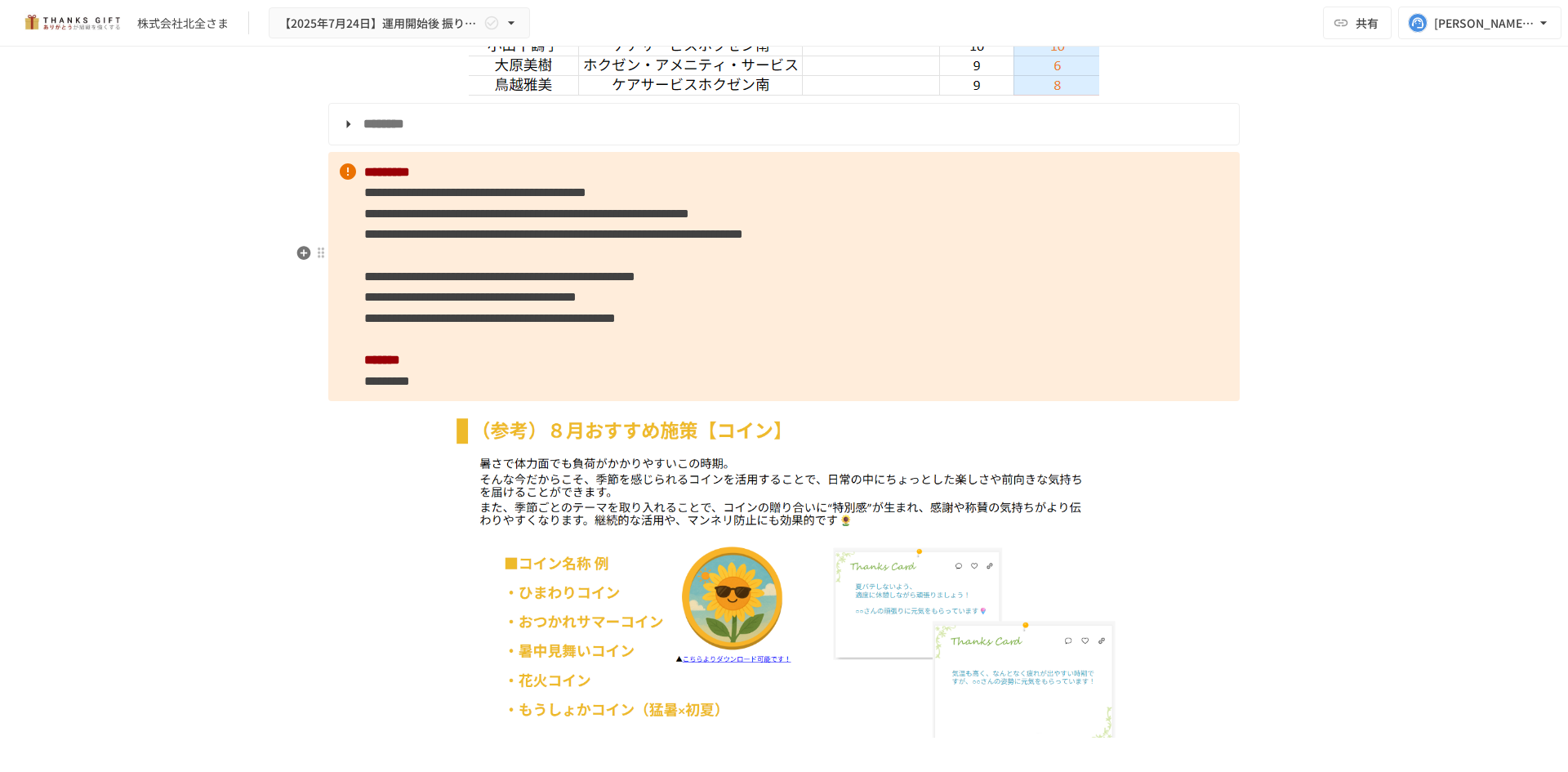 scroll, scrollTop: 4113, scrollLeft: 0, axis: vertical 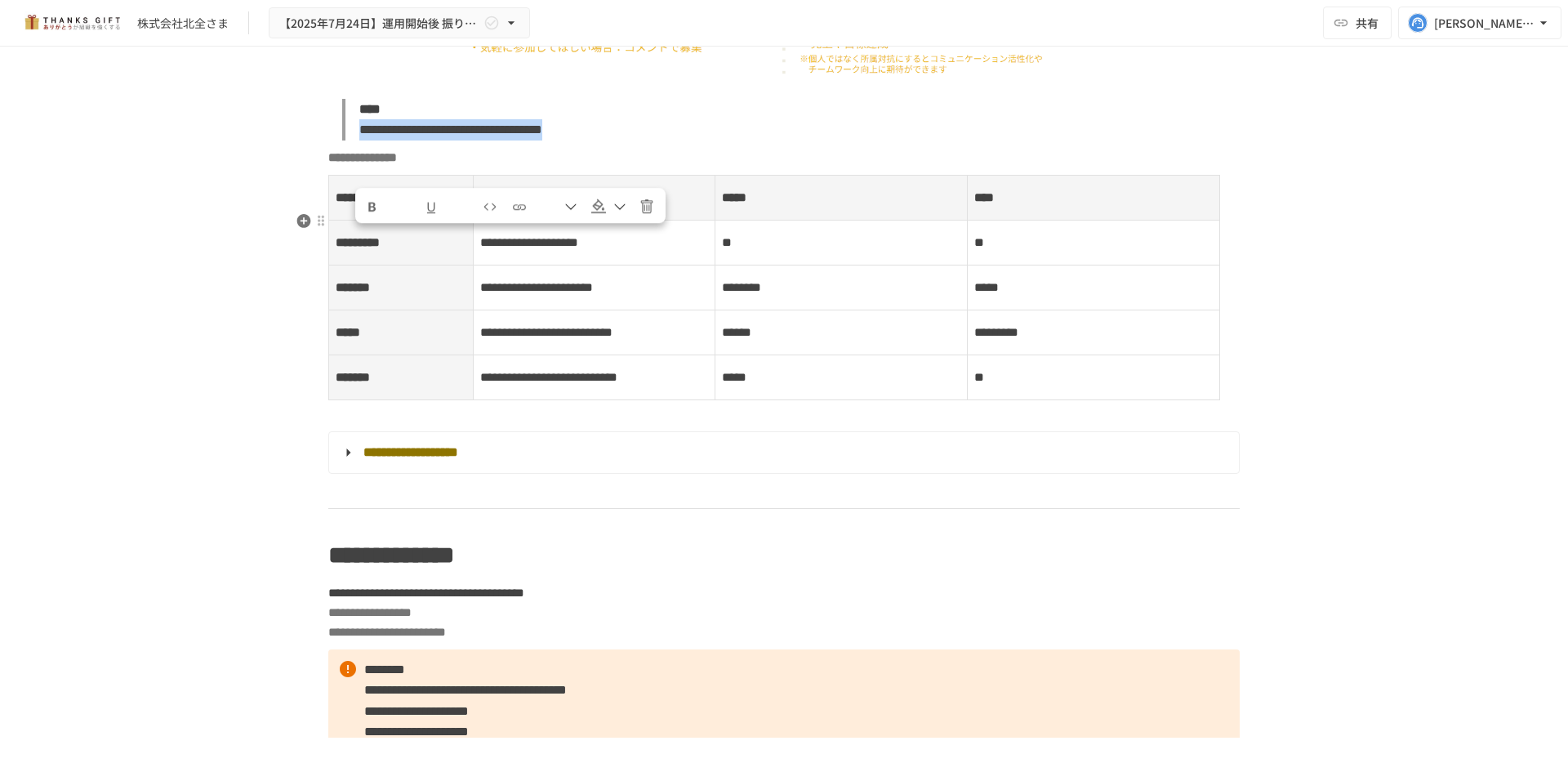 drag, startPoint x: 870, startPoint y: 242, endPoint x: 343, endPoint y: 234, distance: 527.0607 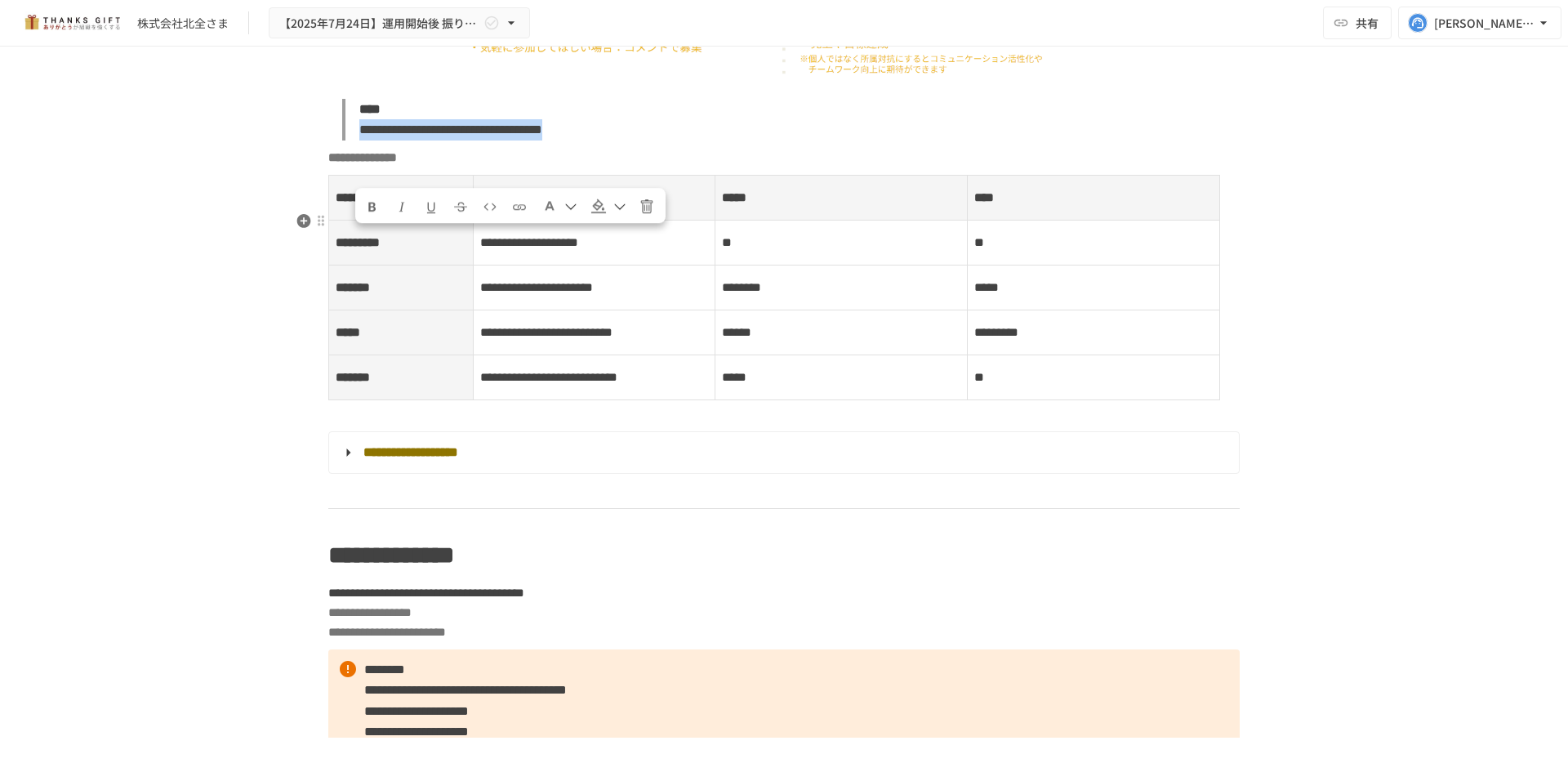 click on "**********" at bounding box center [791, 119] 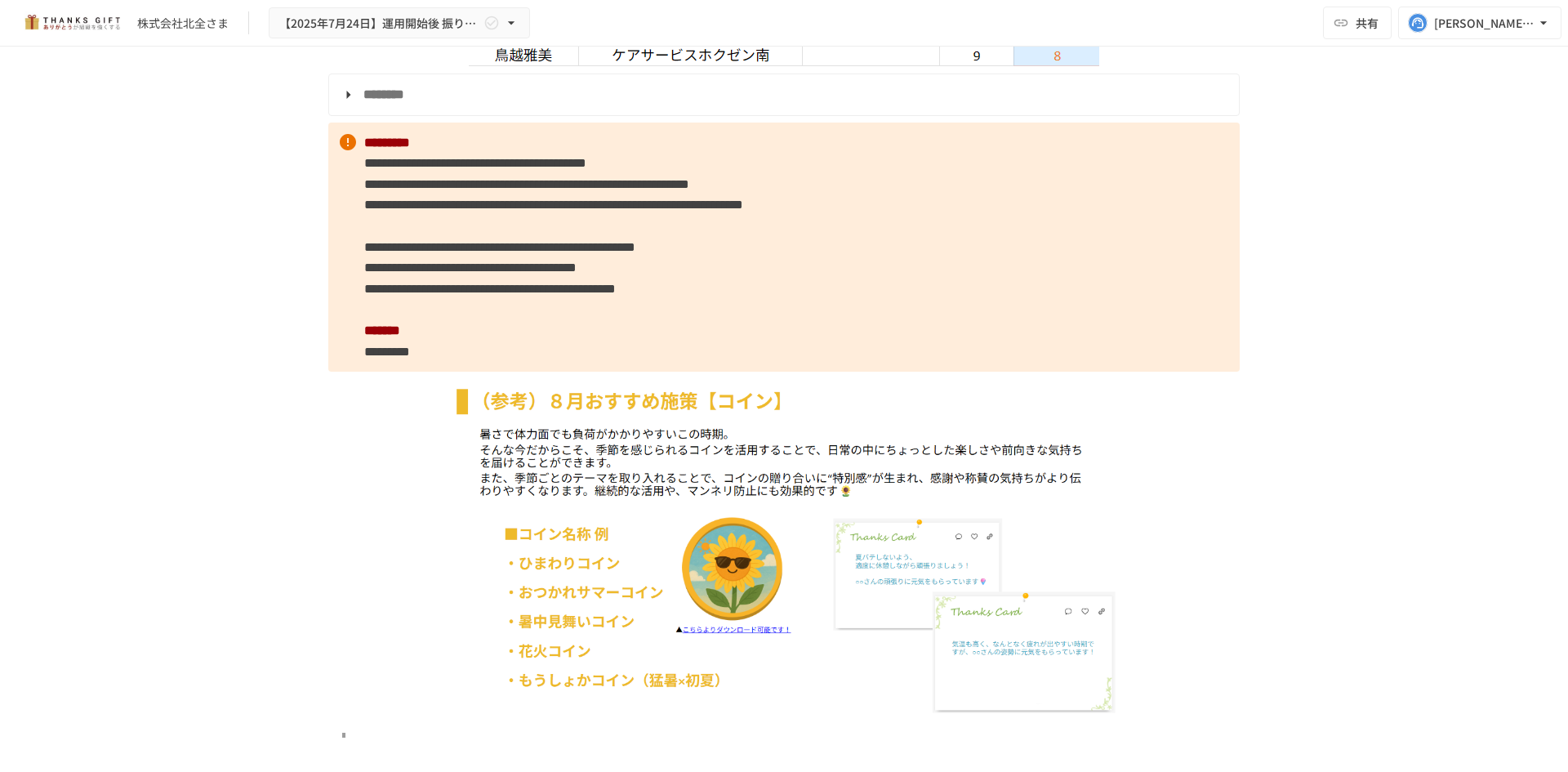 scroll, scrollTop: 4113, scrollLeft: 0, axis: vertical 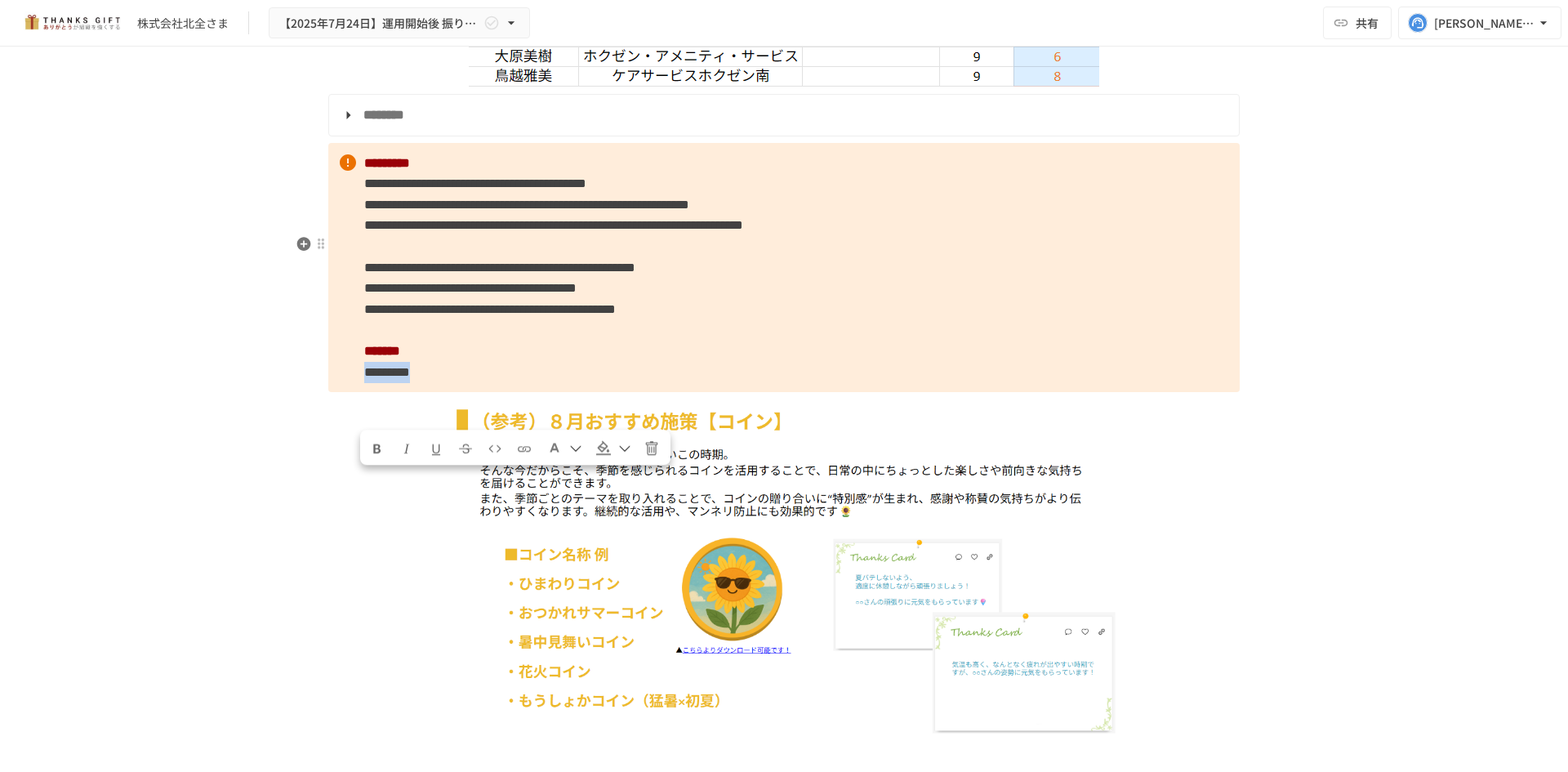 drag, startPoint x: 360, startPoint y: 485, endPoint x: 515, endPoint y: 482, distance: 155.029 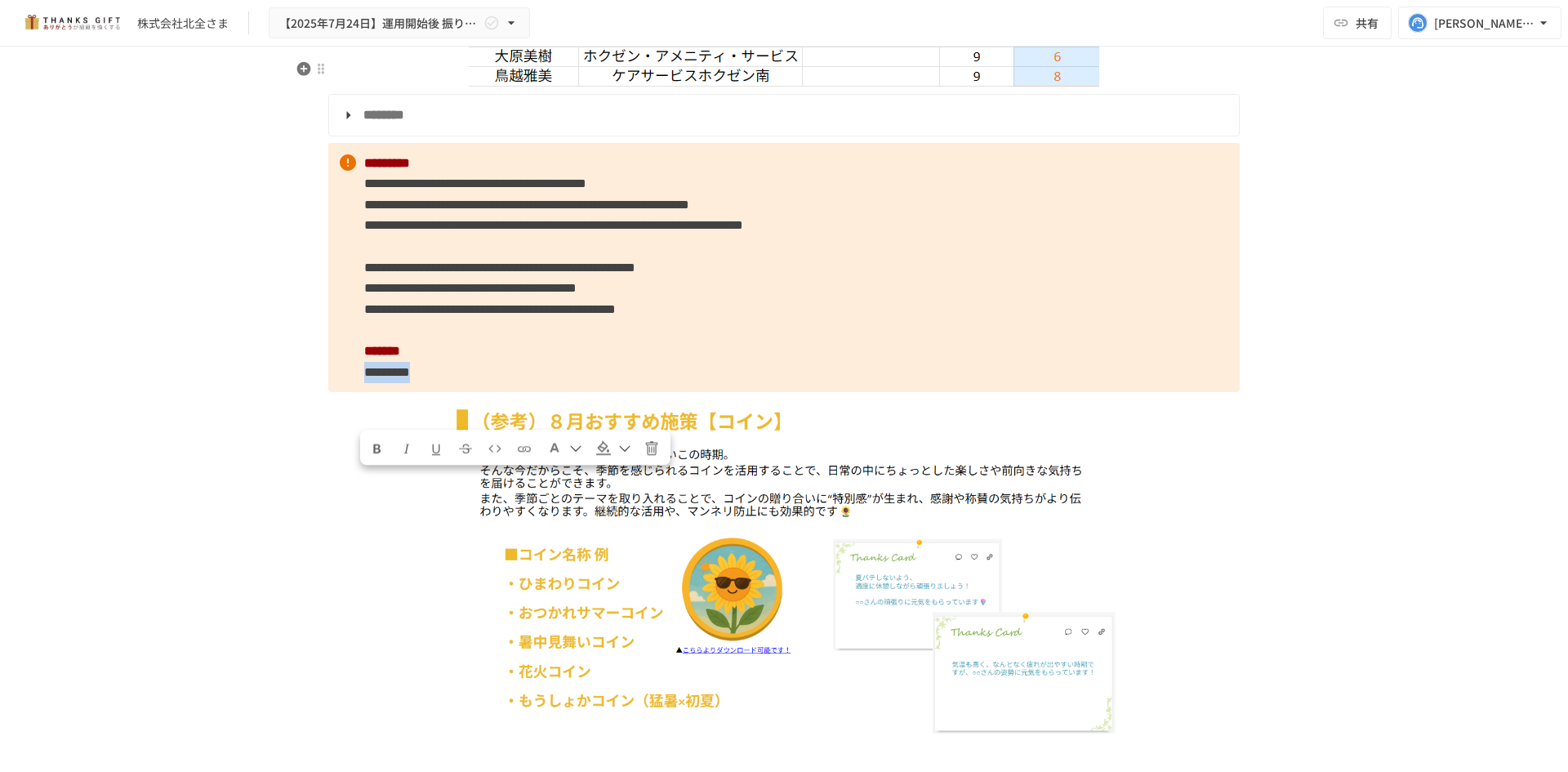 copy on "*********" 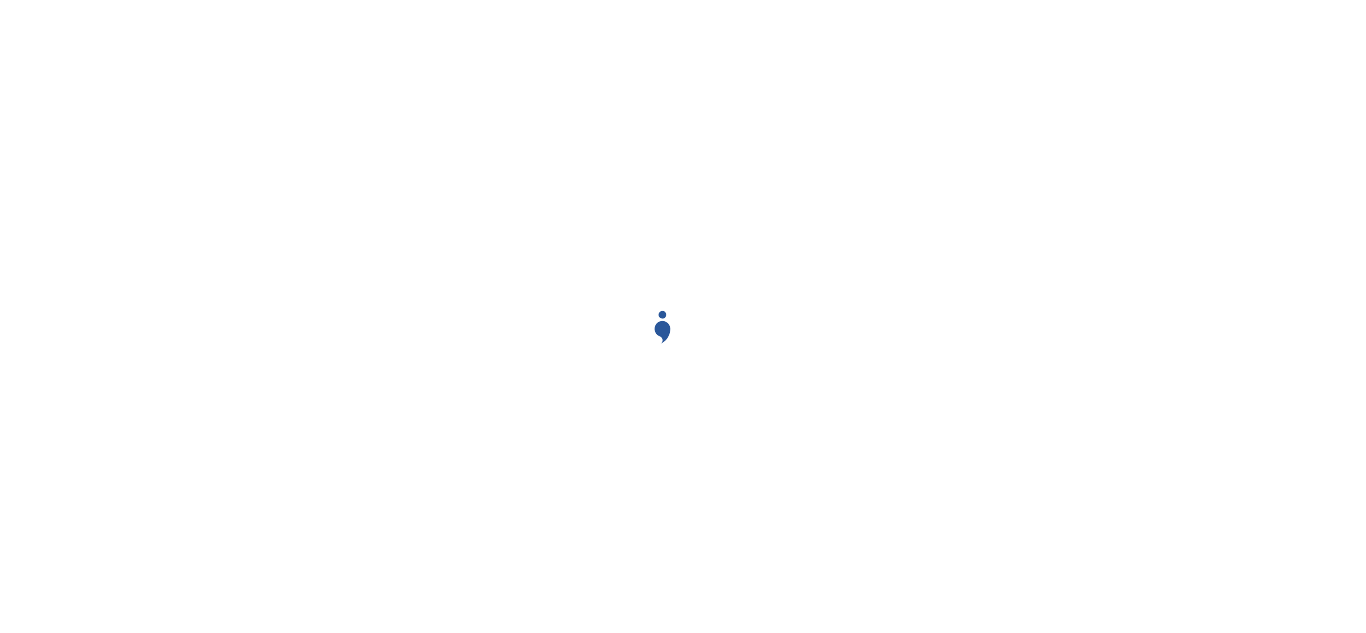 scroll, scrollTop: 0, scrollLeft: 0, axis: both 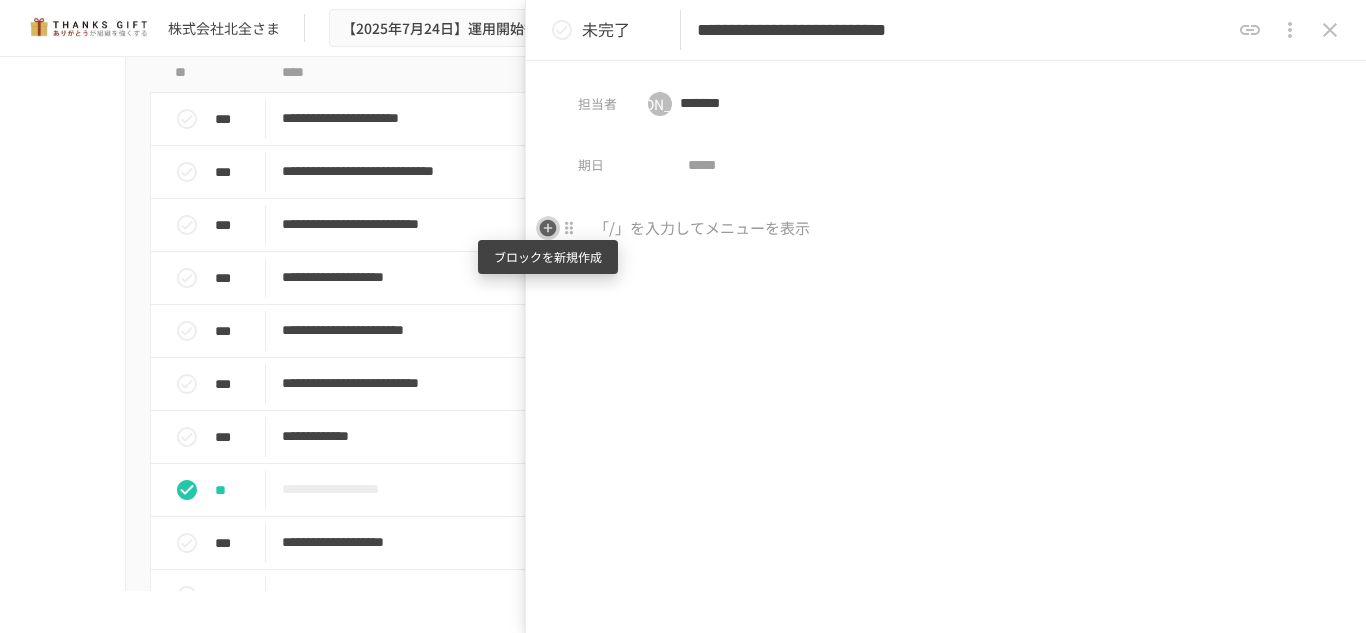 click 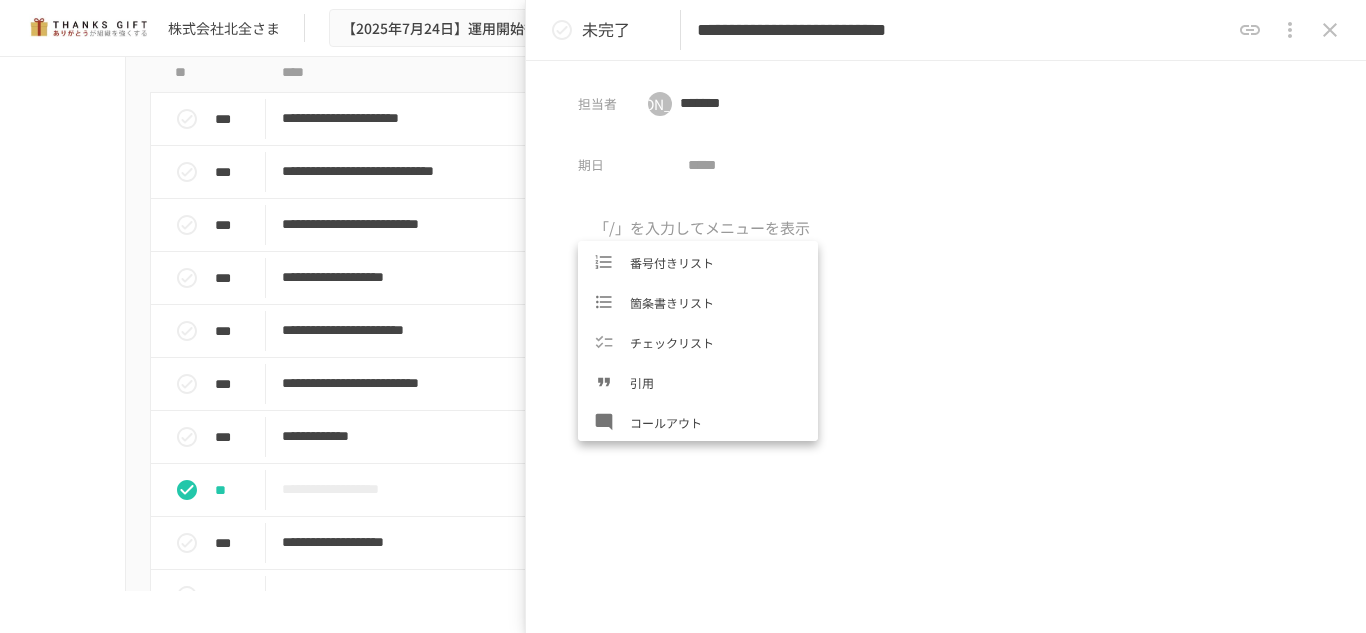 scroll, scrollTop: 200, scrollLeft: 0, axis: vertical 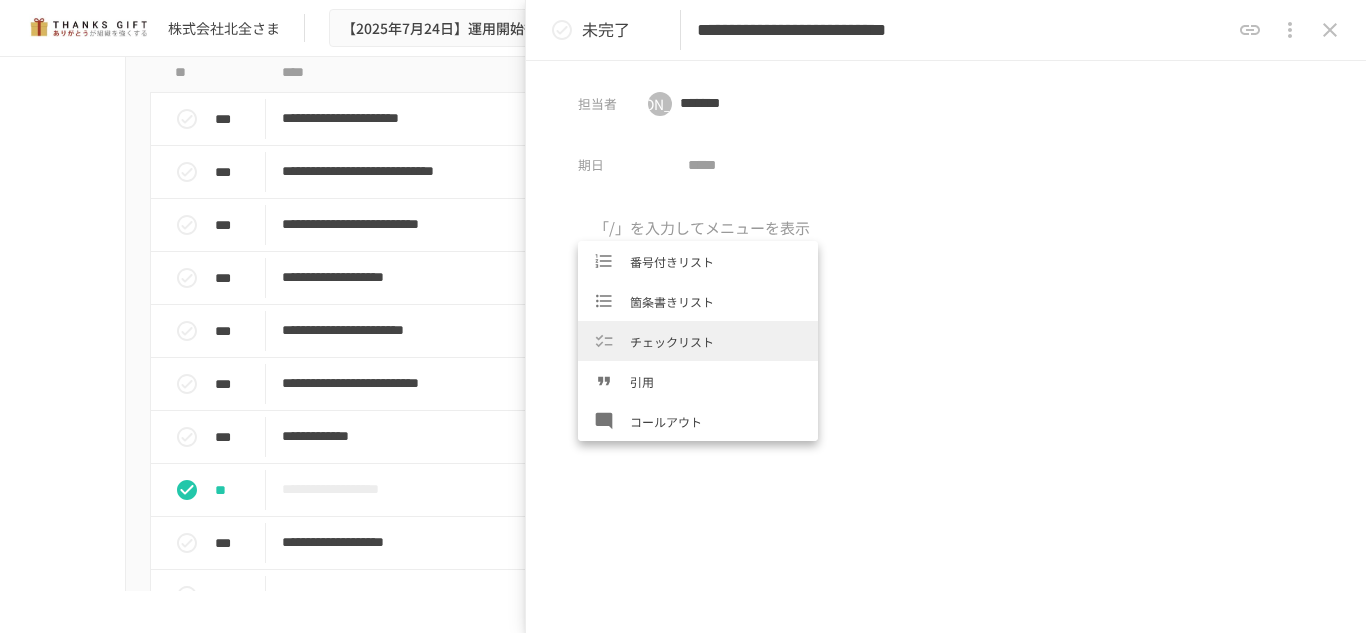 drag, startPoint x: 705, startPoint y: 432, endPoint x: 884, endPoint y: 302, distance: 221.22614 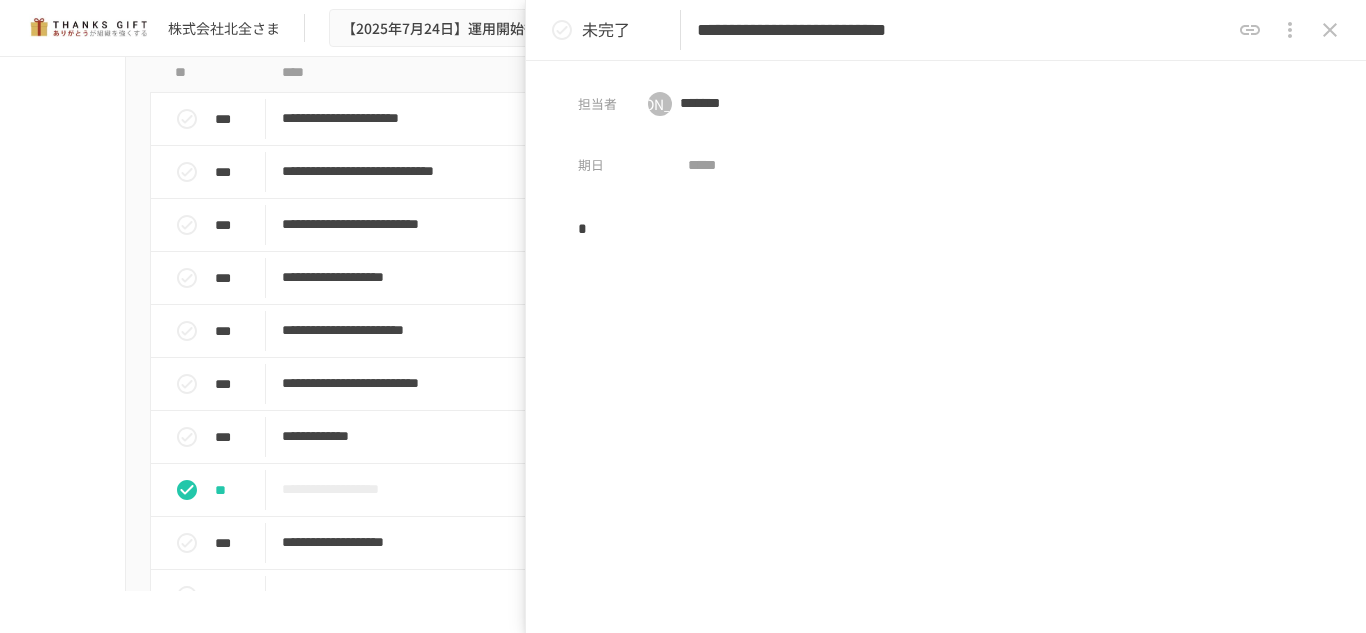 type 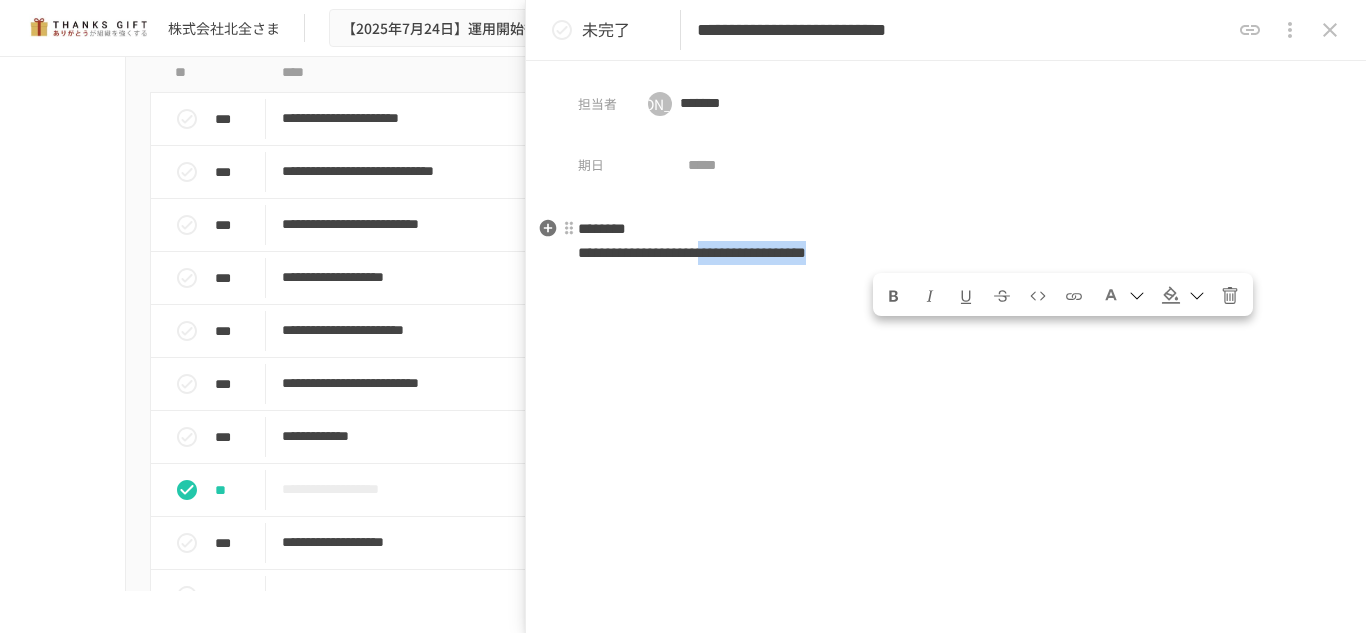 drag, startPoint x: 1157, startPoint y: 256, endPoint x: 885, endPoint y: 256, distance: 272 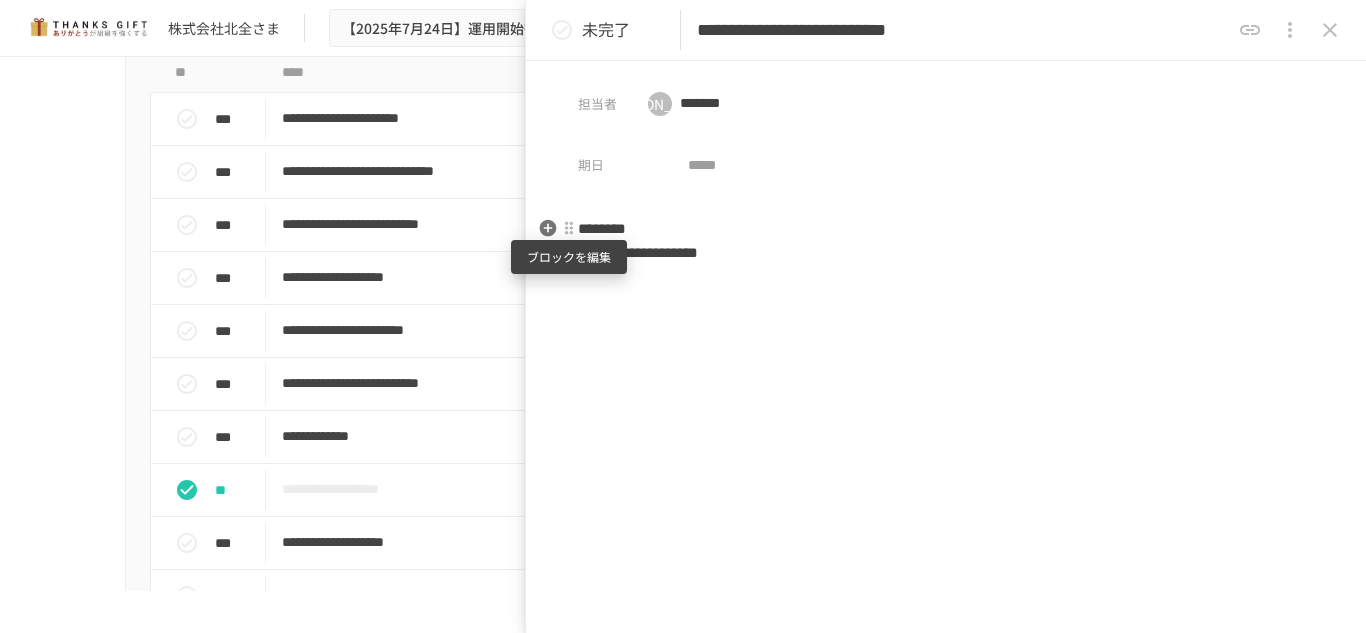 click 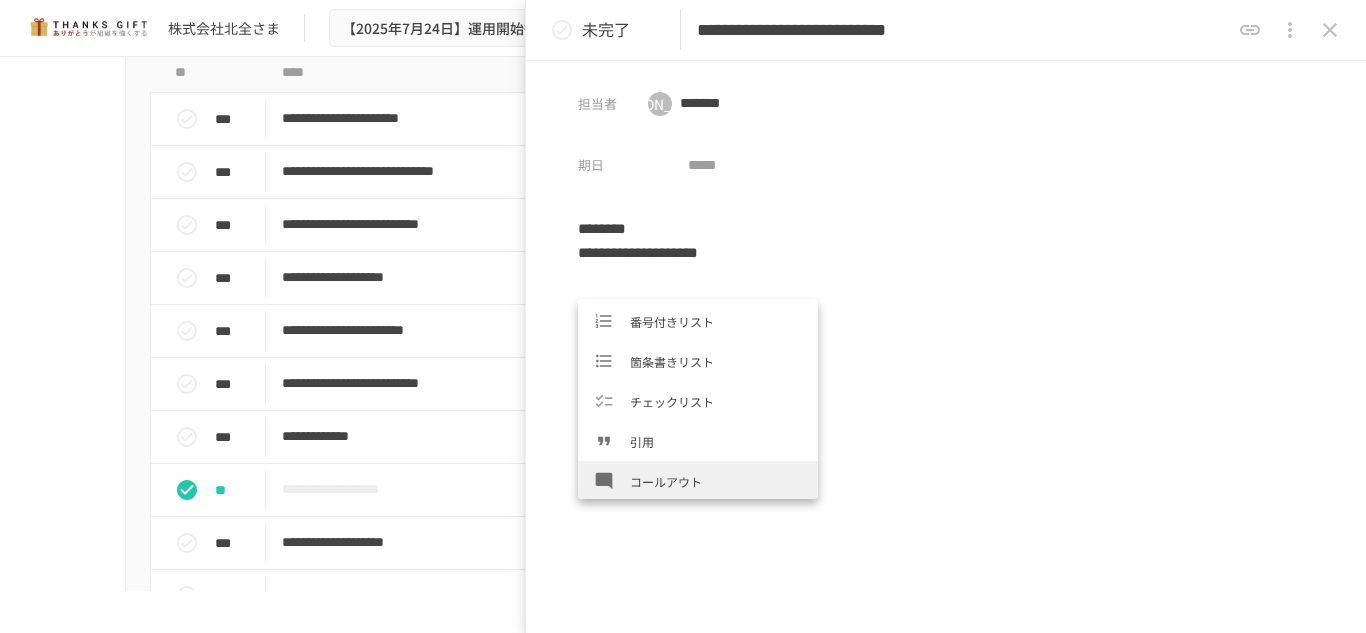 scroll, scrollTop: 300, scrollLeft: 0, axis: vertical 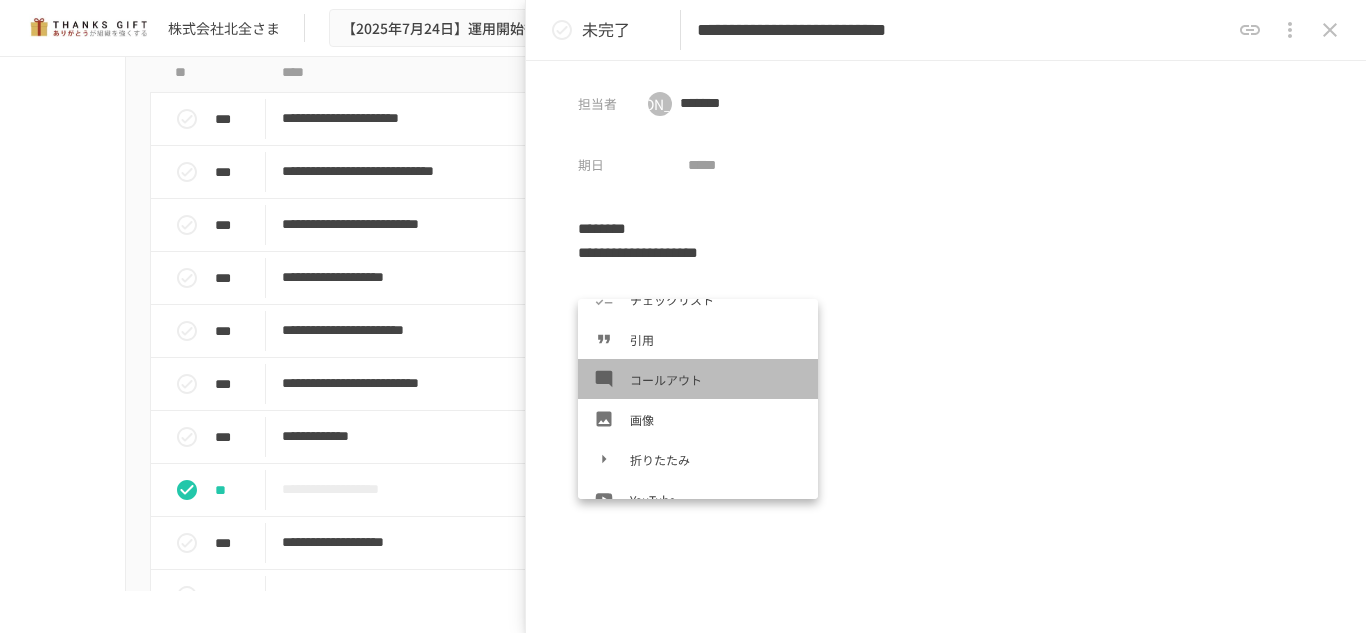 click on "コールアウト" at bounding box center (698, 379) 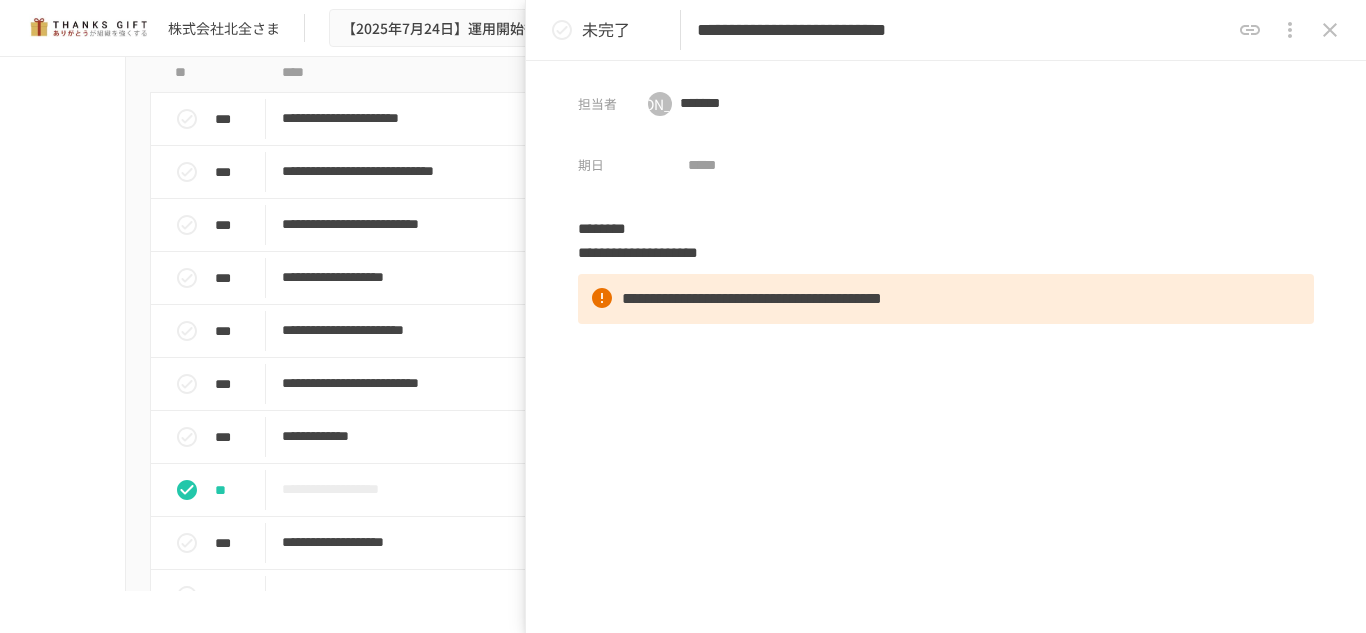 click 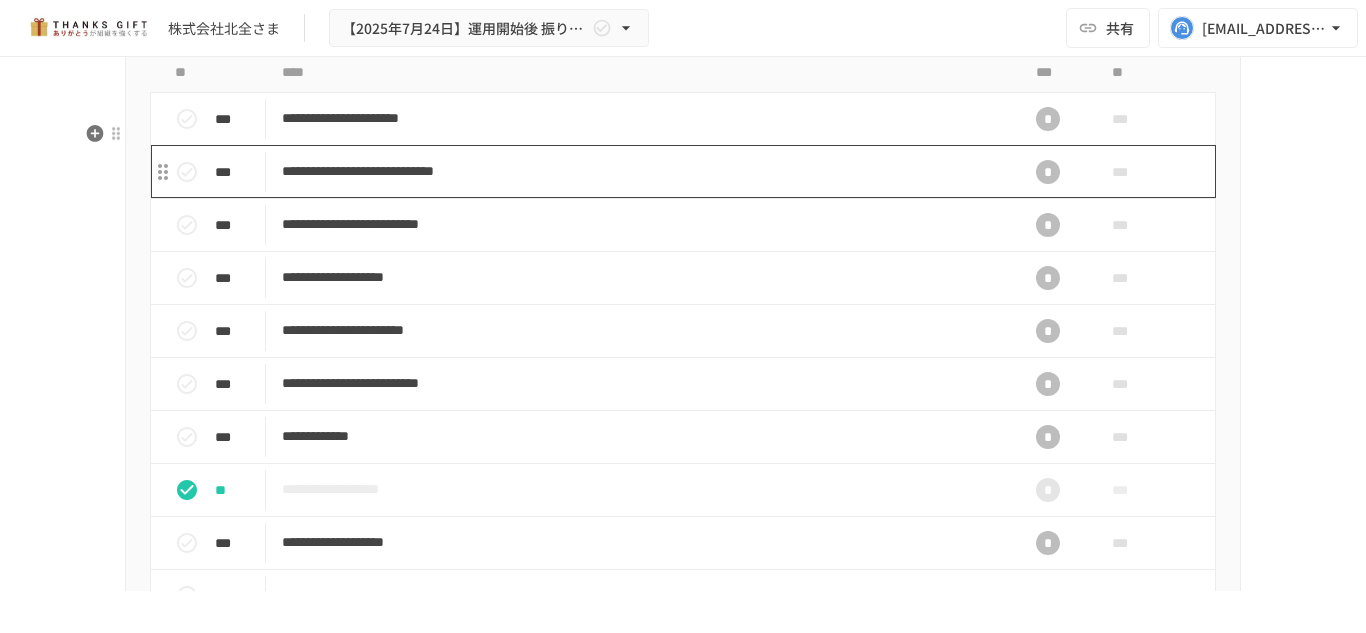 click on "**********" at bounding box center [641, 171] 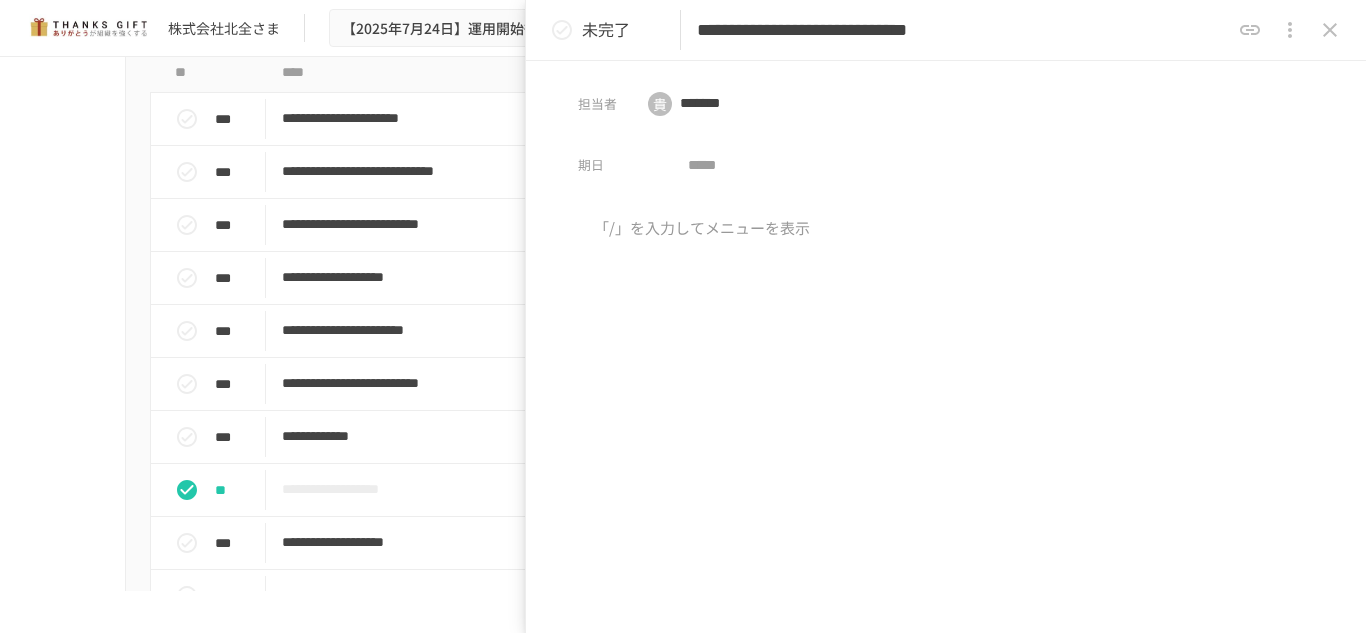 click 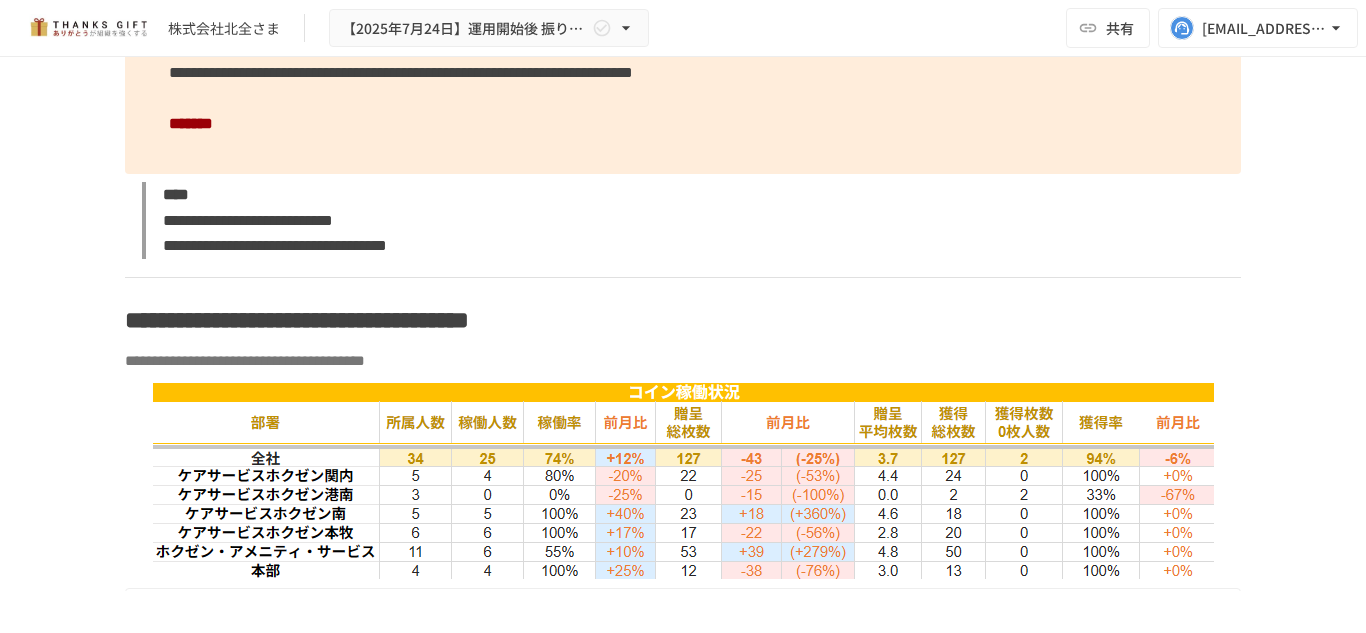 scroll, scrollTop: 3879, scrollLeft: 0, axis: vertical 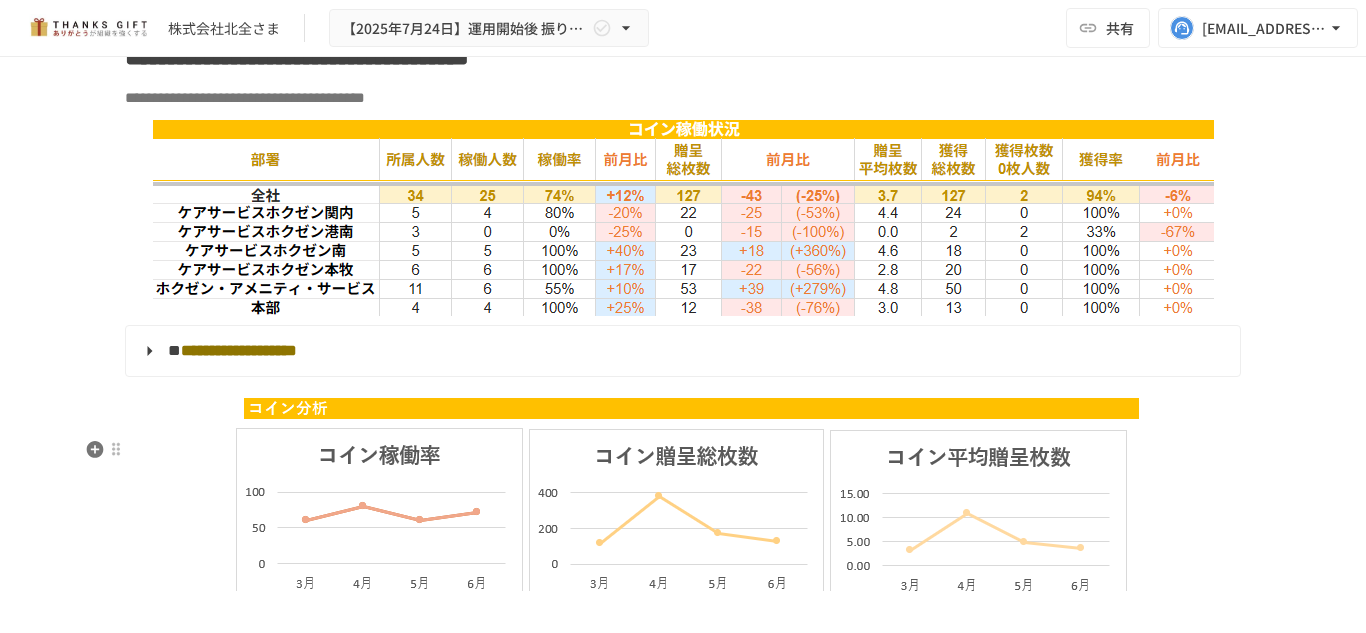 click on "**********" at bounding box center (681, 351) 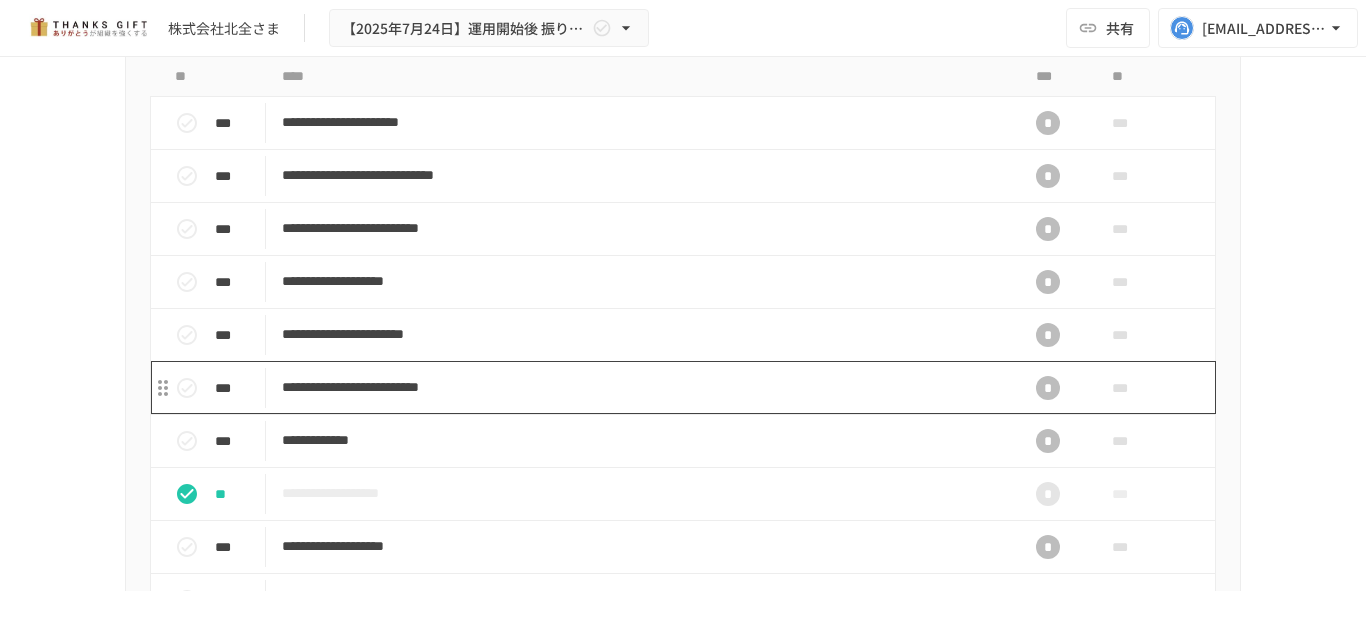 scroll, scrollTop: 2279, scrollLeft: 0, axis: vertical 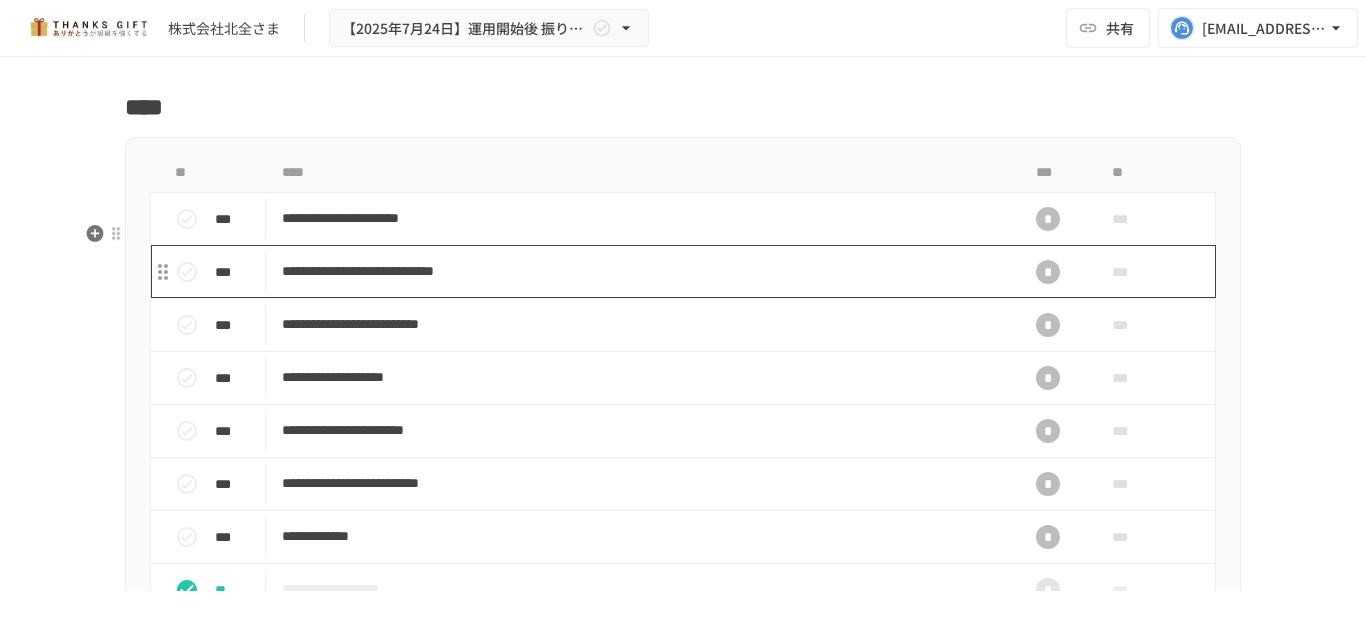 click on "**********" at bounding box center (641, 271) 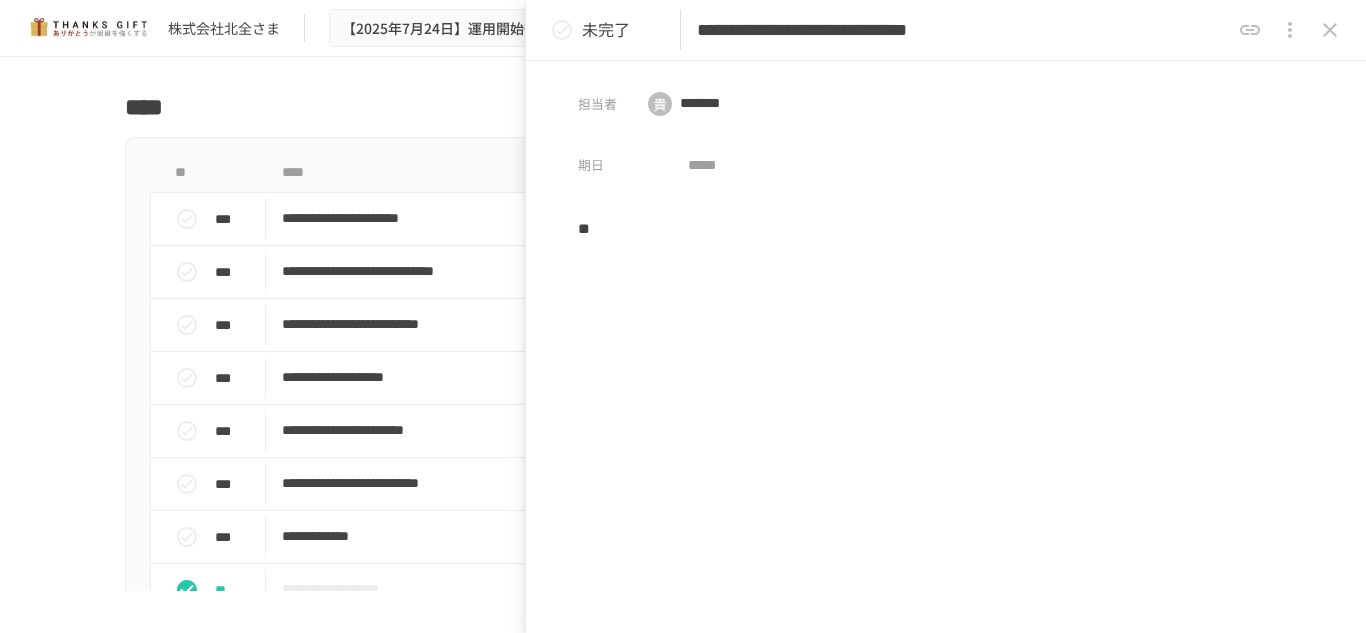 type 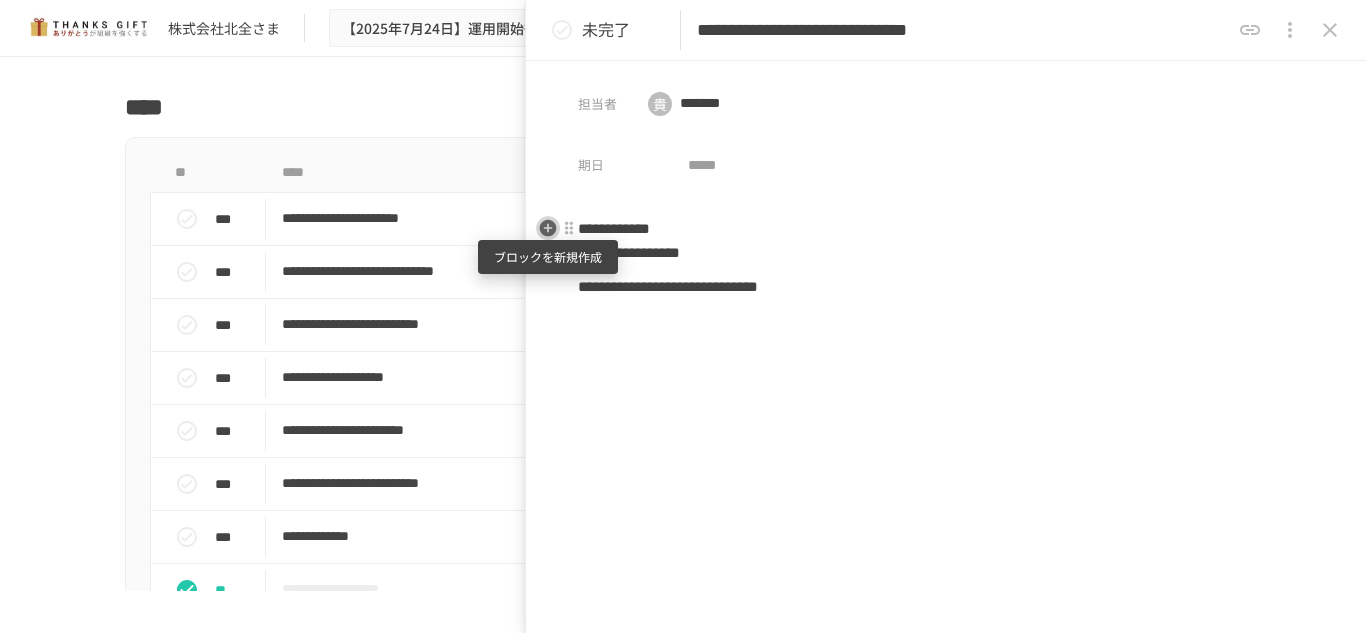 click 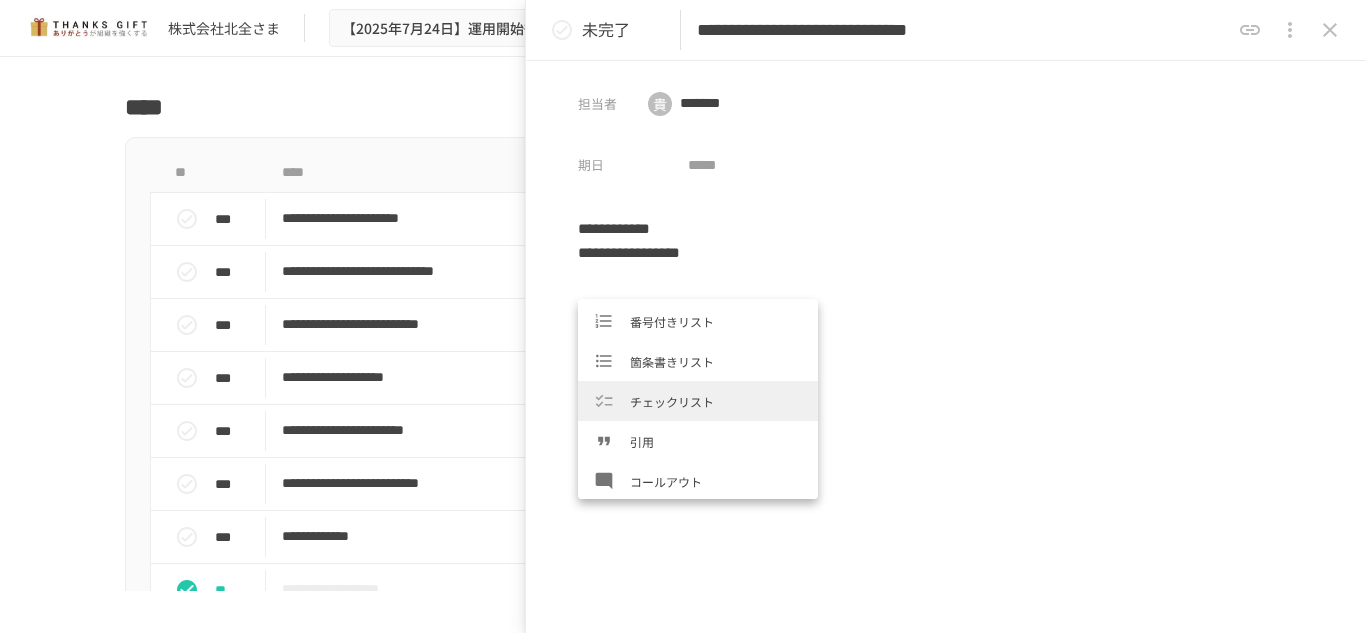 scroll, scrollTop: 200, scrollLeft: 0, axis: vertical 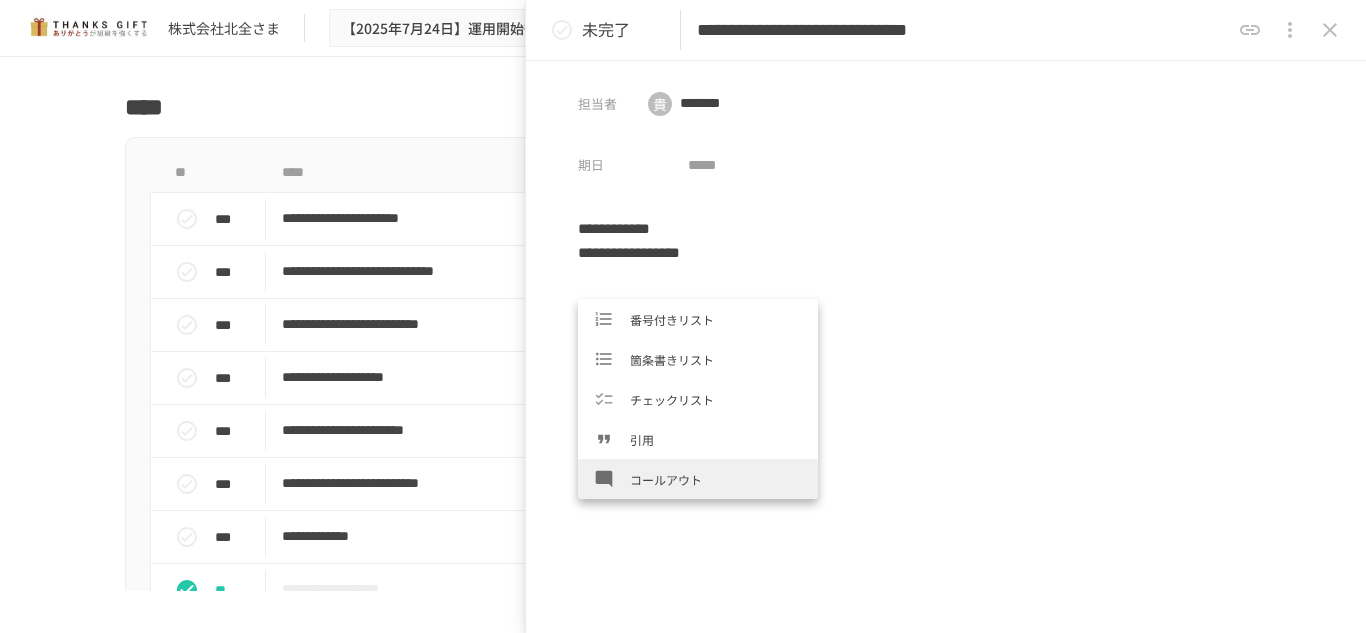 click on "コールアウト" at bounding box center [698, 479] 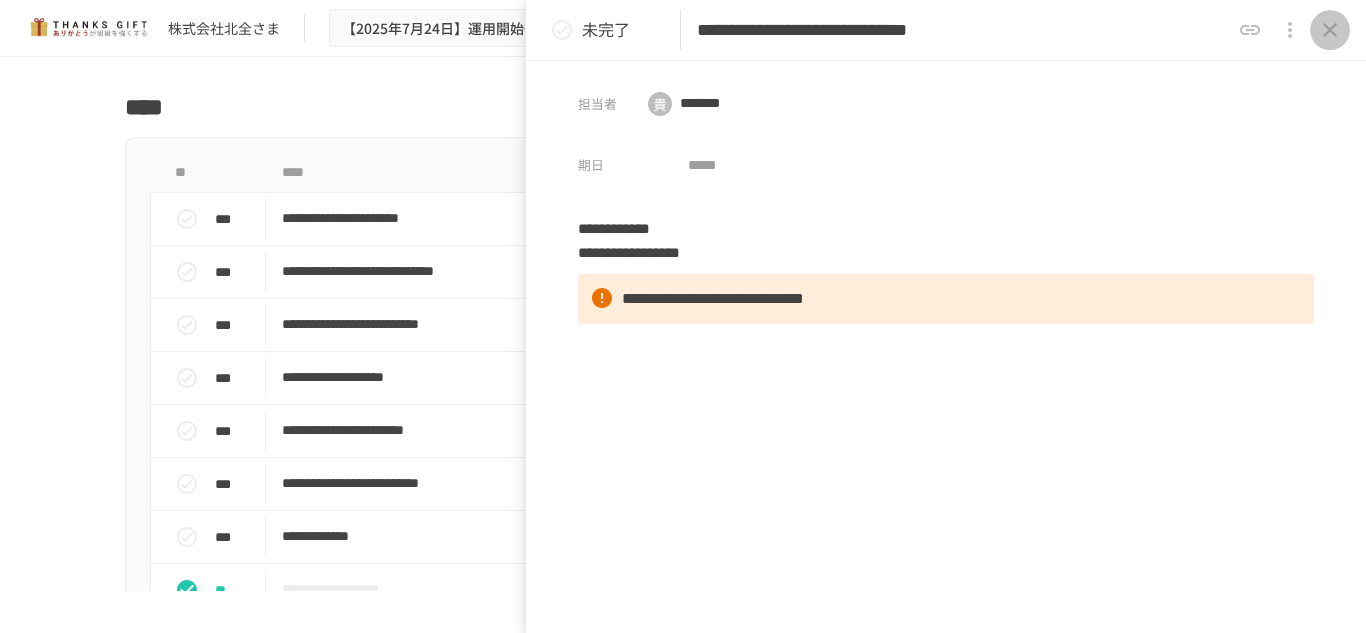 click 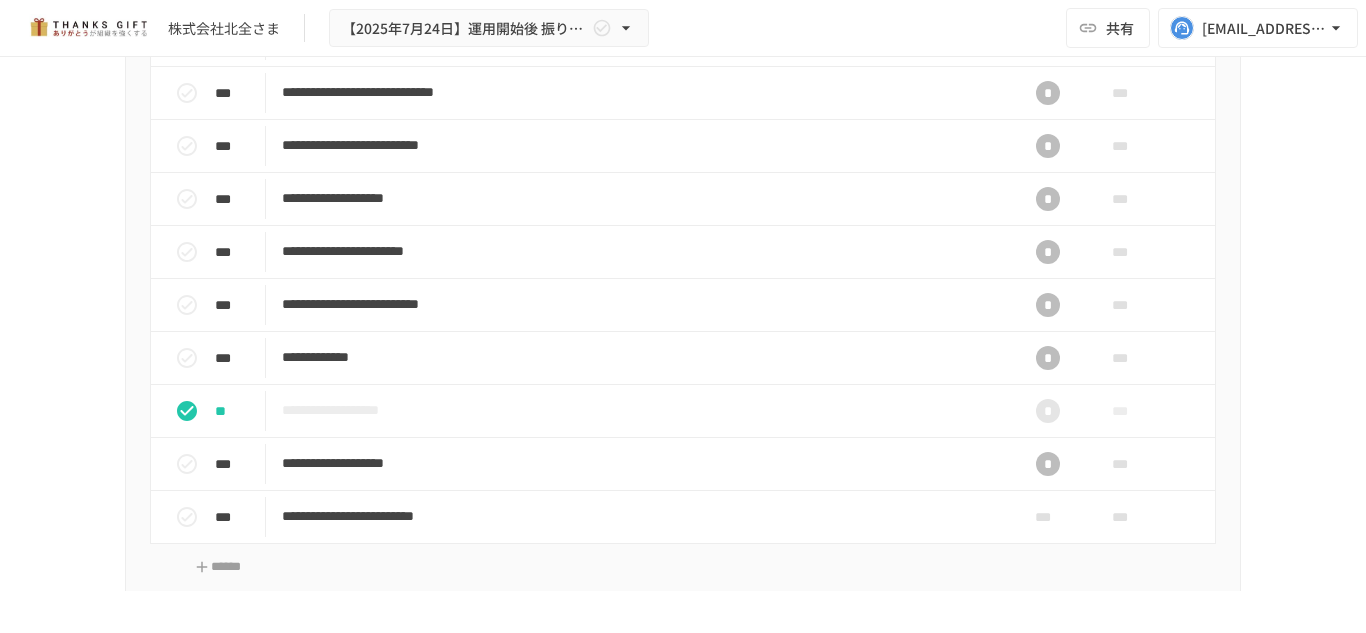 scroll, scrollTop: 2462, scrollLeft: 0, axis: vertical 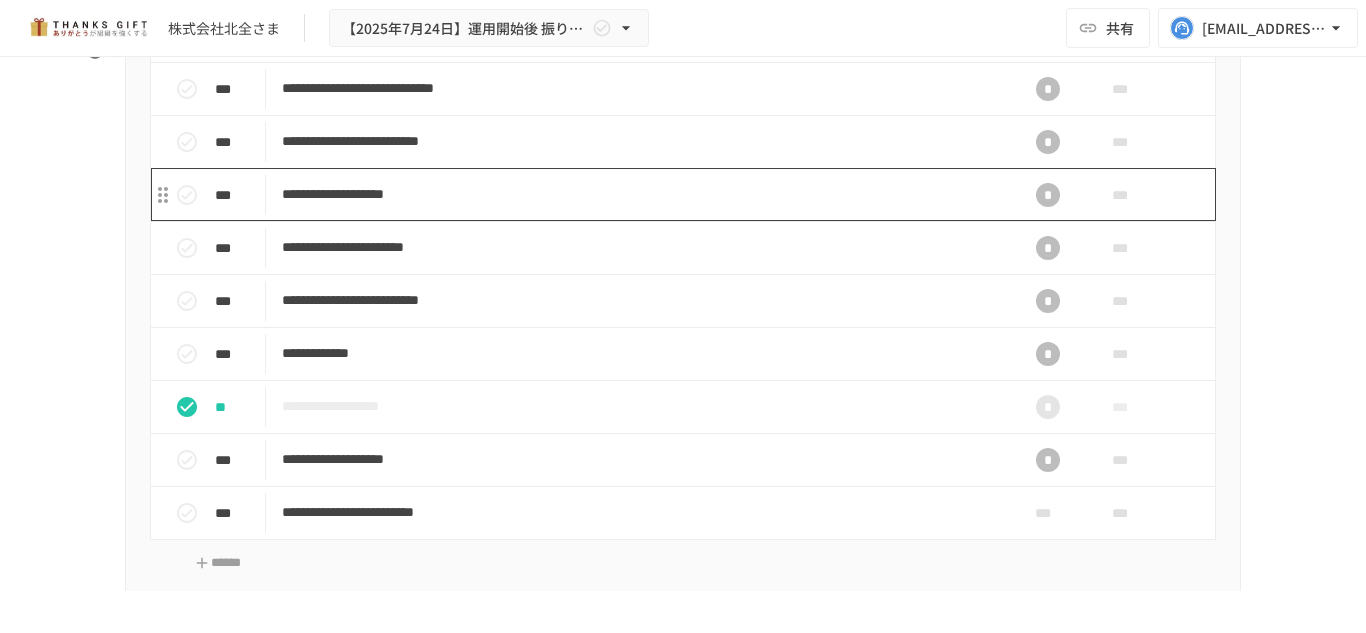 click on "**********" at bounding box center (641, 194) 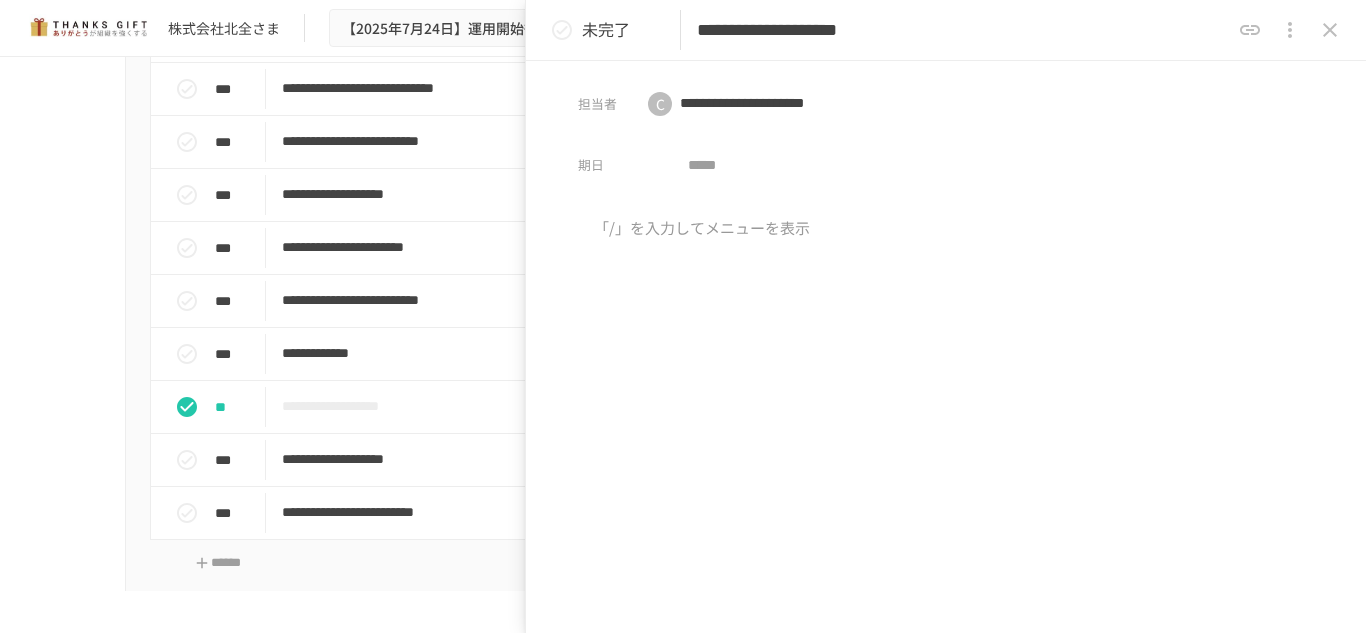 click on "**********" at bounding box center [963, 30] 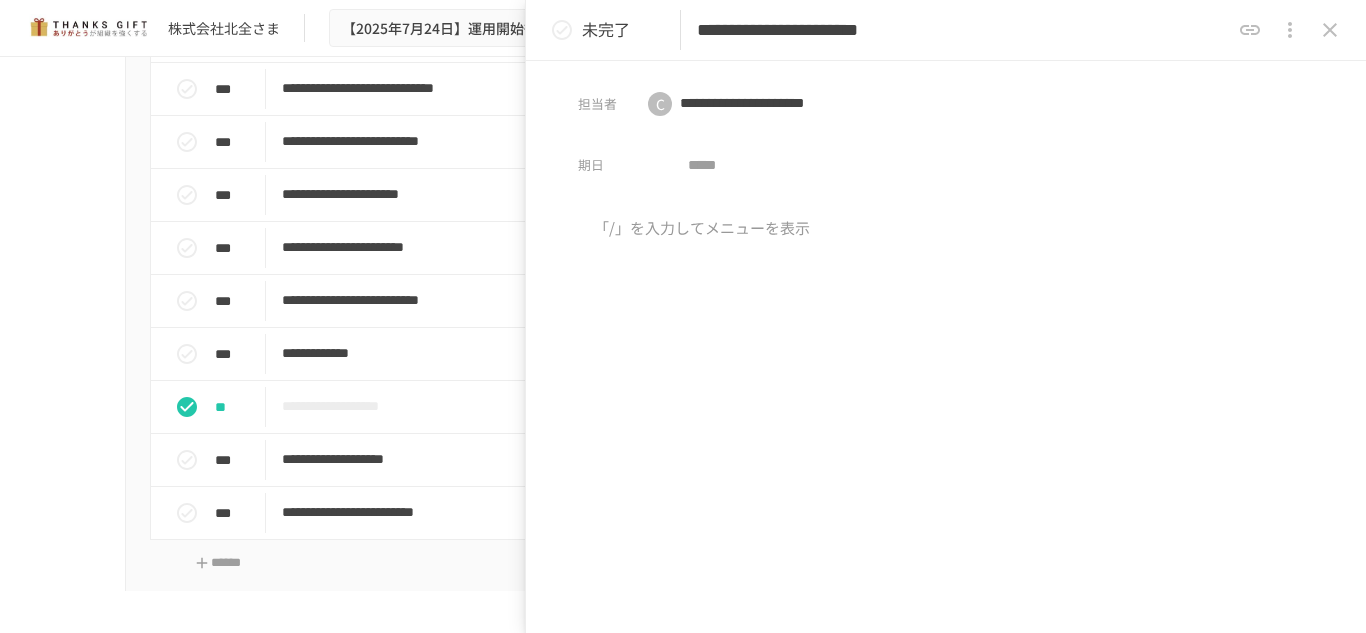type on "**********" 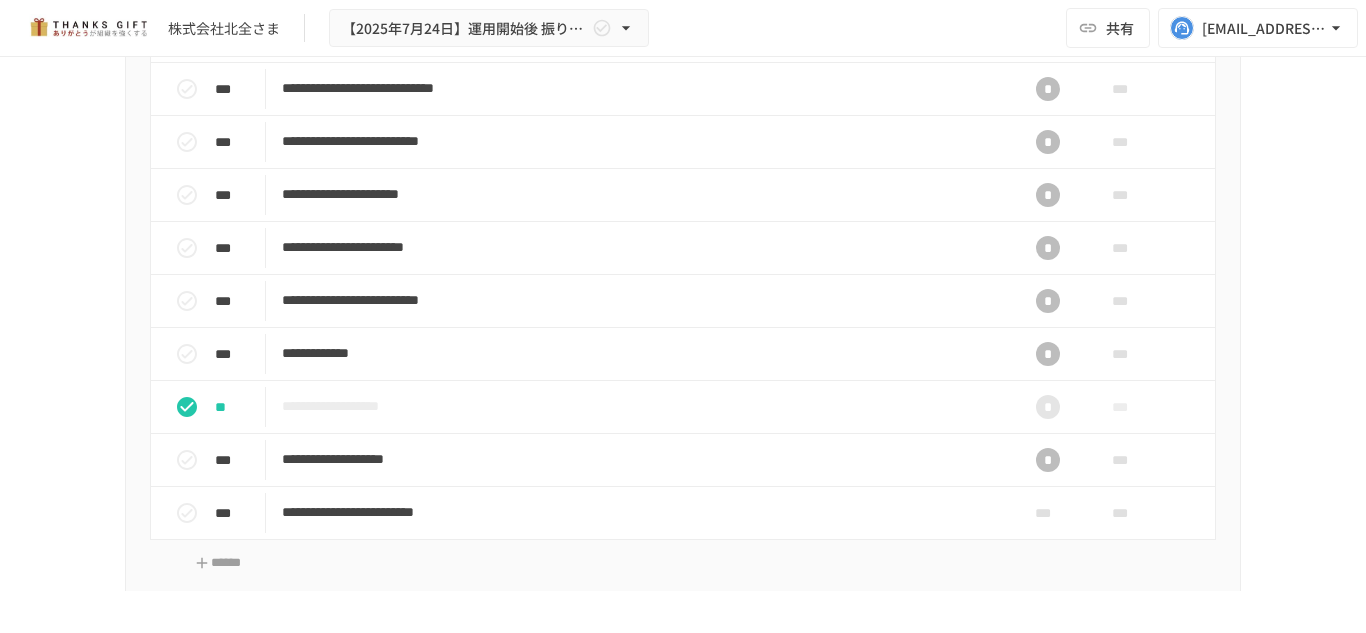 scroll, scrollTop: 3762, scrollLeft: 0, axis: vertical 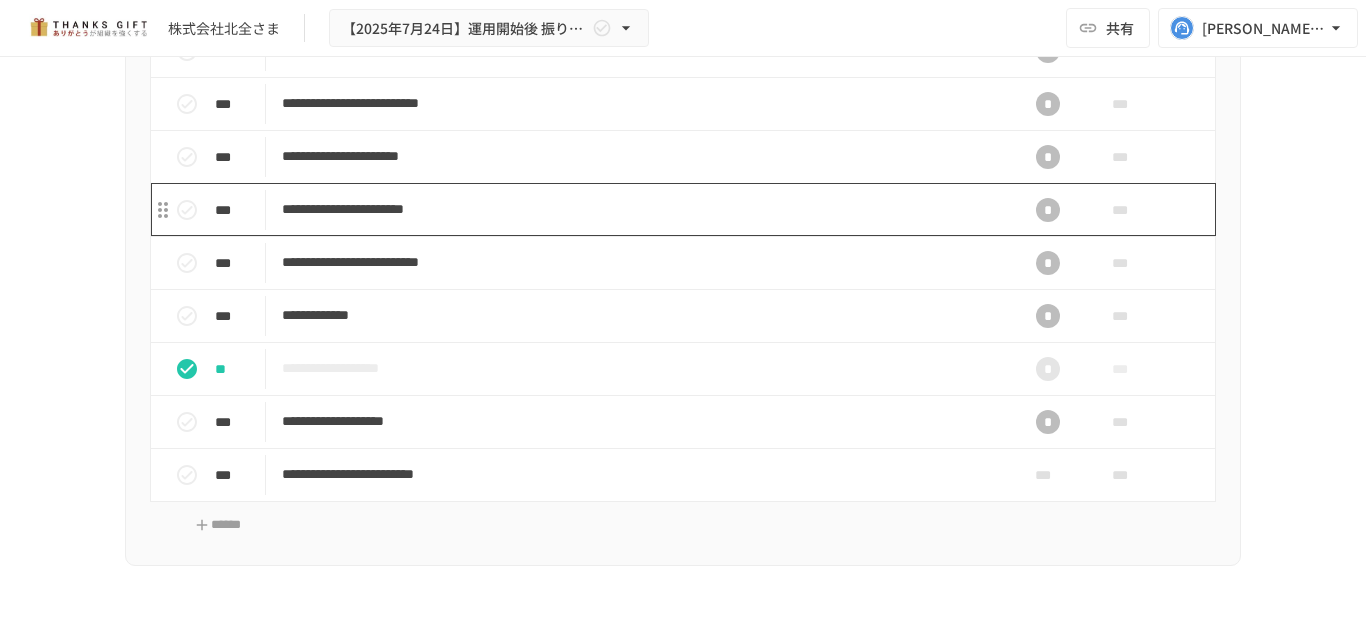 click on "**********" at bounding box center (641, 209) 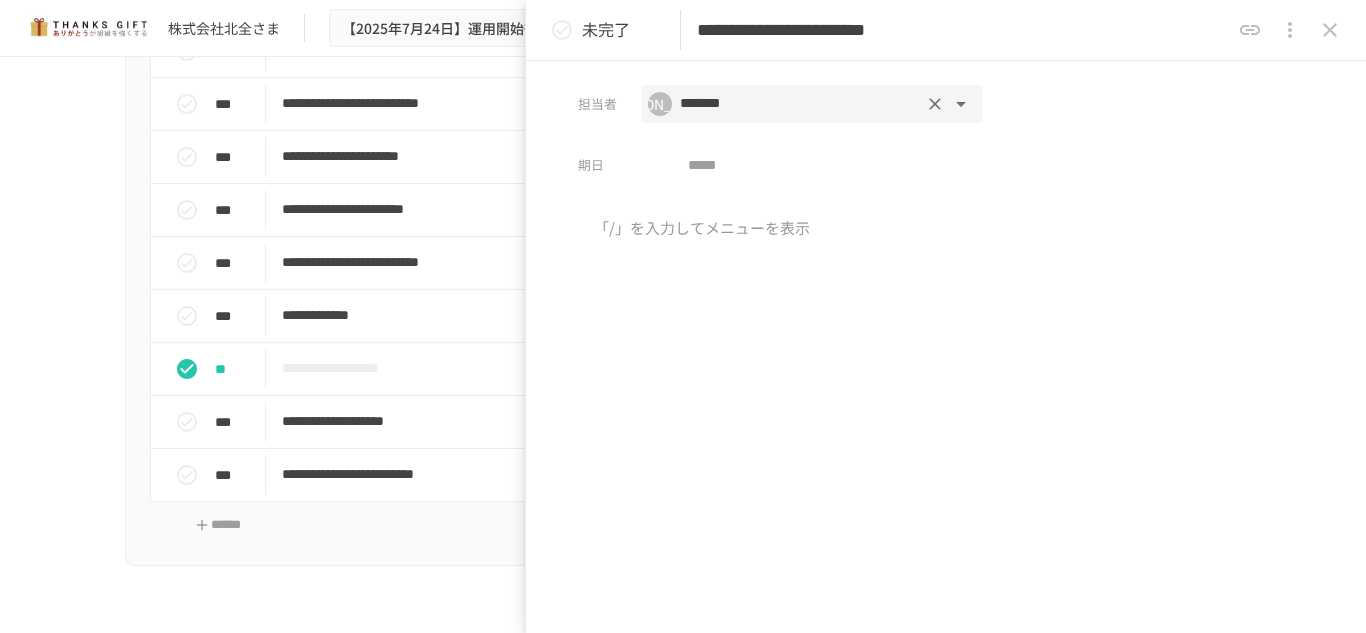 type 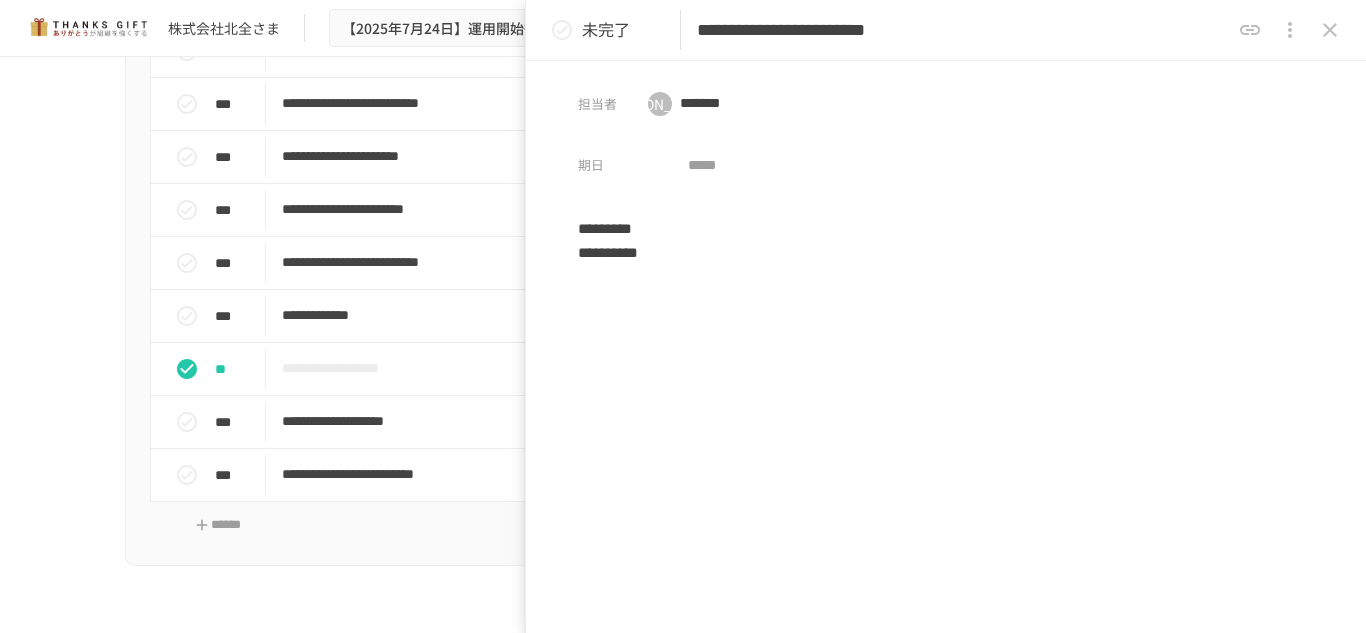 drag, startPoint x: 552, startPoint y: 35, endPoint x: 589, endPoint y: 73, distance: 53.037724 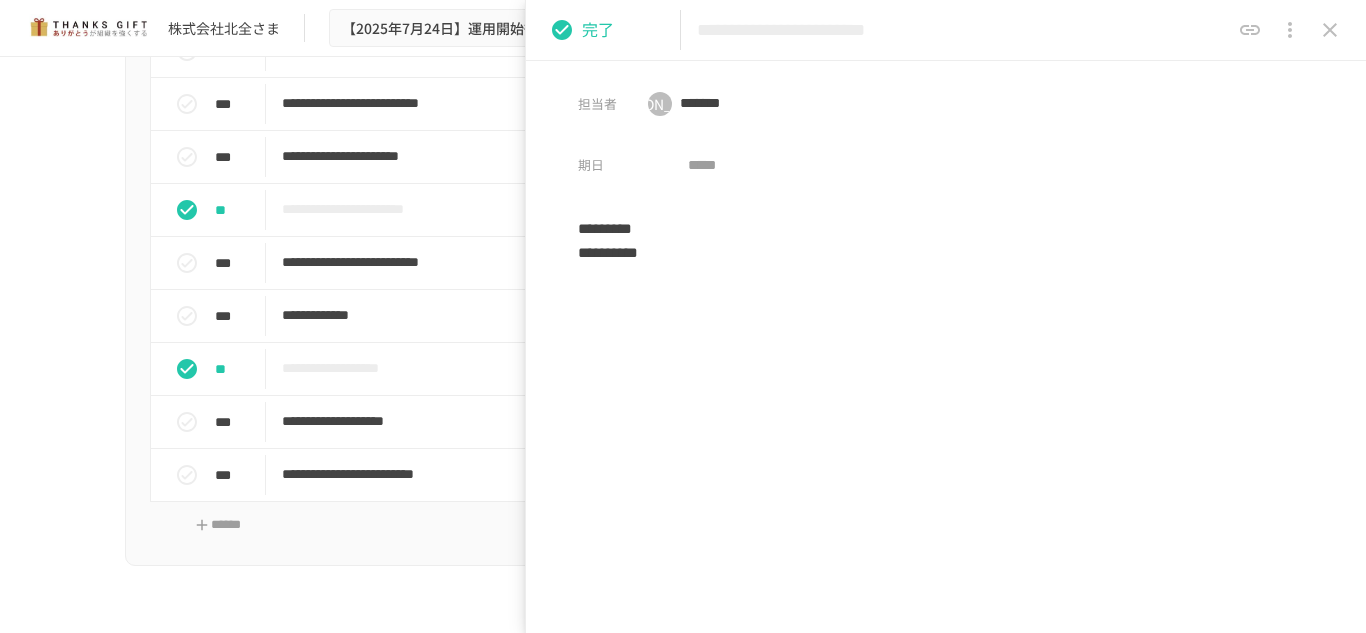 drag, startPoint x: 1334, startPoint y: 30, endPoint x: 1306, endPoint y: 61, distance: 41.773197 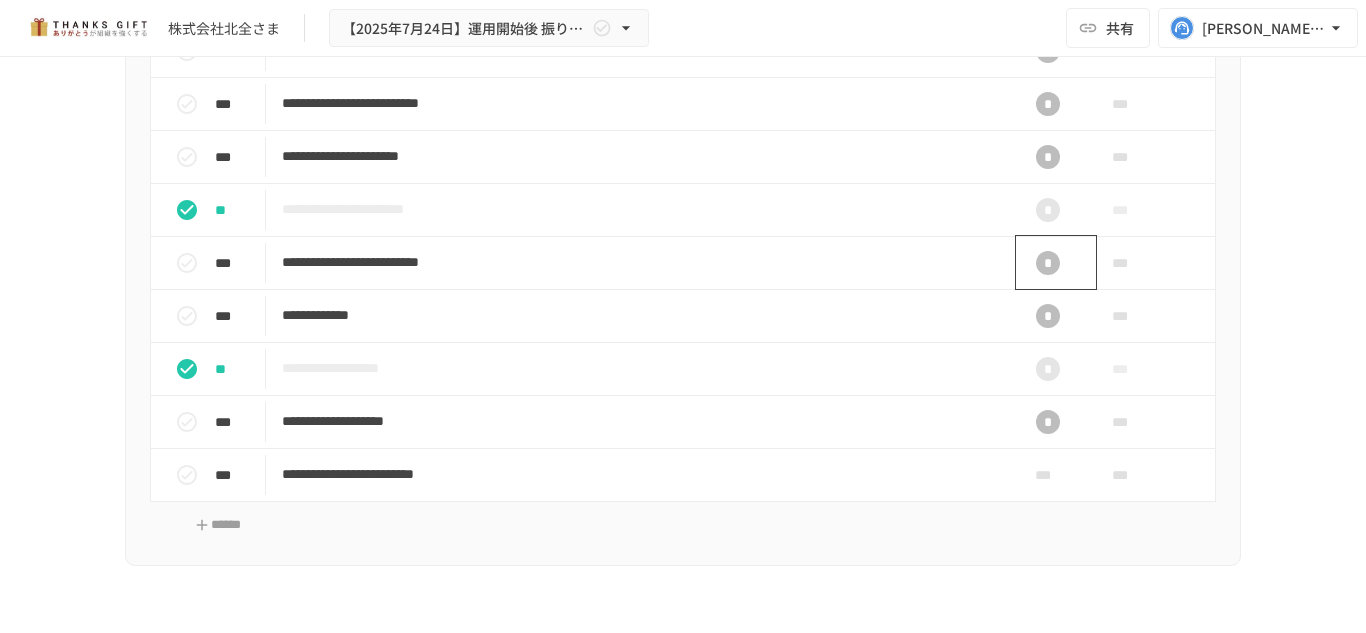 click on "*" at bounding box center [1048, 263] 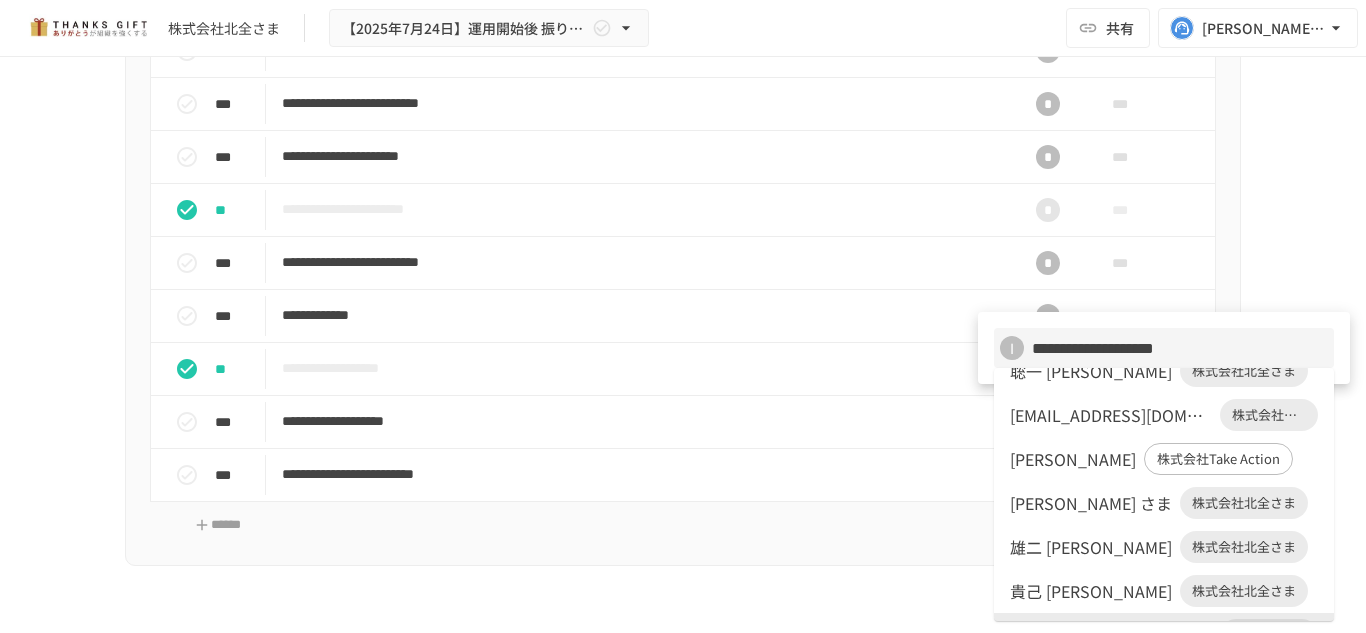 scroll, scrollTop: 0, scrollLeft: 0, axis: both 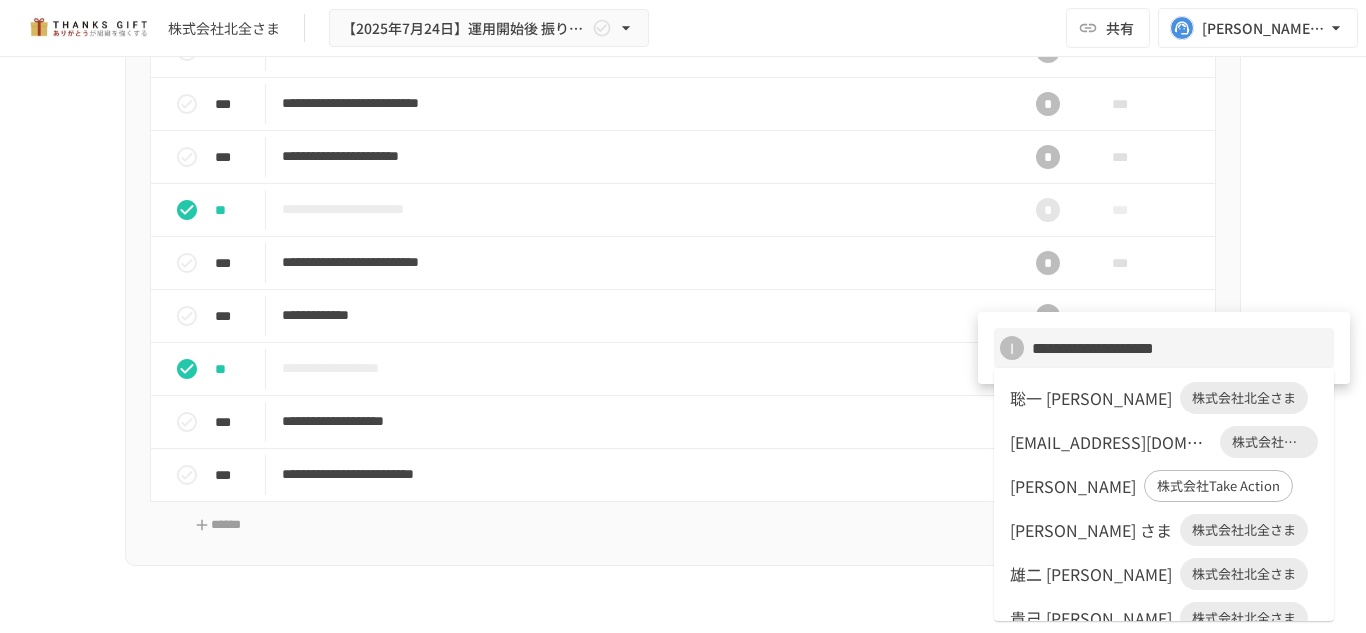 click on "聡一 北川さま" at bounding box center (1091, 398) 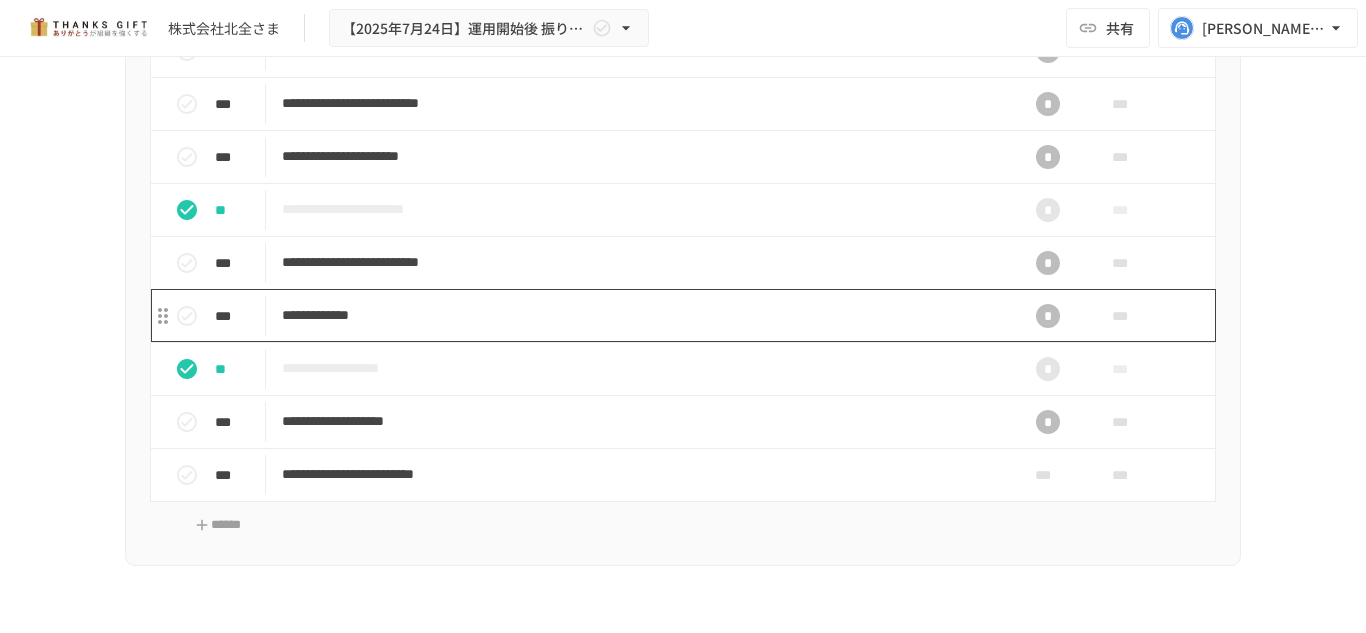 click on "**********" at bounding box center [641, 315] 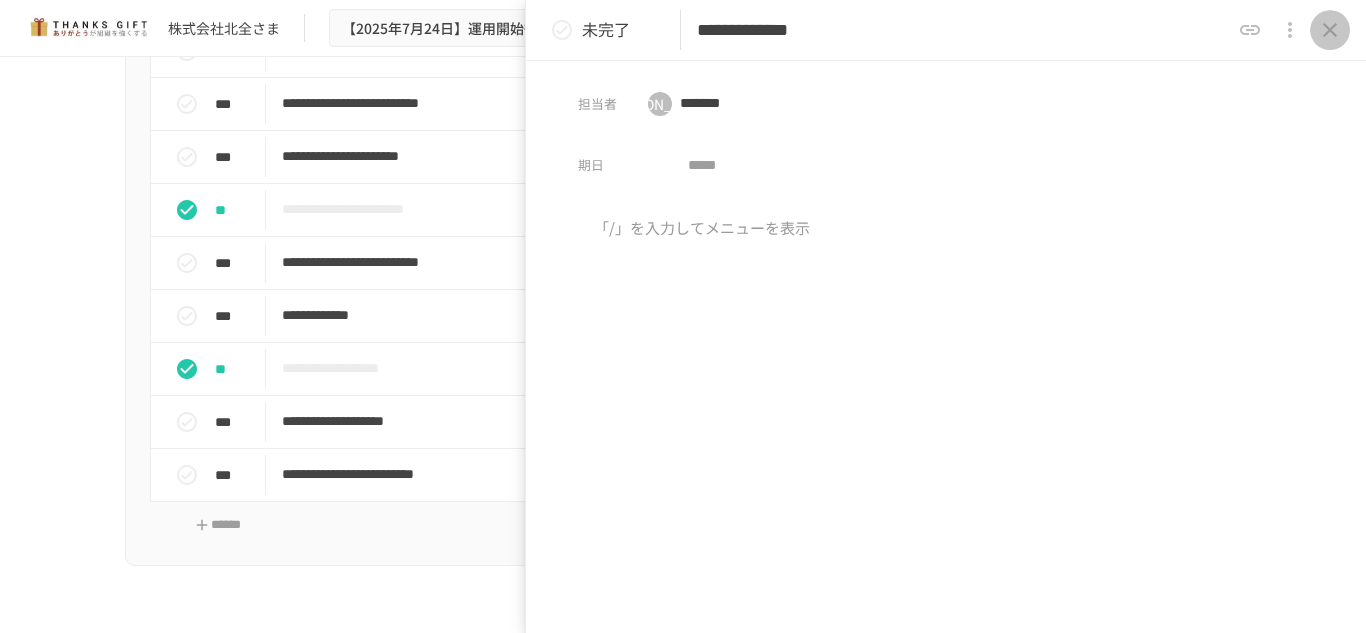 click 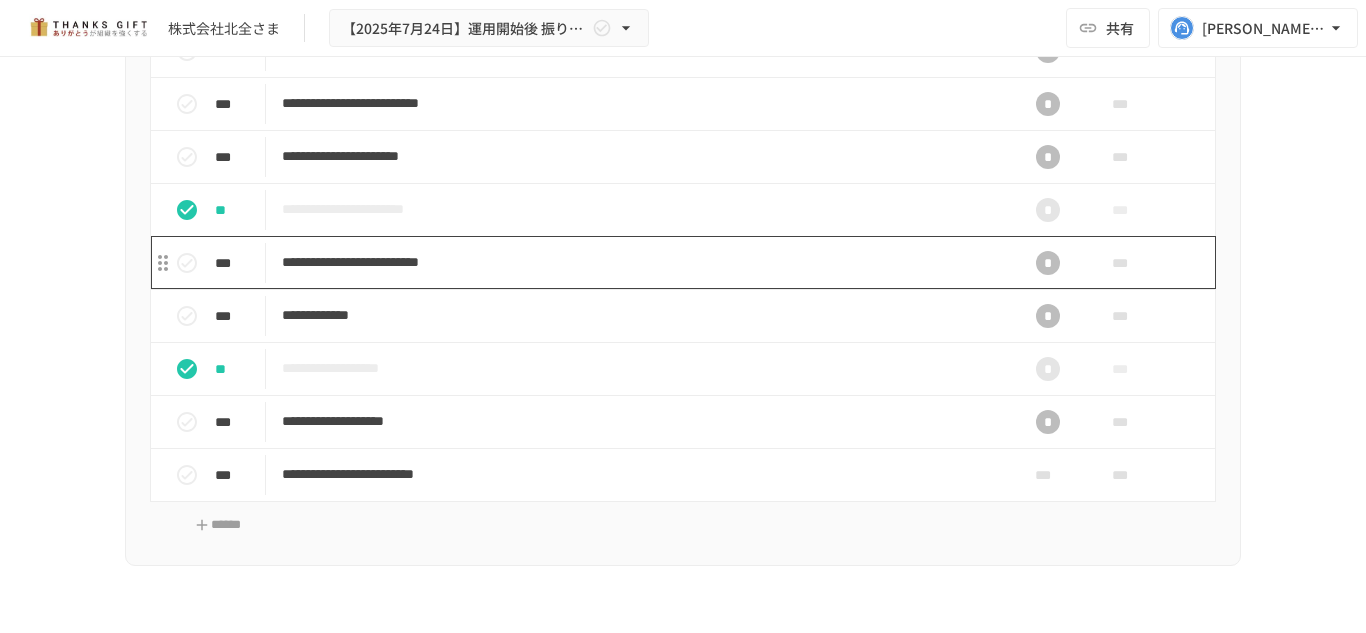 click on "**********" at bounding box center (641, 262) 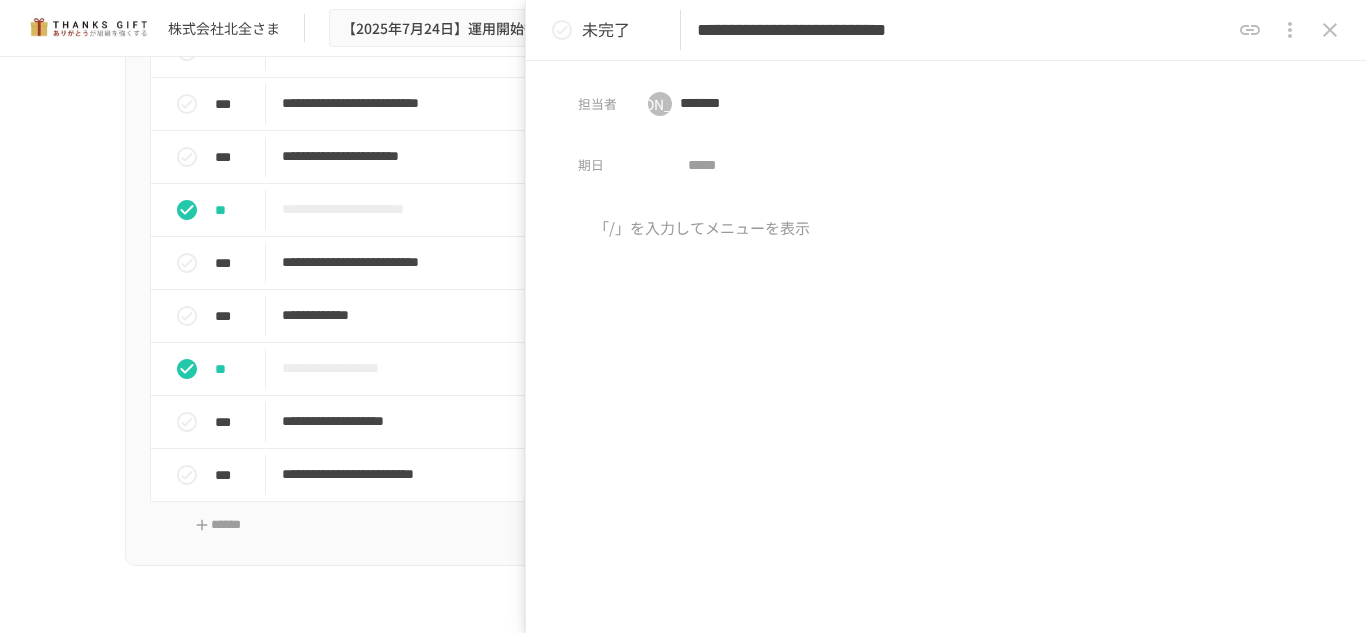 click on "**********" at bounding box center (963, 30) 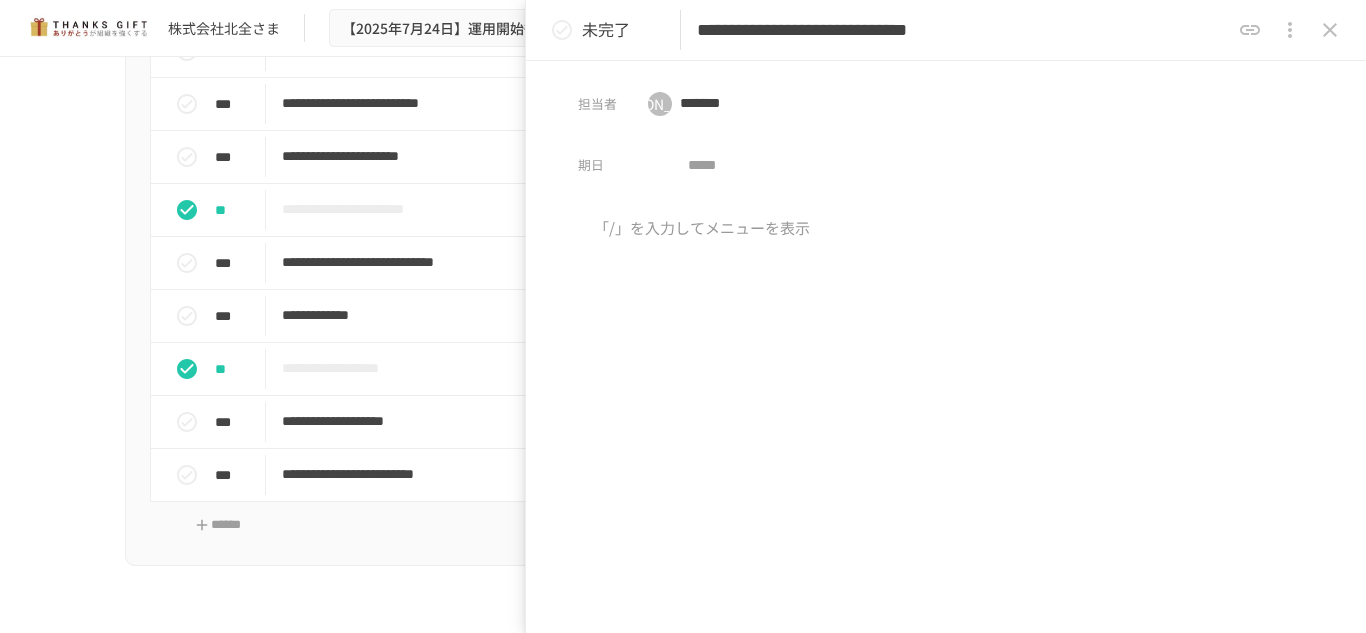 type on "**********" 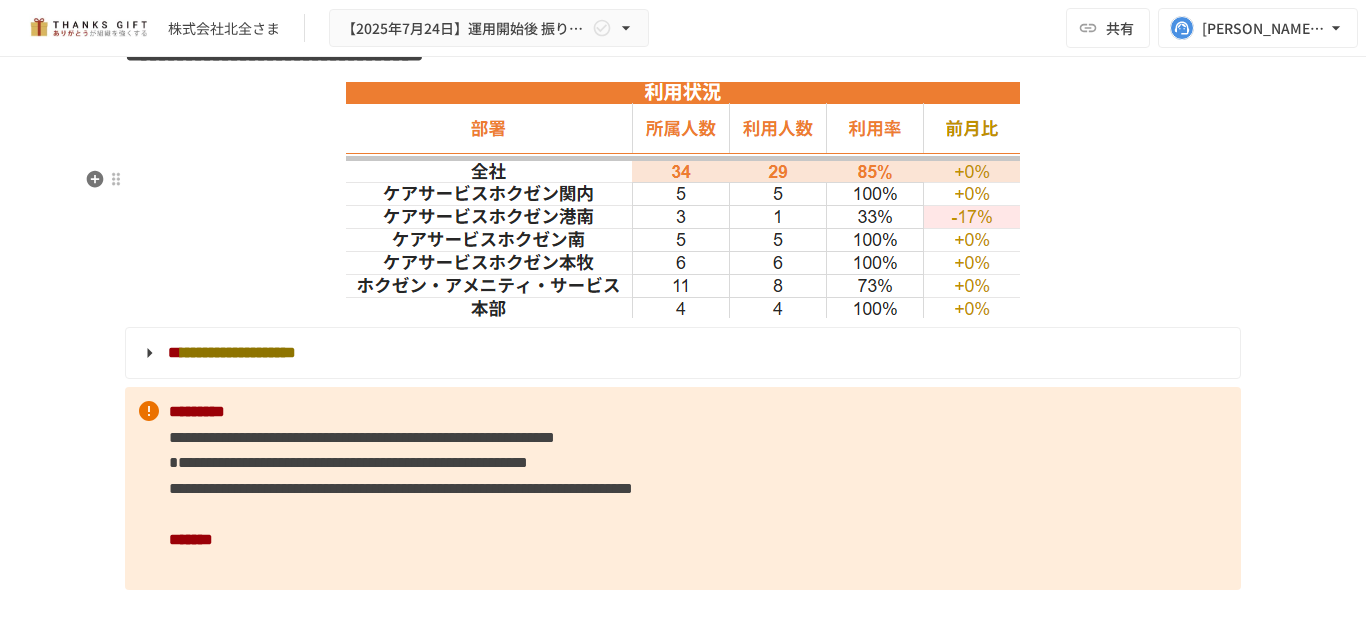 scroll, scrollTop: 3300, scrollLeft: 0, axis: vertical 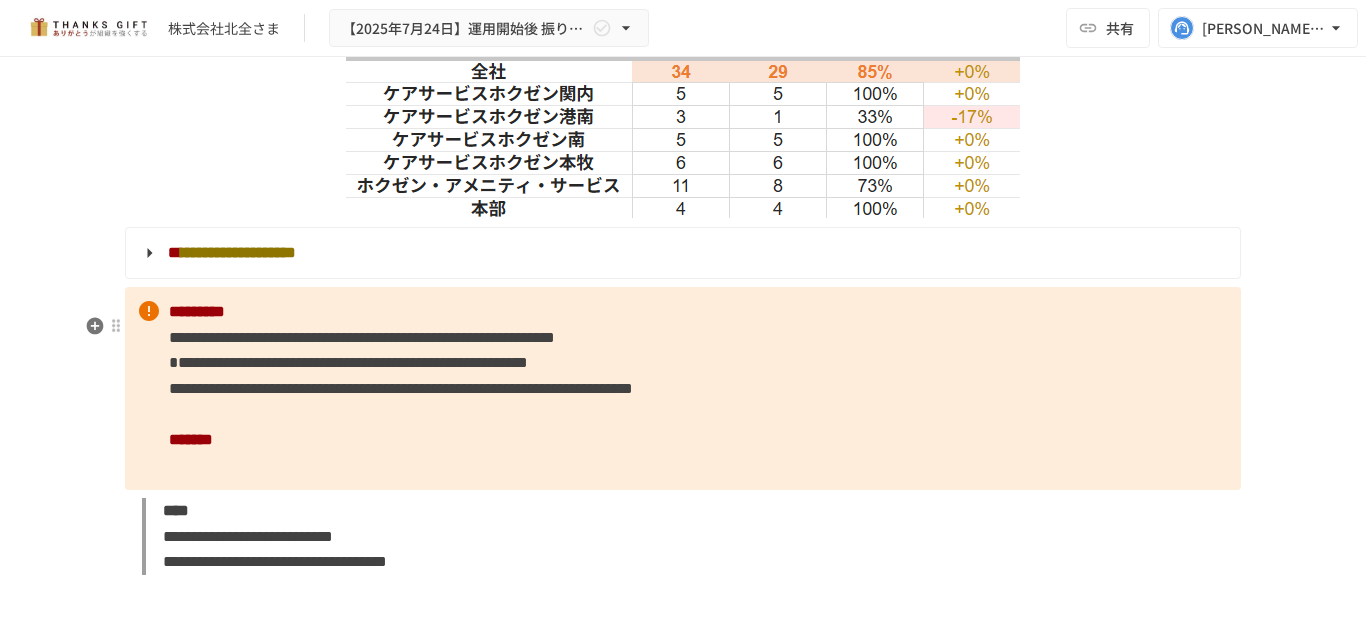click on "**********" at bounding box center (681, 253) 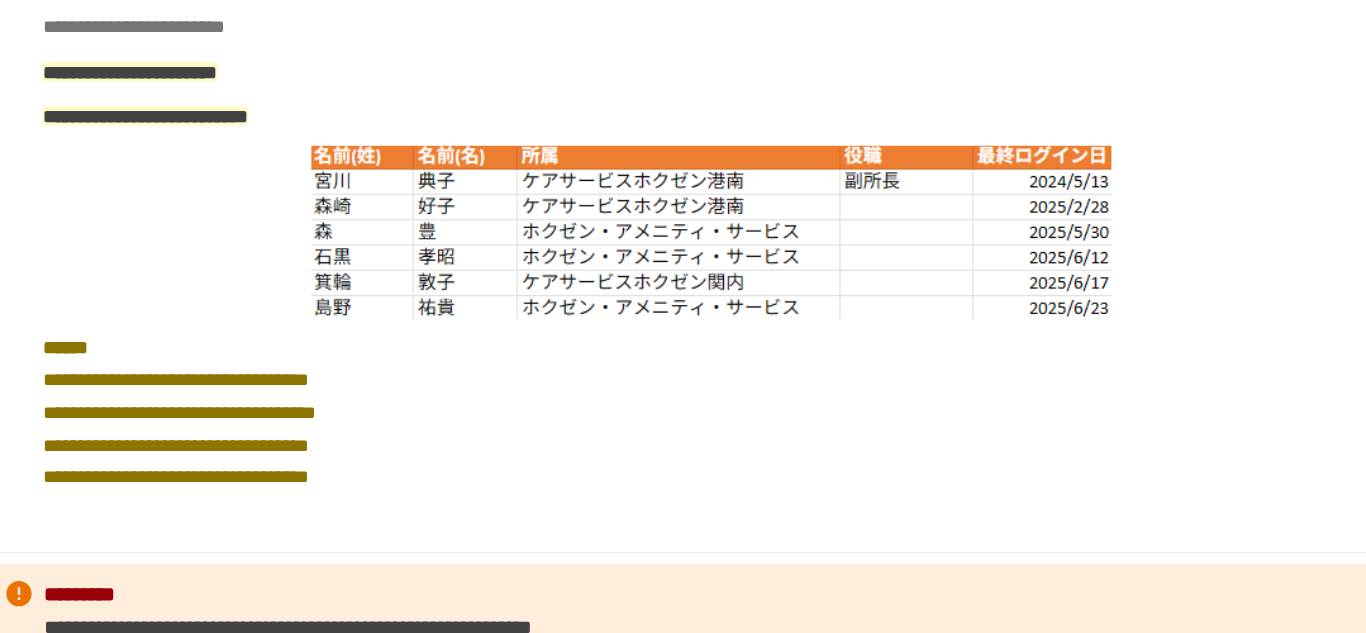 scroll, scrollTop: 3502, scrollLeft: 0, axis: vertical 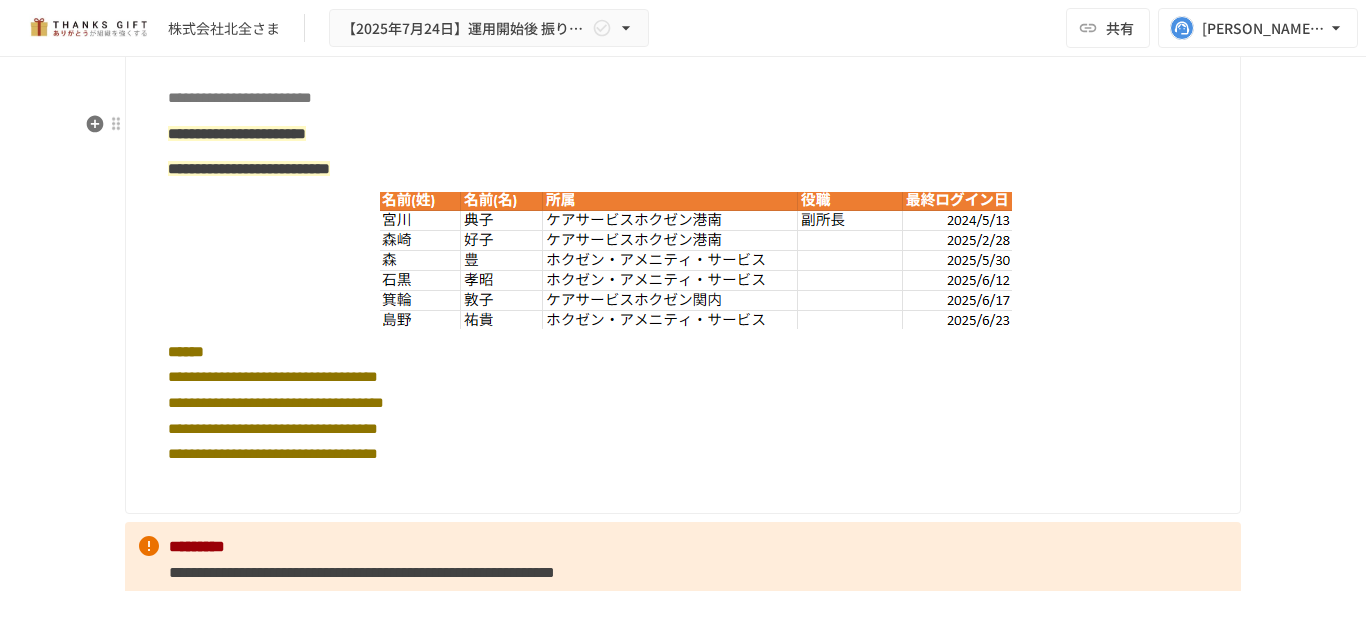 click on "**********" at bounding box center [683, 269] 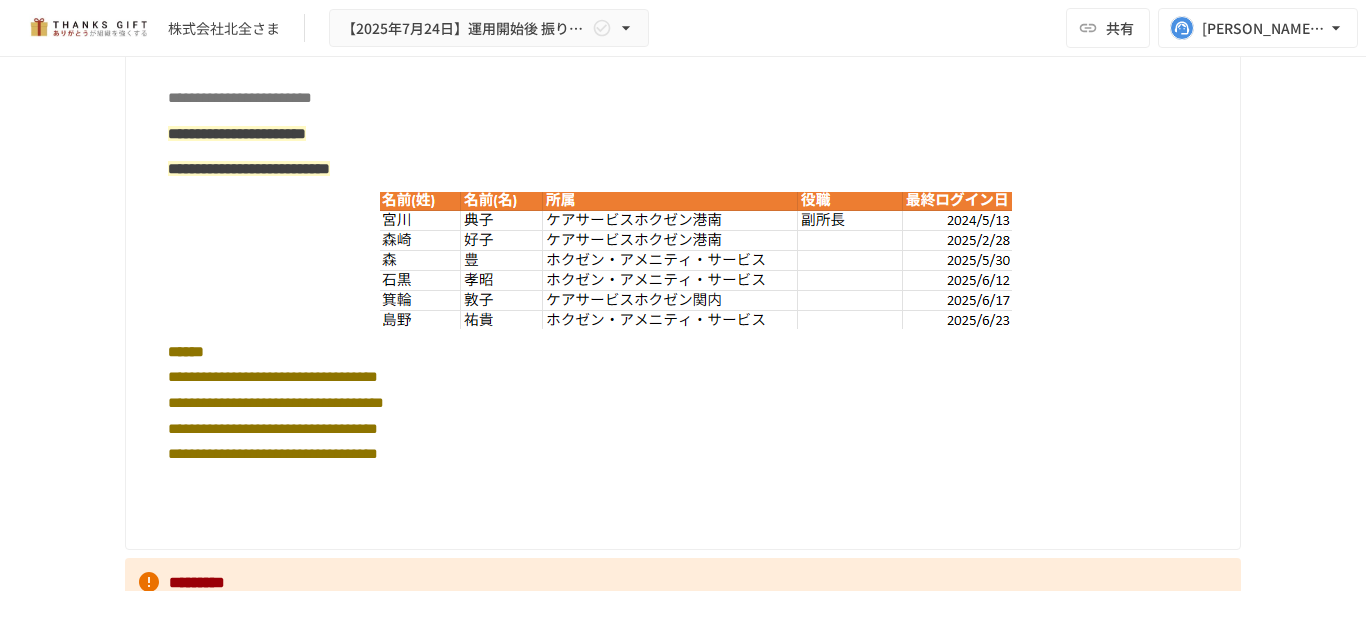 type 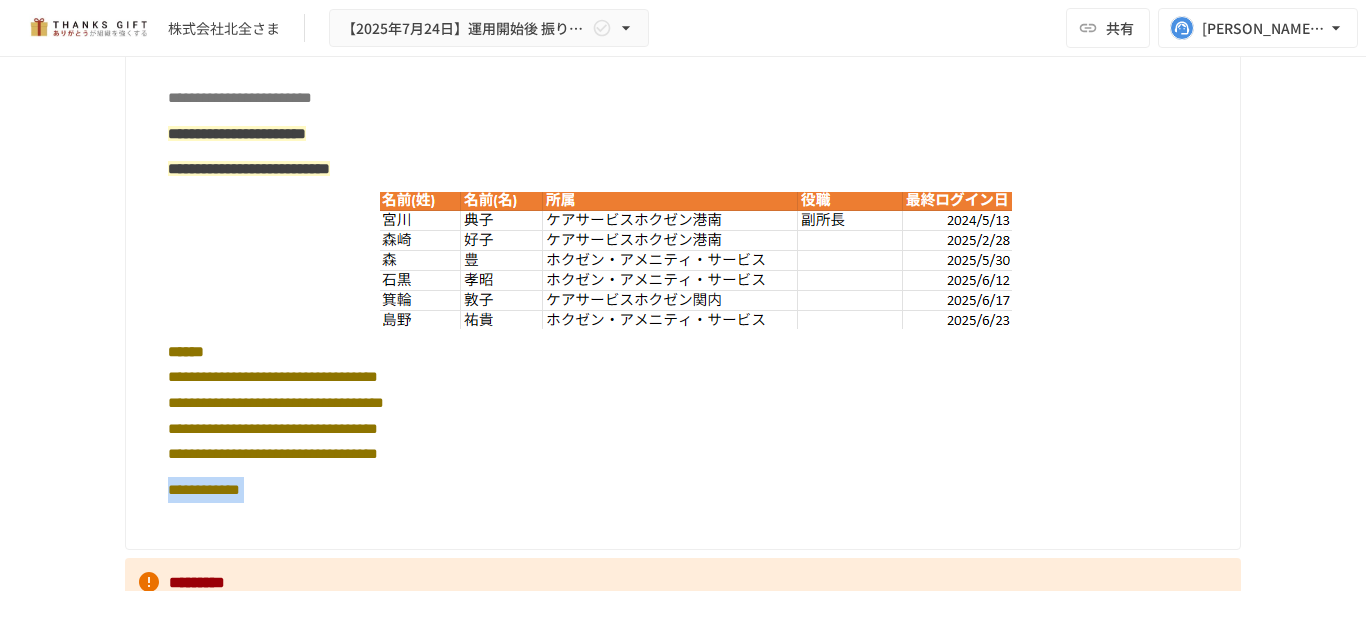 scroll, scrollTop: 3523, scrollLeft: 0, axis: vertical 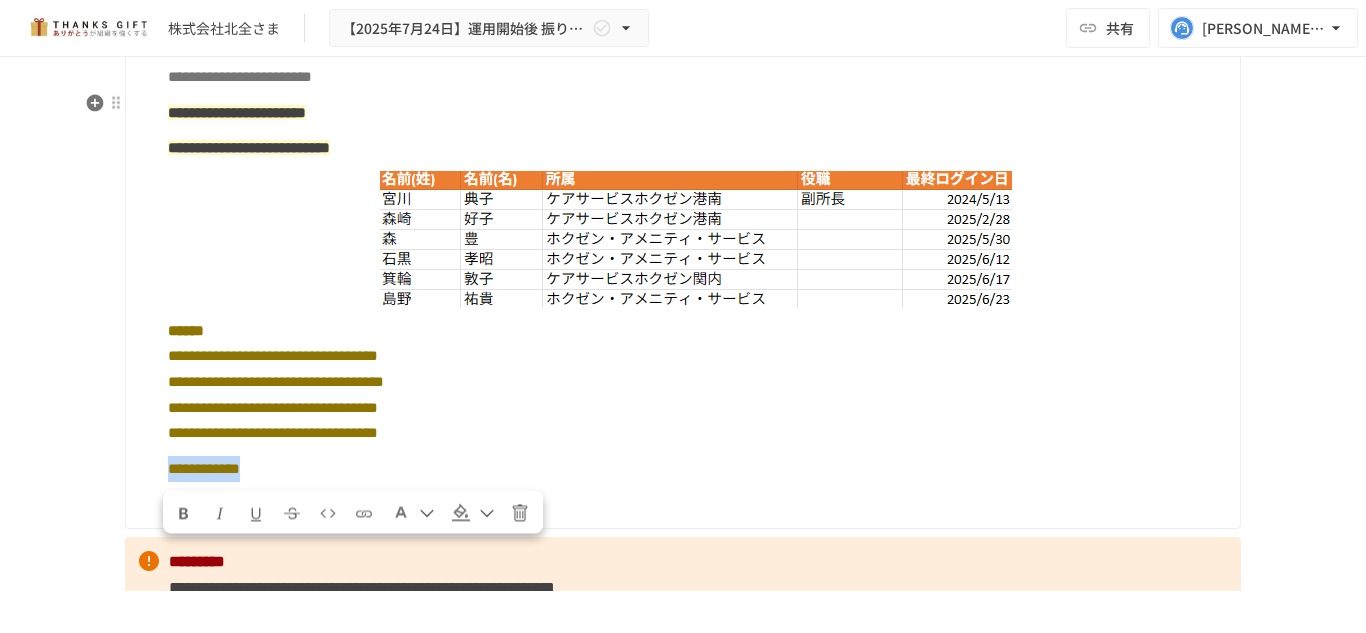 click at bounding box center (413, 511) 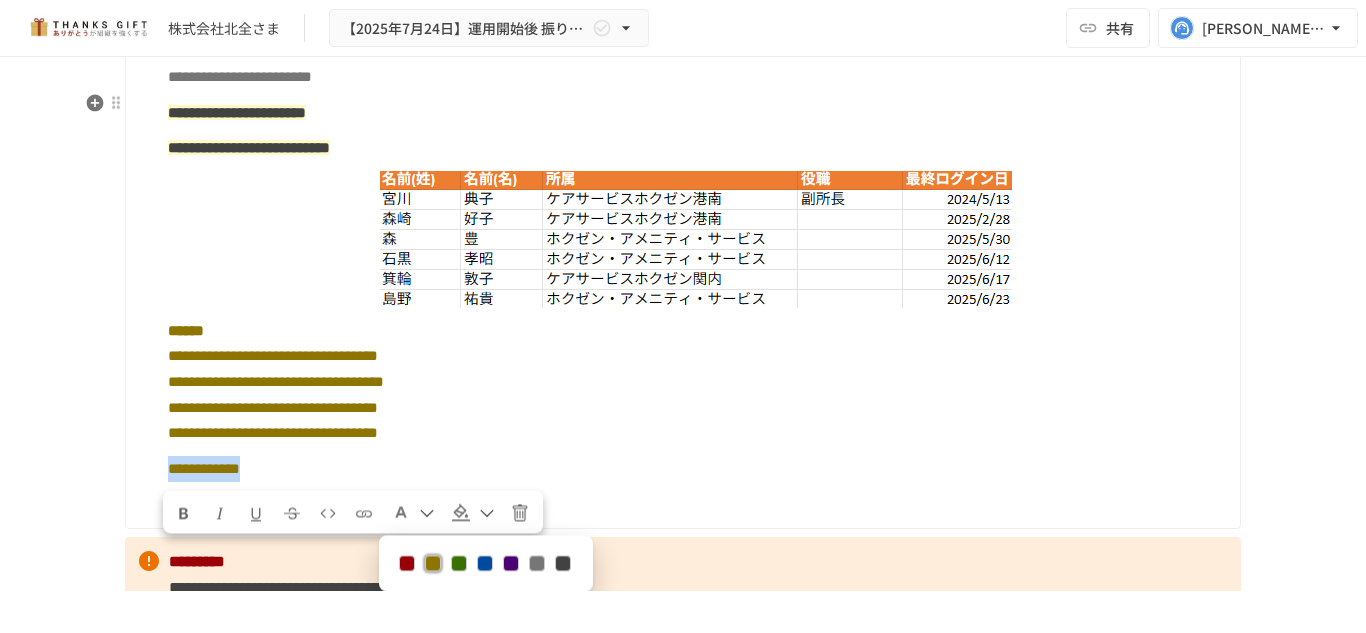click at bounding box center [563, 563] 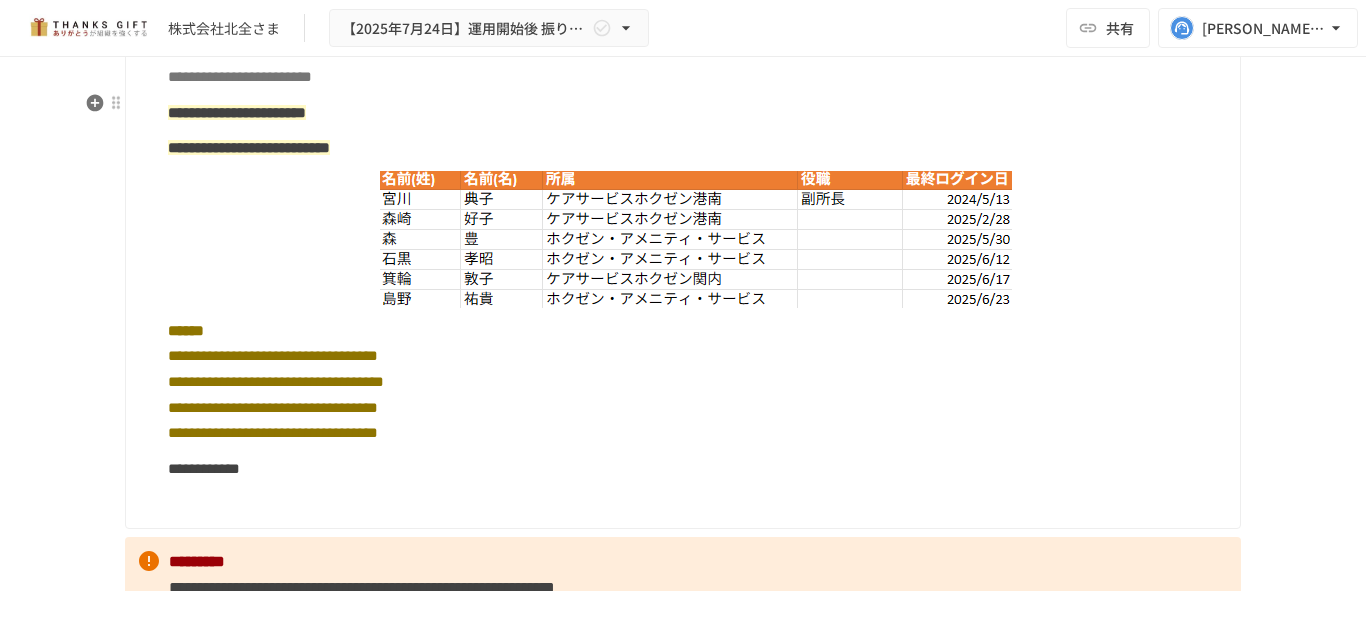 click on "**********" at bounding box center [696, 481] 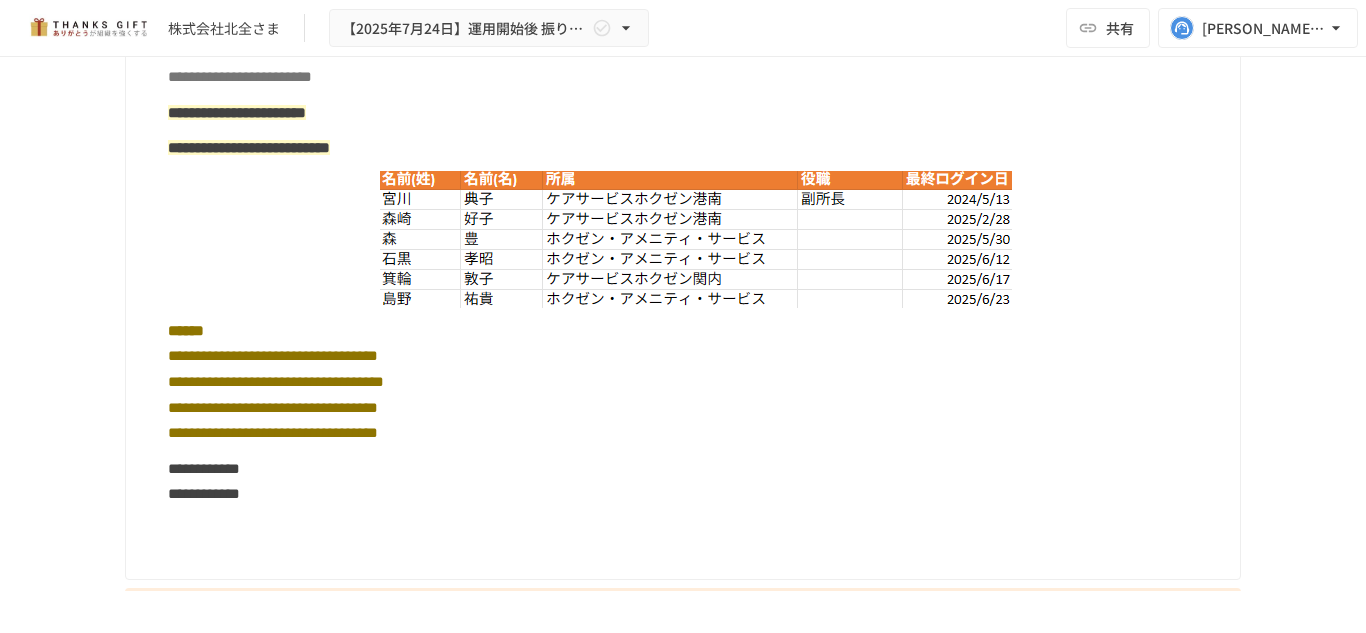 scroll, scrollTop: 3548, scrollLeft: 0, axis: vertical 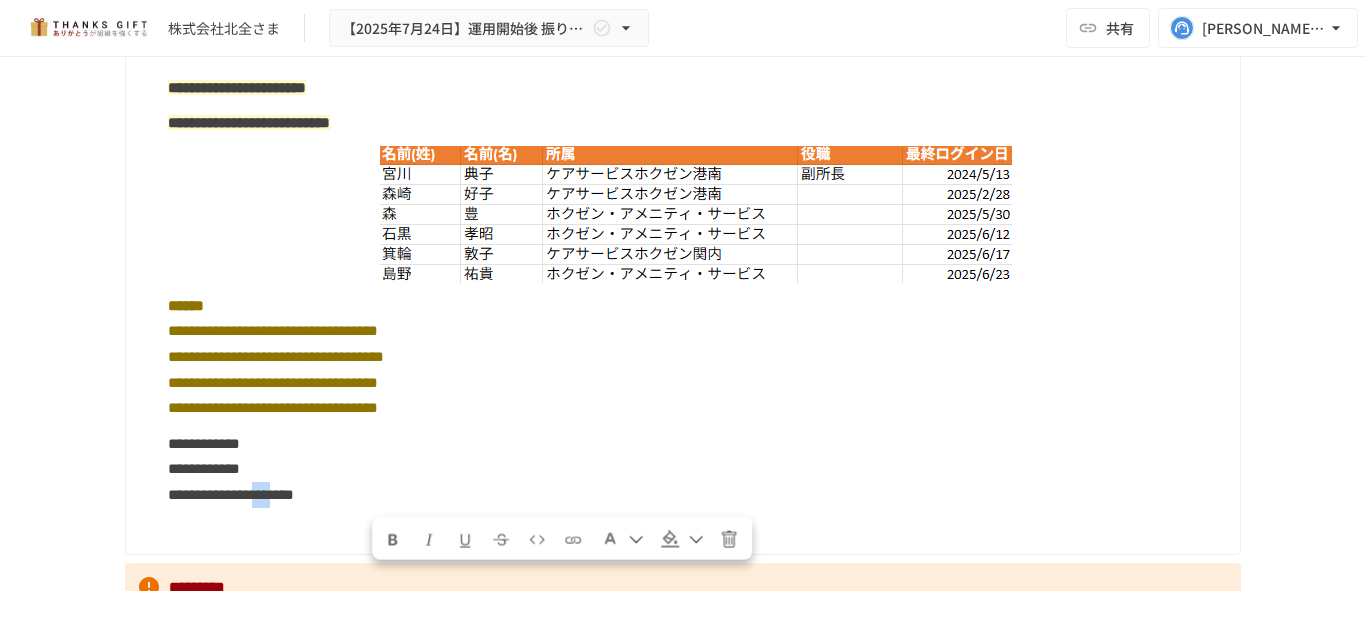 copy on "***" 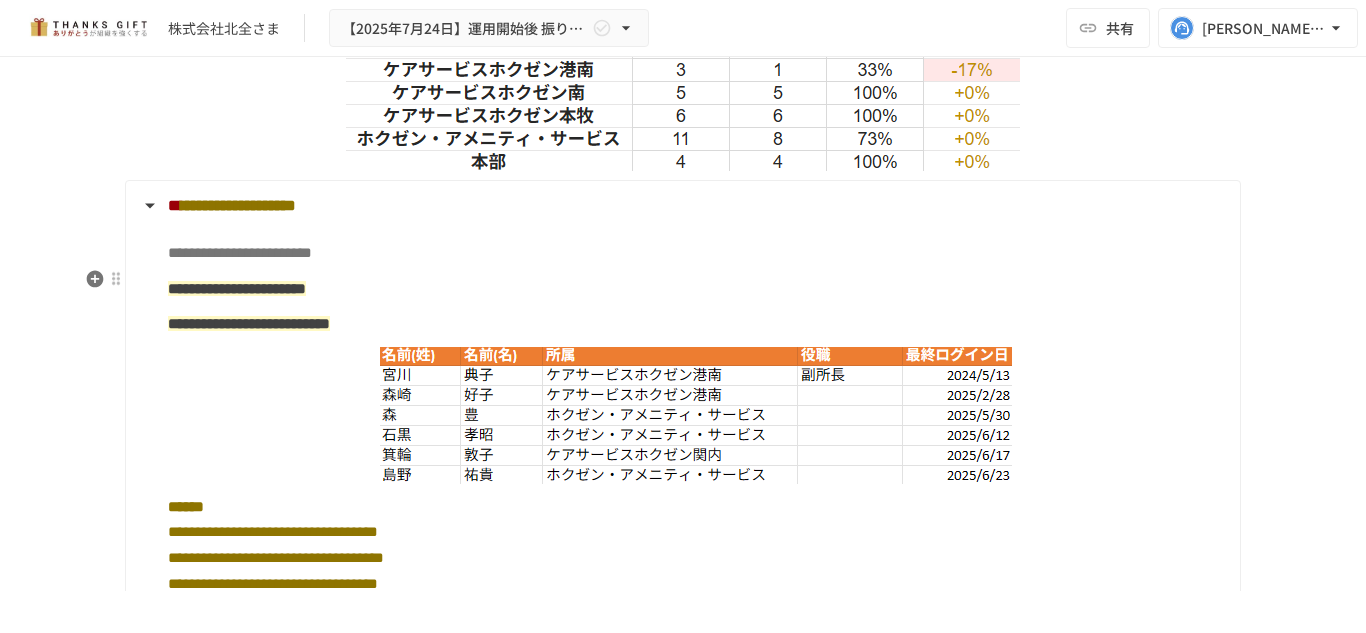 scroll, scrollTop: 3348, scrollLeft: 0, axis: vertical 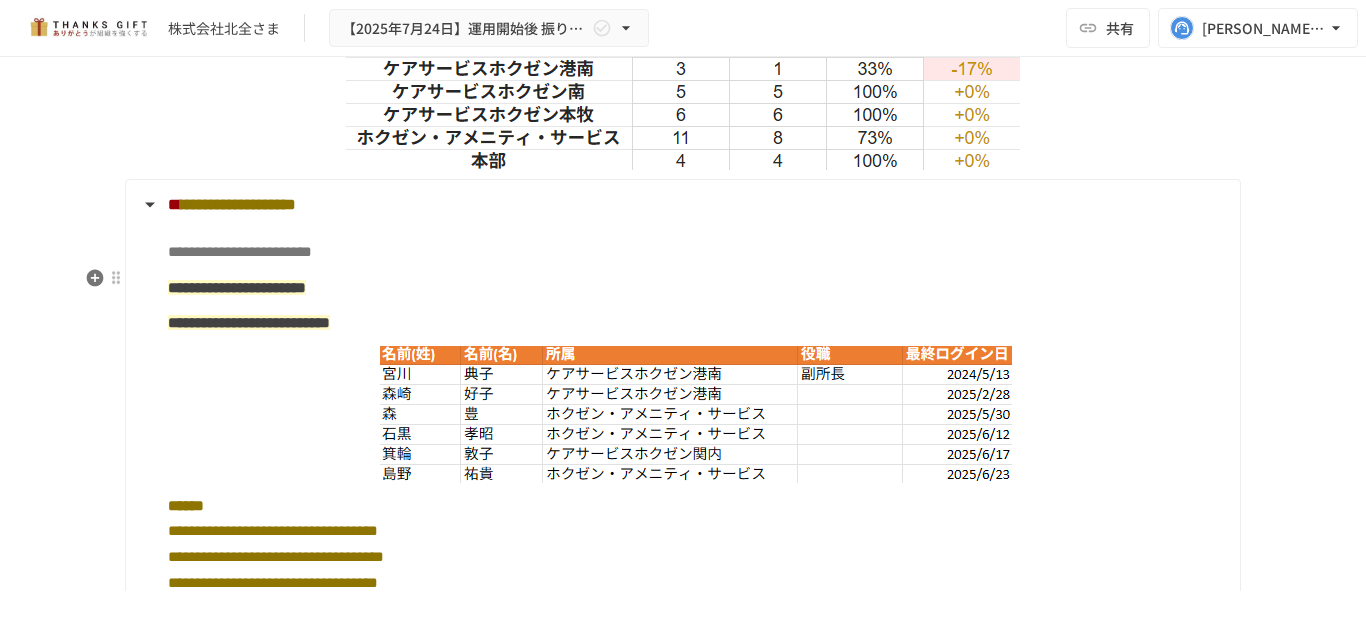 click on "**********" at bounding box center [681, 205] 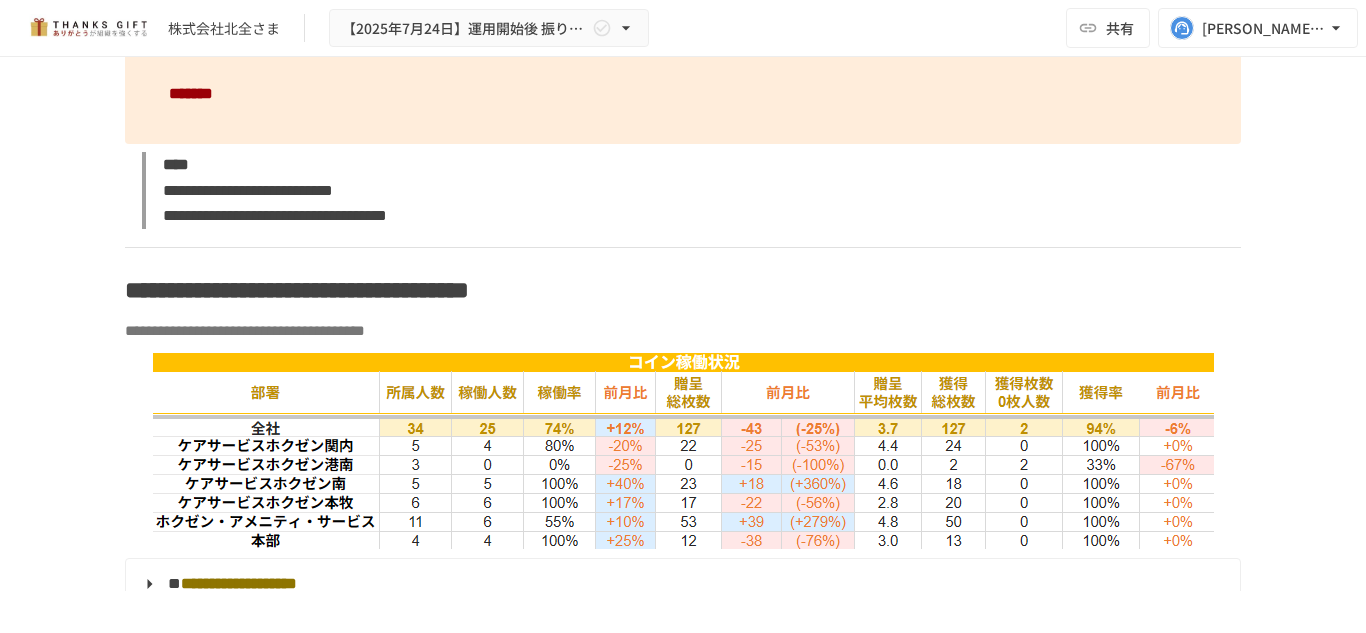 scroll, scrollTop: 3848, scrollLeft: 0, axis: vertical 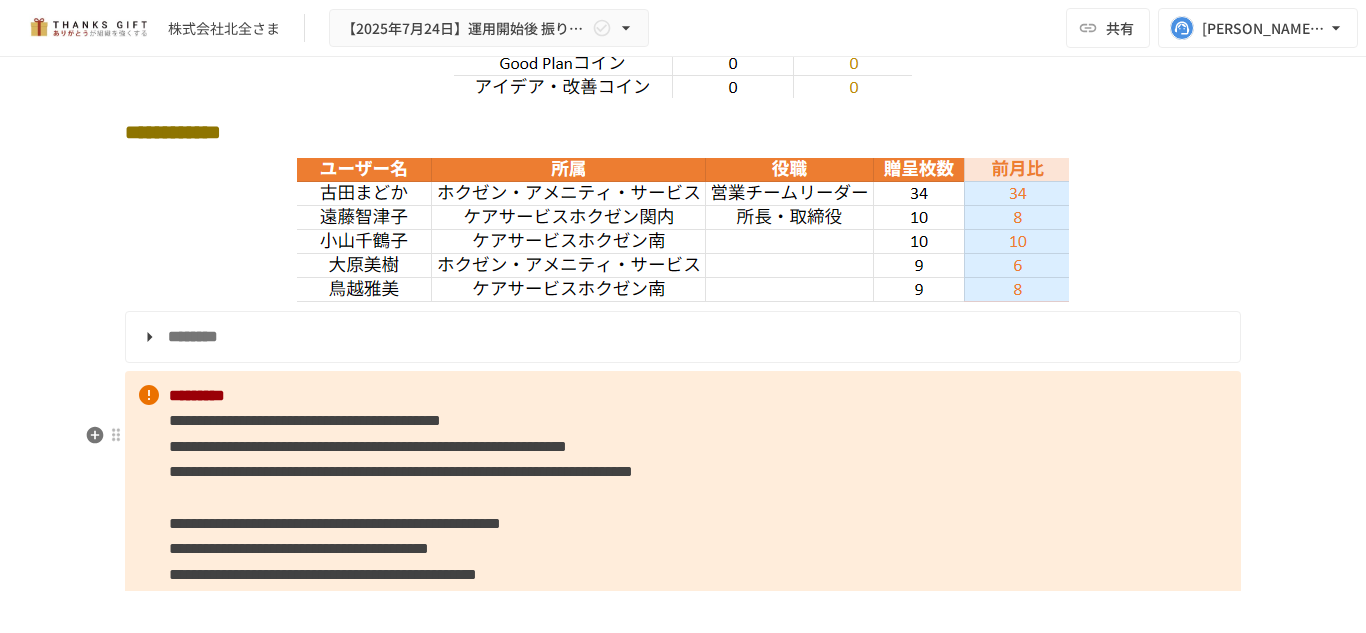 click on "********" at bounding box center (681, 337) 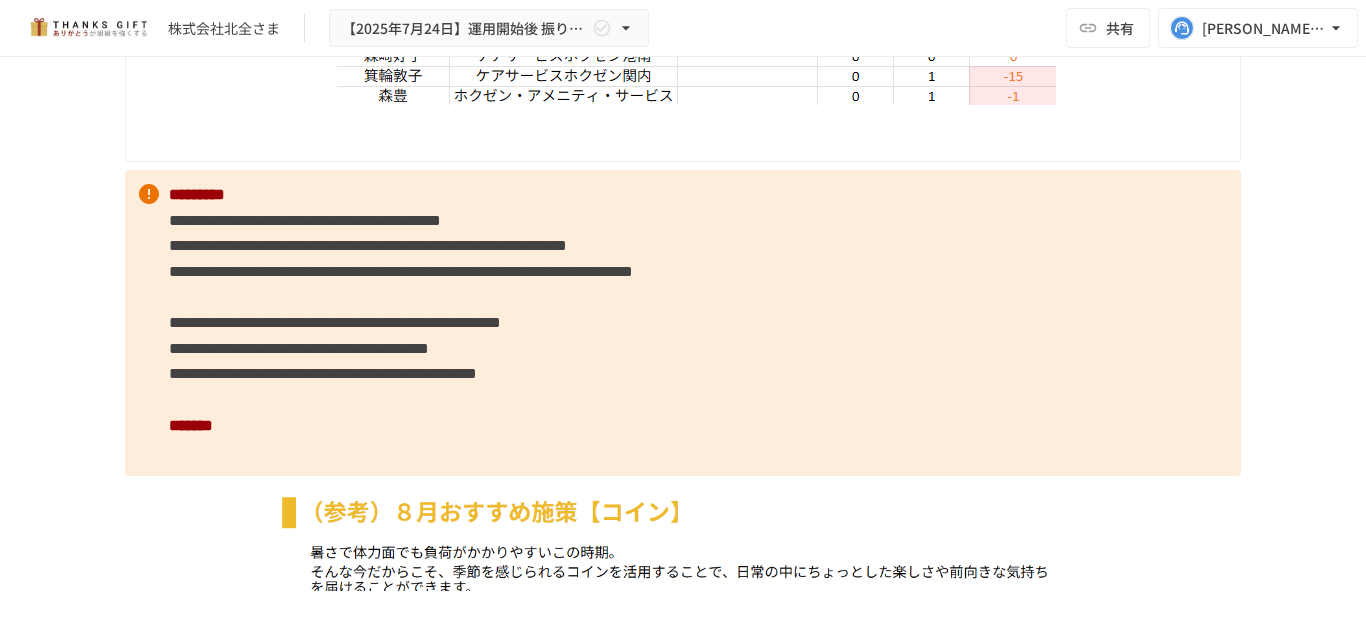 scroll, scrollTop: 5839, scrollLeft: 0, axis: vertical 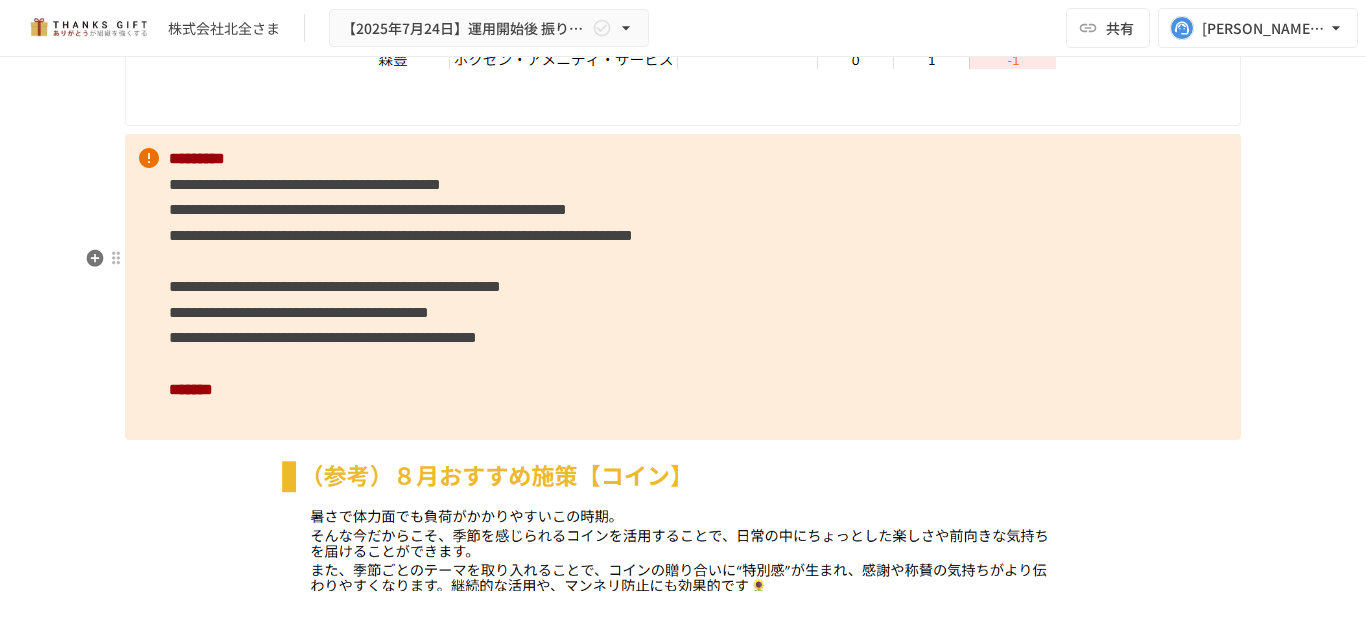 click on "**********" at bounding box center [305, 184] 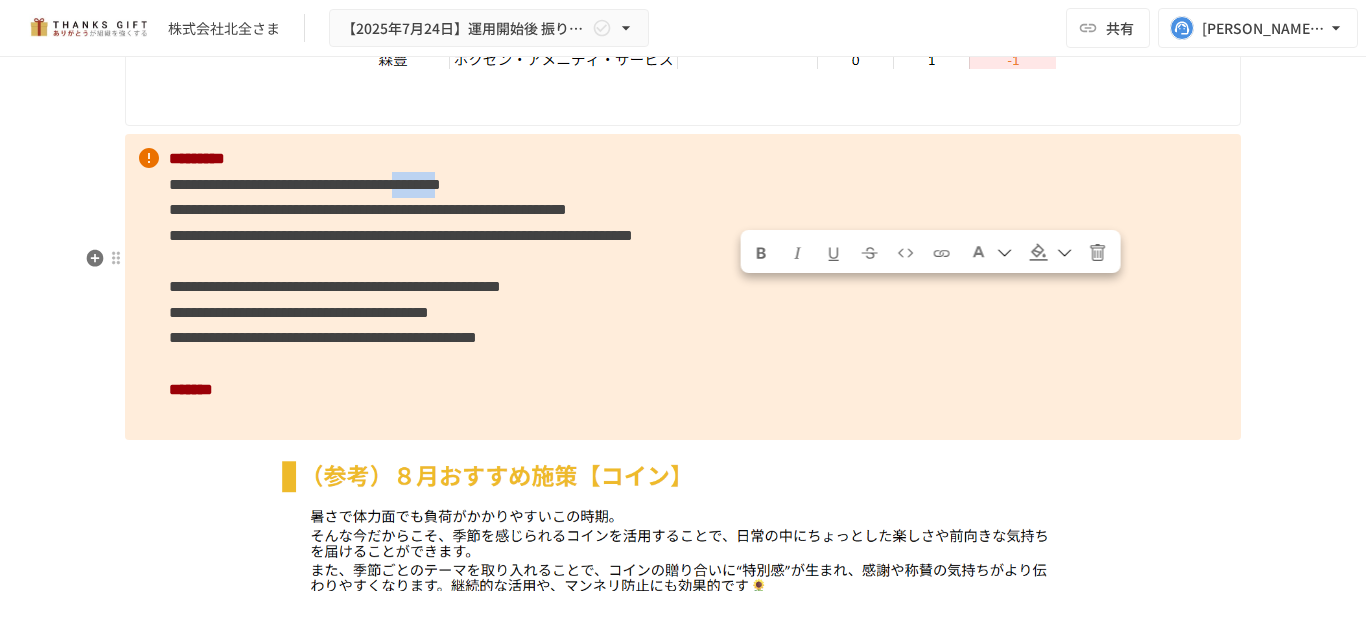 drag, startPoint x: 740, startPoint y: 295, endPoint x: 835, endPoint y: 292, distance: 95.047356 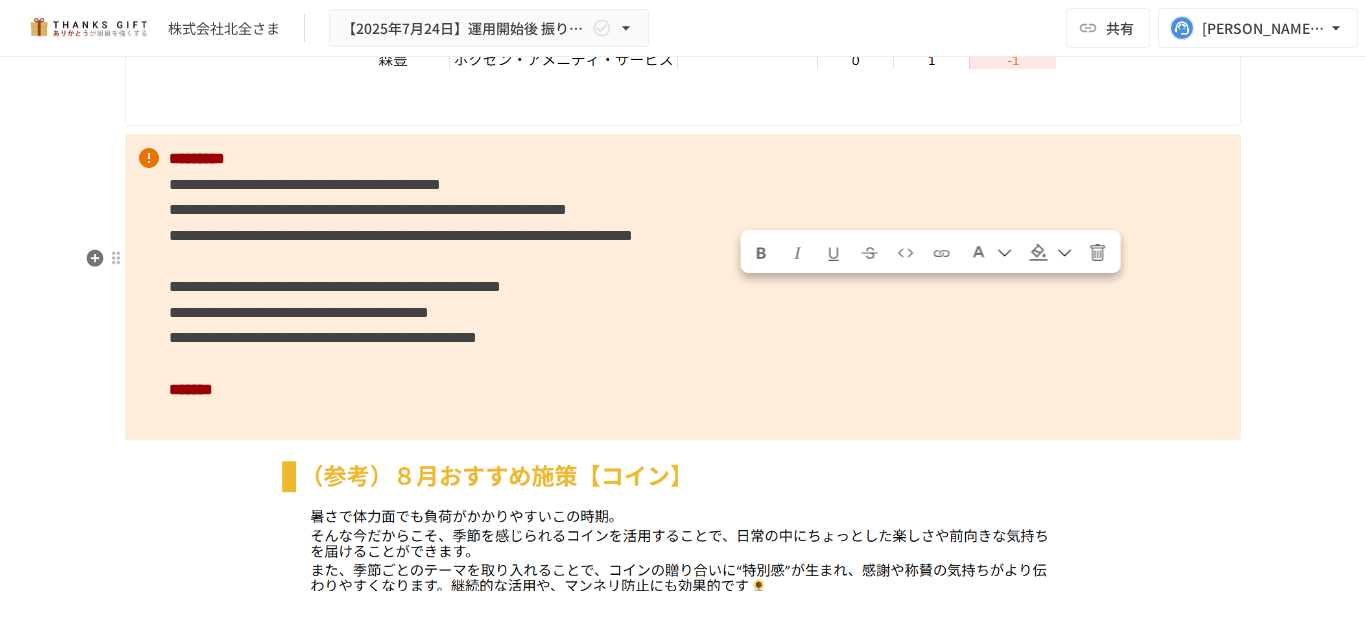 click on "**********" at bounding box center (401, 235) 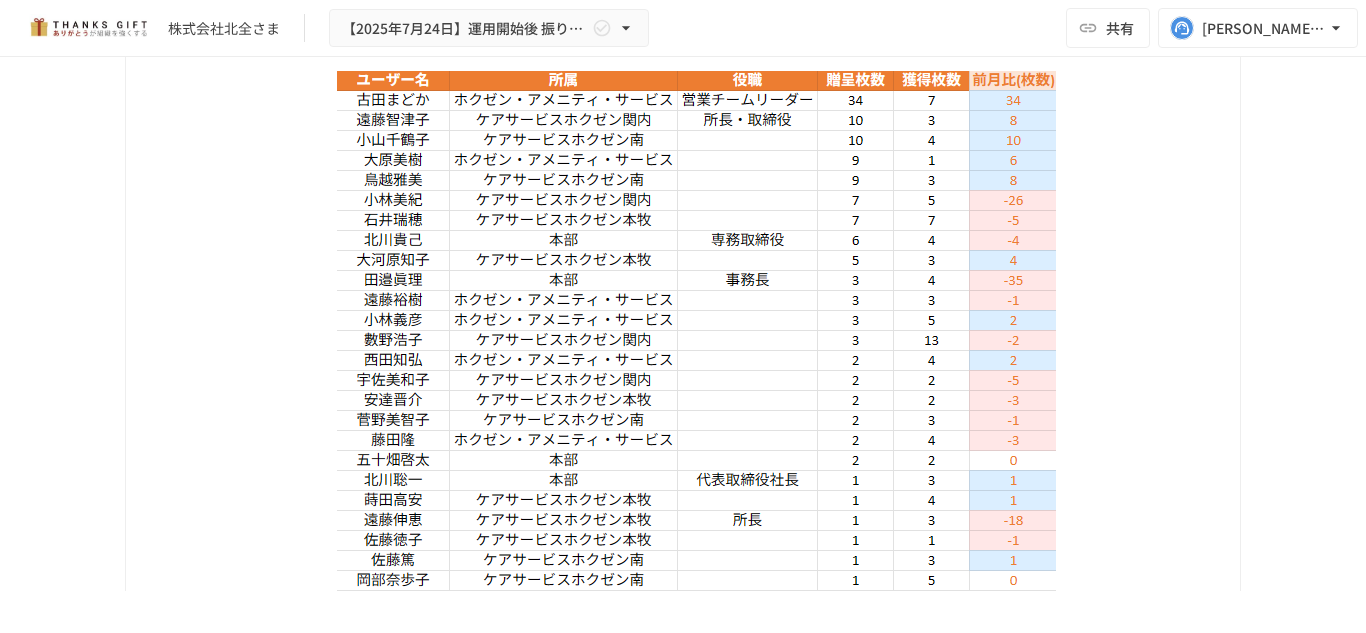 scroll, scrollTop: 5039, scrollLeft: 0, axis: vertical 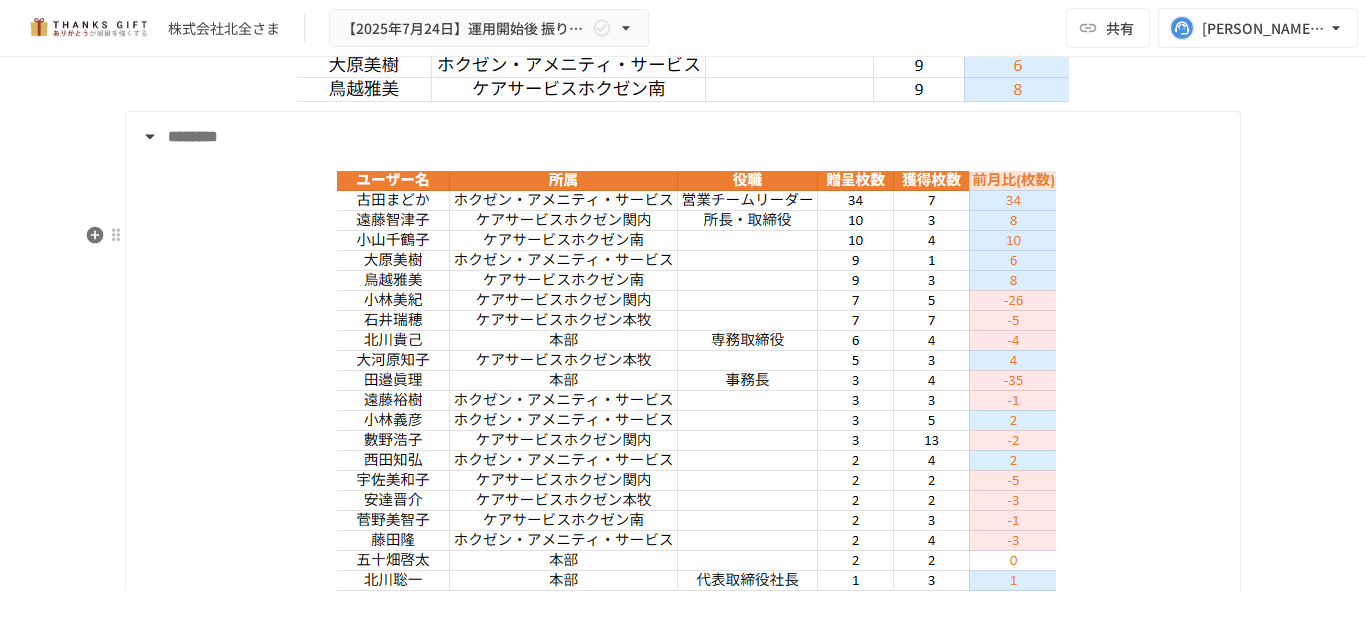 click on "********" at bounding box center (681, 137) 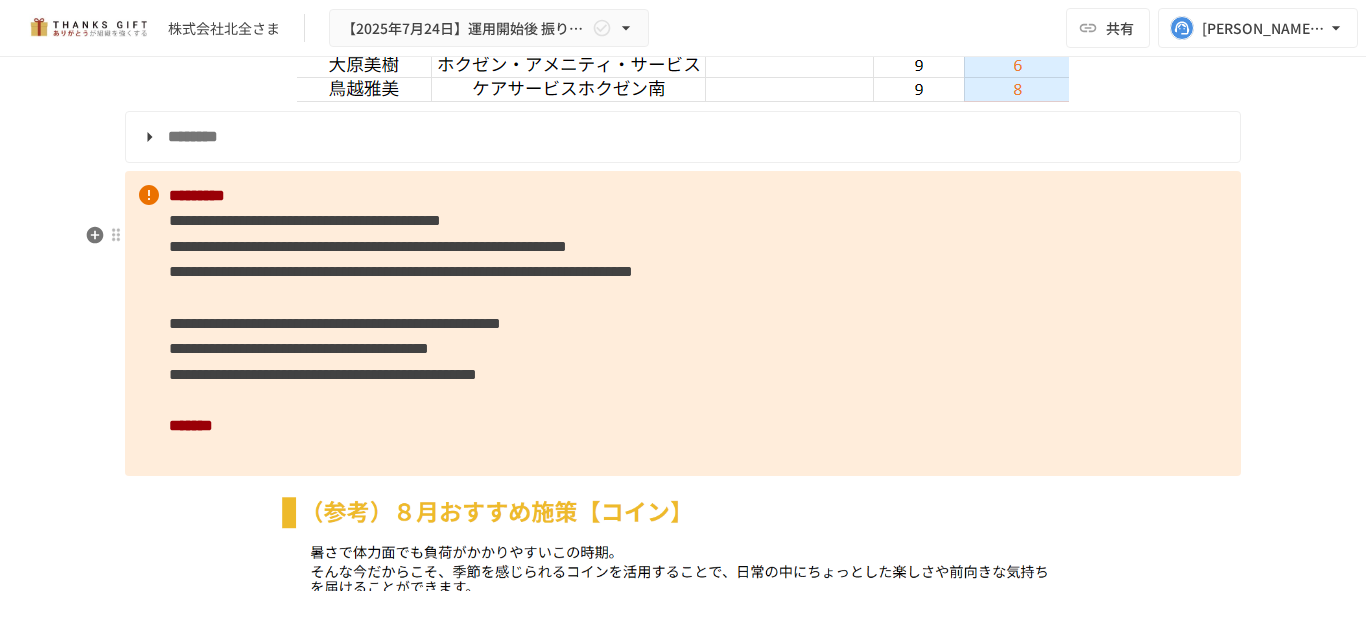 click on "********" at bounding box center (681, 137) 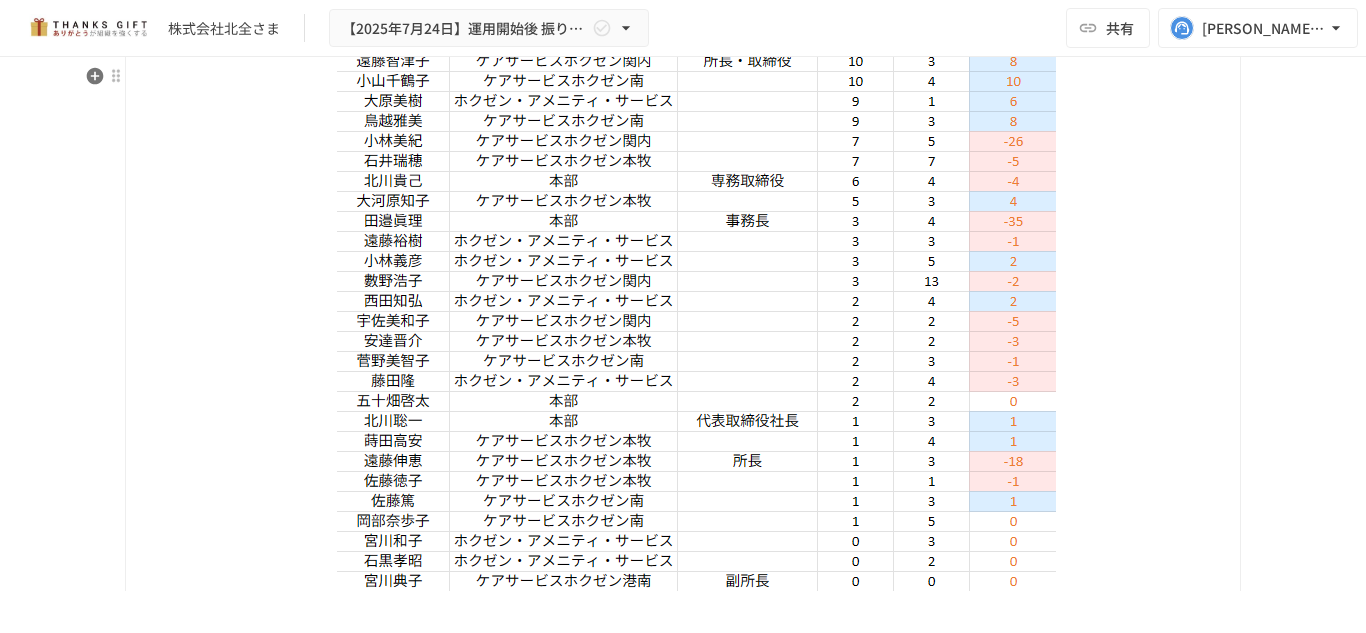 scroll, scrollTop: 5168, scrollLeft: 0, axis: vertical 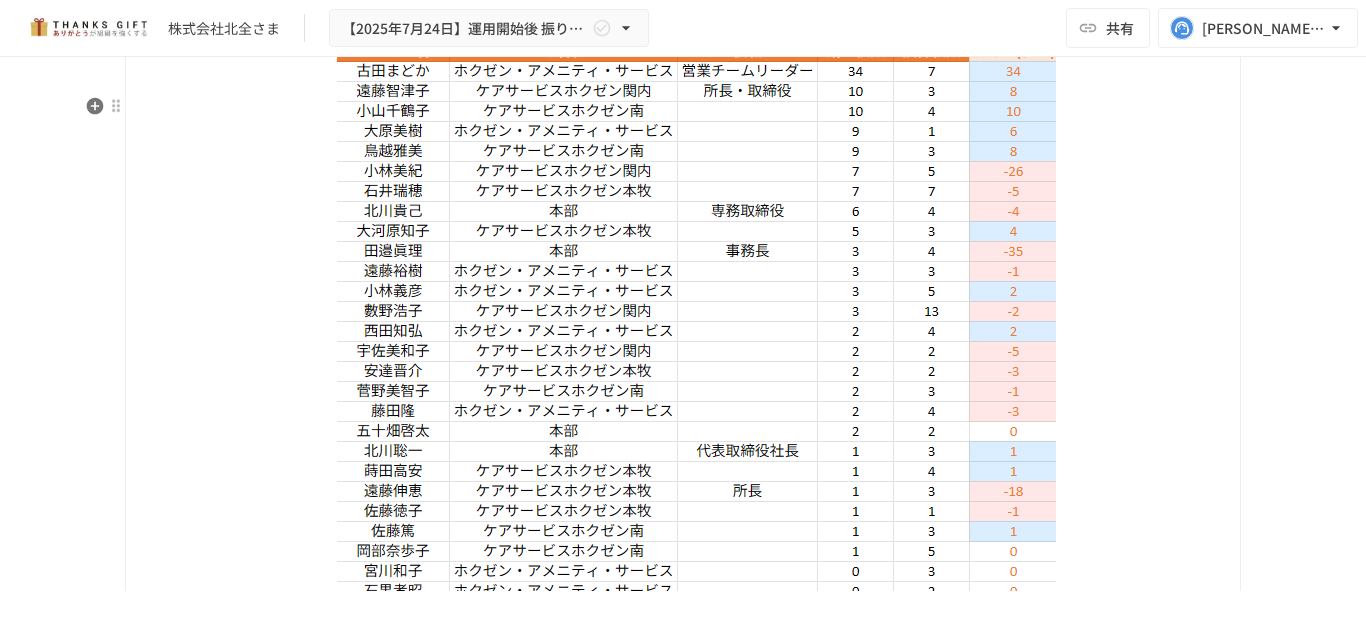 click on "********" at bounding box center [681, 8] 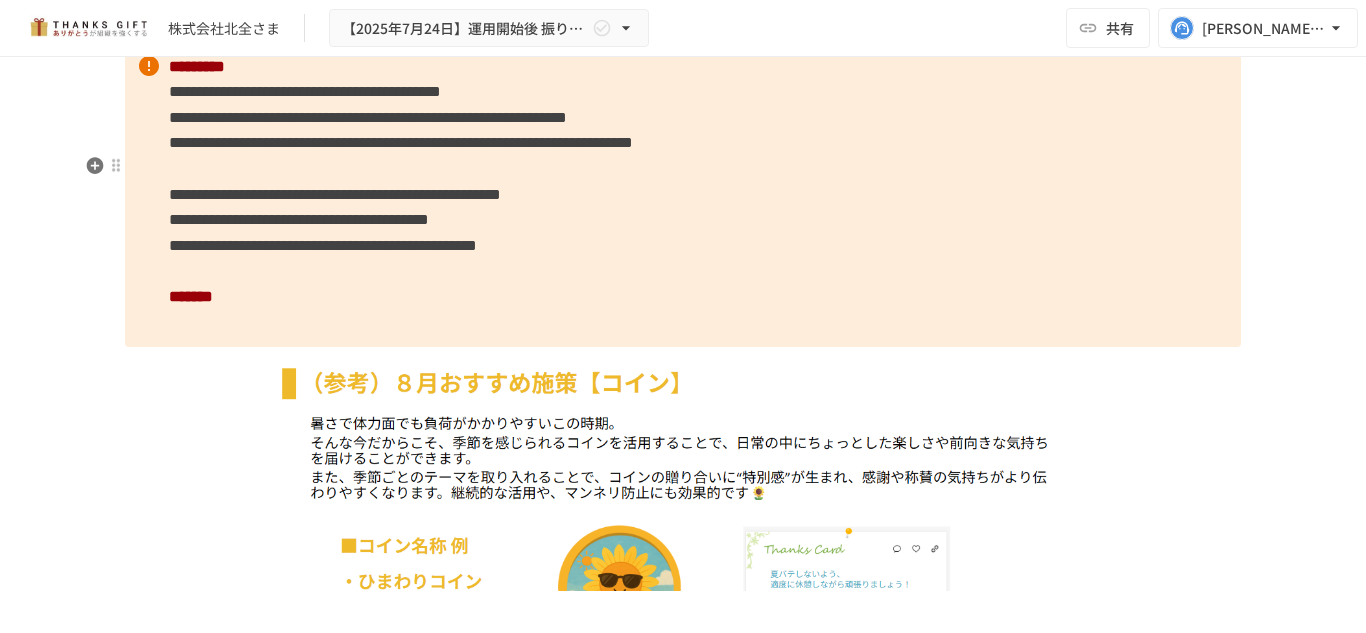 scroll, scrollTop: 5468, scrollLeft: 0, axis: vertical 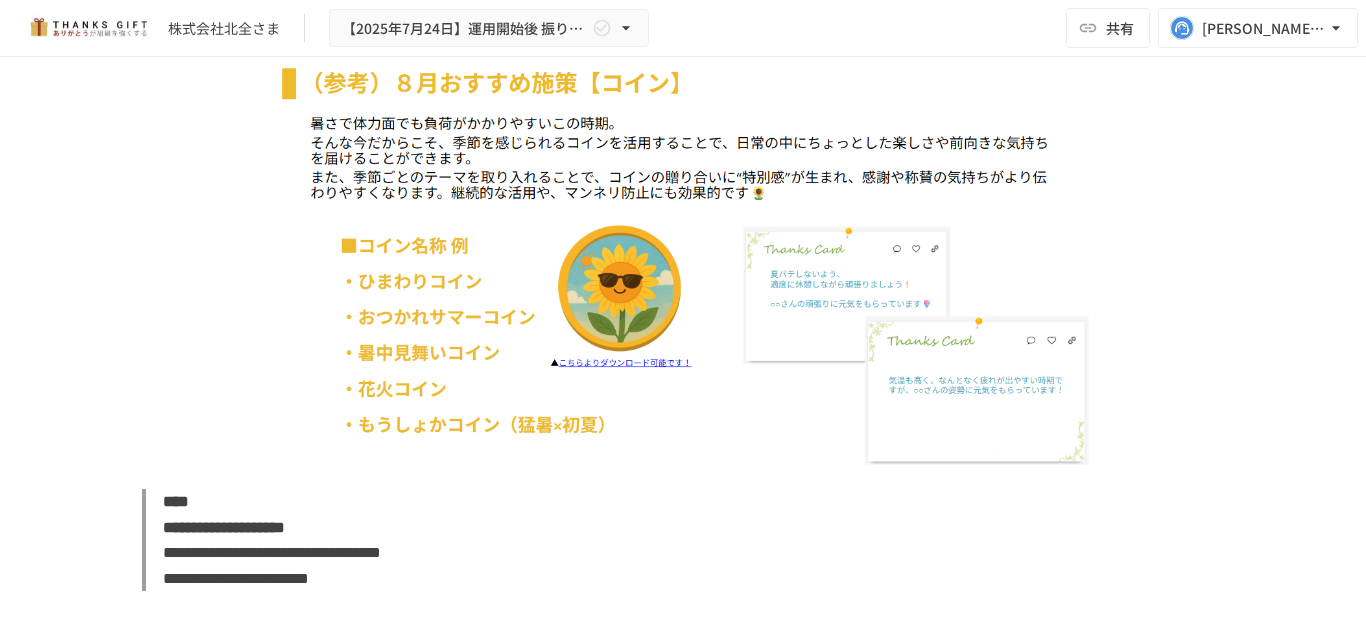 click on "**********" at bounding box center (683, -105) 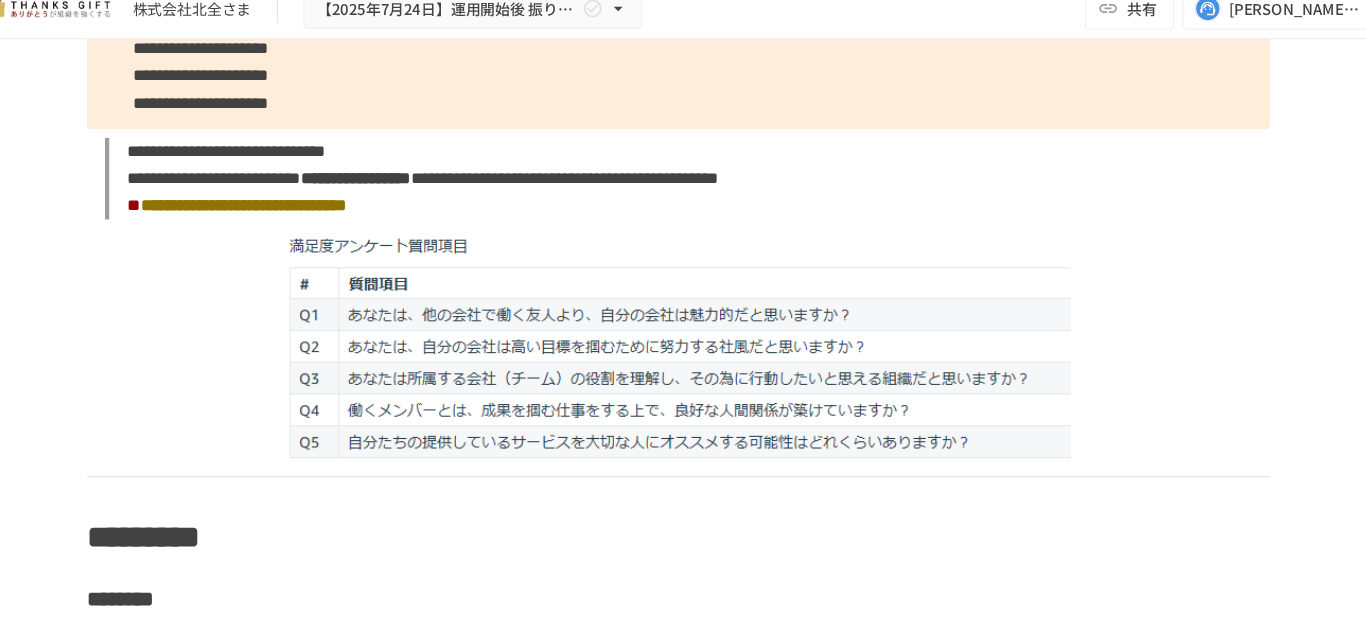 scroll, scrollTop: 8371, scrollLeft: 0, axis: vertical 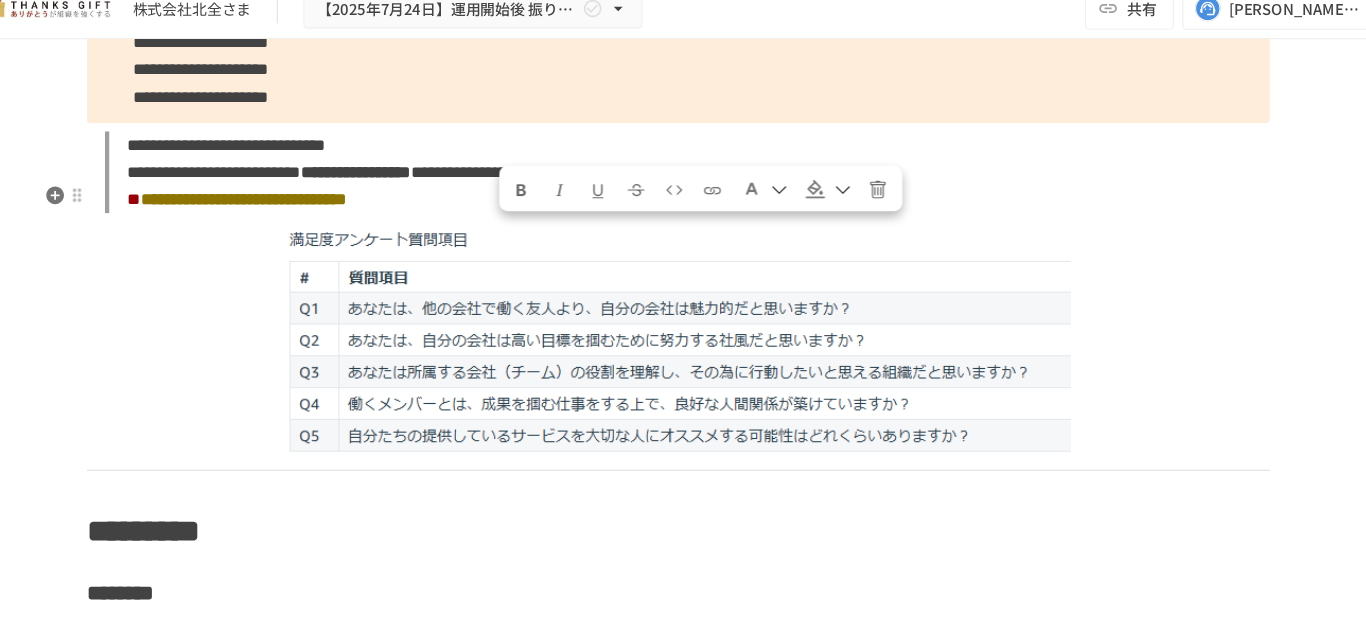drag, startPoint x: 516, startPoint y: 243, endPoint x: 606, endPoint y: 250, distance: 90.27181 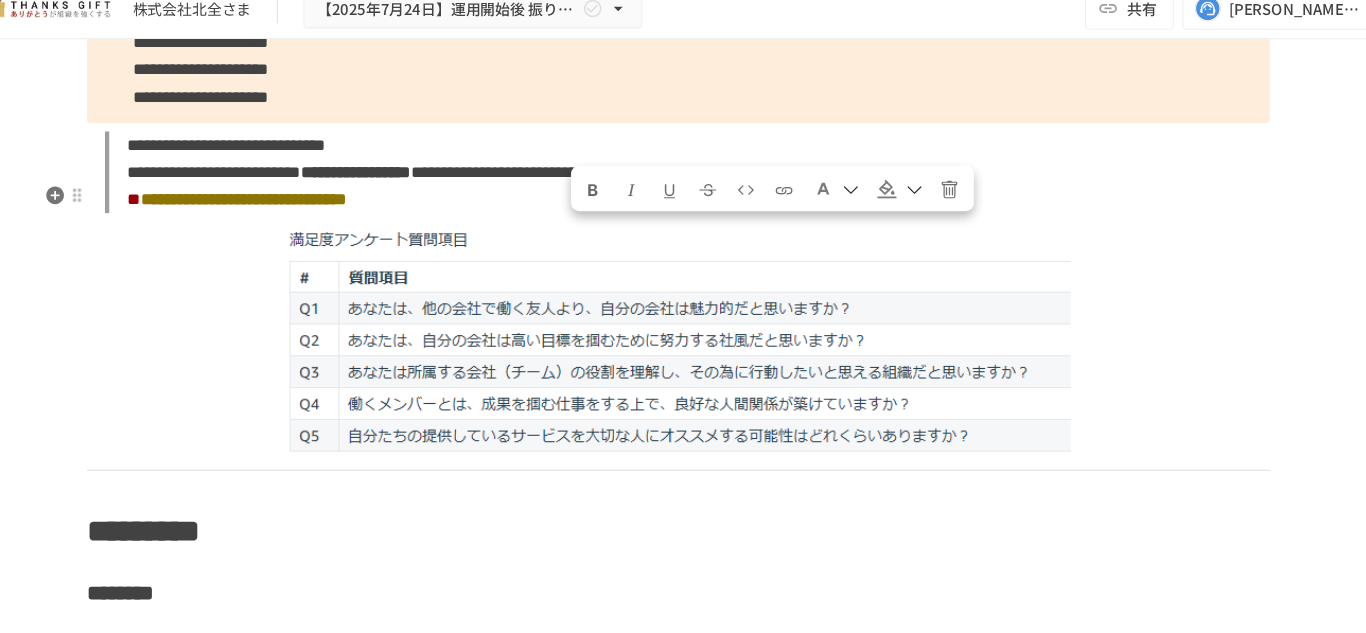 drag, startPoint x: 583, startPoint y: 240, endPoint x: 600, endPoint y: 238, distance: 17.117243 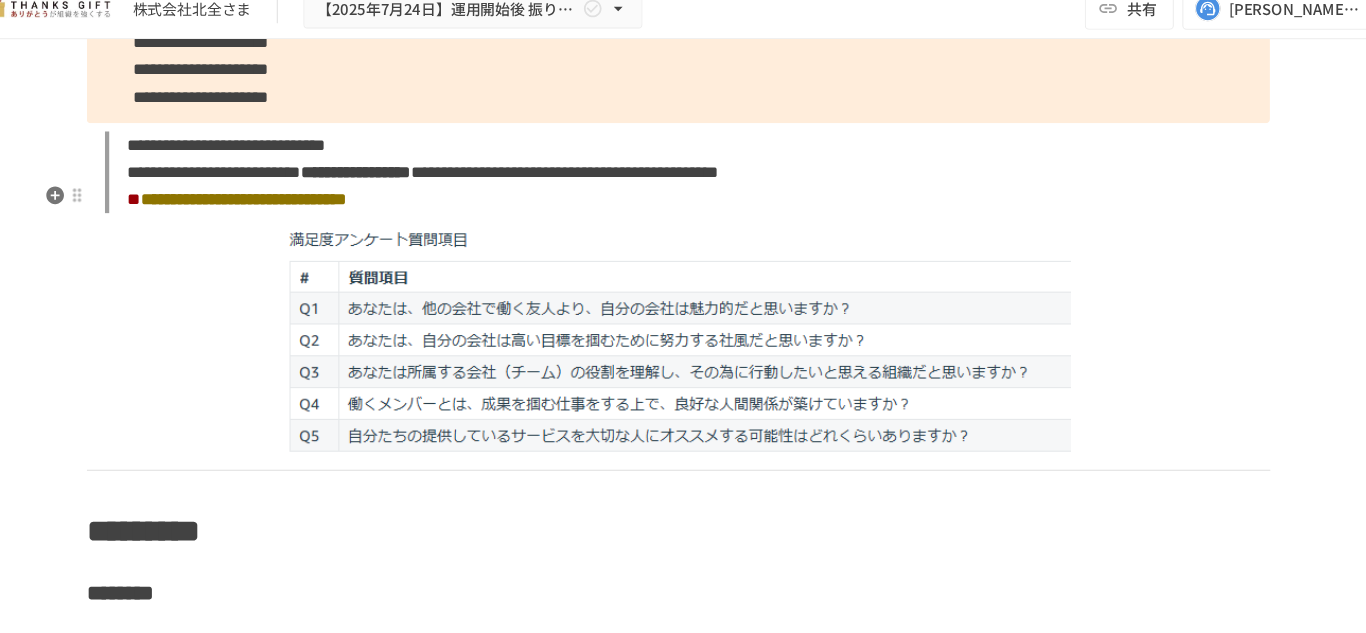 click on "**********" at bounding box center (293, 8) 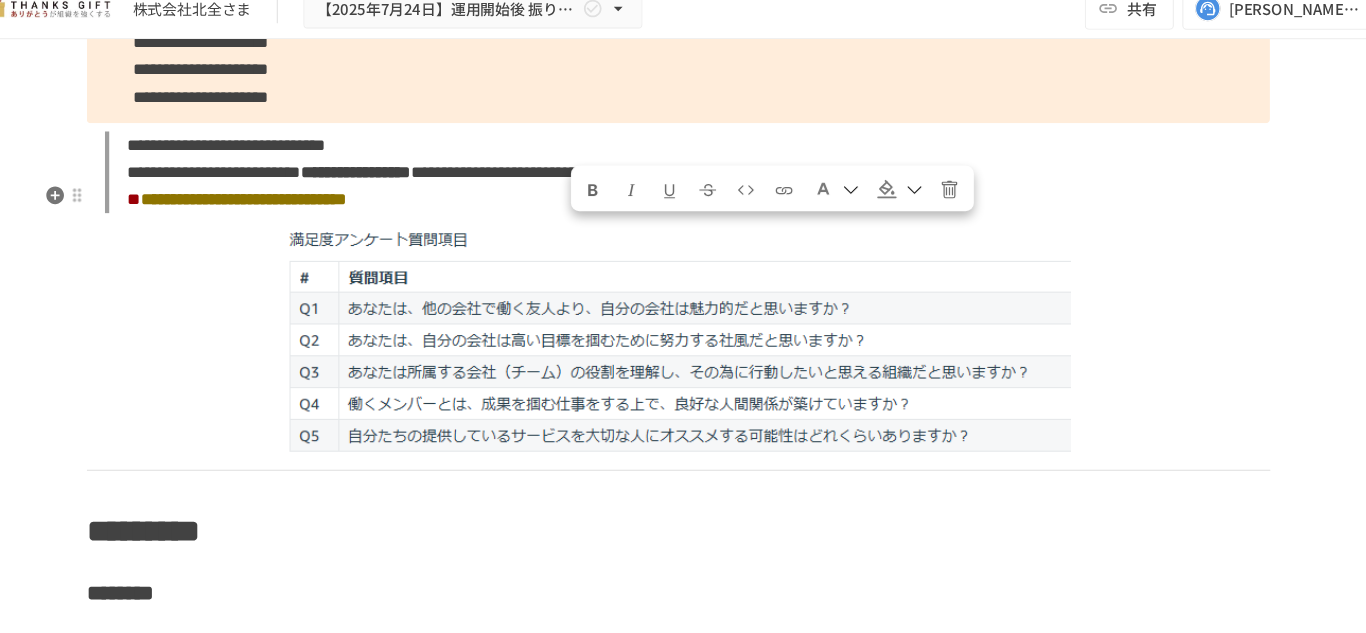 drag, startPoint x: 764, startPoint y: 244, endPoint x: 578, endPoint y: 244, distance: 186 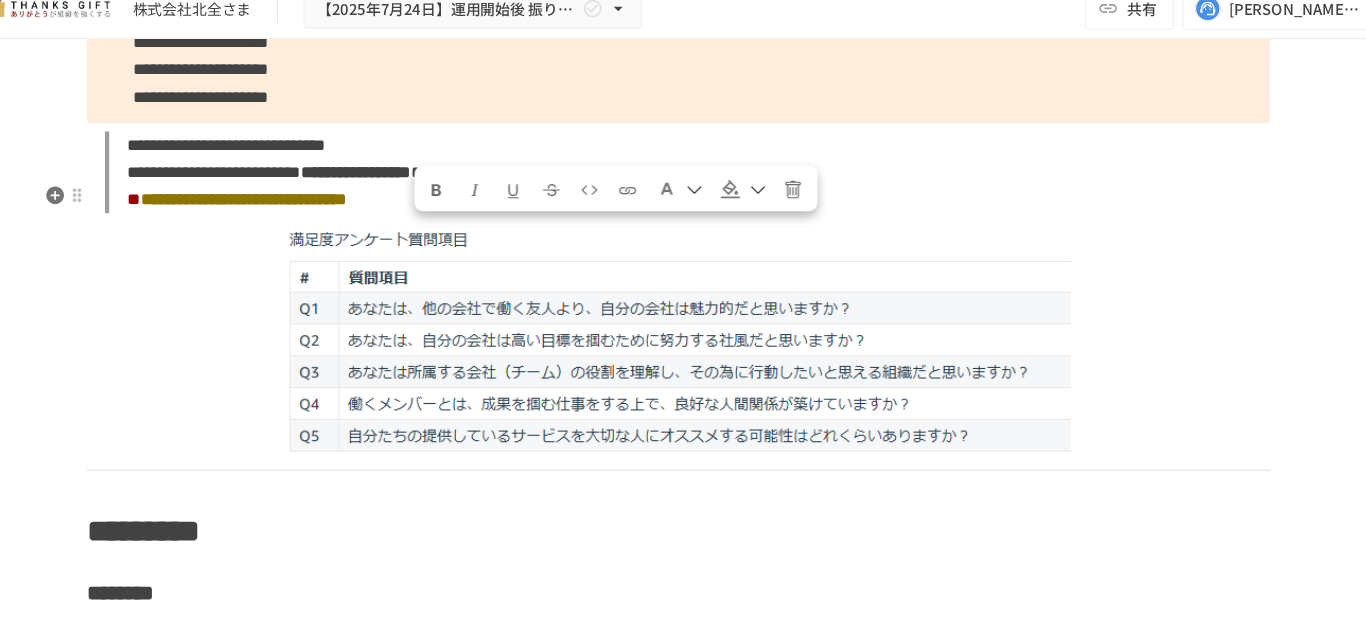 drag, startPoint x: 499, startPoint y: 243, endPoint x: 429, endPoint y: 244, distance: 70.00714 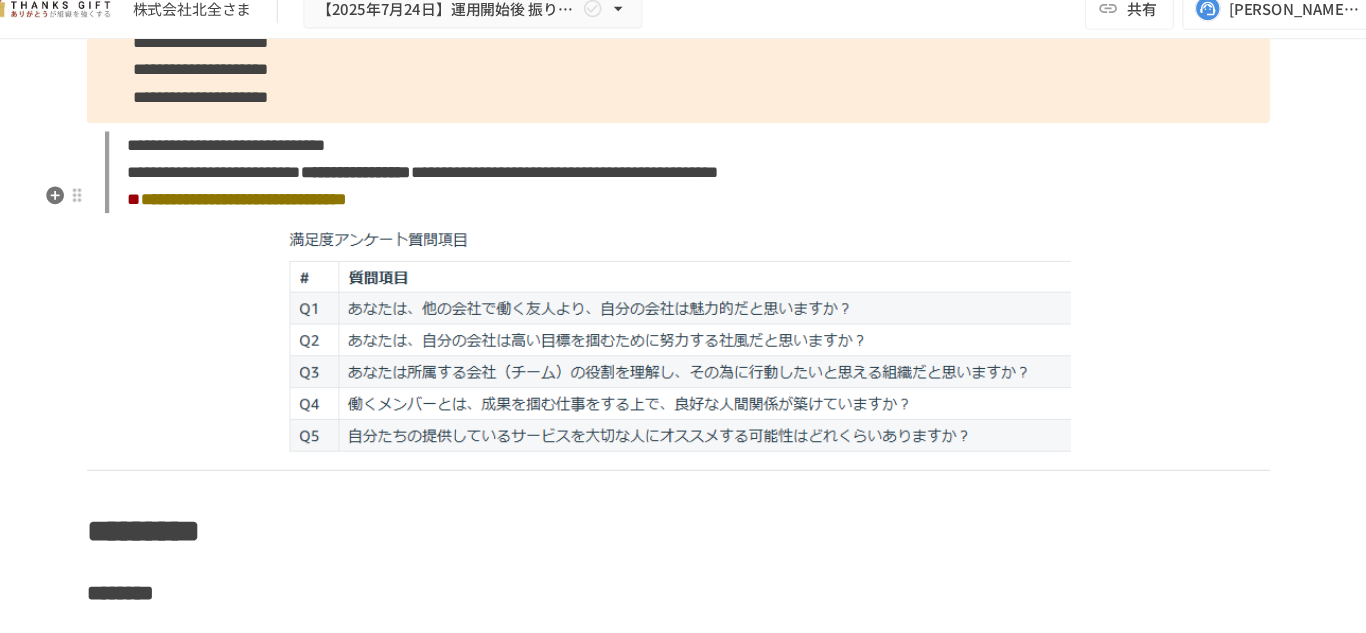 click on "**********" at bounding box center (683, 48) 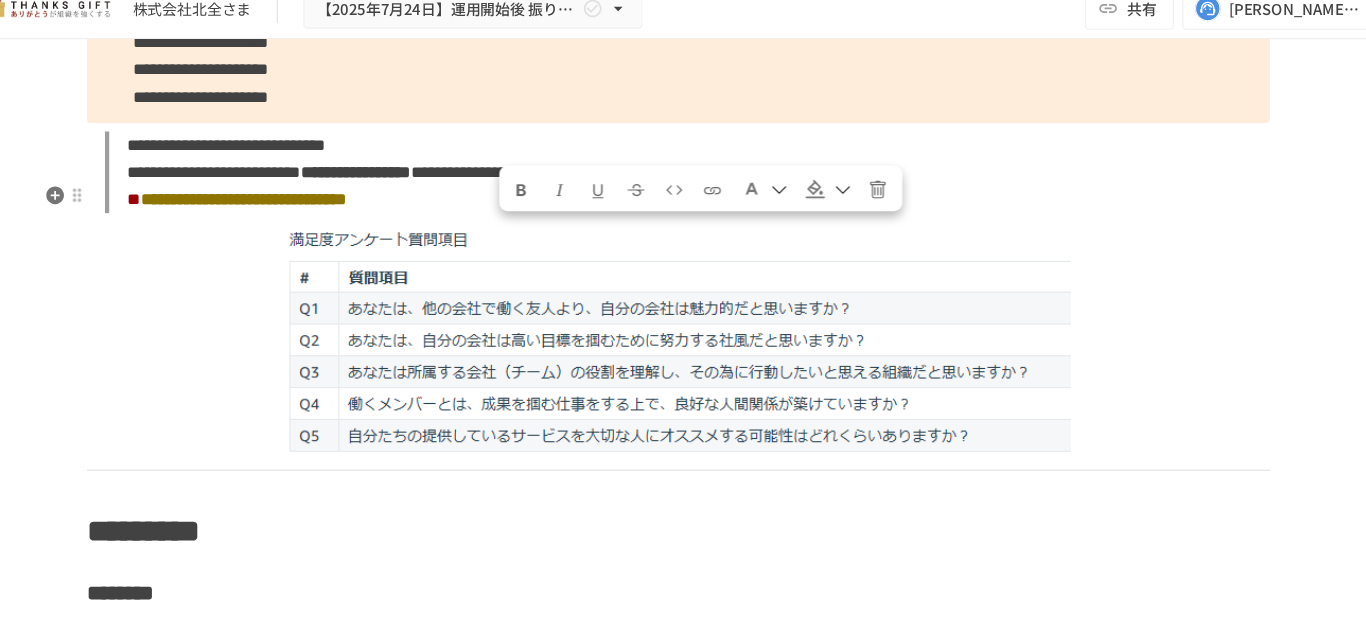 drag, startPoint x: 510, startPoint y: 242, endPoint x: 537, endPoint y: 238, distance: 27.294687 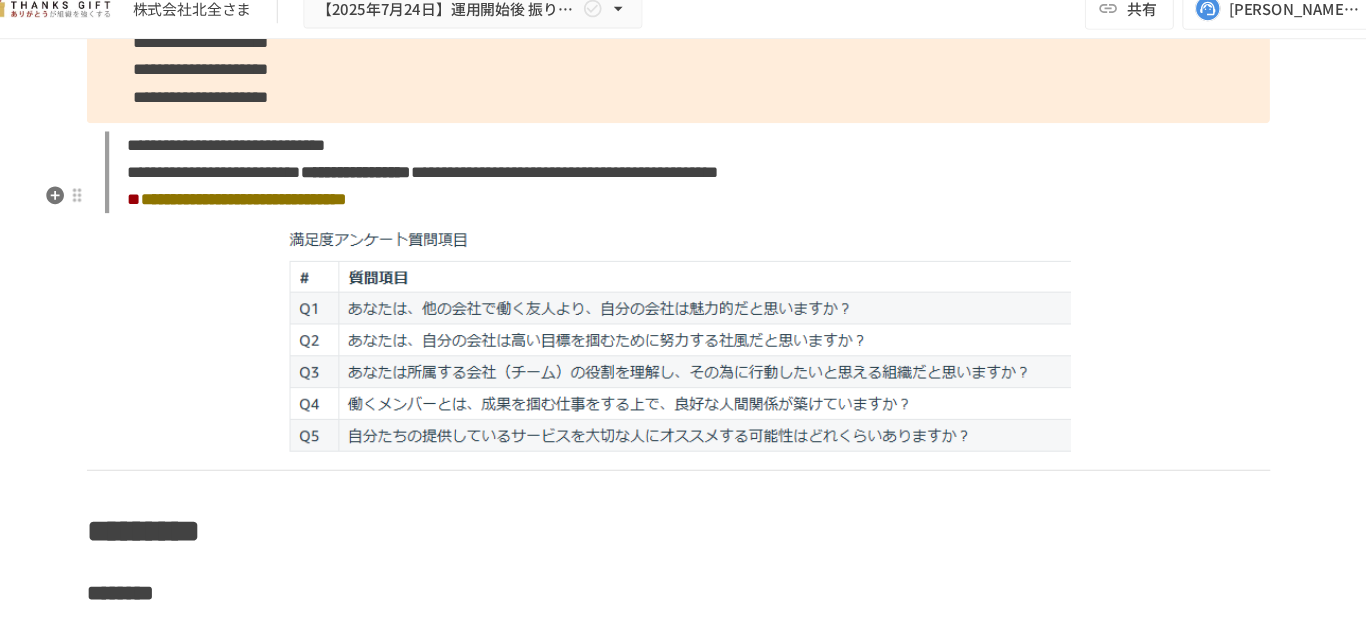 click on "**********" at bounding box center (683, 48) 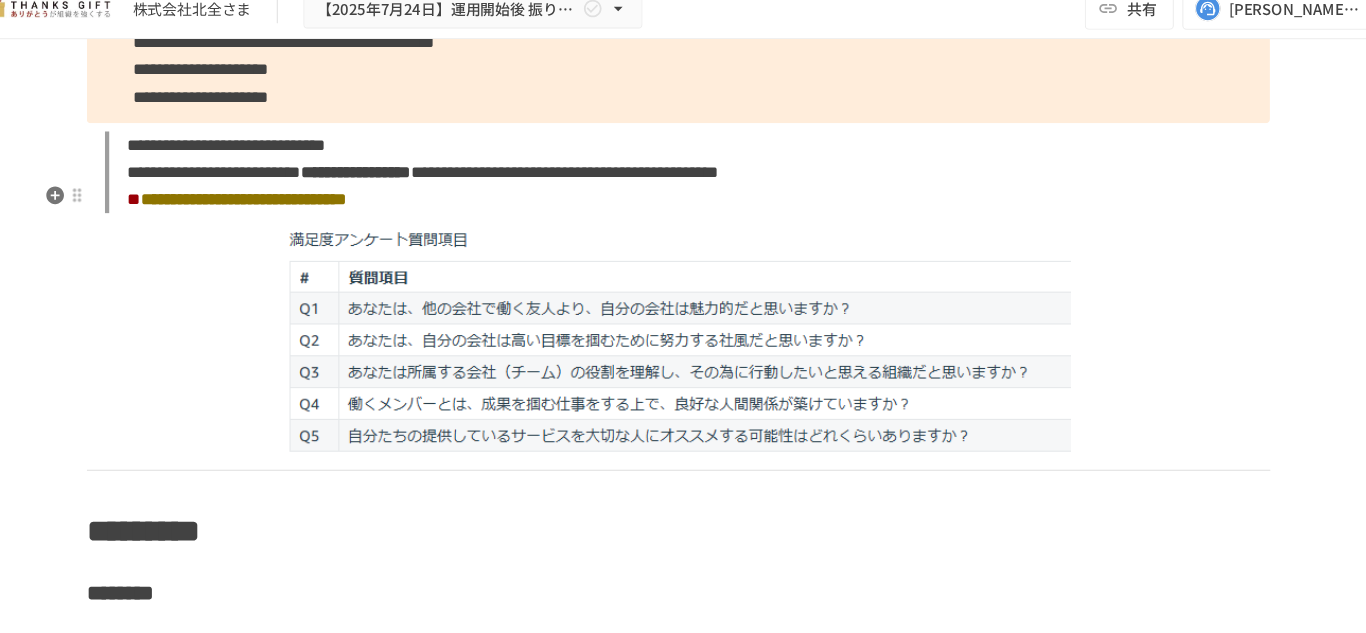 click on "**********" at bounding box center (683, 48) 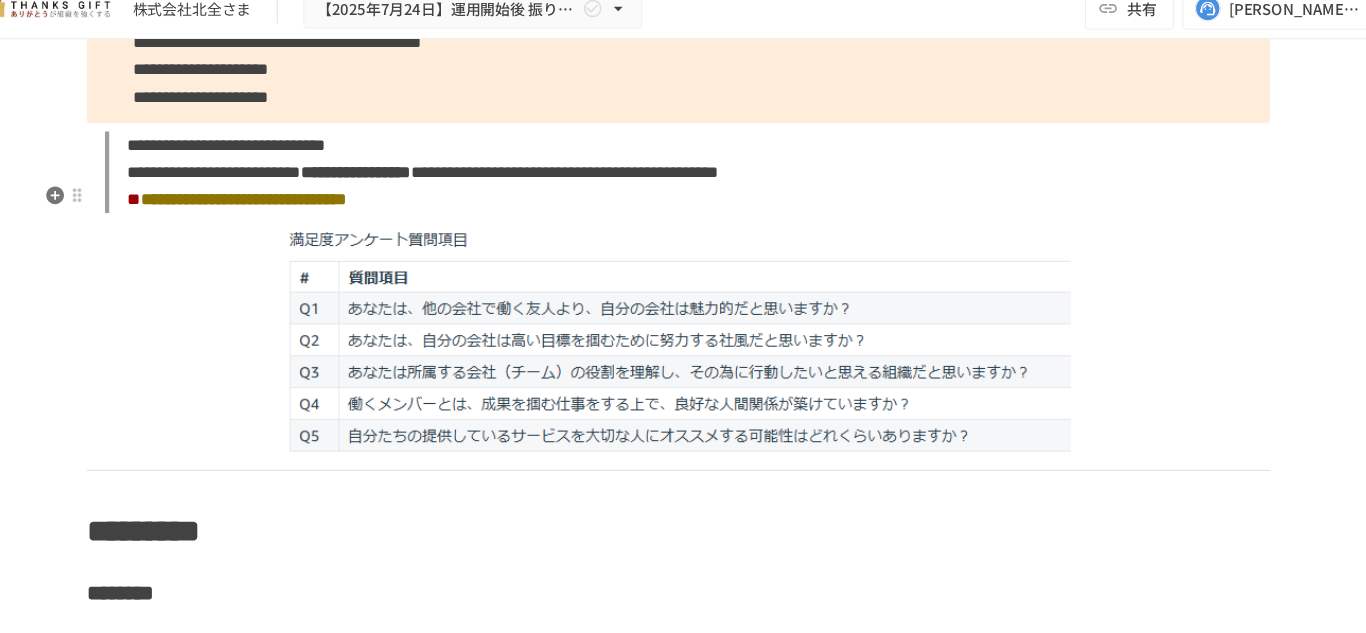 click on "**********" at bounding box center [683, 48] 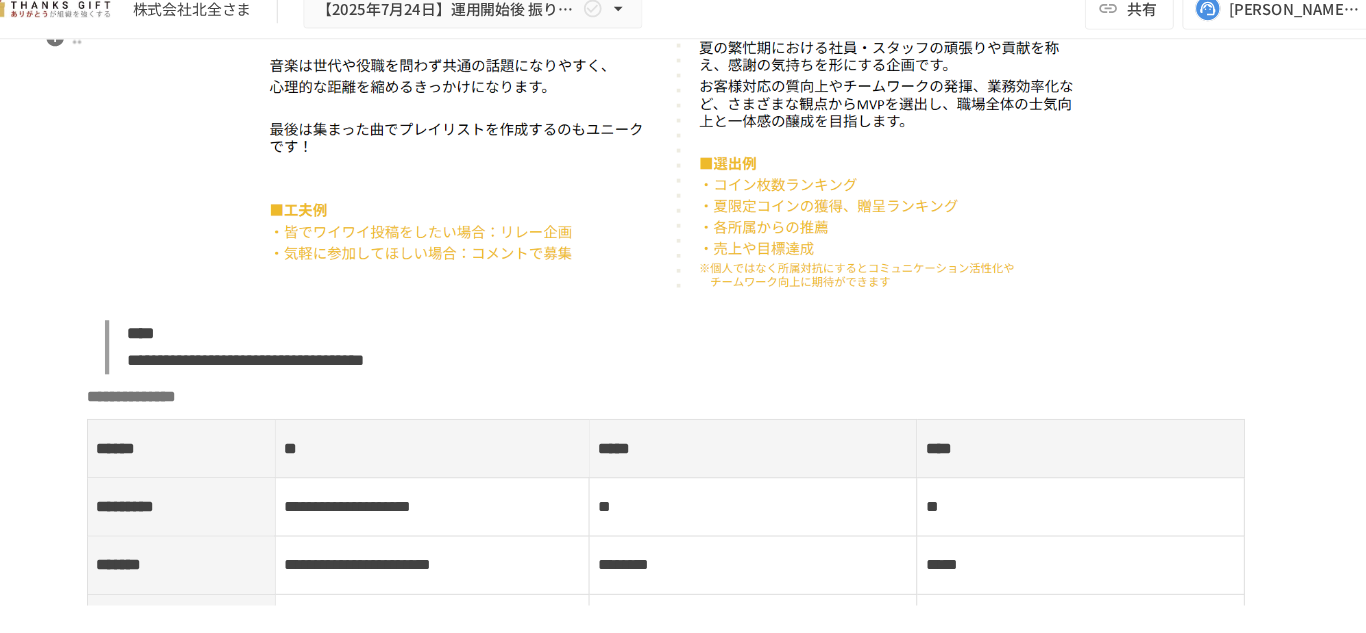 scroll, scrollTop: 7428, scrollLeft: 0, axis: vertical 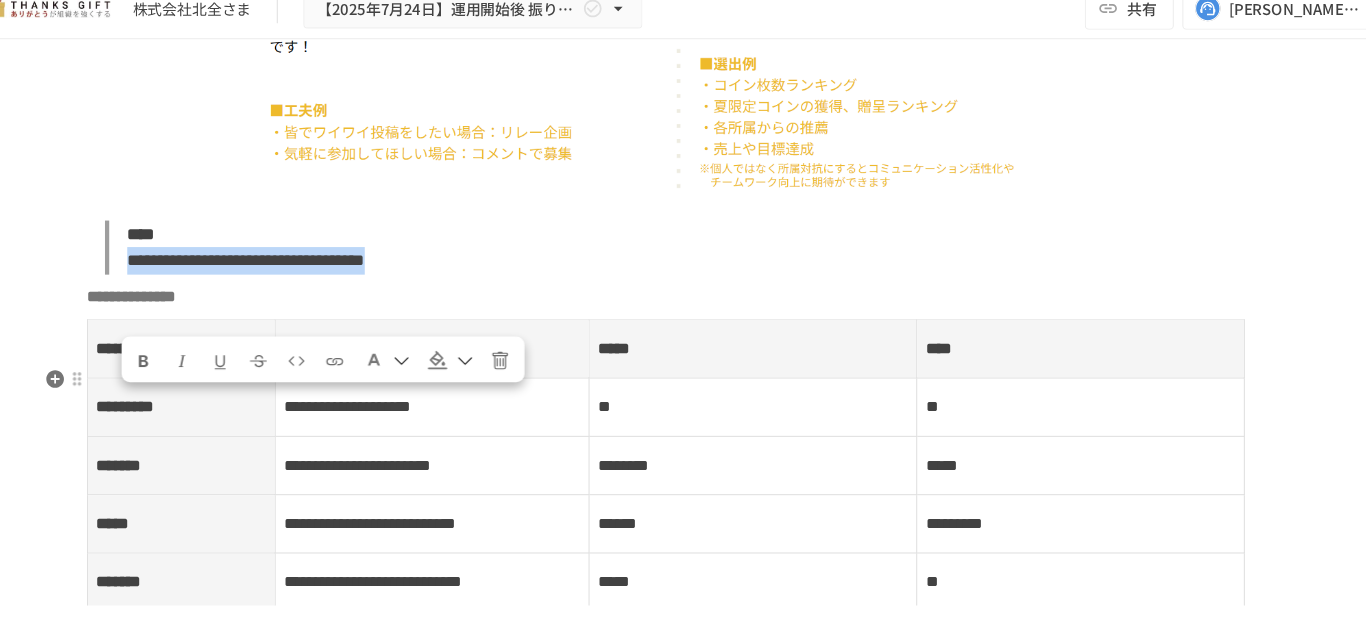 drag, startPoint x: 159, startPoint y: 403, endPoint x: 755, endPoint y: 407, distance: 596.0134 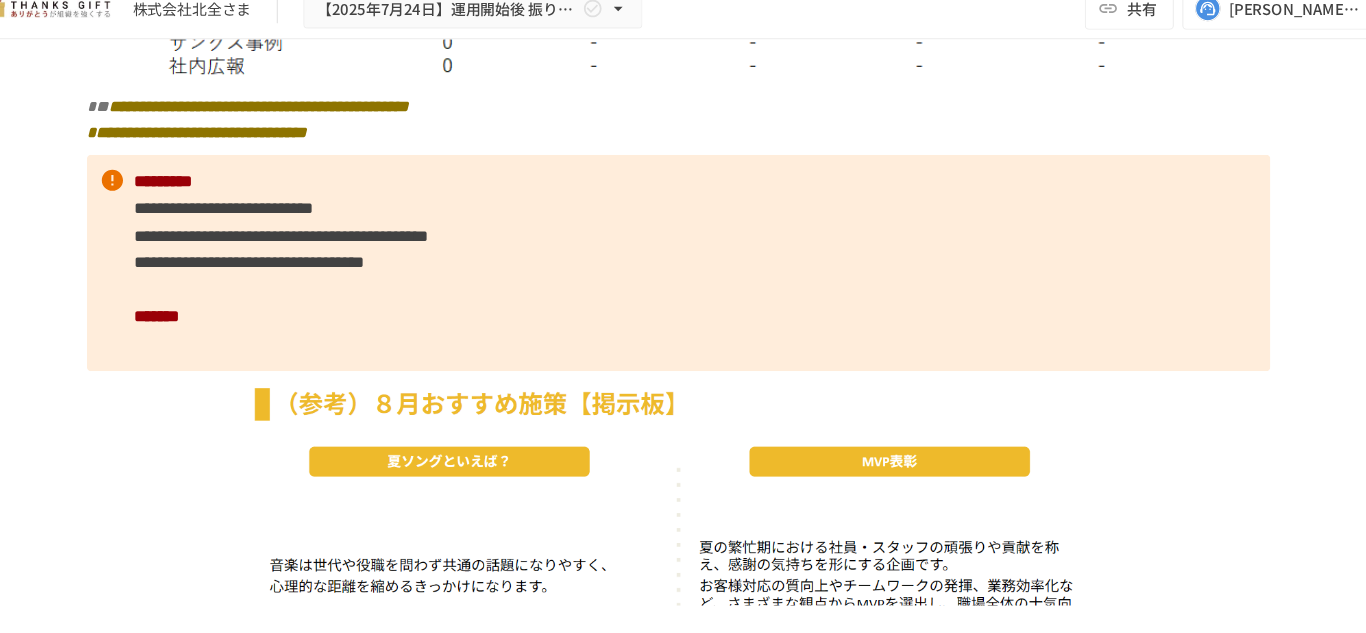 scroll, scrollTop: 6862, scrollLeft: 0, axis: vertical 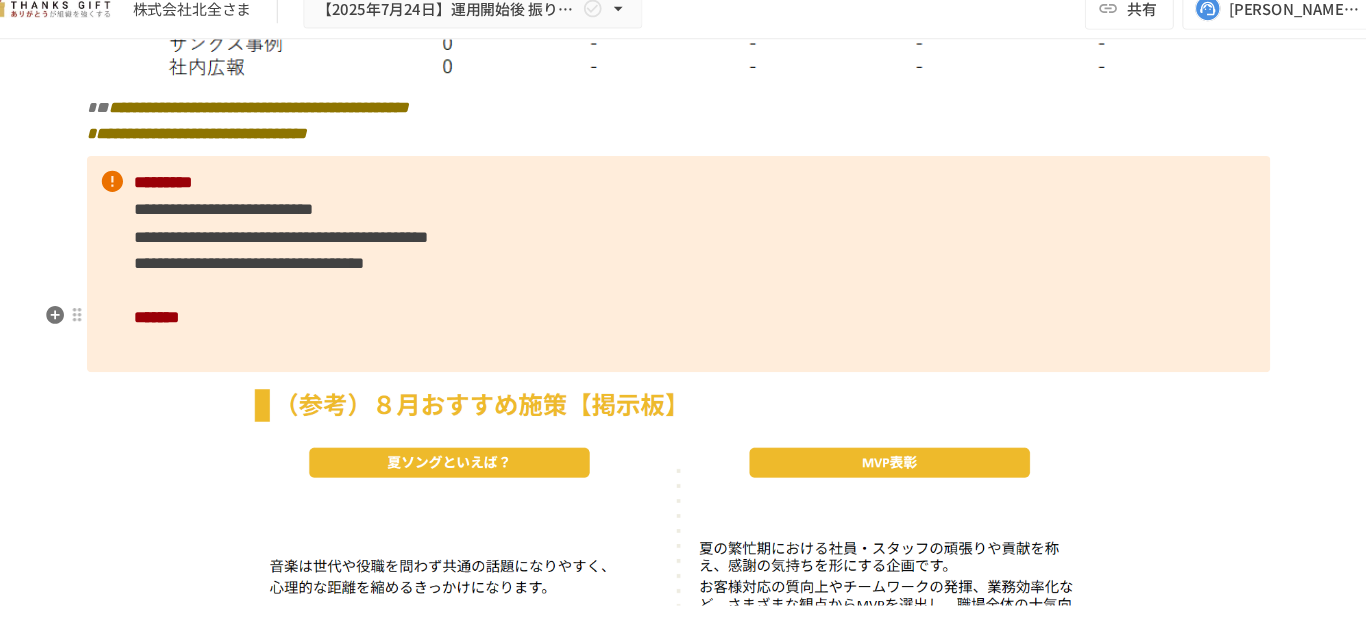 click on "**********" at bounding box center (683, 268) 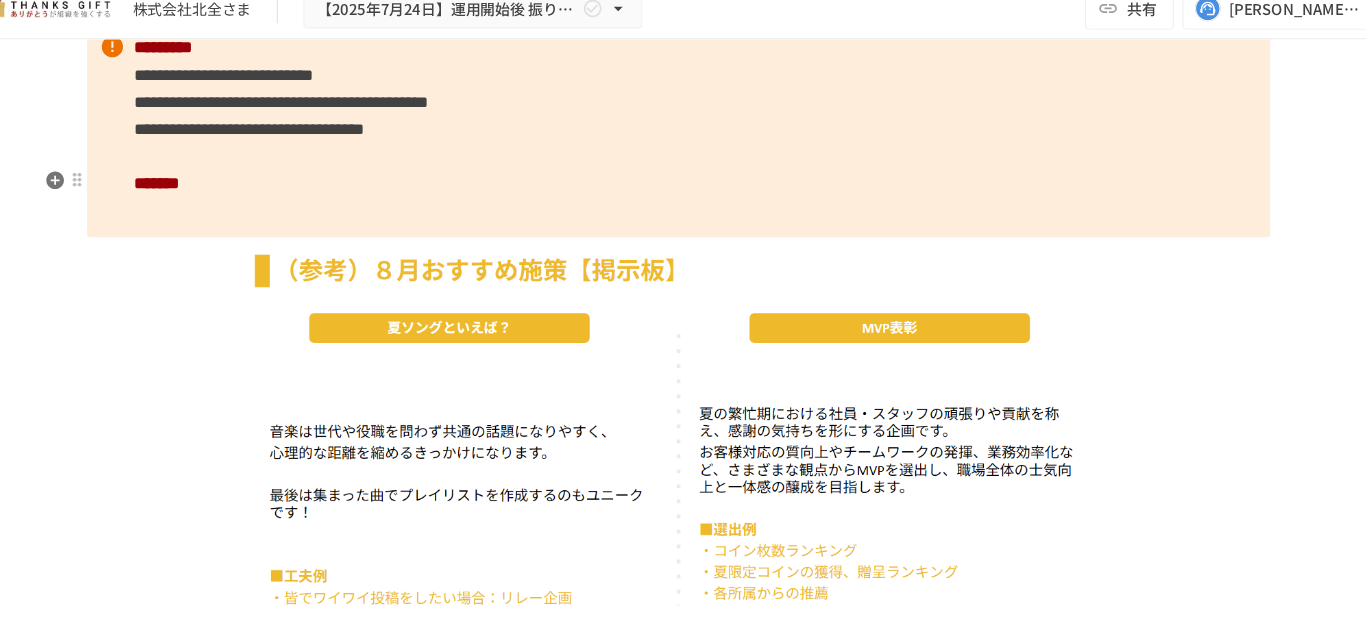 scroll, scrollTop: 6957, scrollLeft: 0, axis: vertical 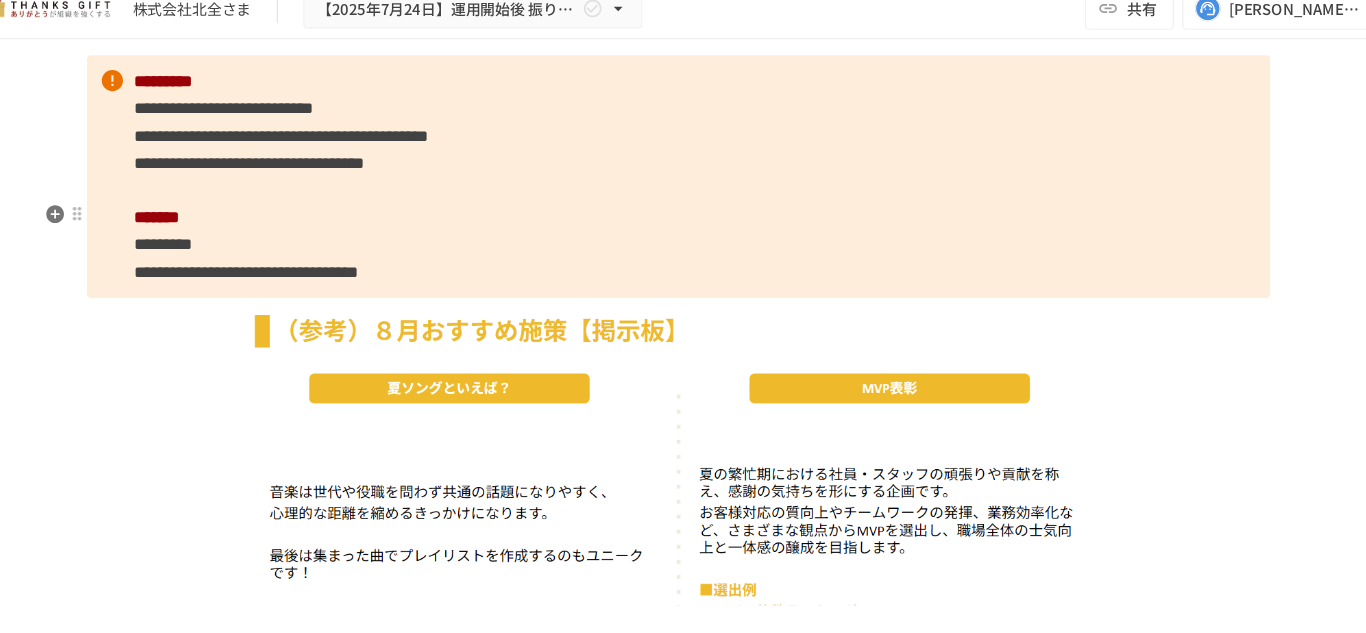 click on "**********" at bounding box center (683, 186) 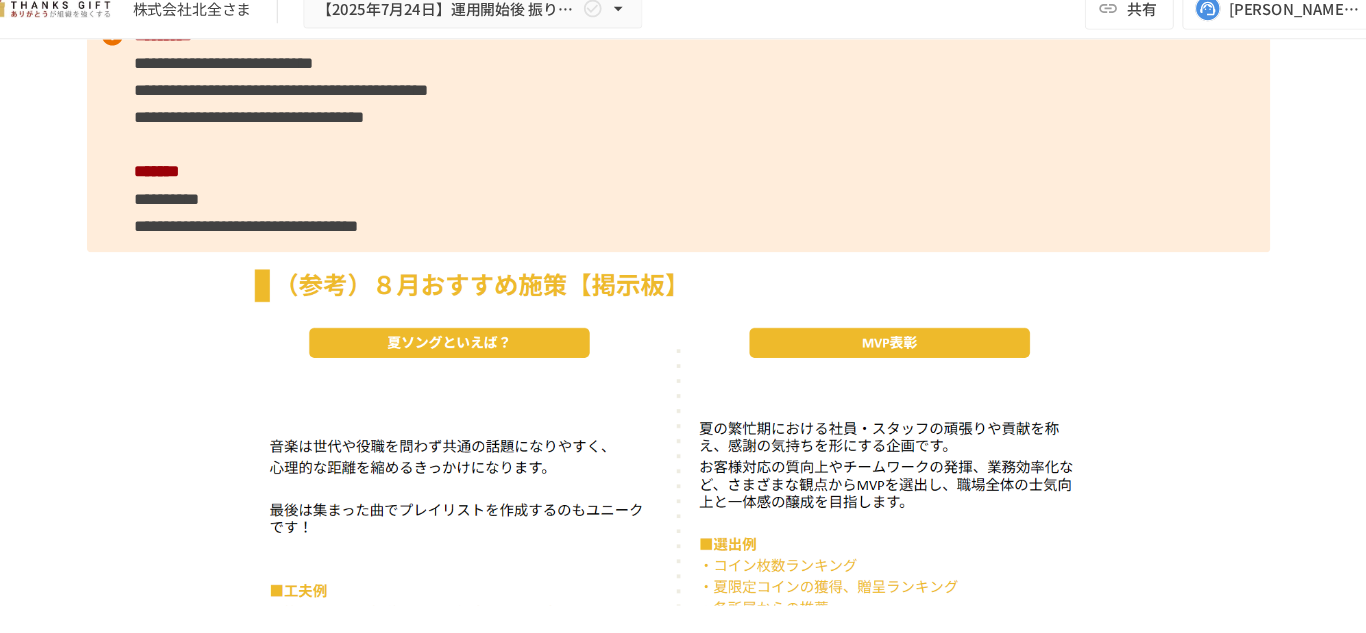 scroll, scrollTop: 6957, scrollLeft: 0, axis: vertical 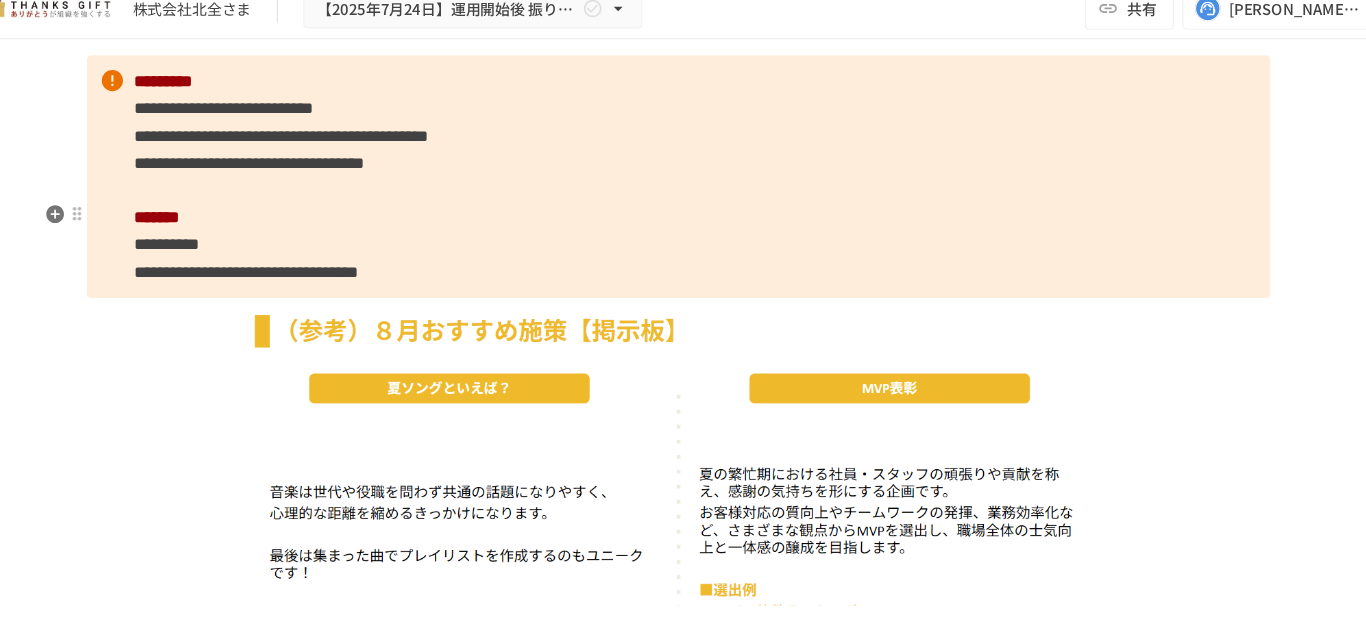 click on "**********" at bounding box center [275, 276] 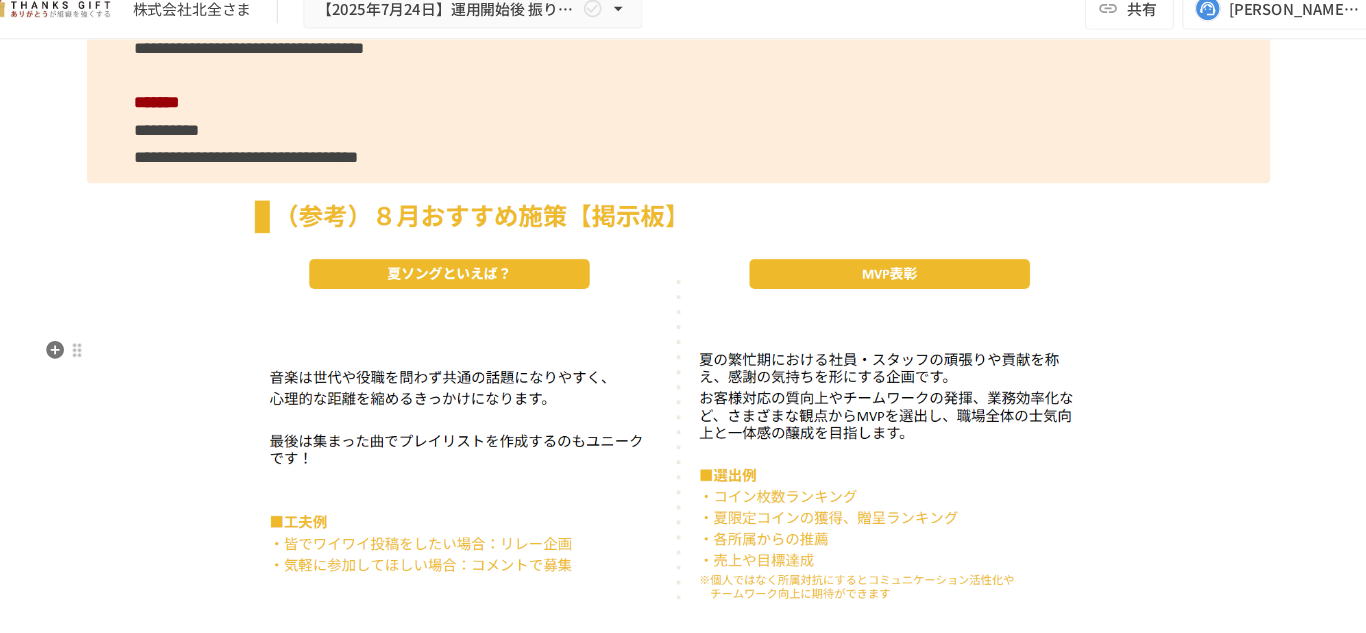 scroll, scrollTop: 6957, scrollLeft: 0, axis: vertical 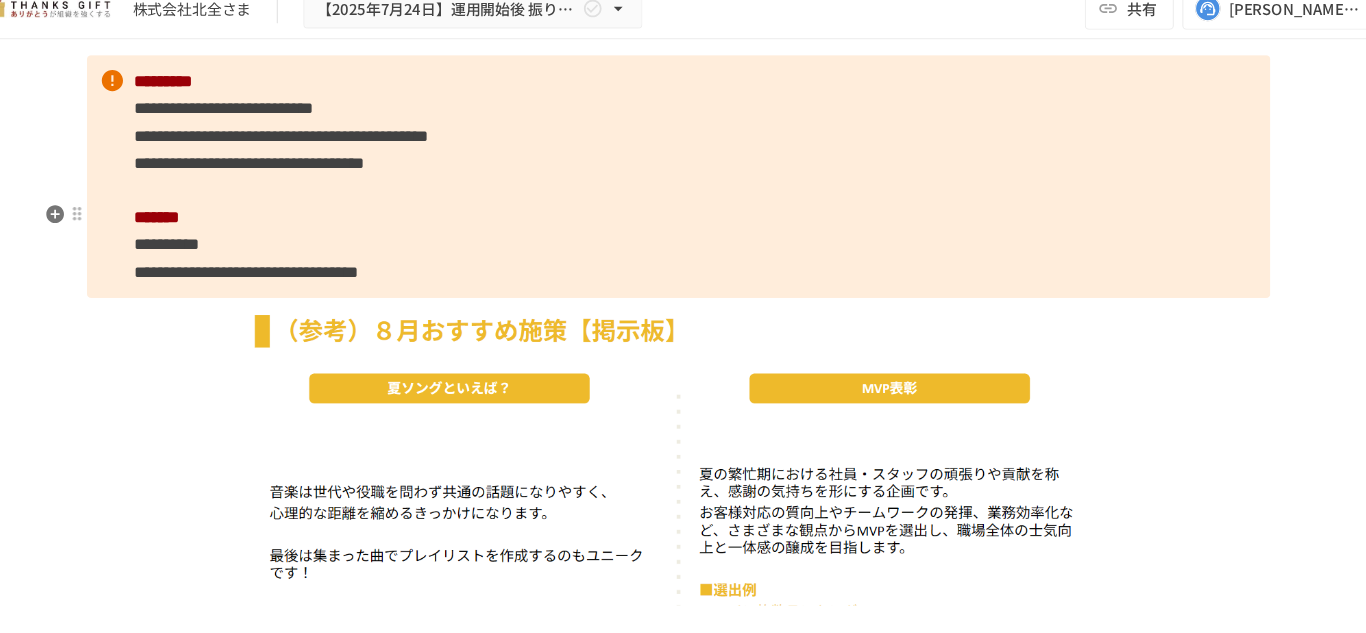 click on "**********" at bounding box center (683, 186) 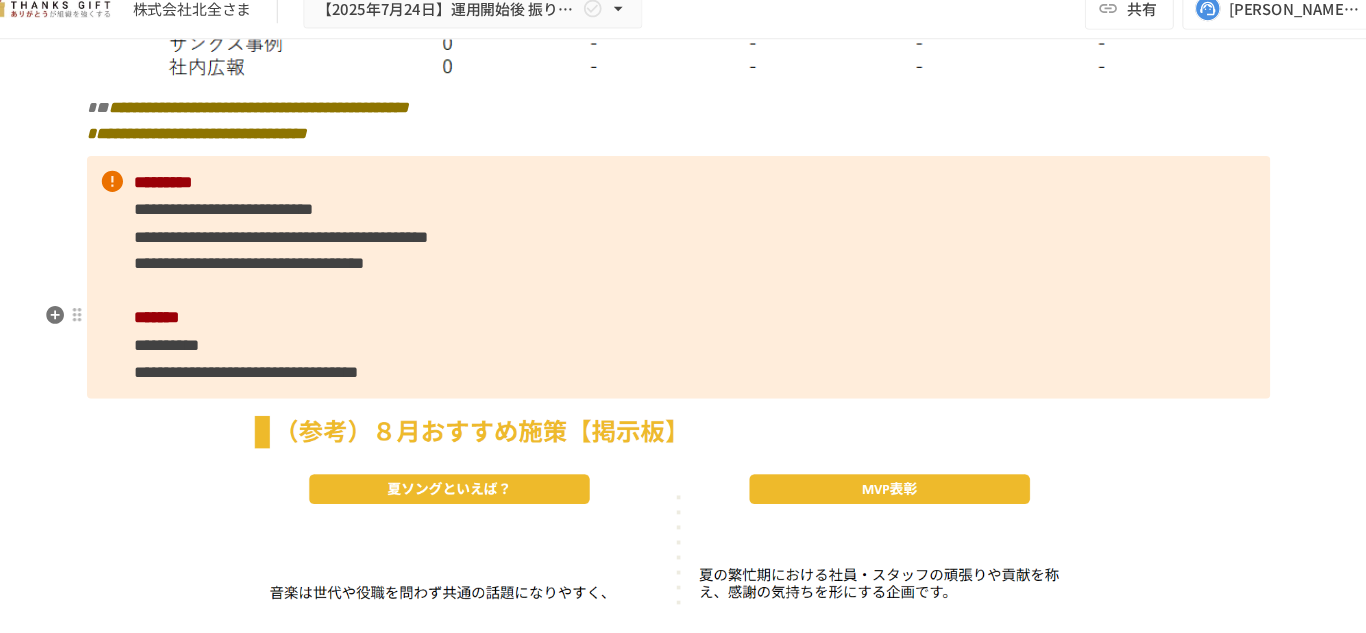 scroll, scrollTop: 6957, scrollLeft: 0, axis: vertical 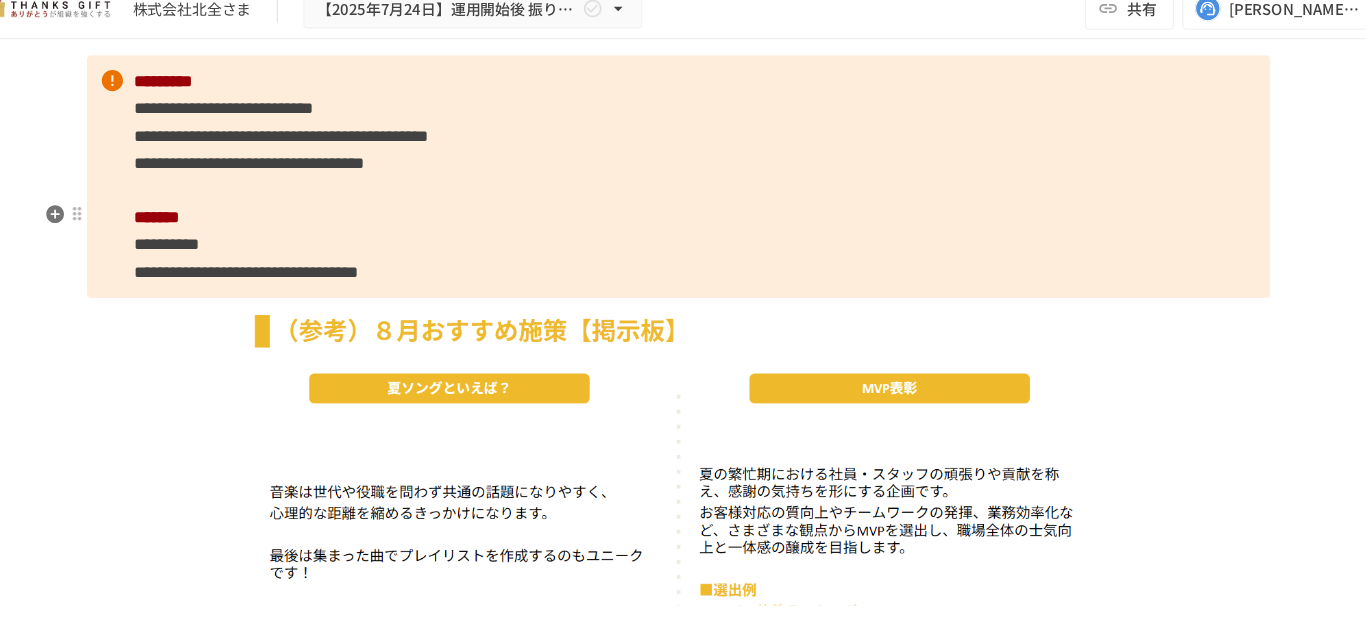 click on "**********" at bounding box center (683, 186) 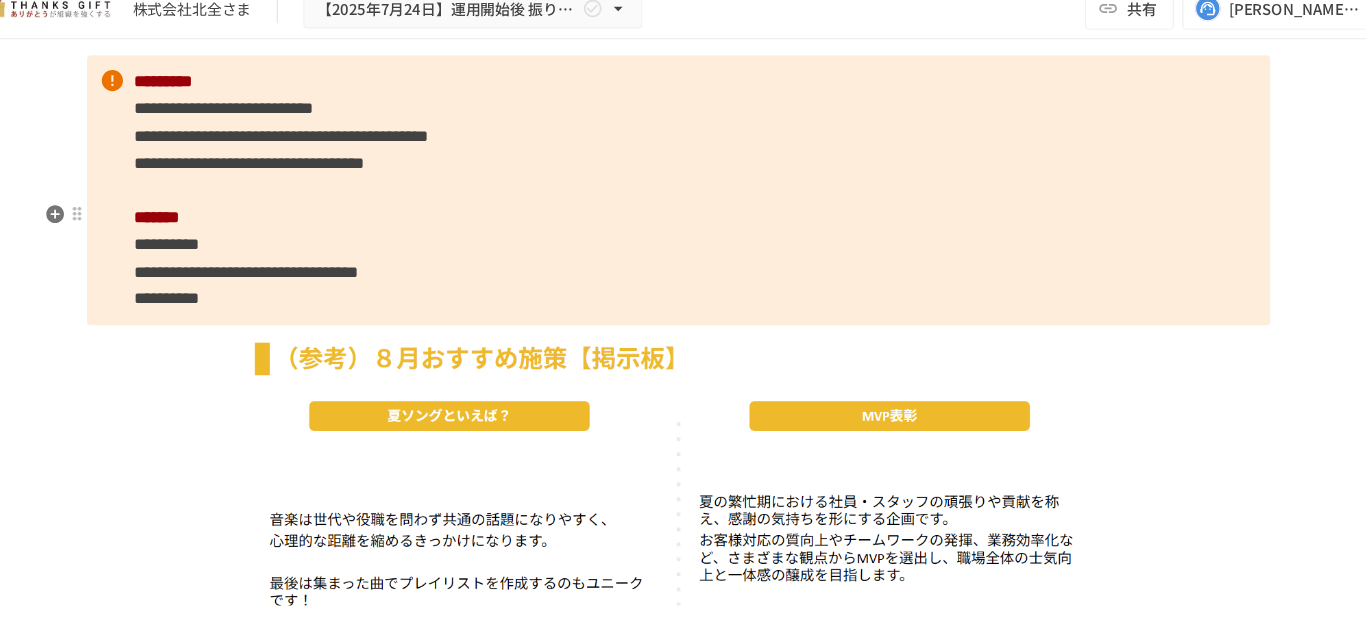 click on "**********" at bounding box center (683, 199) 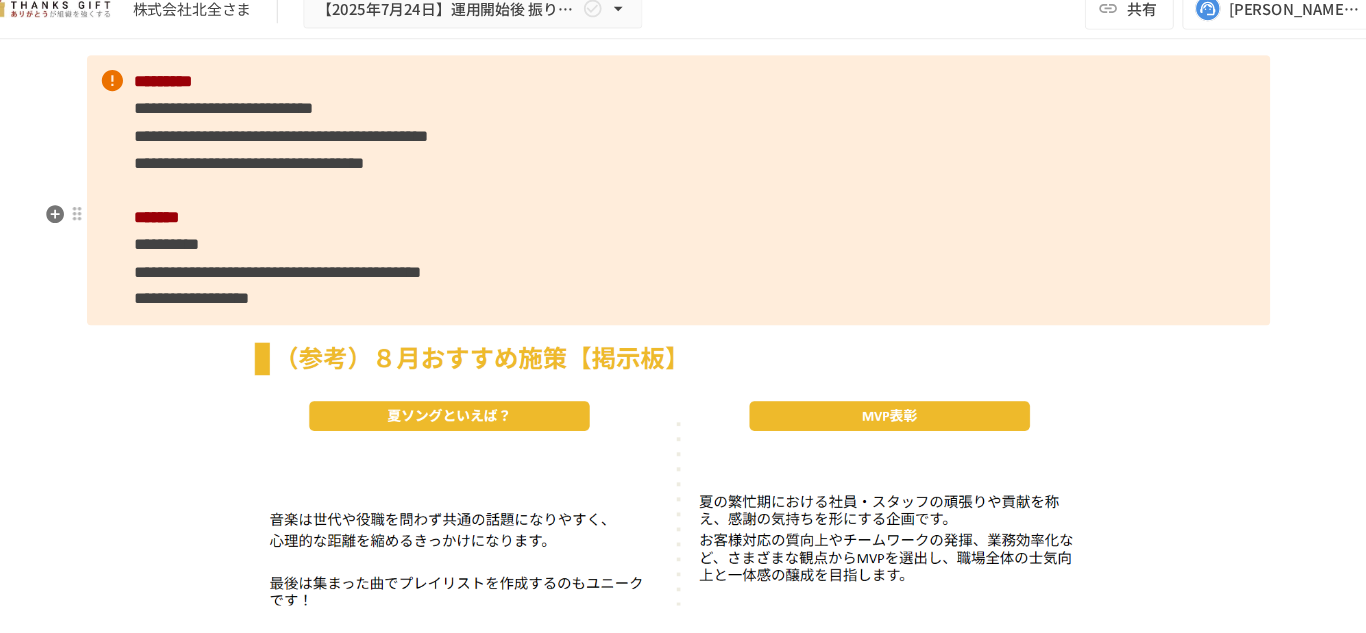 click on "**********" at bounding box center (683, 199) 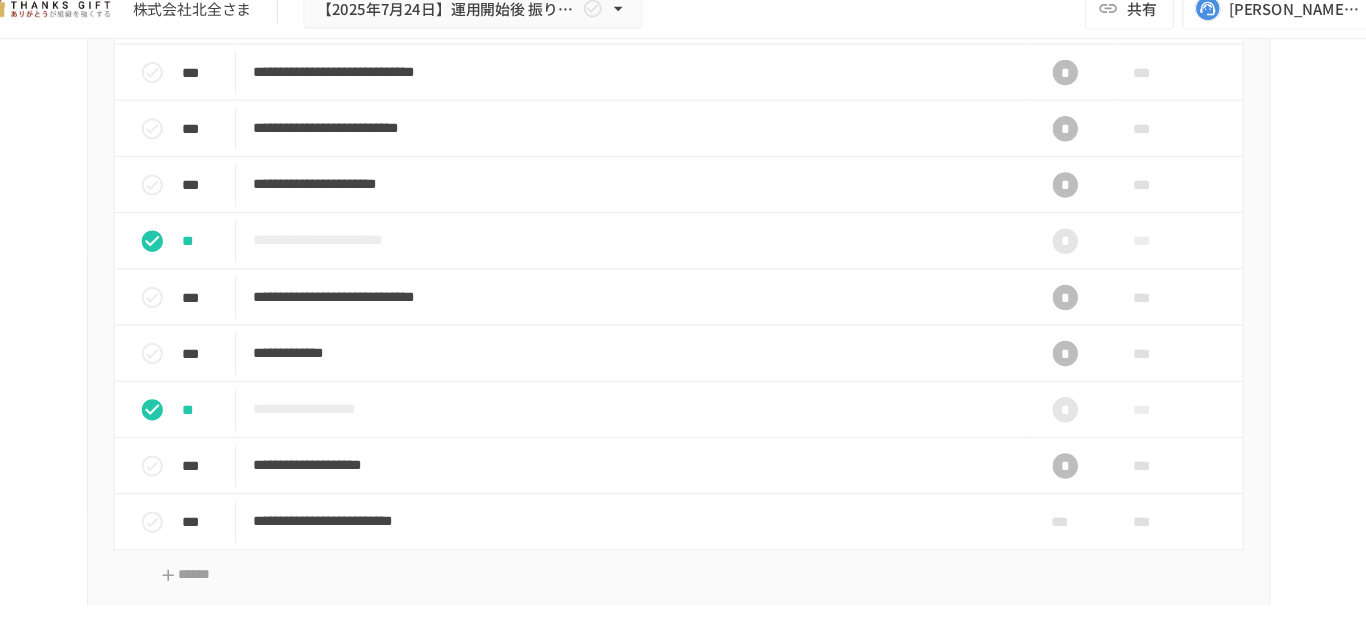 scroll, scrollTop: 2430, scrollLeft: 0, axis: vertical 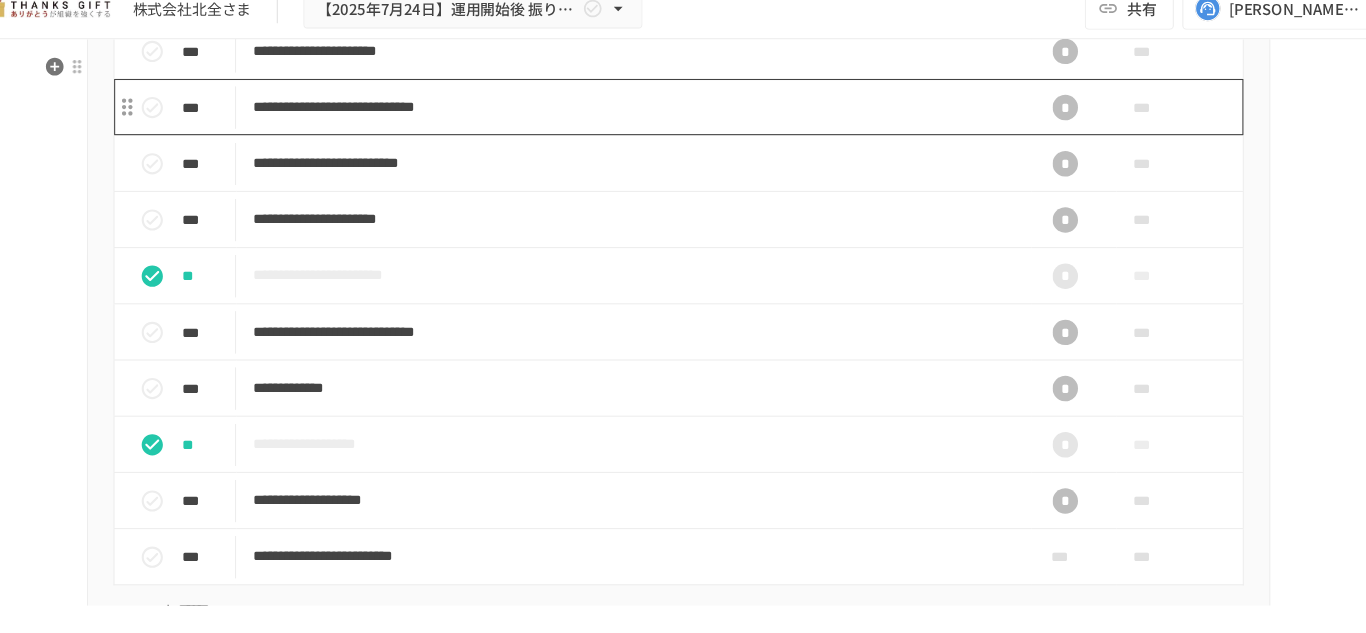 click on "**********" at bounding box center [641, 120] 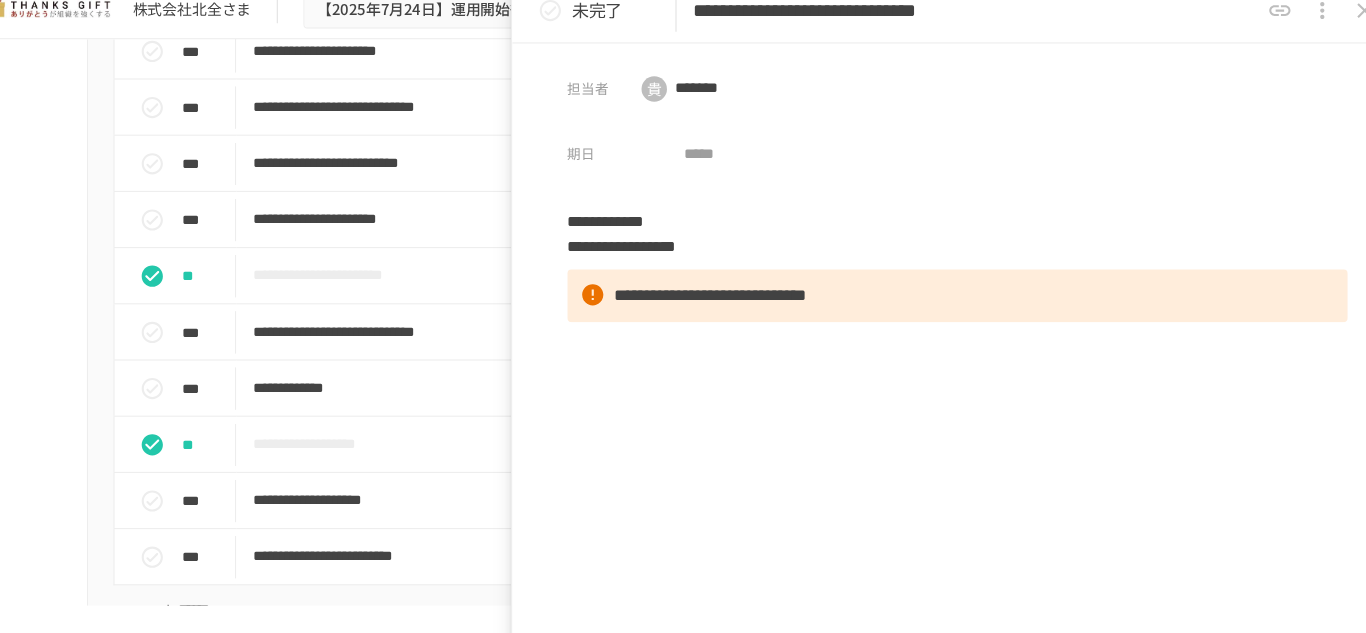 click at bounding box center (1330, 30) 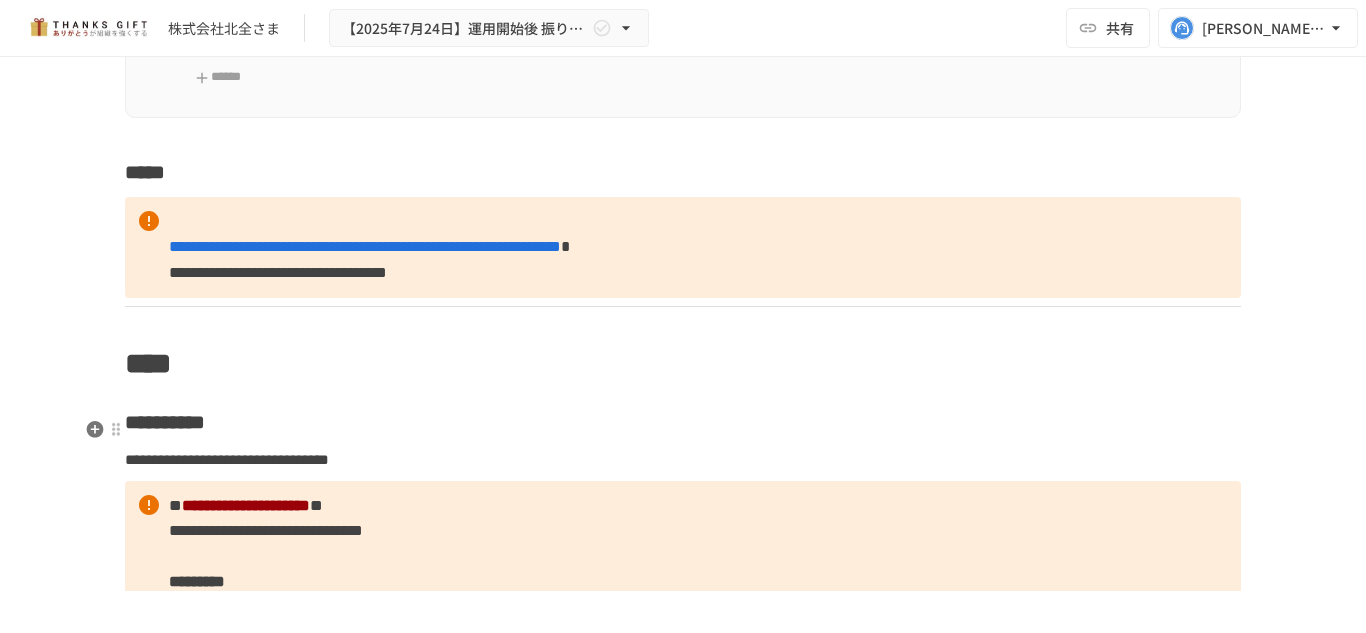 scroll, scrollTop: 9125, scrollLeft: 0, axis: vertical 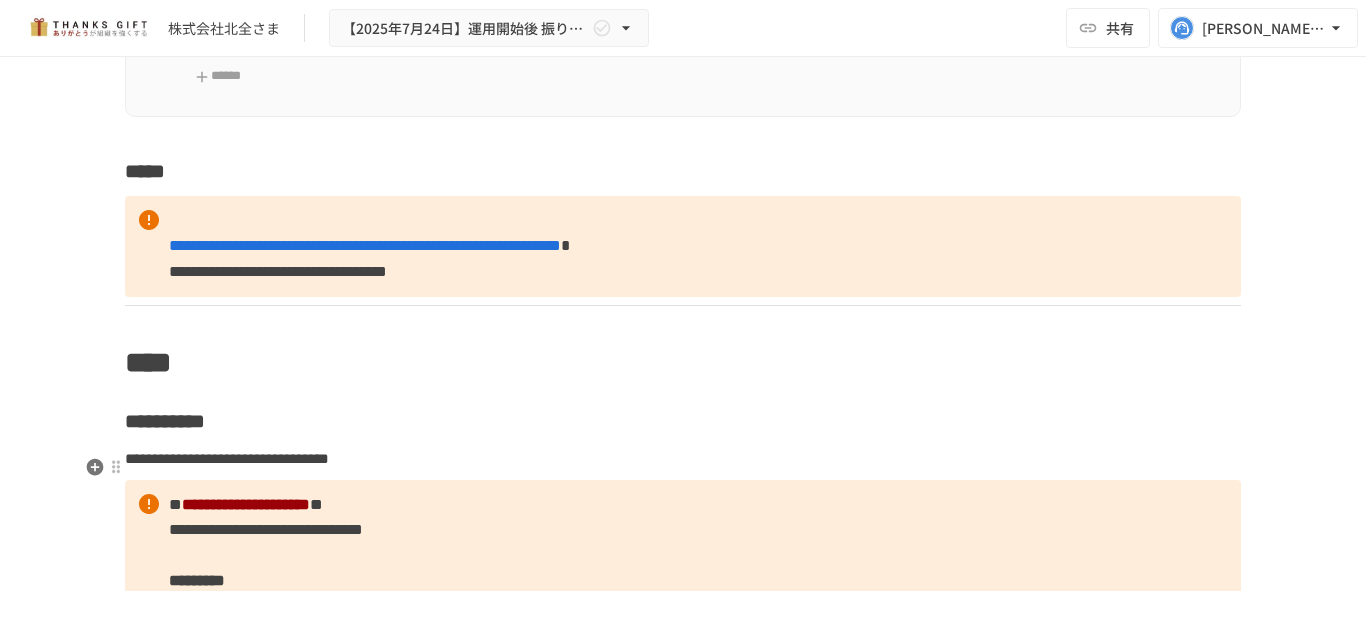 click on "**********" at bounding box center [683, 246] 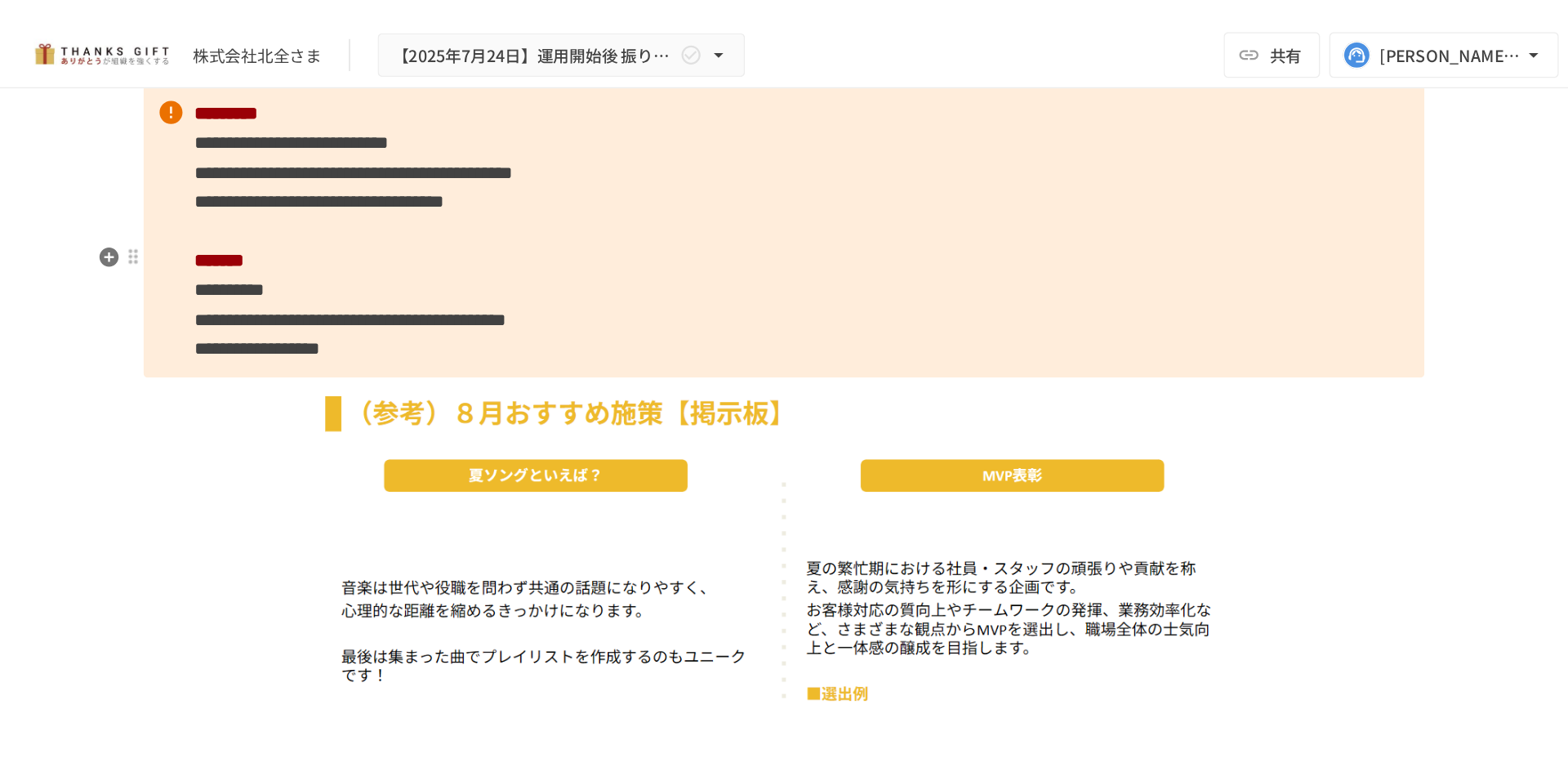 scroll, scrollTop: 5494, scrollLeft: 0, axis: vertical 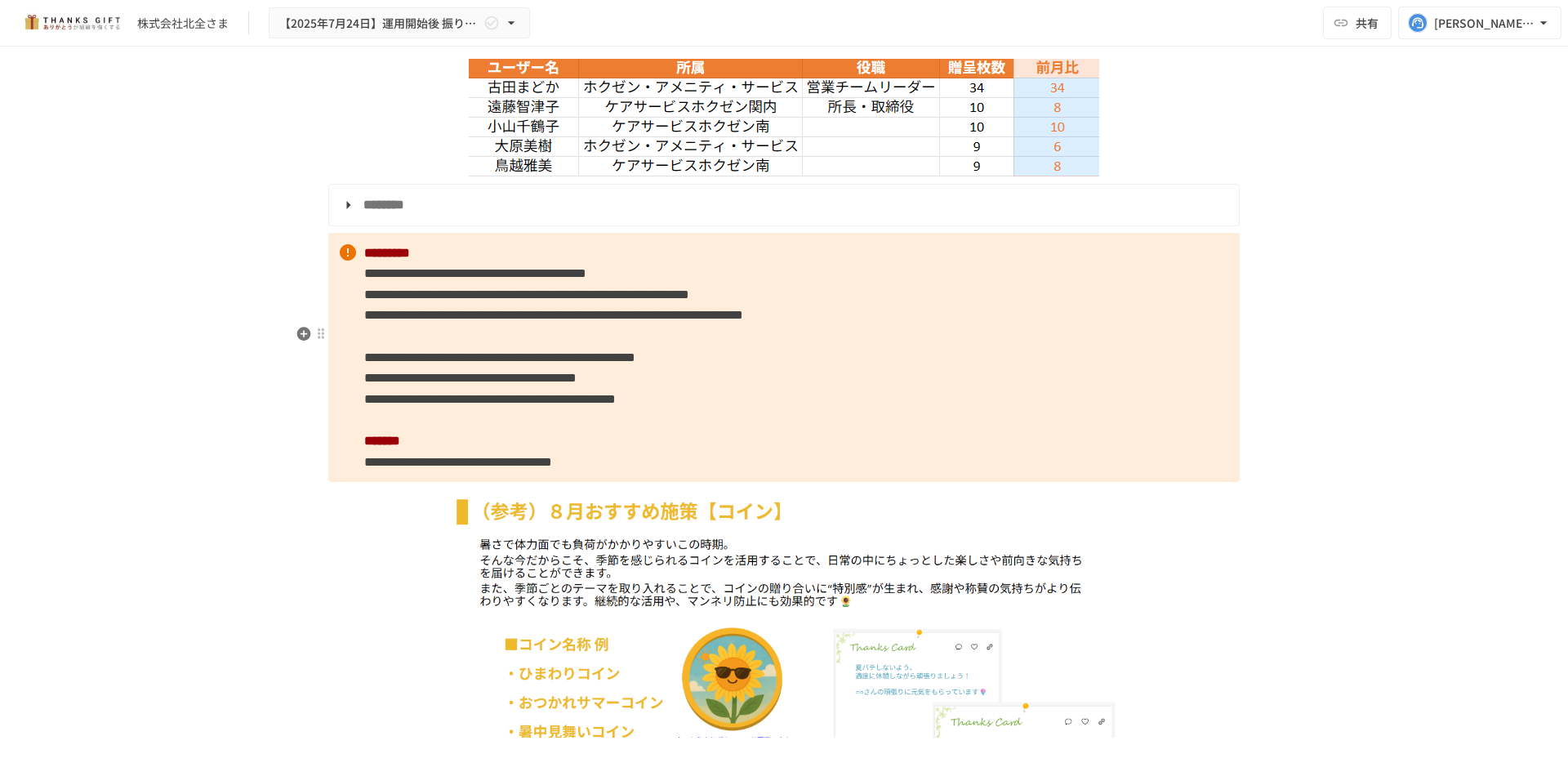 click on "**********" at bounding box center [784, 358] 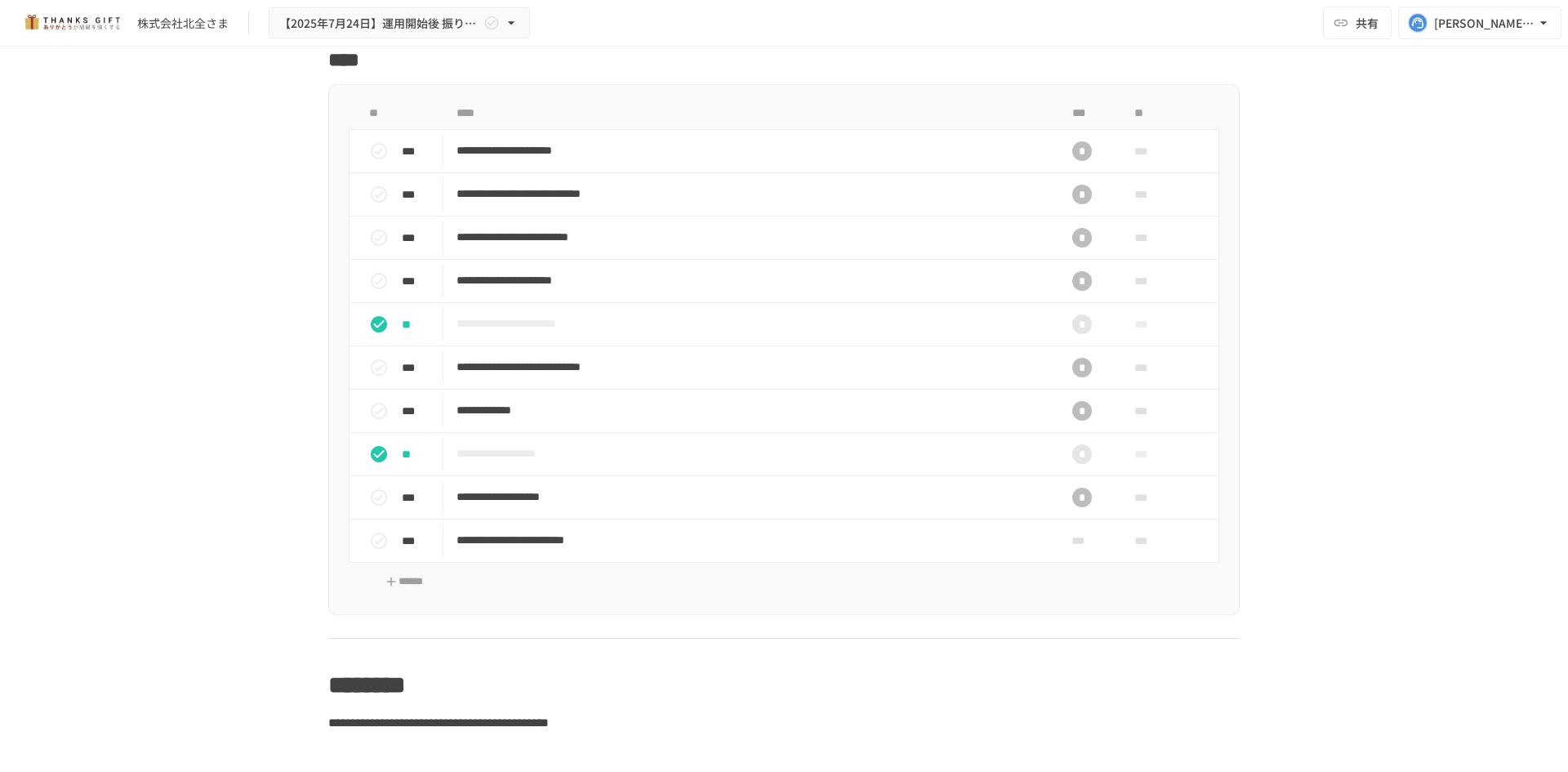 scroll, scrollTop: 1899, scrollLeft: 0, axis: vertical 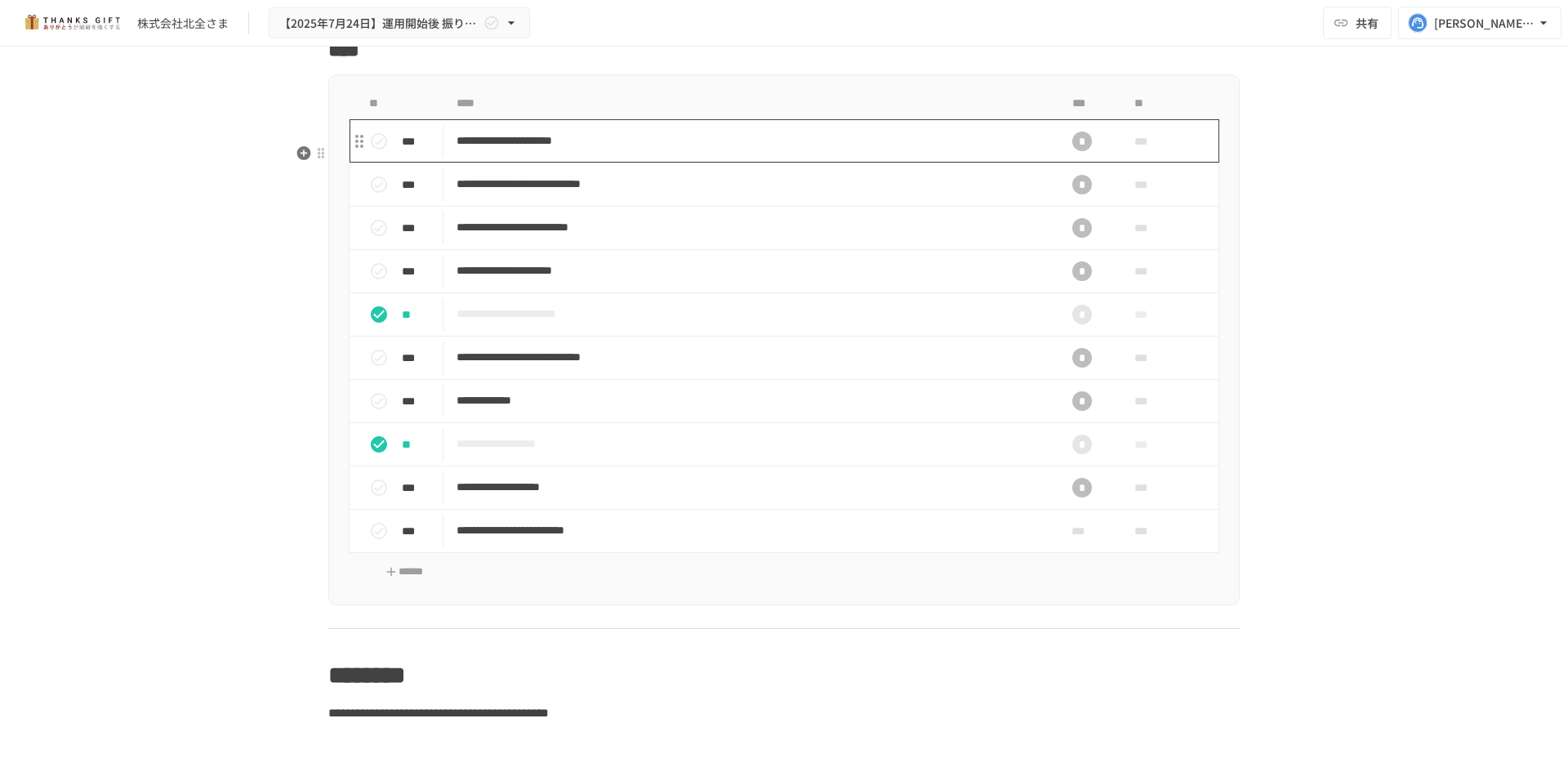 click on "**********" at bounding box center (750, 141) 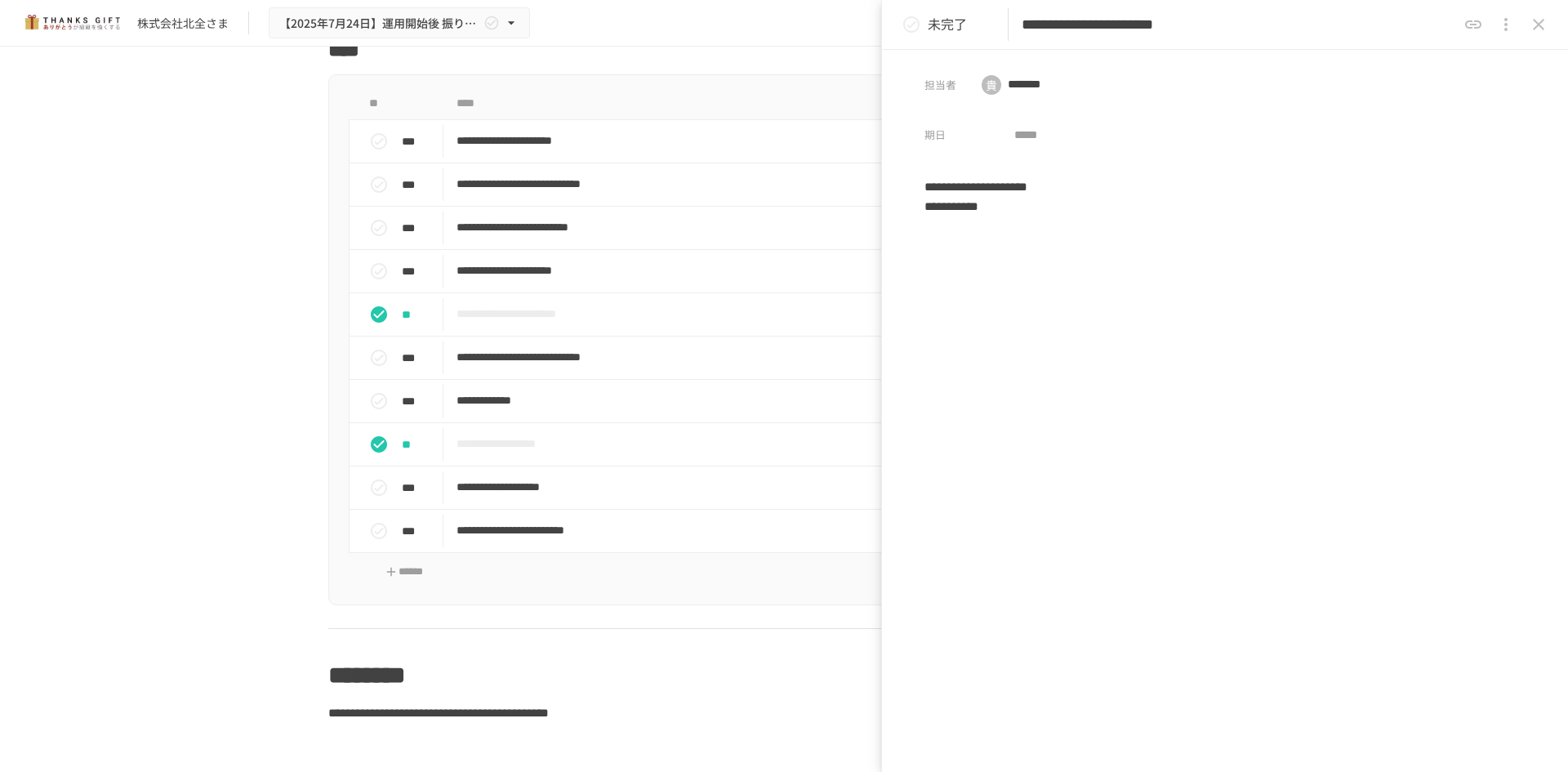 click on "**********" at bounding box center (1239, 25) 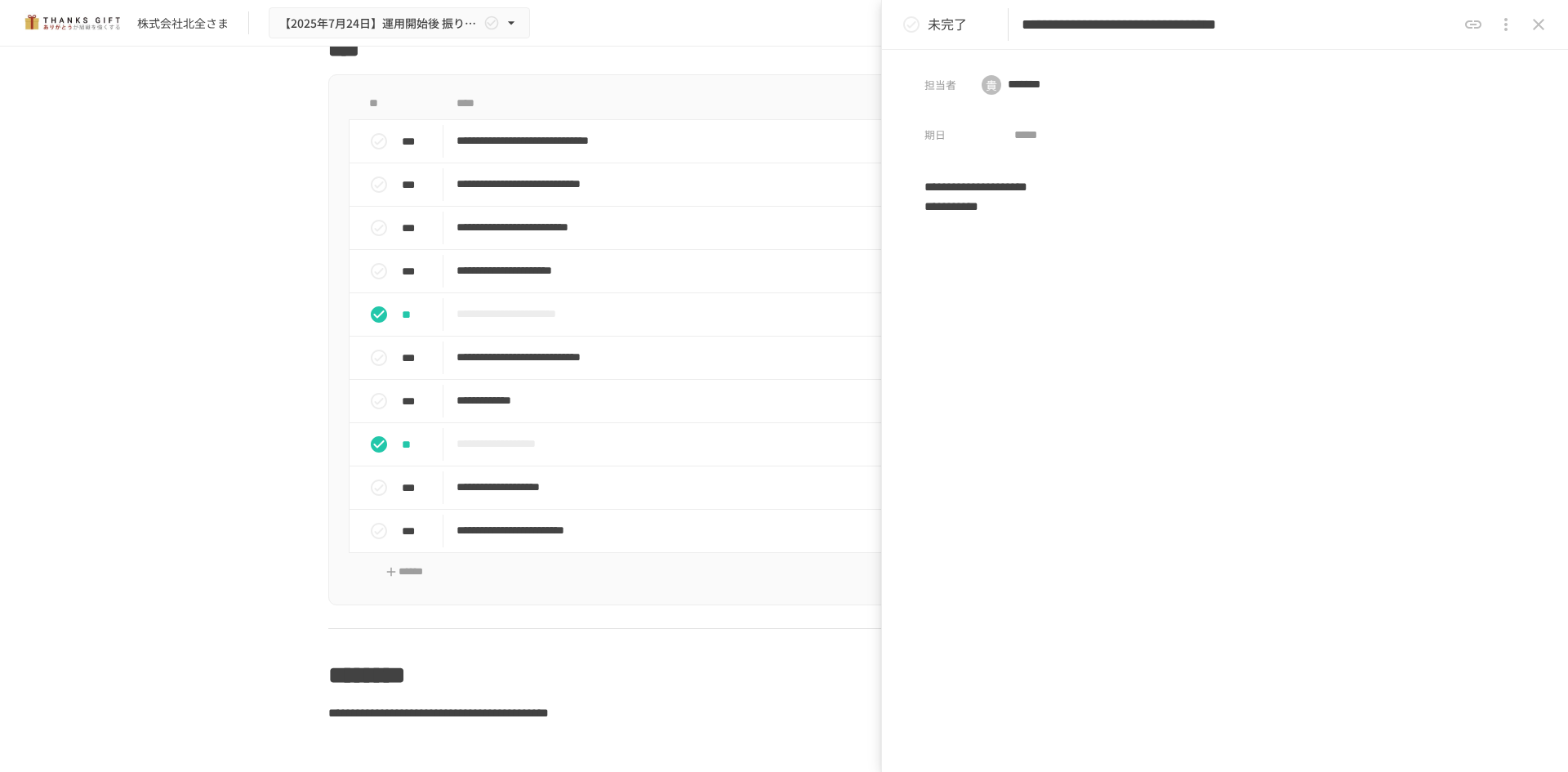 scroll, scrollTop: 0, scrollLeft: 53, axis: horizontal 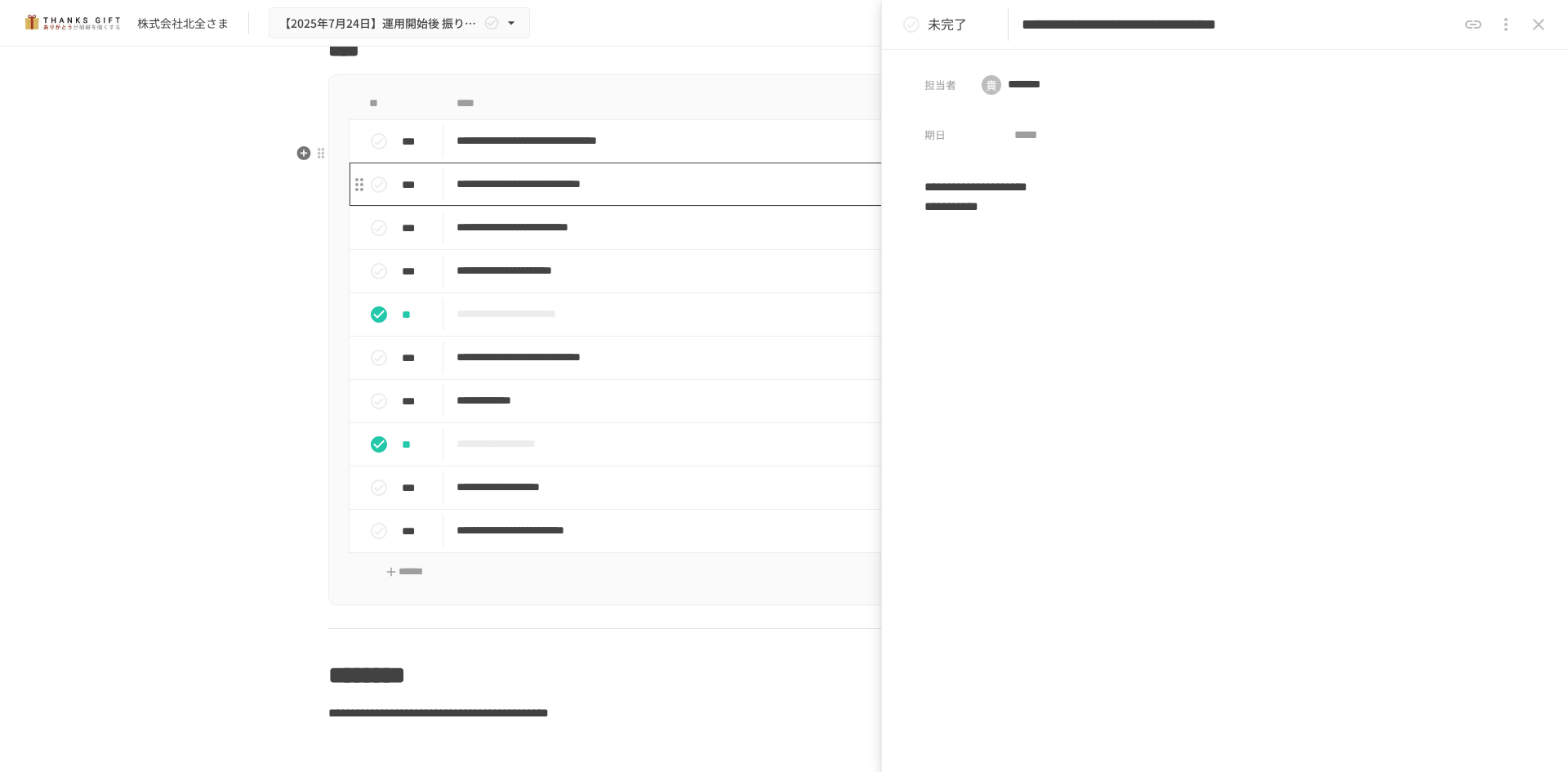 type on "**********" 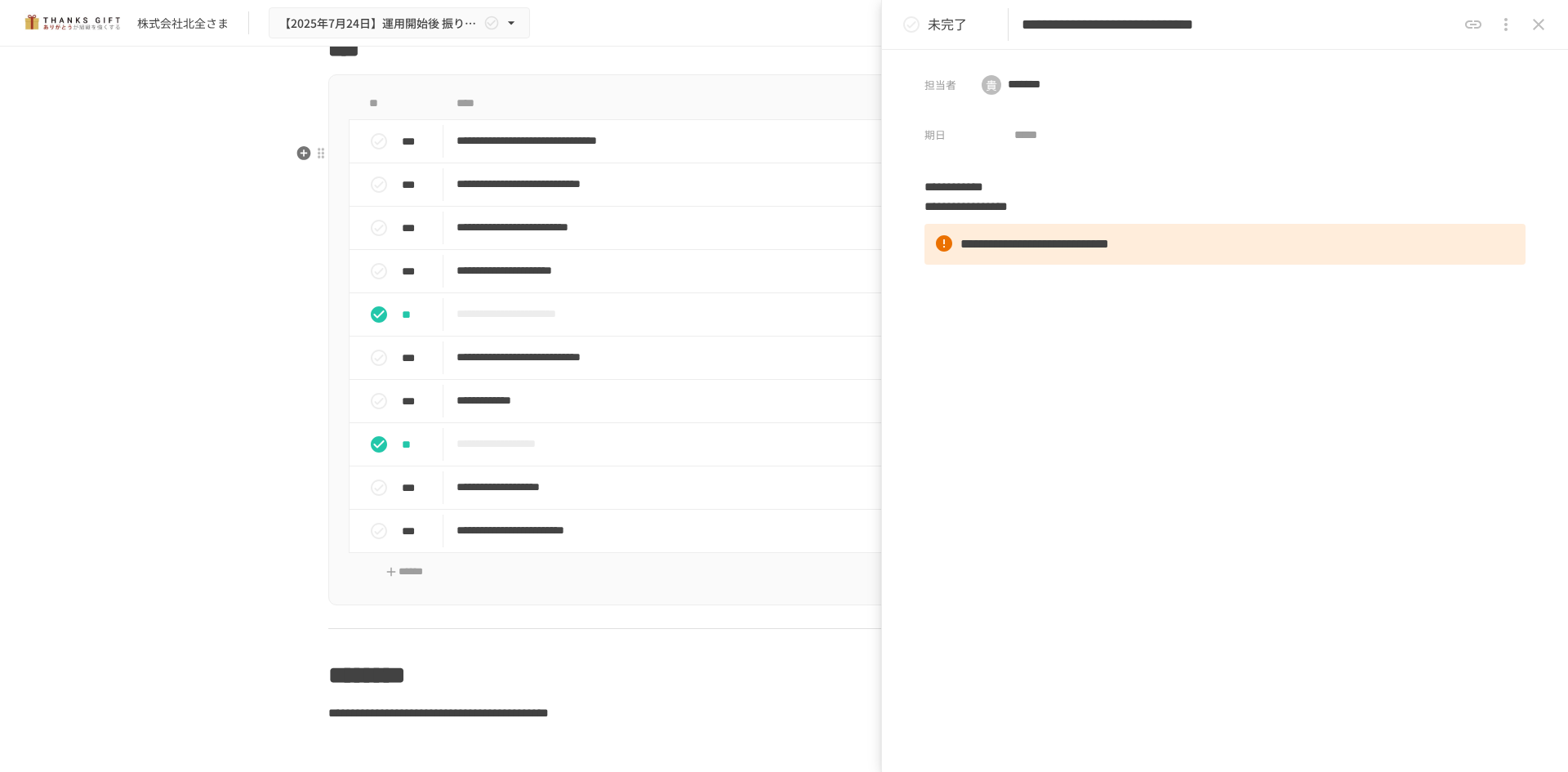 scroll, scrollTop: 3868, scrollLeft: 0, axis: vertical 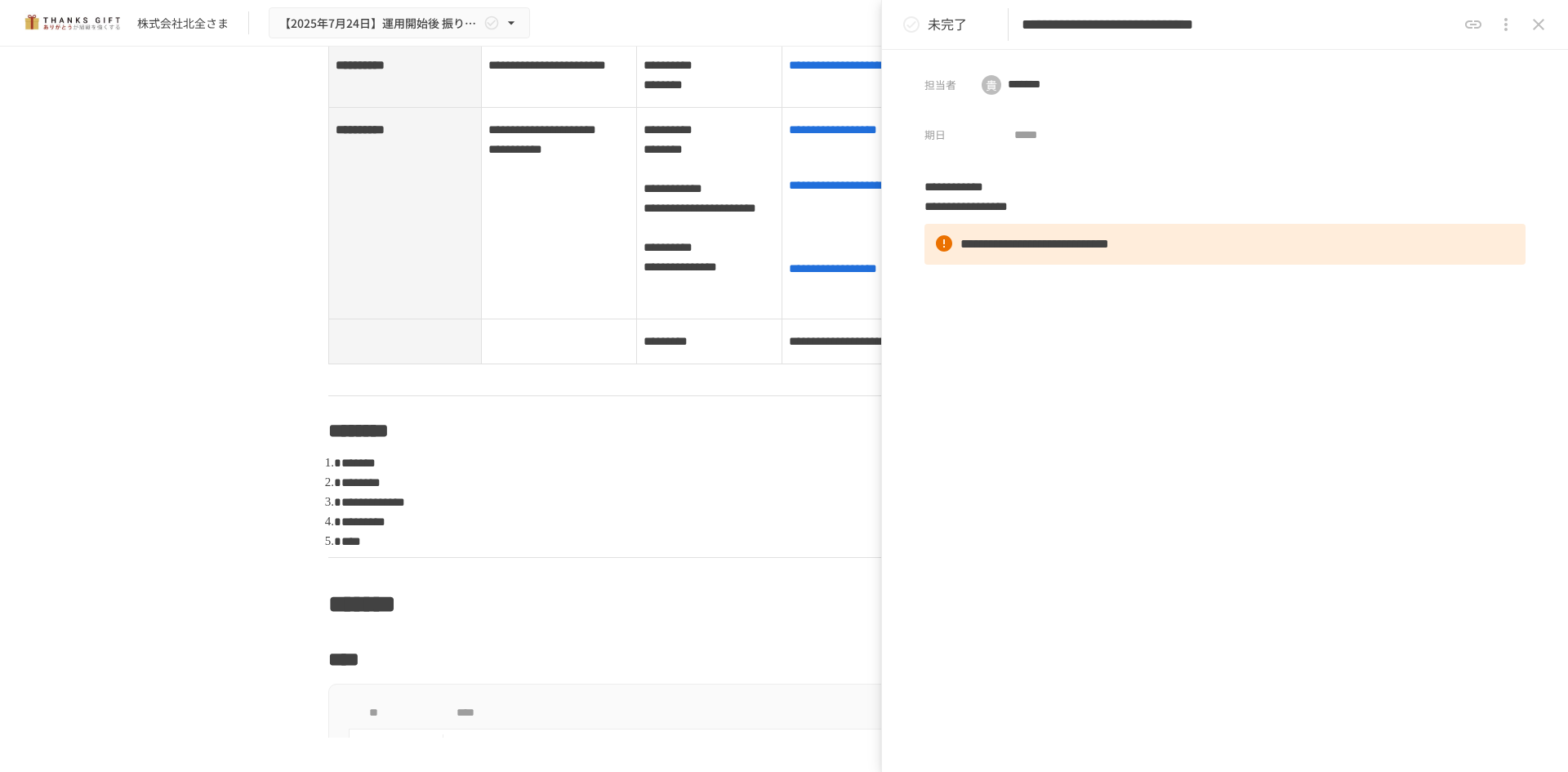 click 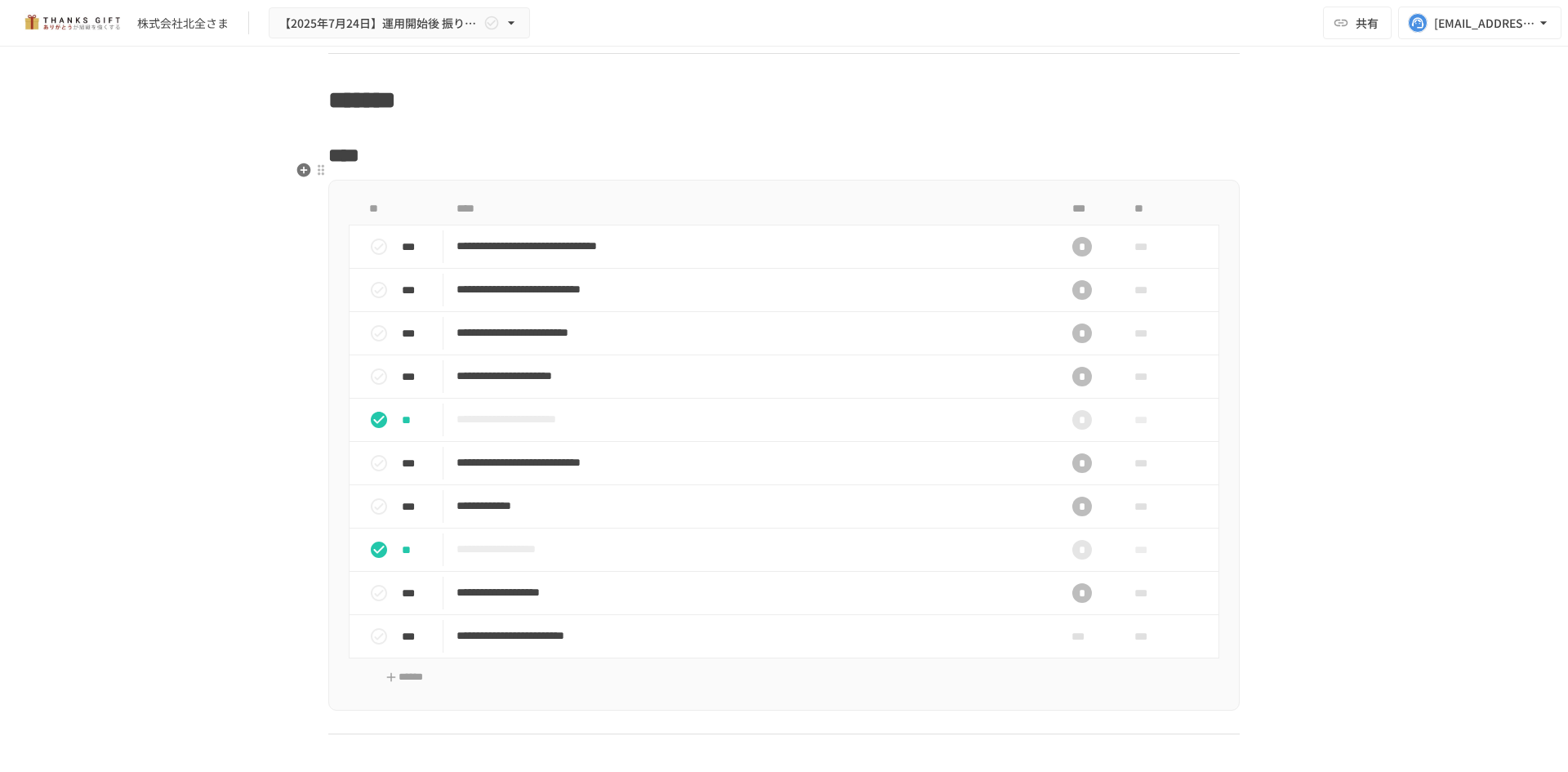 scroll, scrollTop: 1943, scrollLeft: 0, axis: vertical 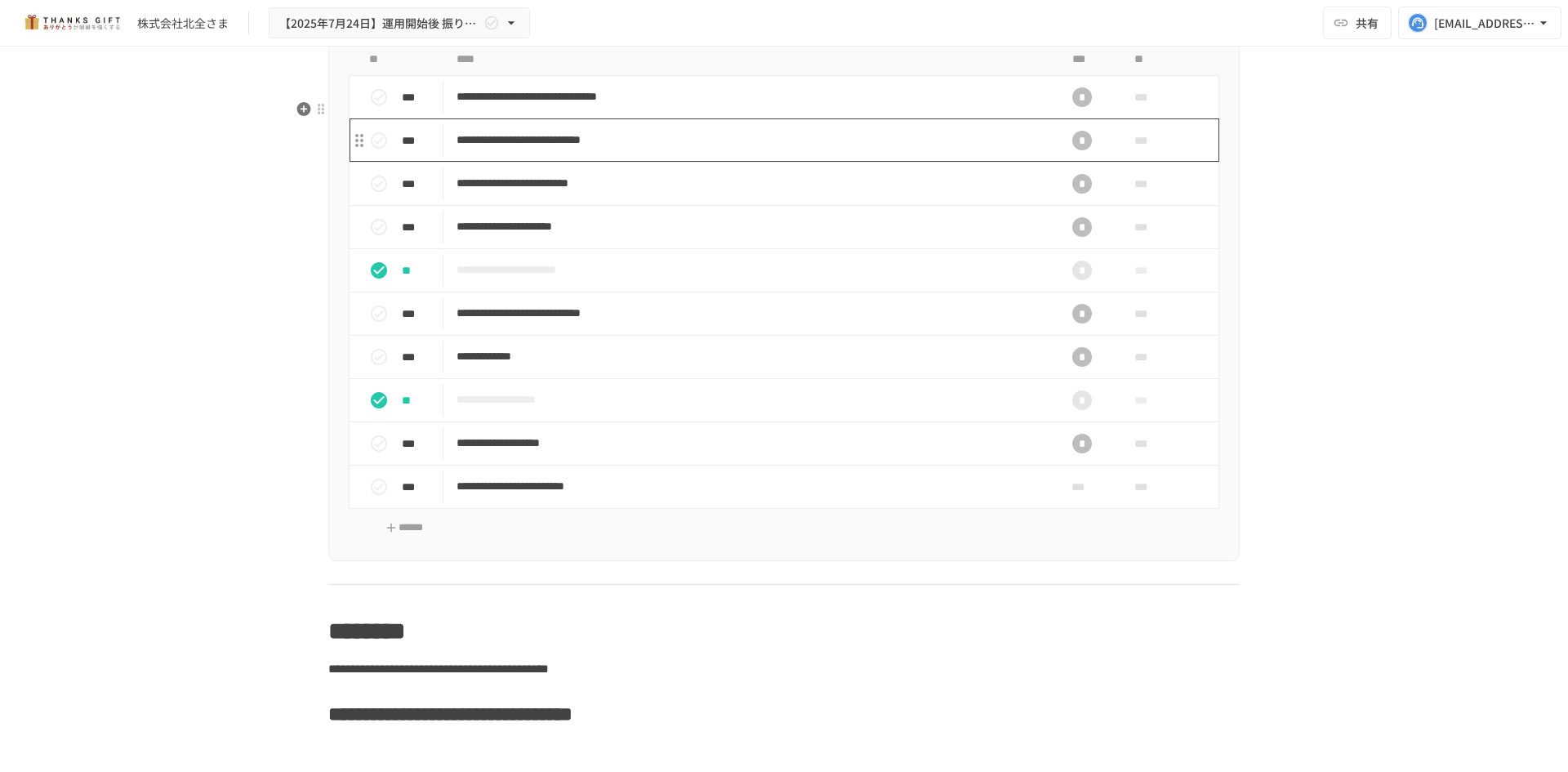 click on "**********" at bounding box center [750, 140] 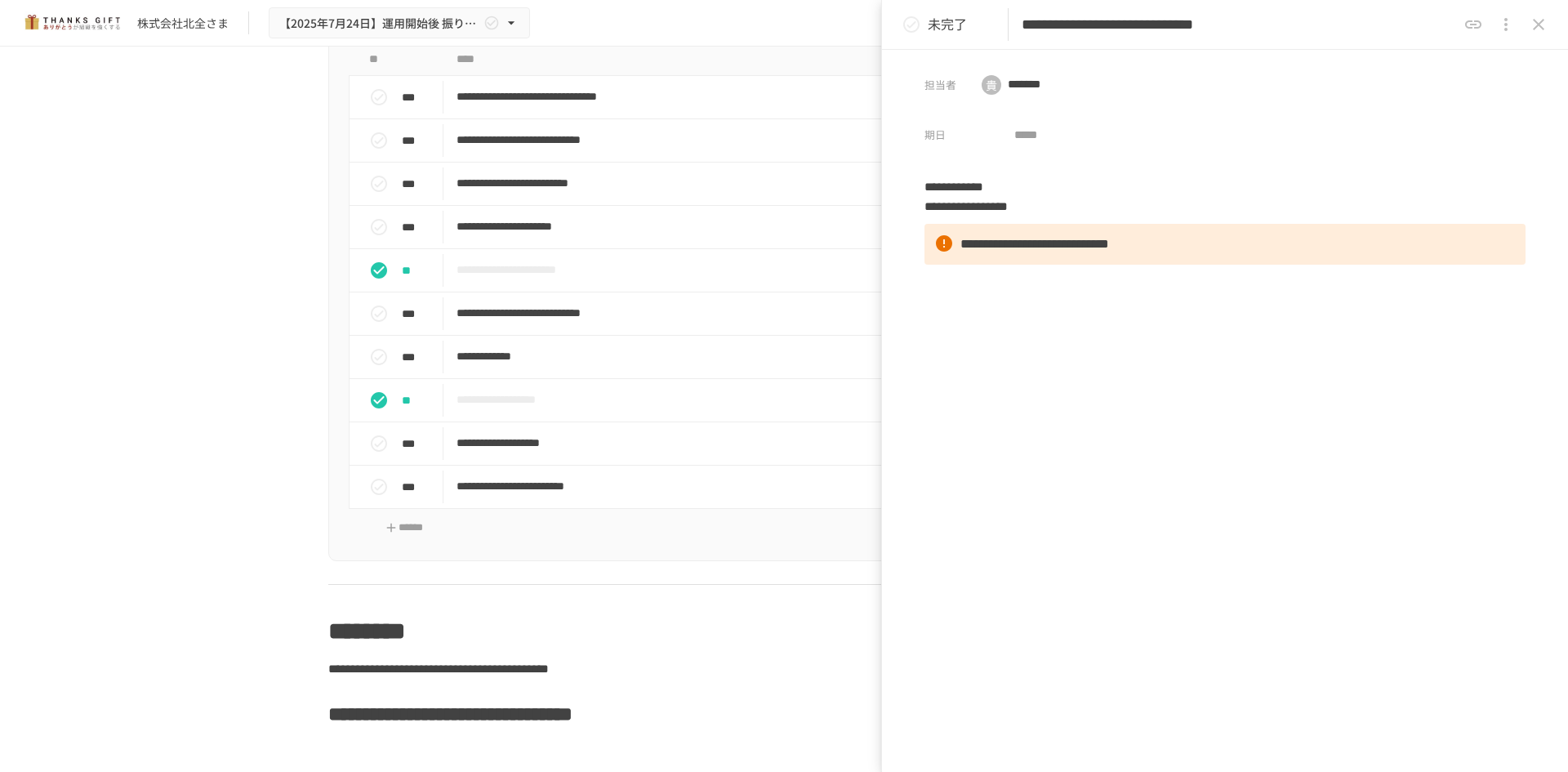 click on "**********" at bounding box center [1239, 25] 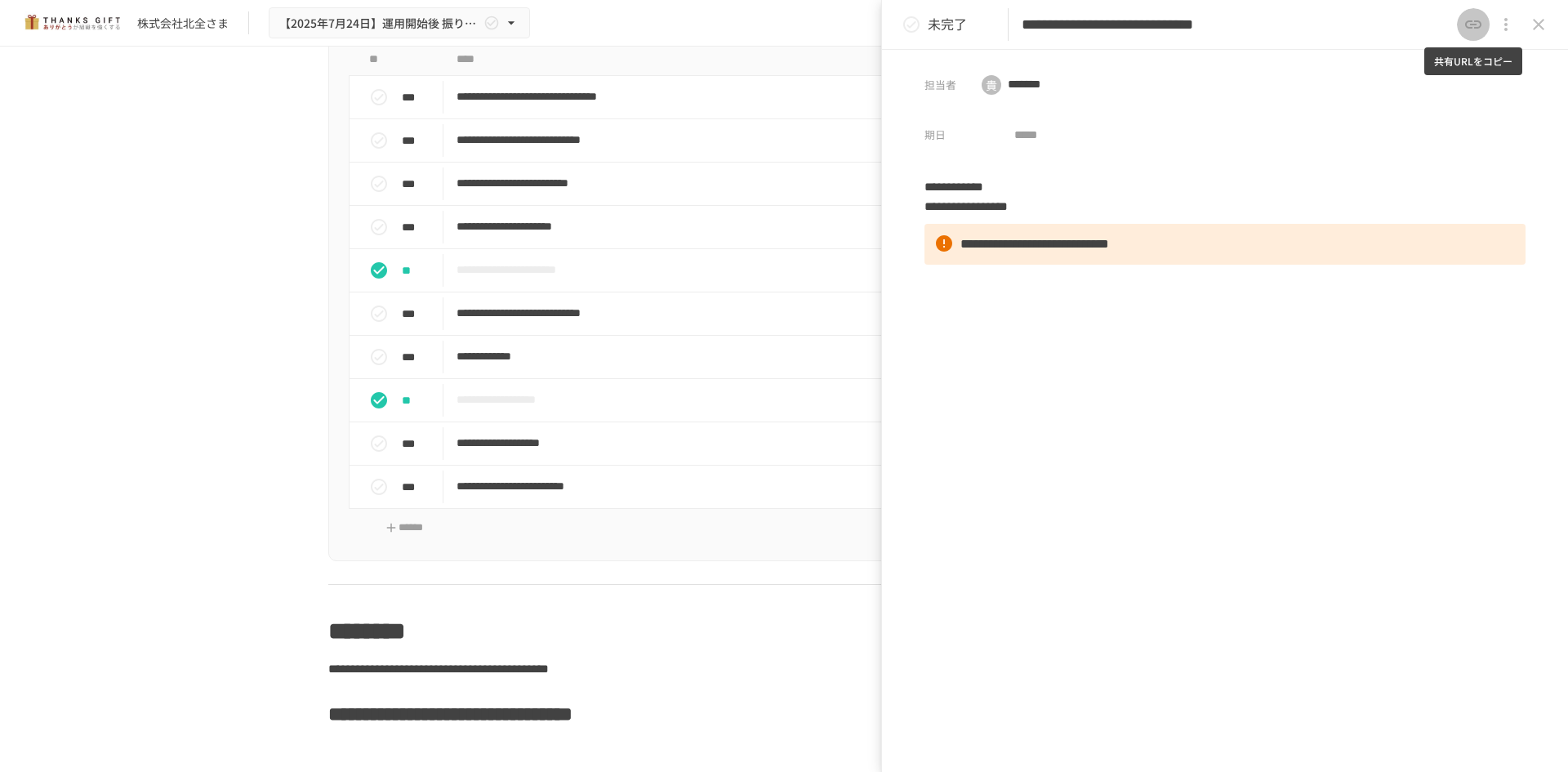 click at bounding box center [1473, 25] 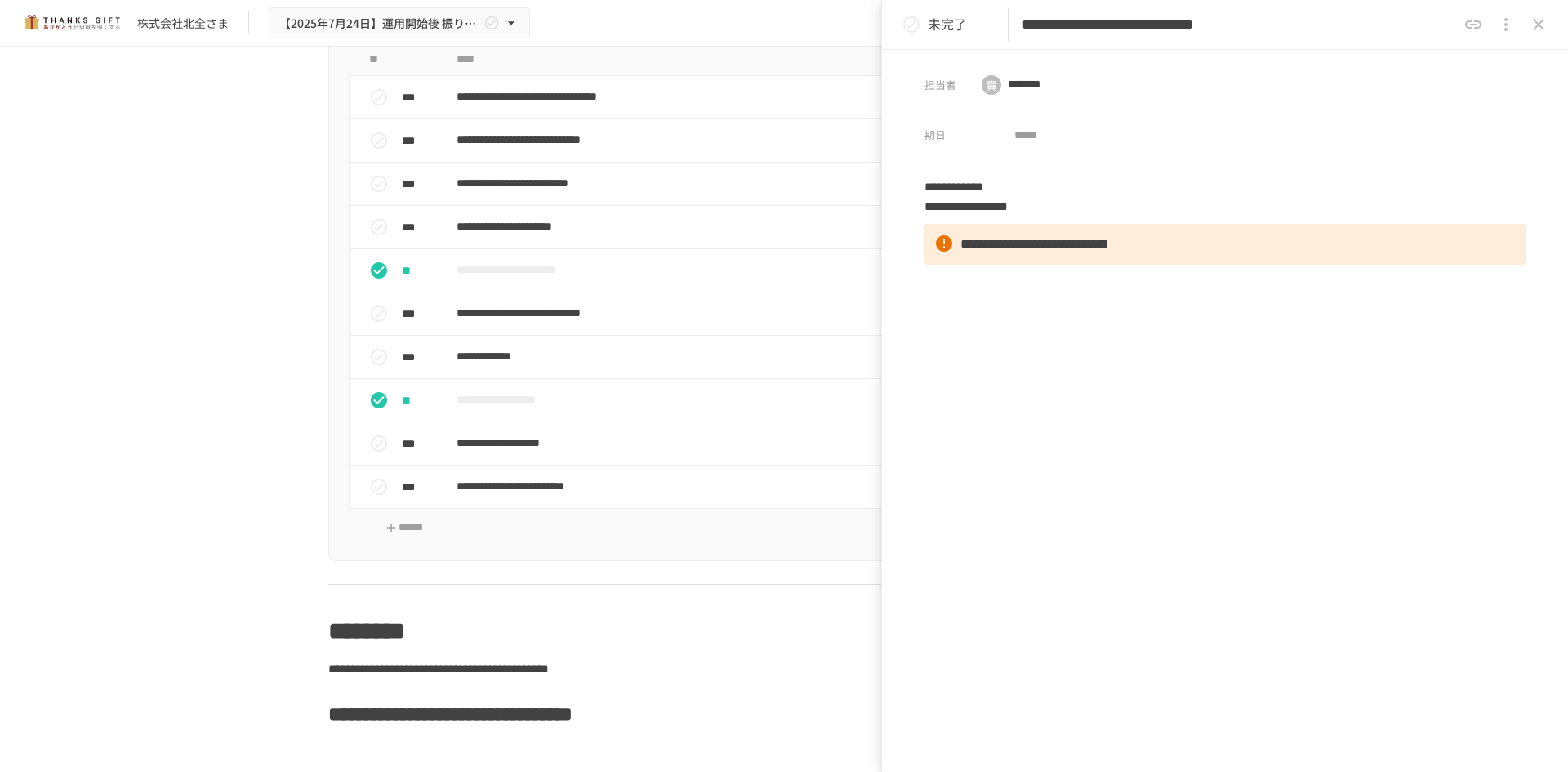 click on "**********" at bounding box center (1239, 25) 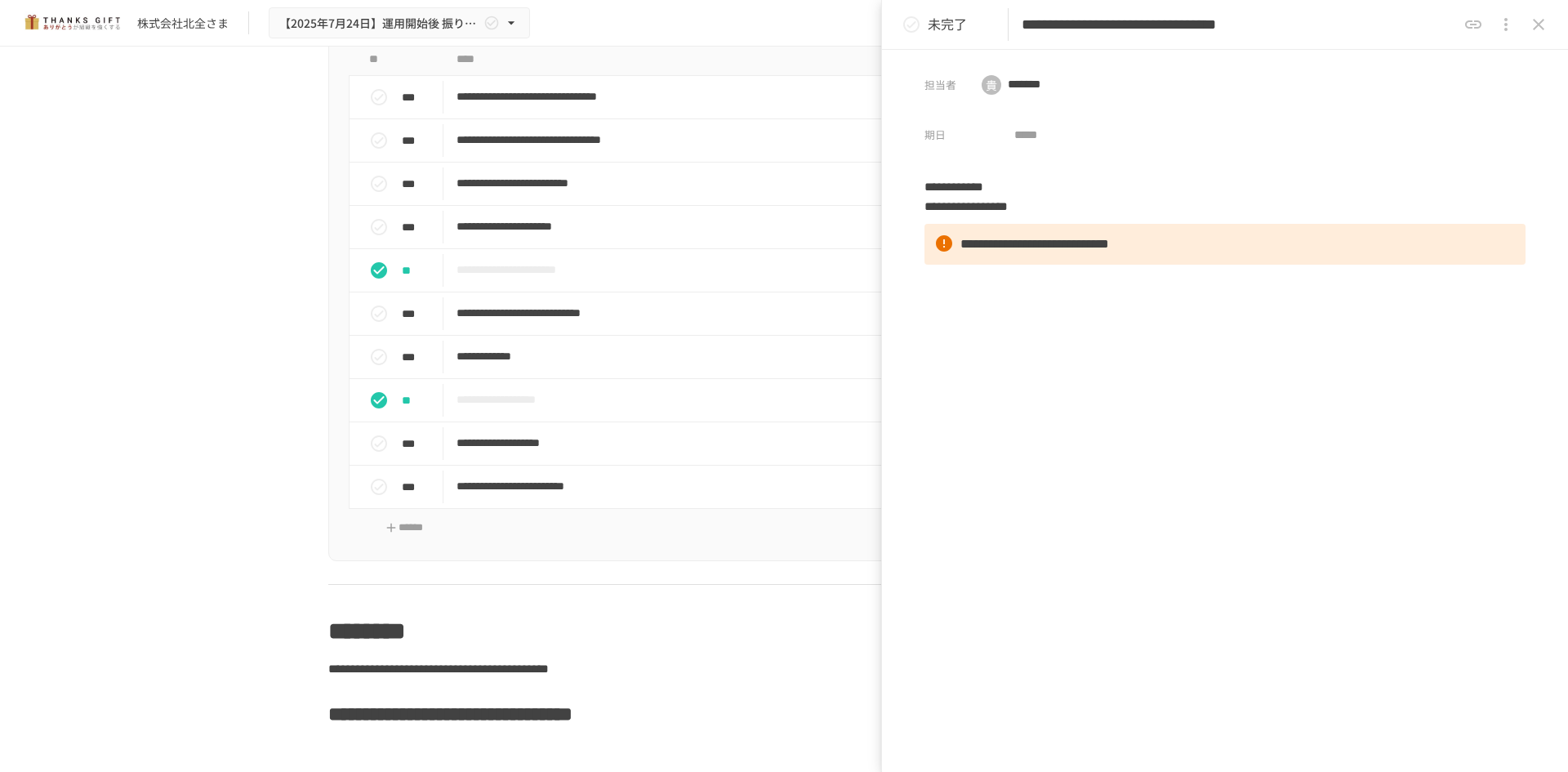 scroll, scrollTop: 0, scrollLeft: 65, axis: horizontal 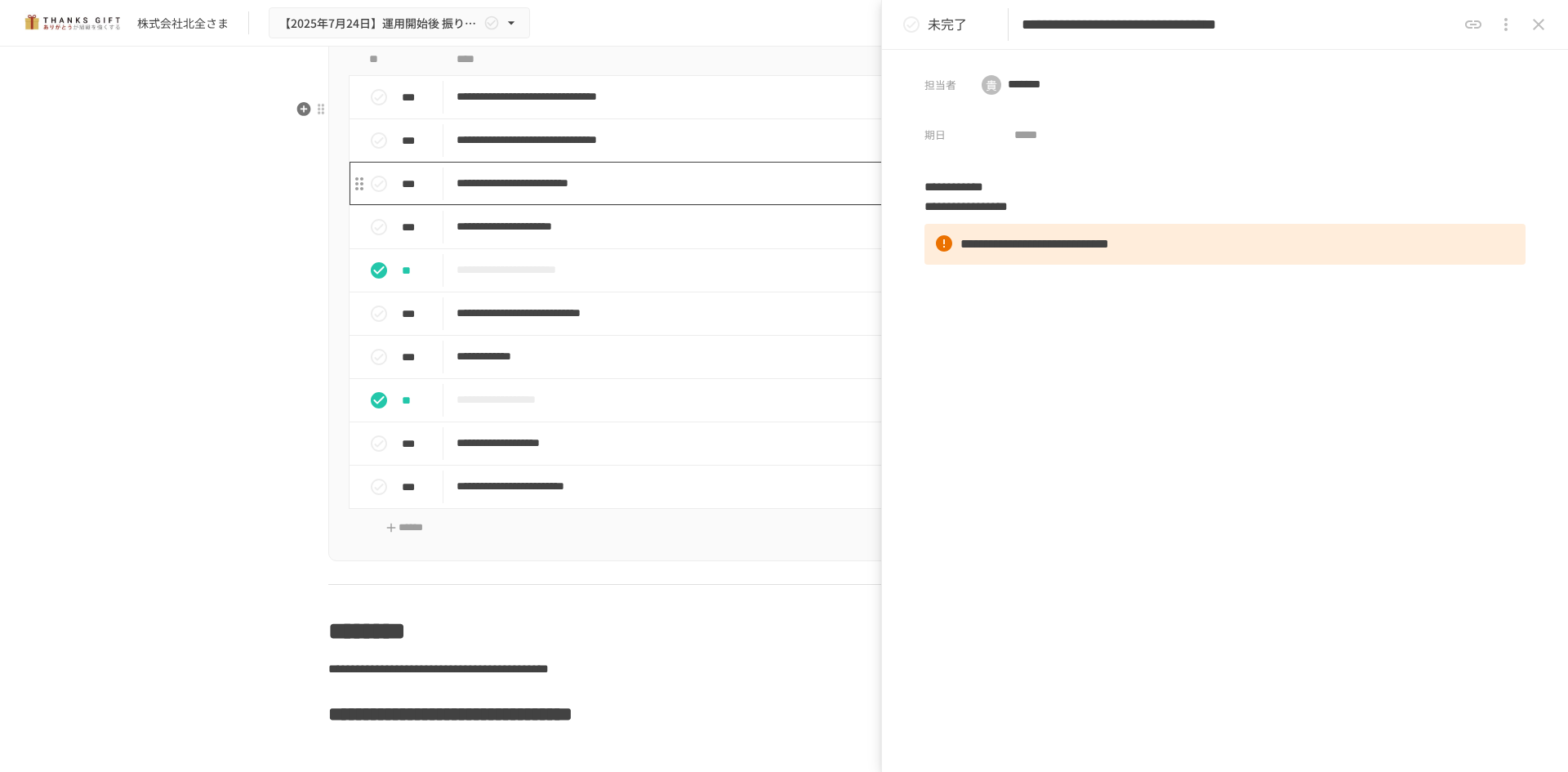 click on "**********" at bounding box center [750, 183] 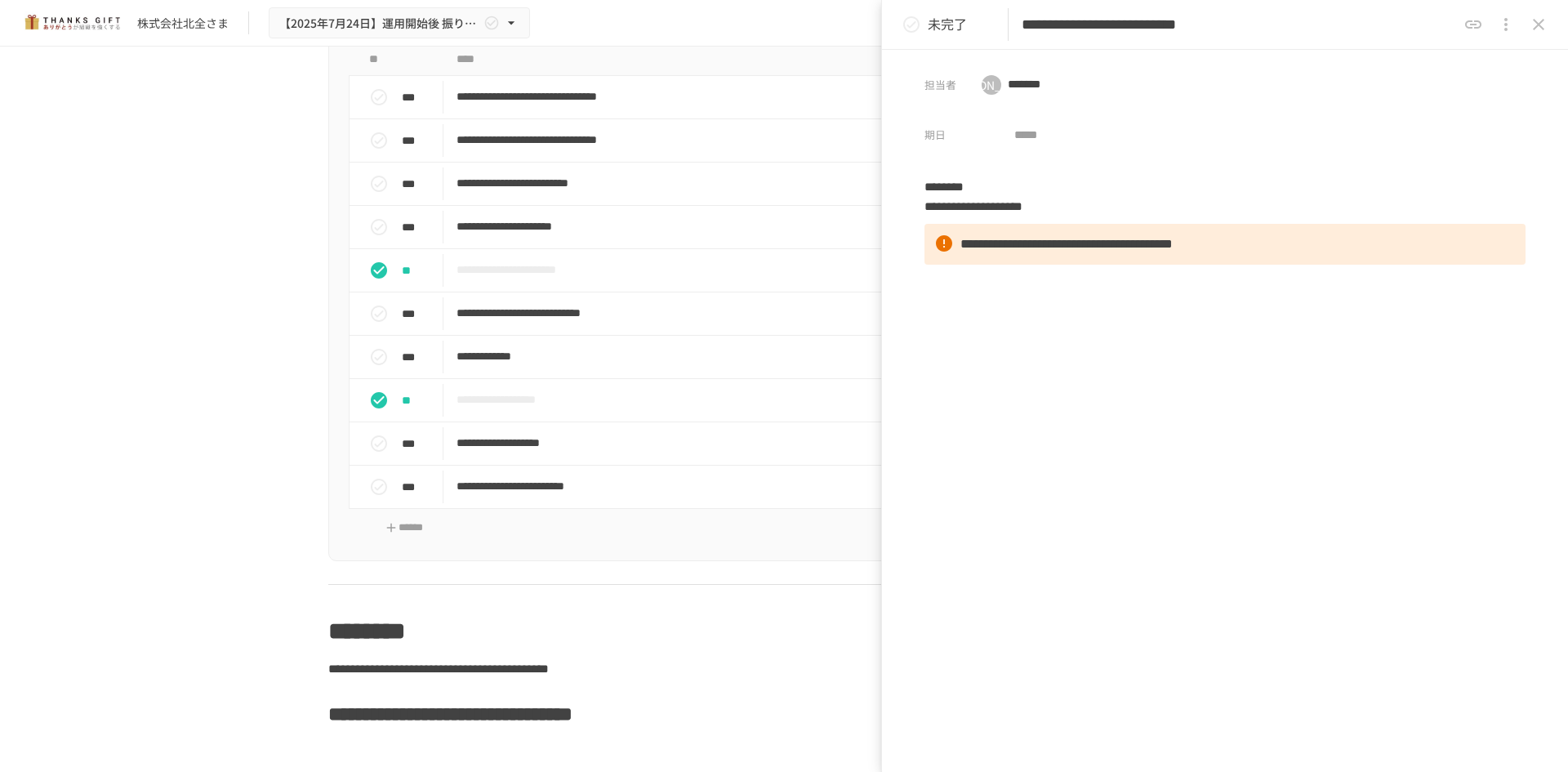 click on "**********" at bounding box center (1239, 25) 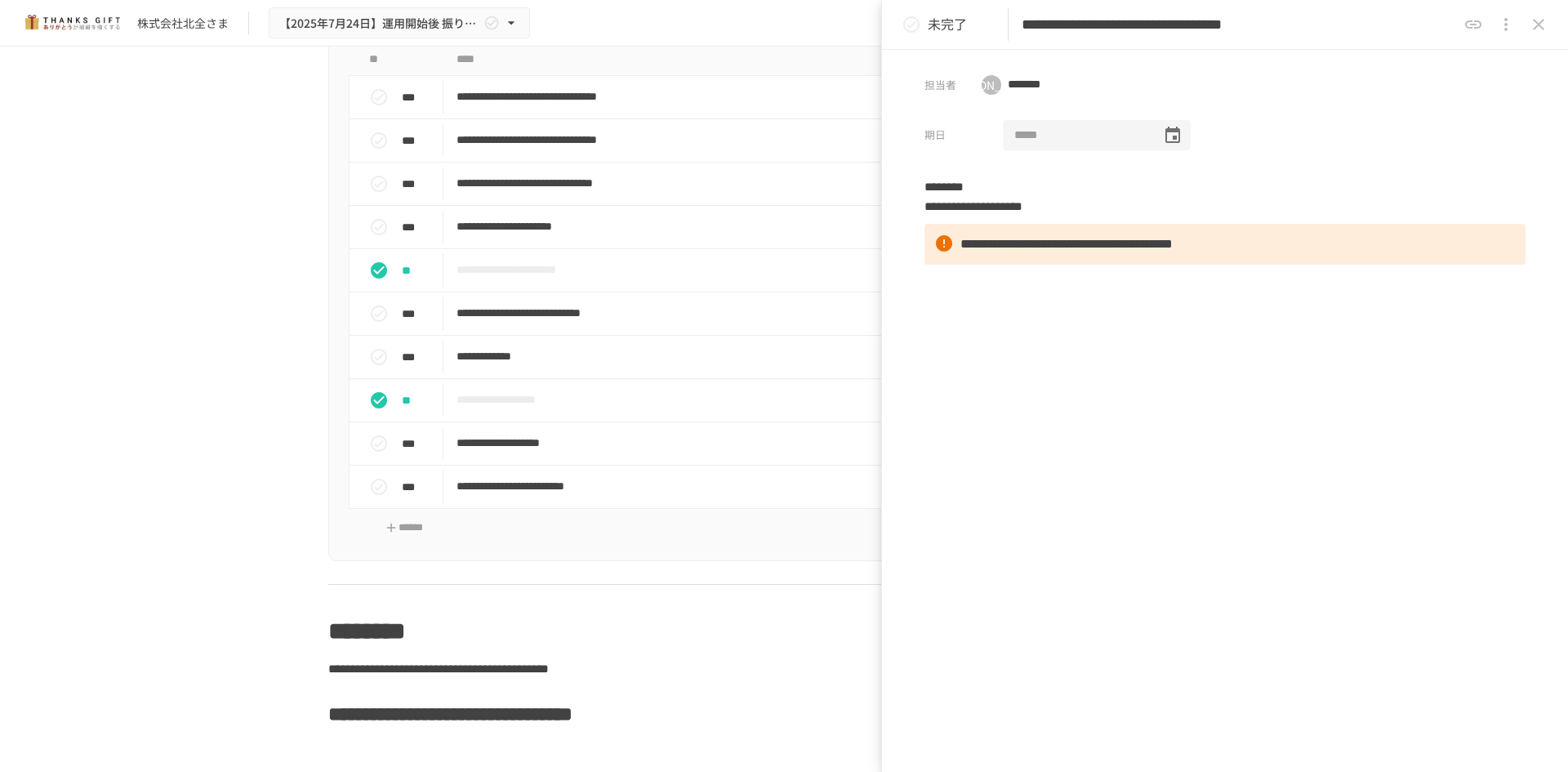 scroll, scrollTop: 0, scrollLeft: 10, axis: horizontal 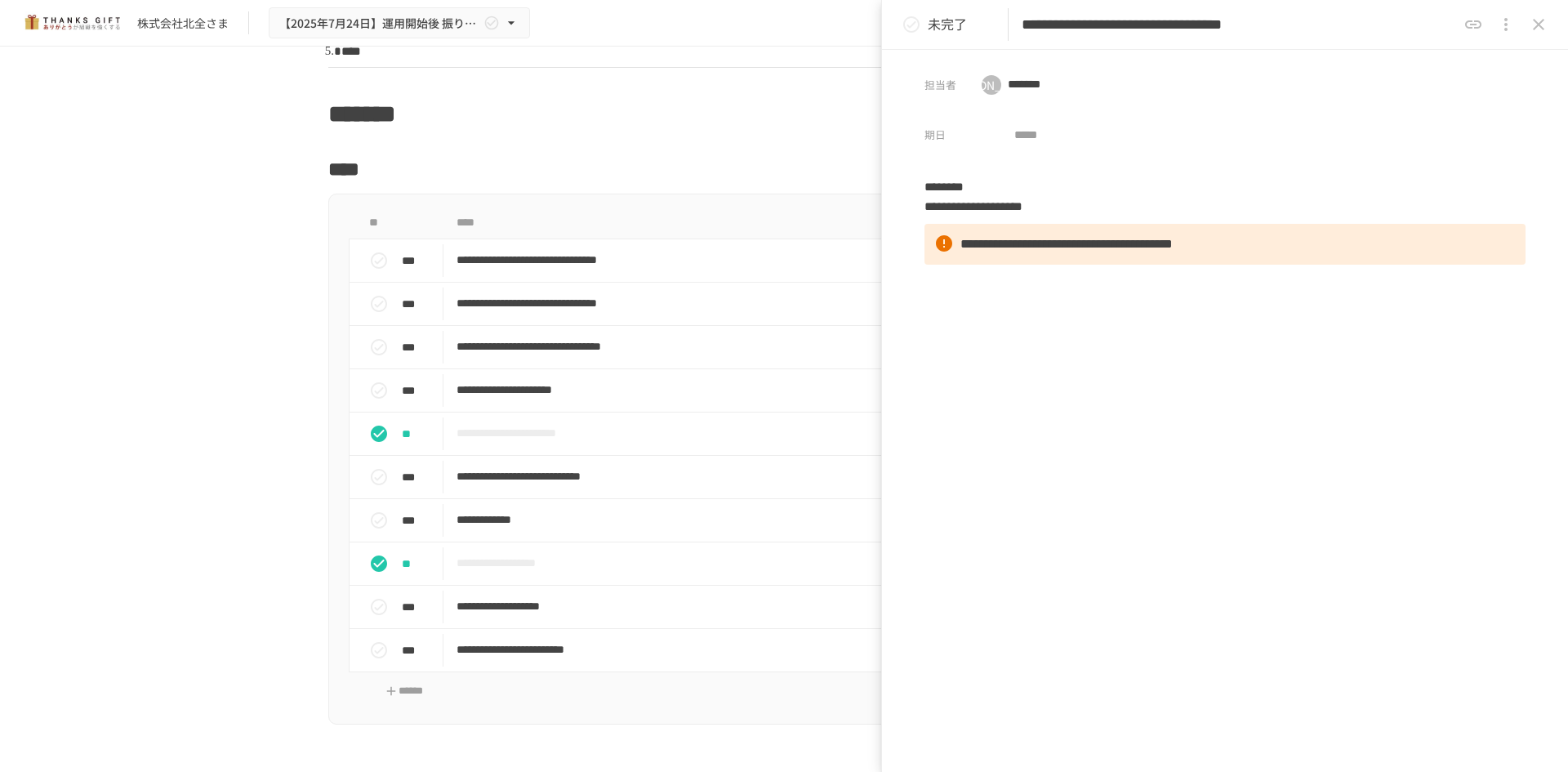 type on "**********" 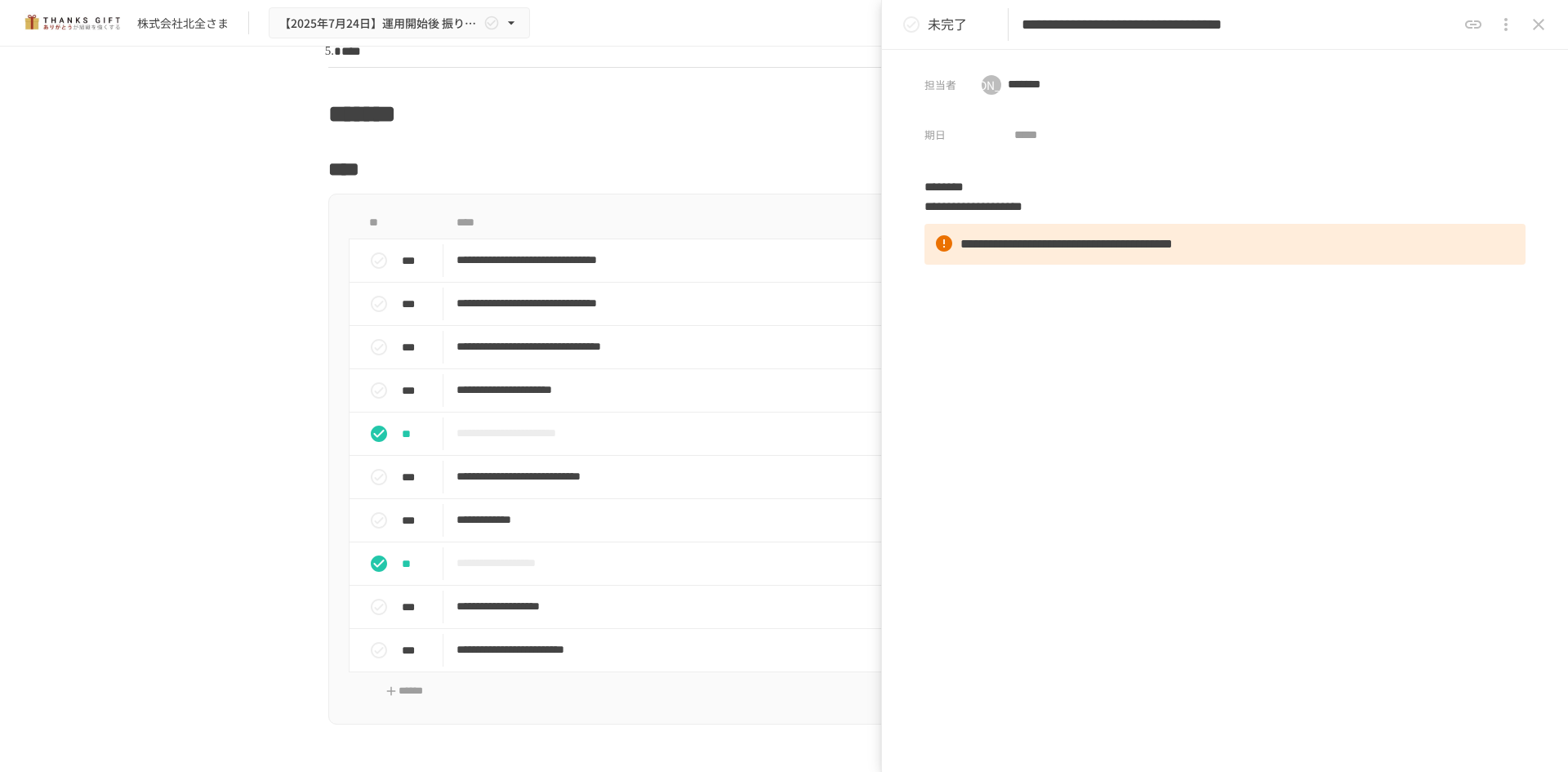 scroll, scrollTop: 0, scrollLeft: 0, axis: both 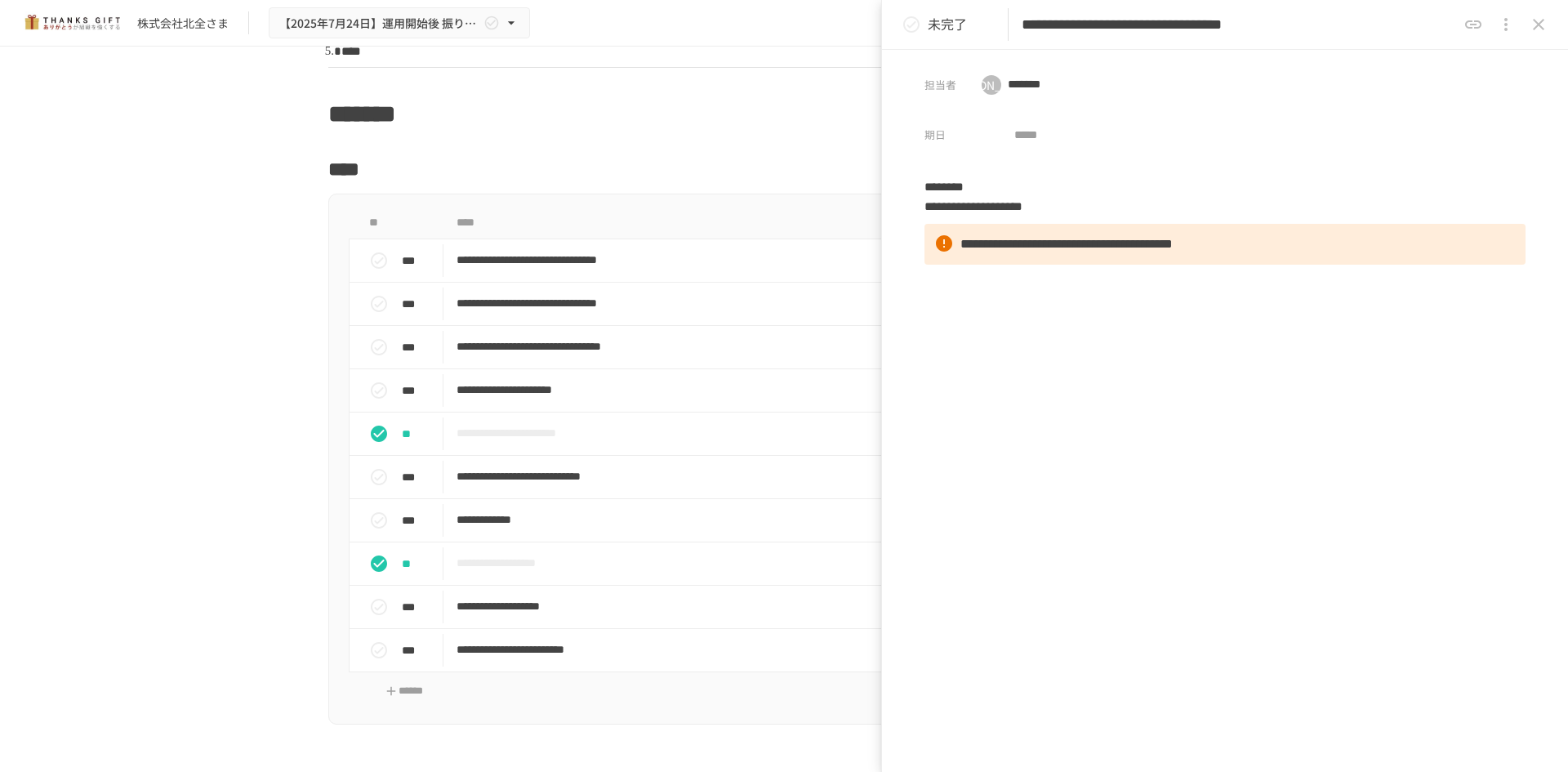 drag, startPoint x: 1125, startPoint y: 29, endPoint x: 1351, endPoint y: 32, distance: 226.02 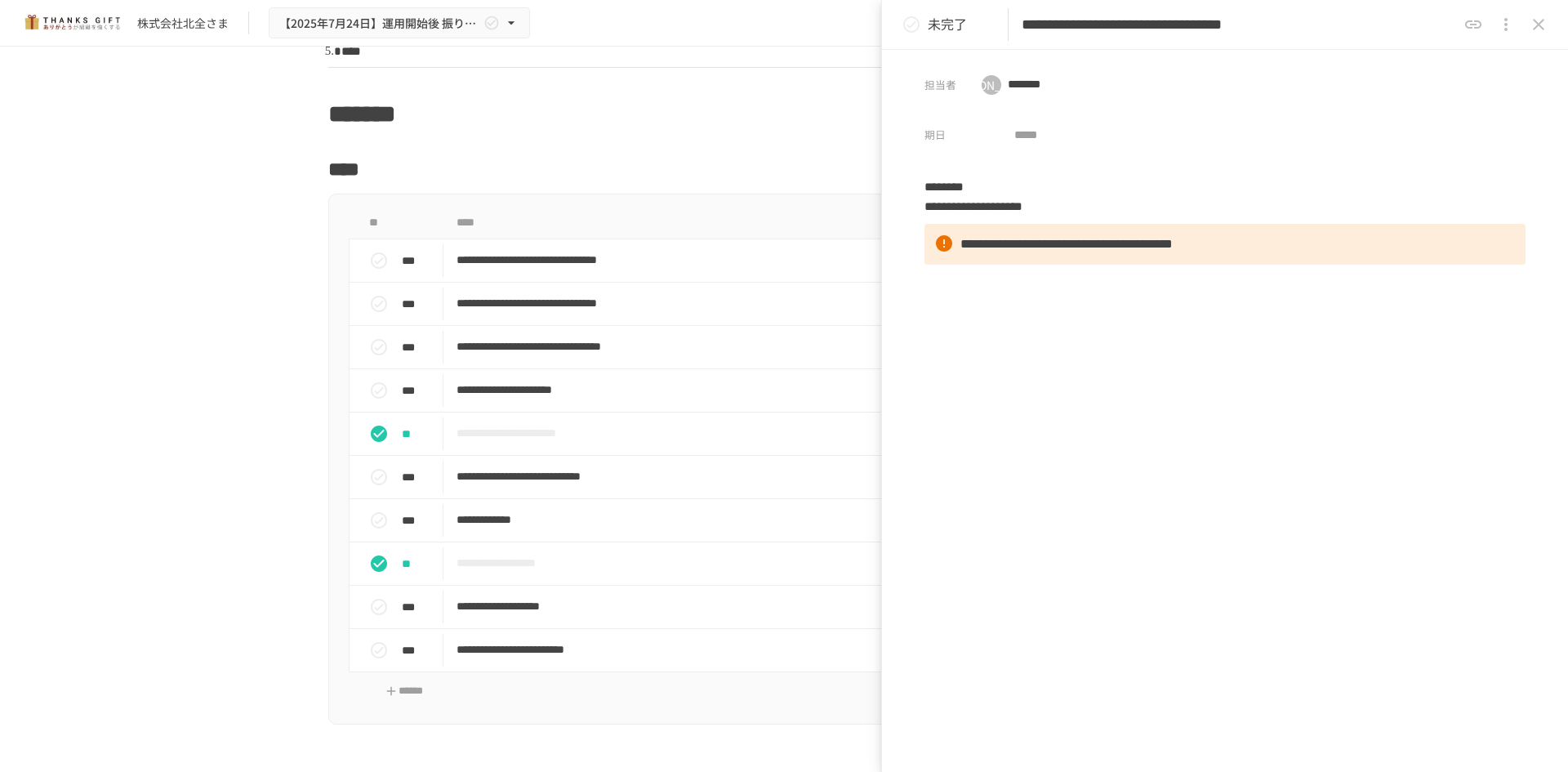 click on "**********" at bounding box center [1239, 25] 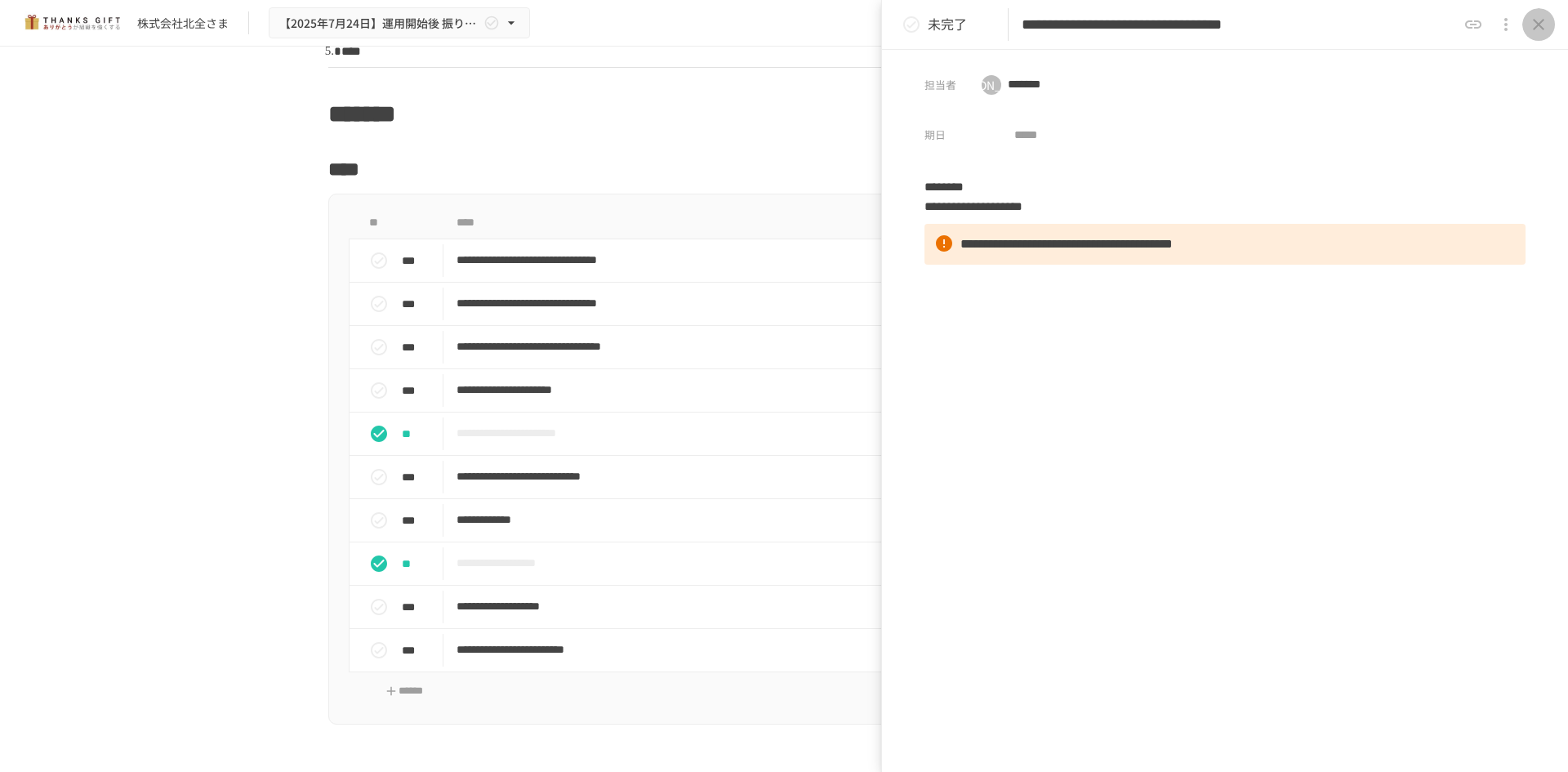 click 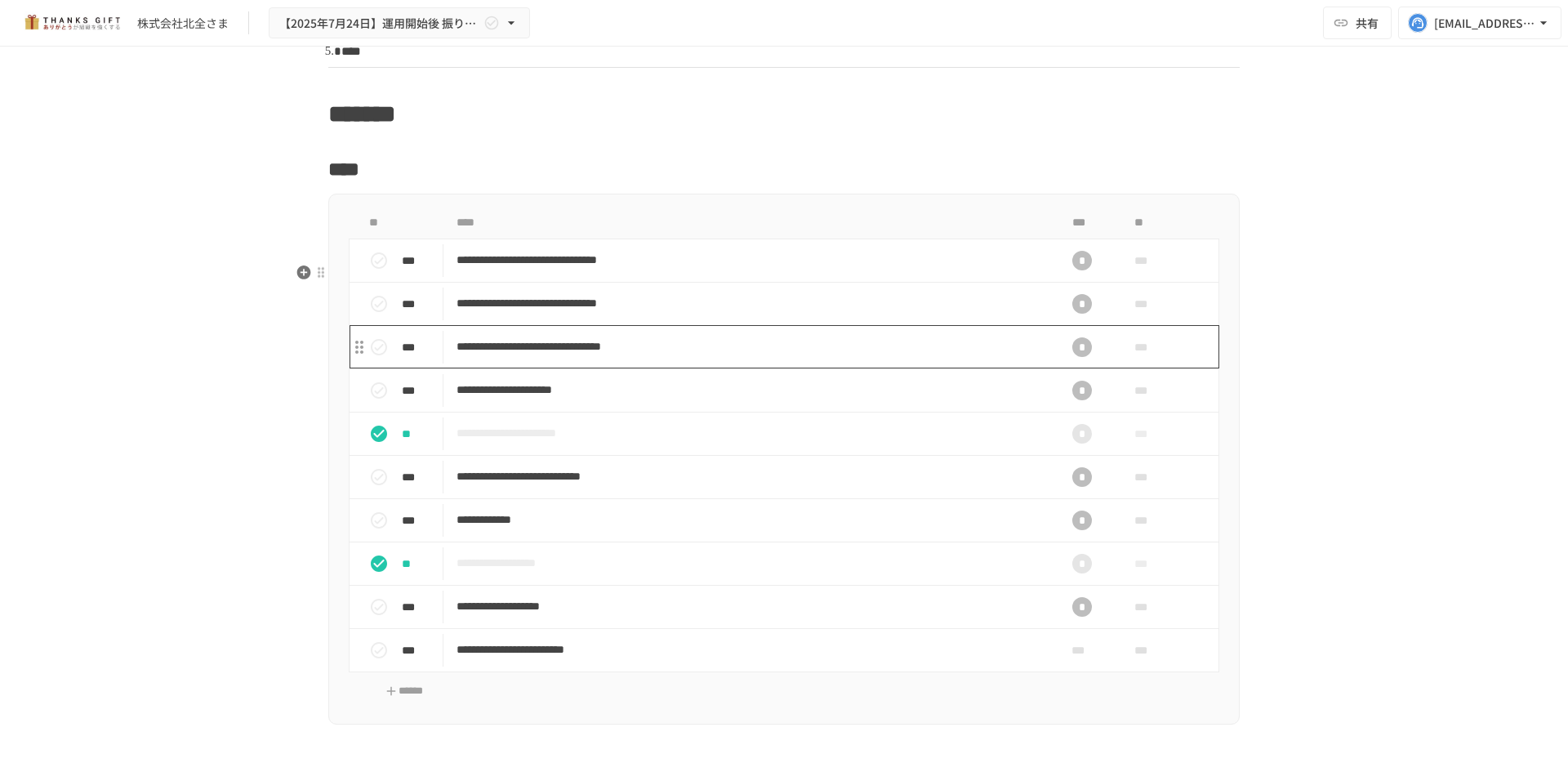 click on "**********" at bounding box center [750, 346] 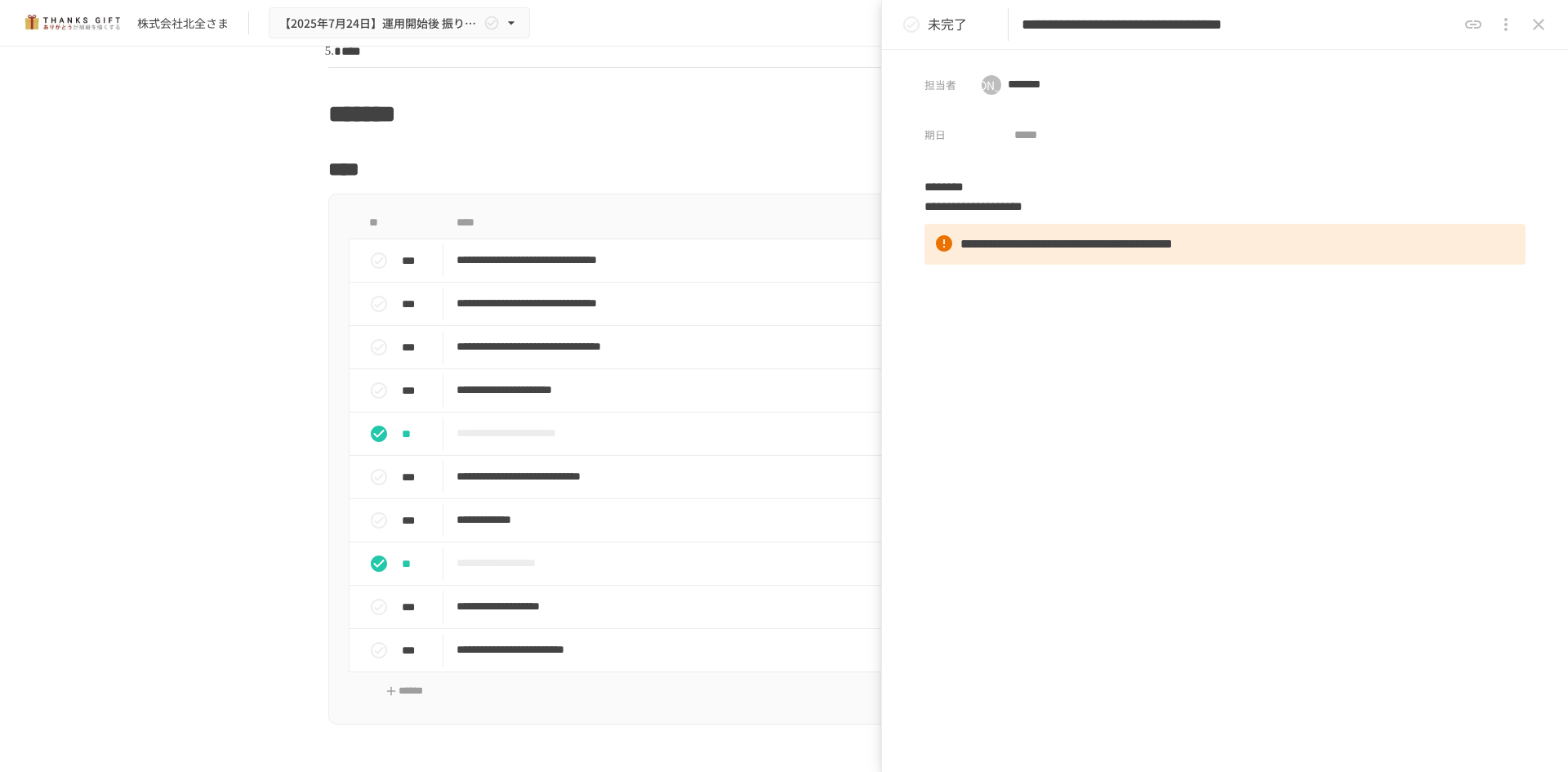 drag, startPoint x: 1406, startPoint y: 21, endPoint x: 1396, endPoint y: 23, distance: 10.198039 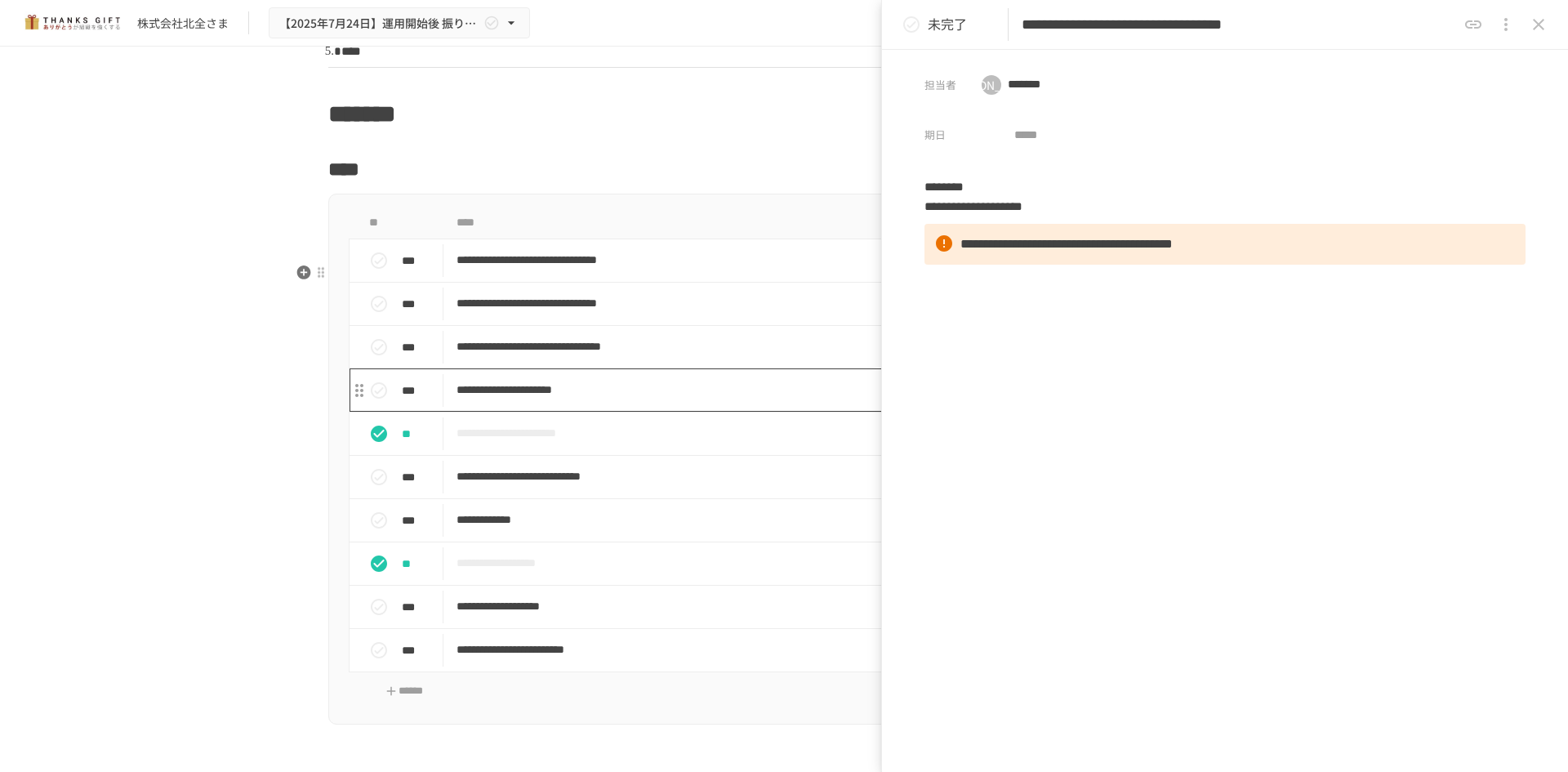 click on "**********" at bounding box center [750, 390] 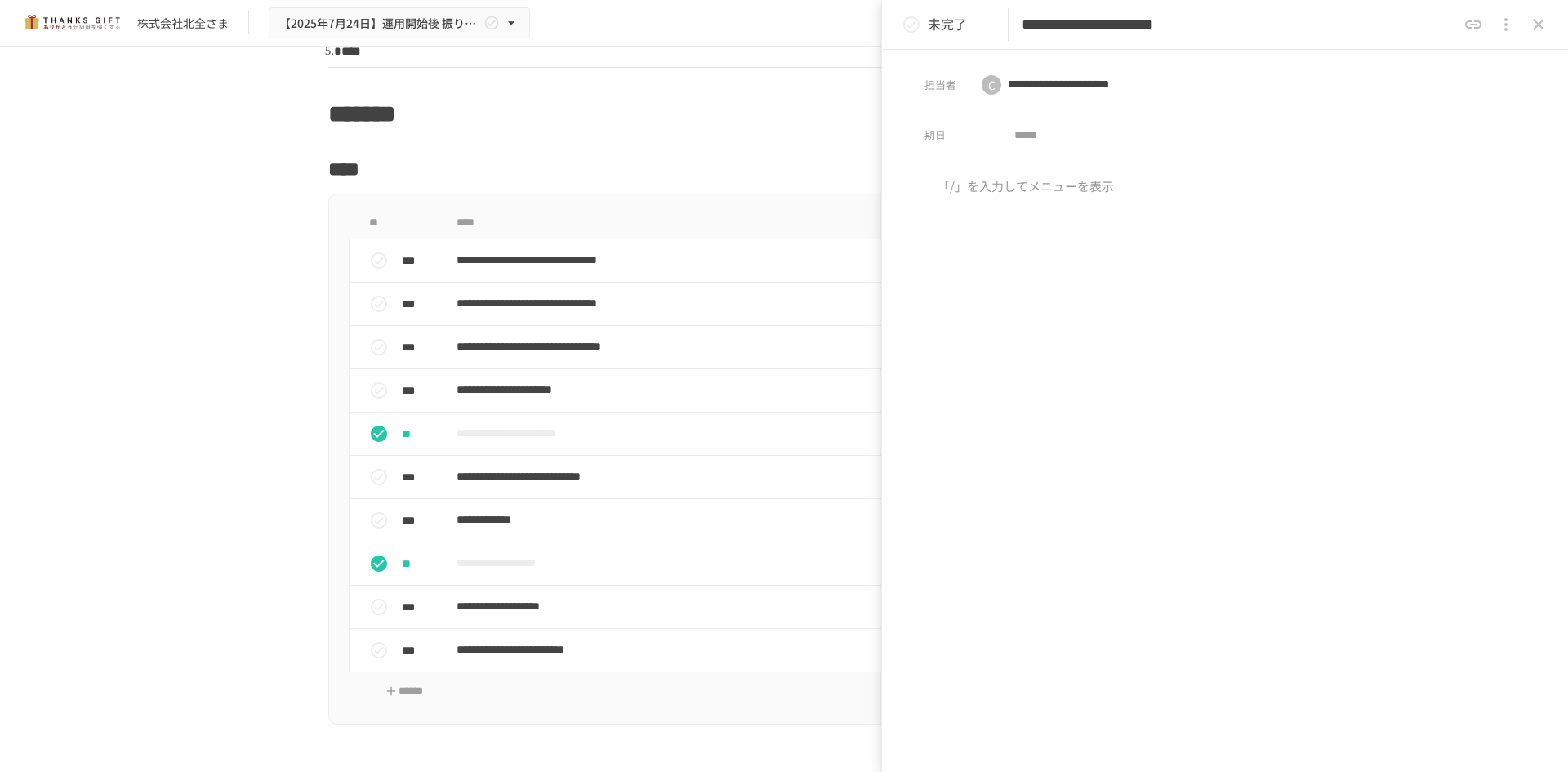 click on "**********" at bounding box center [1239, 25] 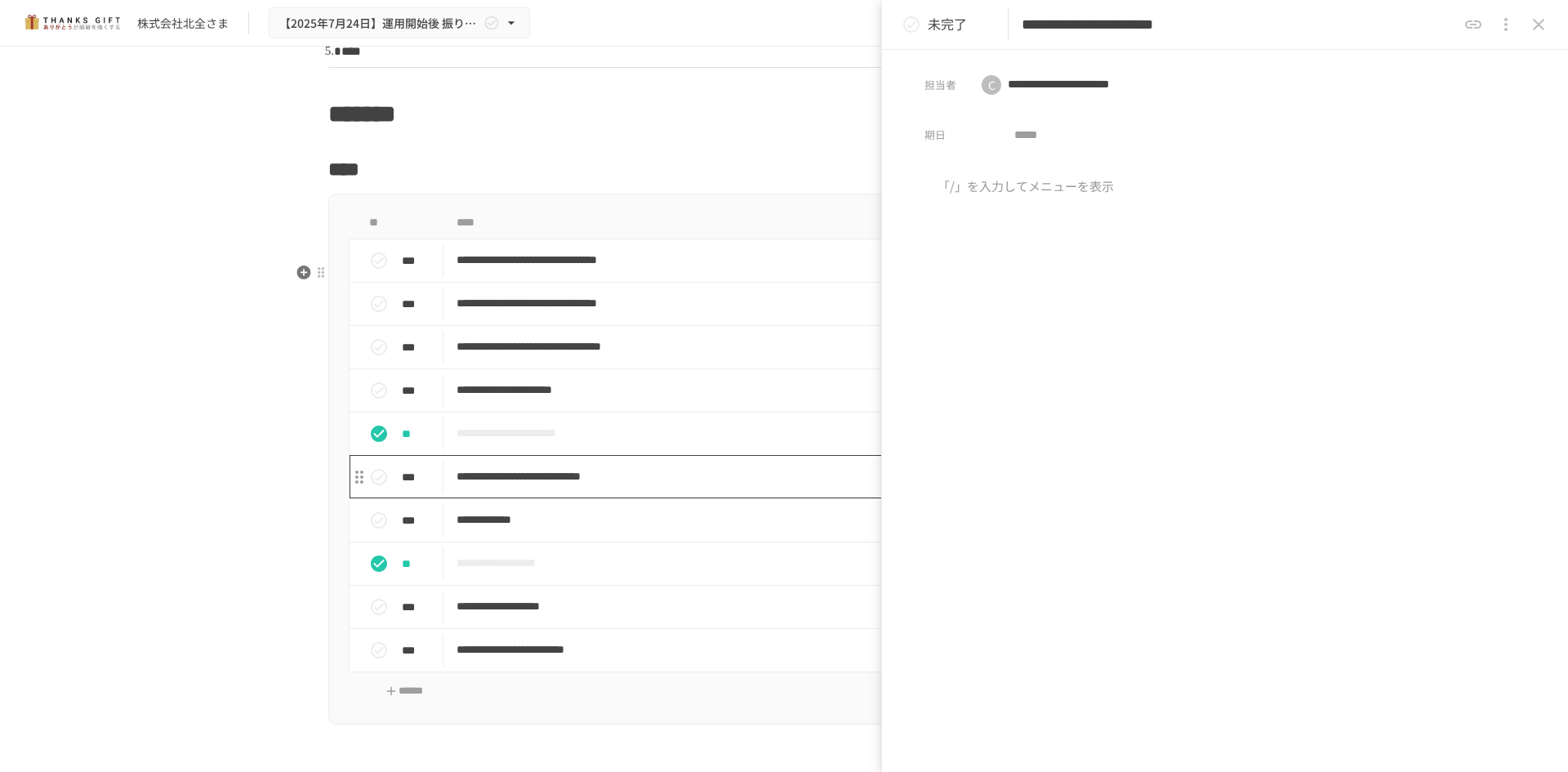 type on "**********" 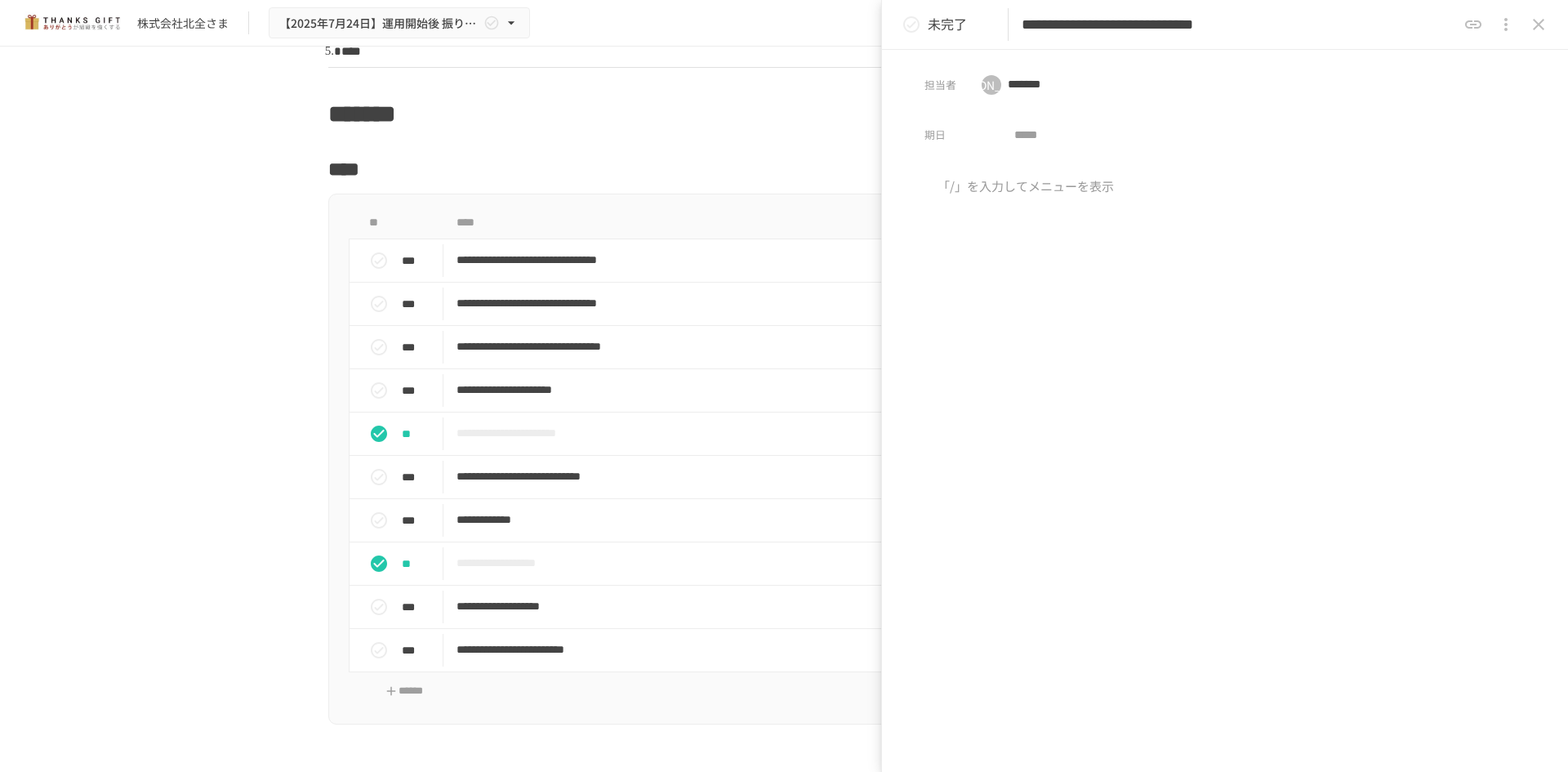 drag, startPoint x: 1406, startPoint y: 21, endPoint x: 1396, endPoint y: 24, distance: 10.440307 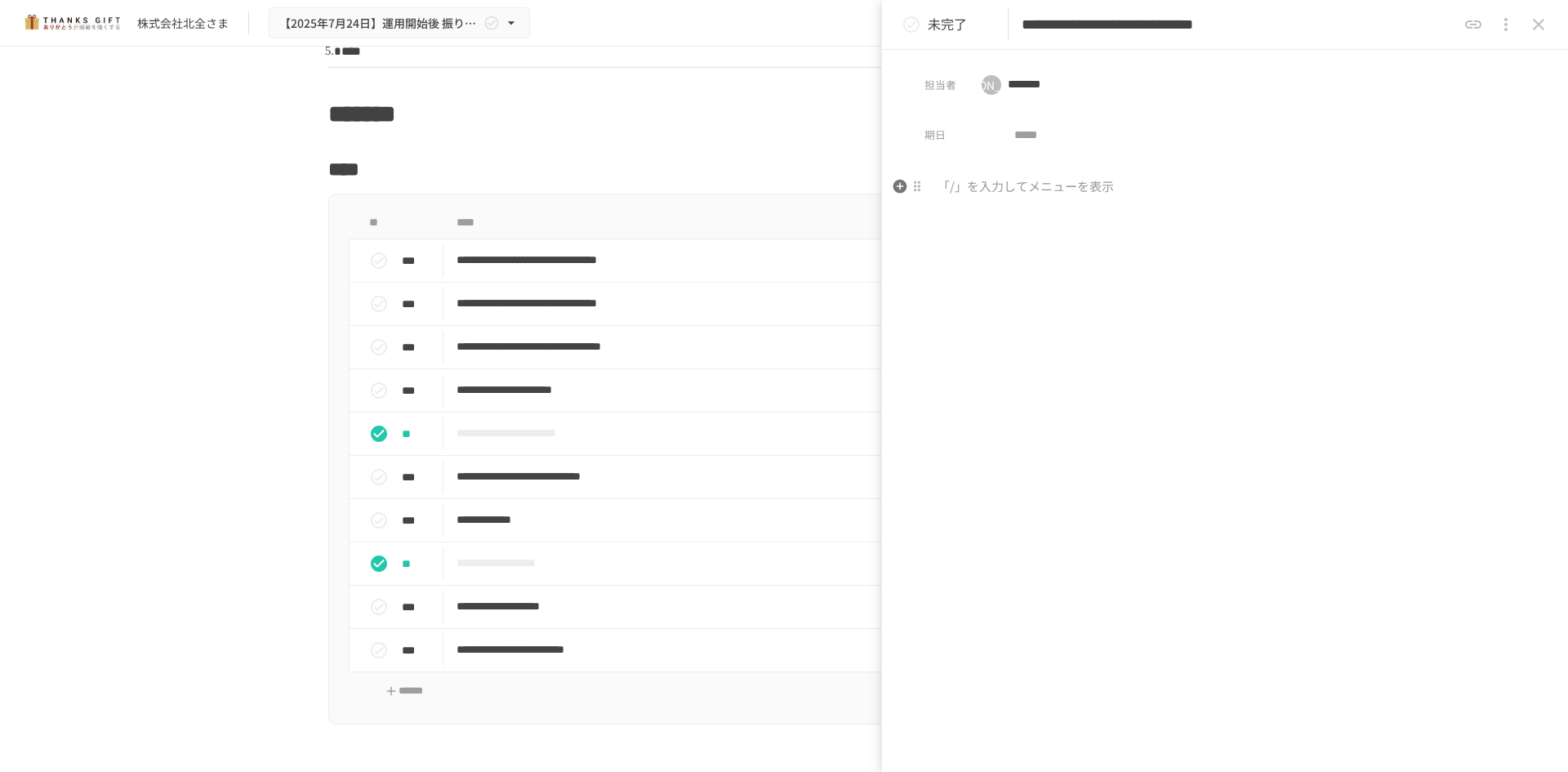 type on "**********" 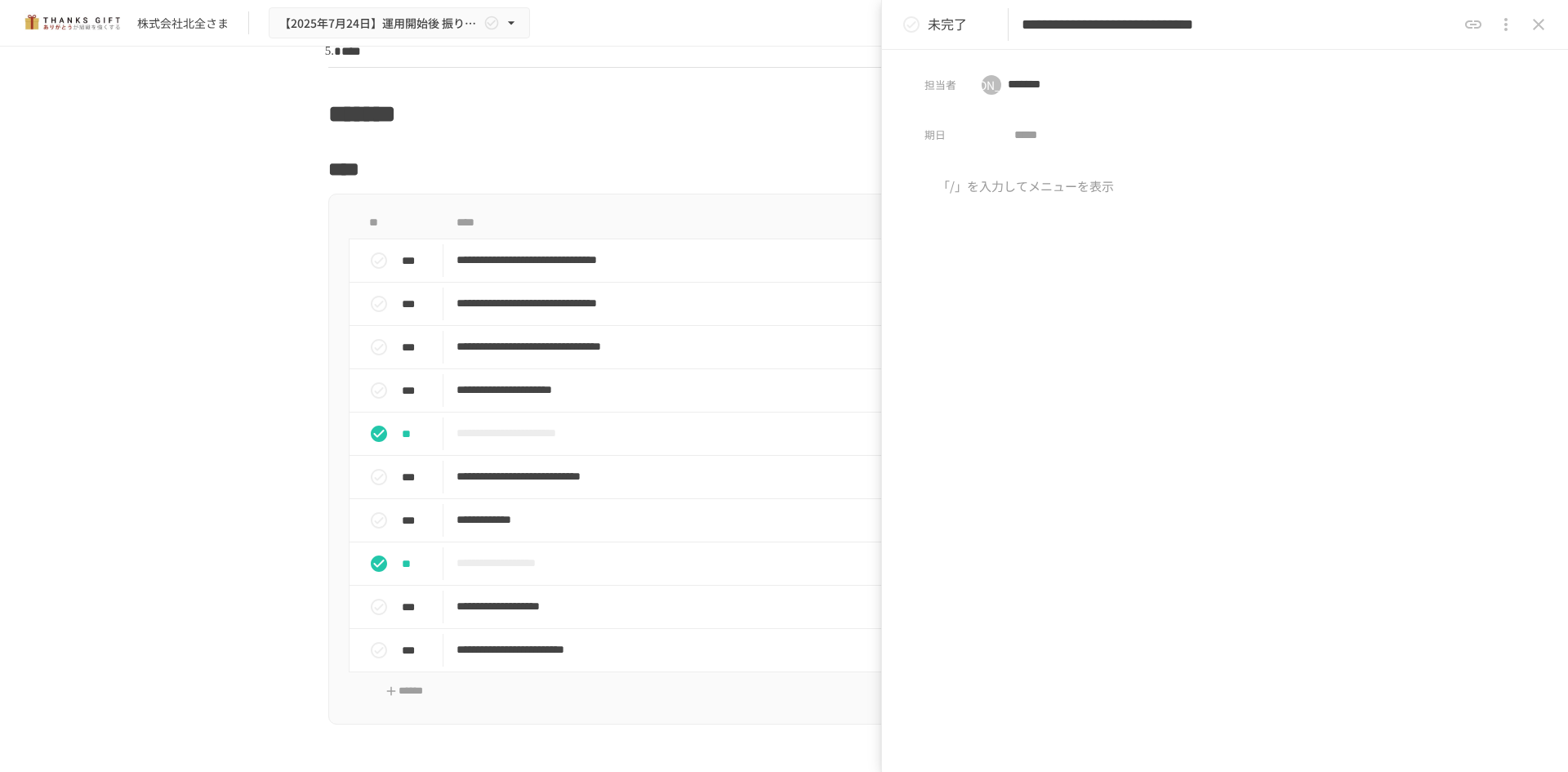 click at bounding box center [1225, 313] 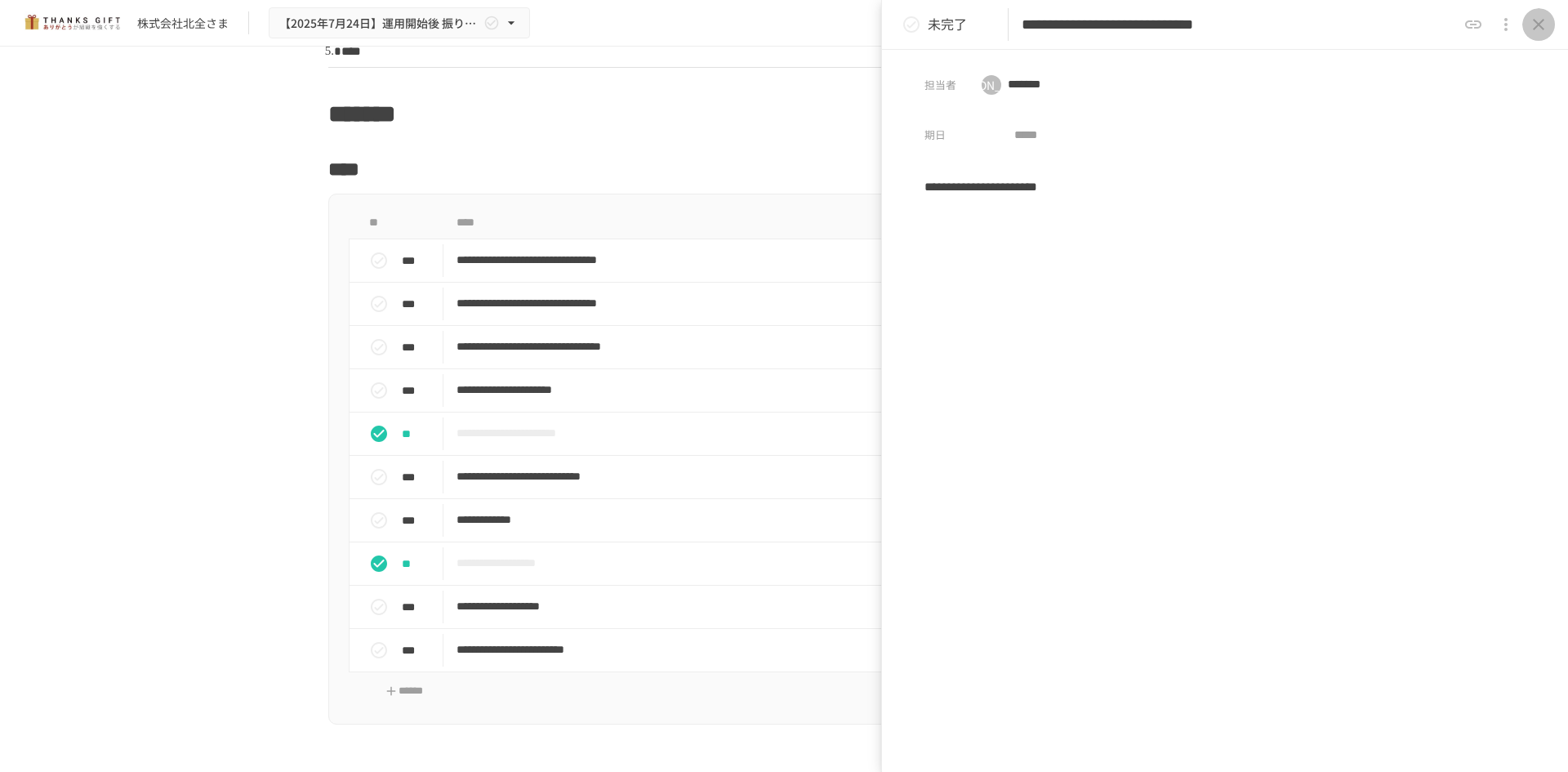 click 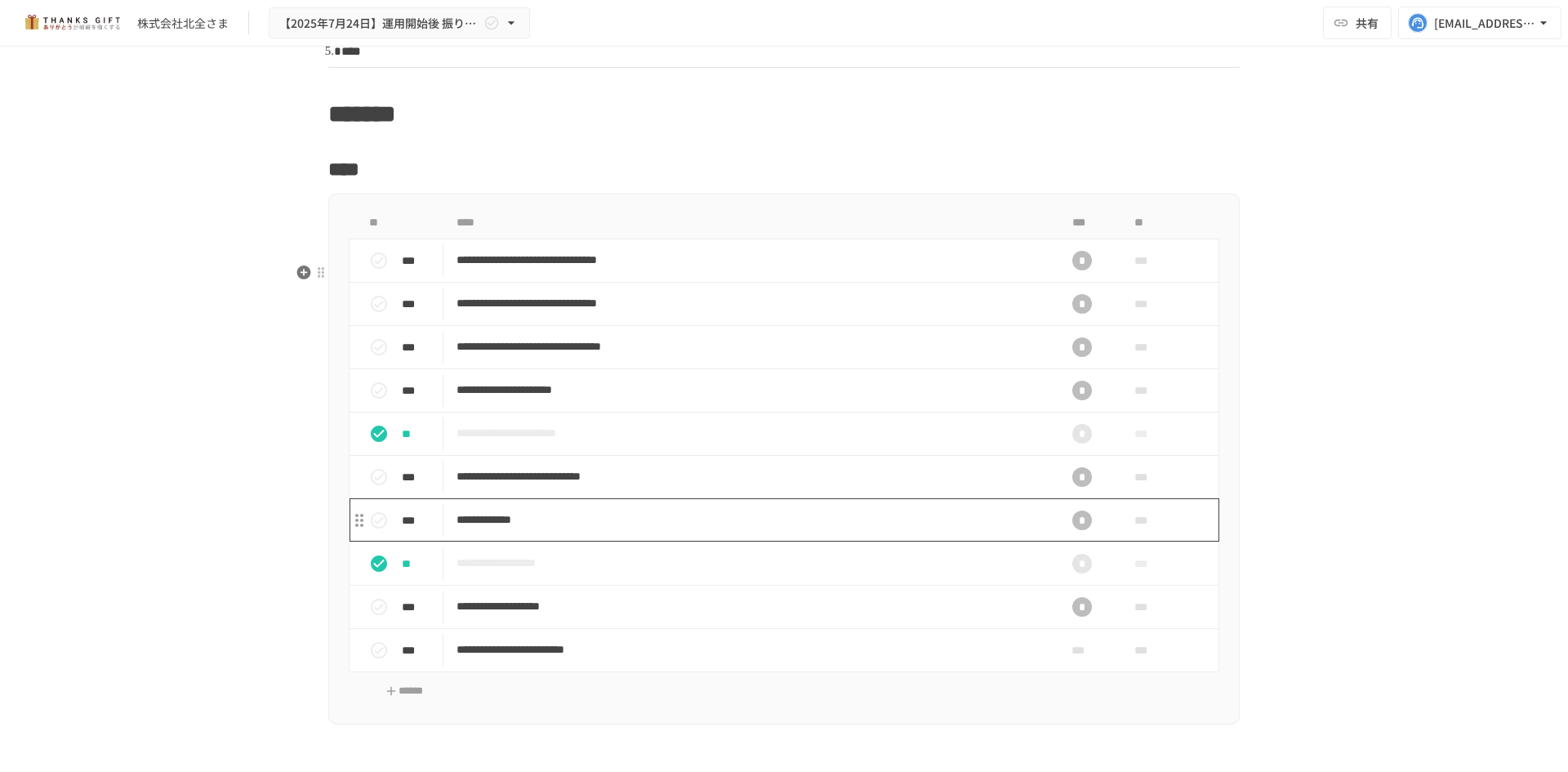 click on "**********" at bounding box center (750, 520) 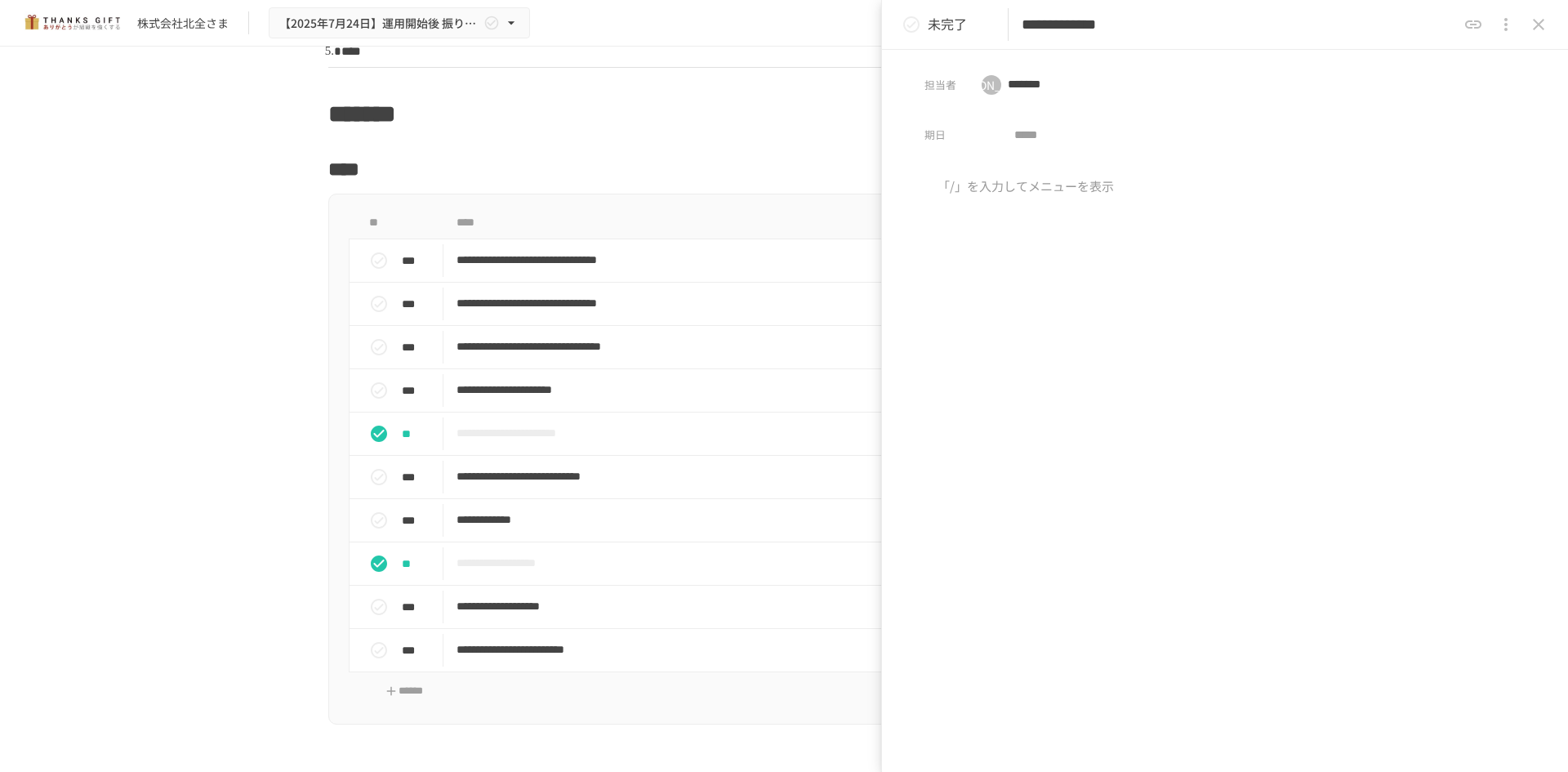 click on "**********" at bounding box center [1239, 25] 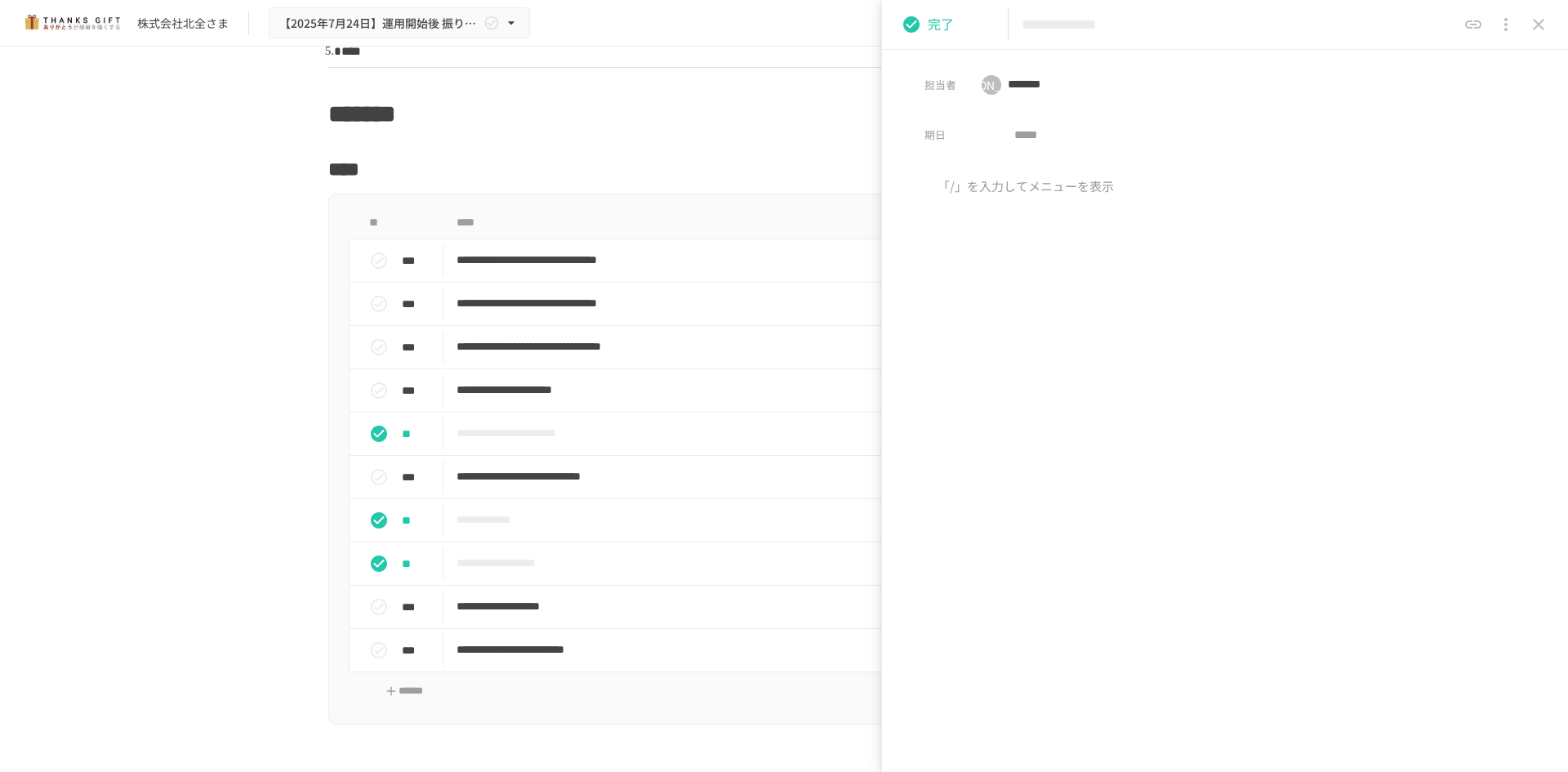 click 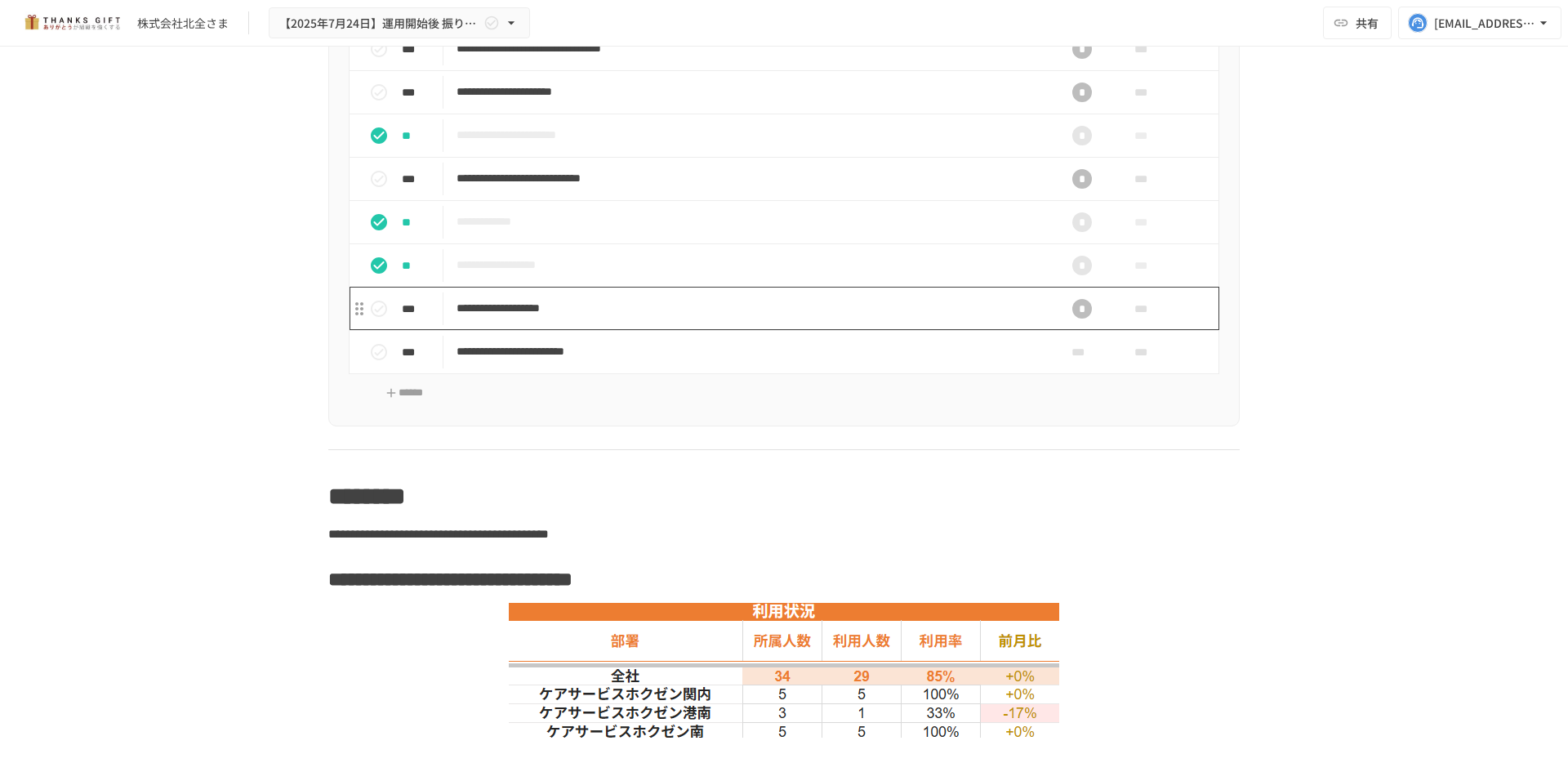 scroll, scrollTop: 2107, scrollLeft: 0, axis: vertical 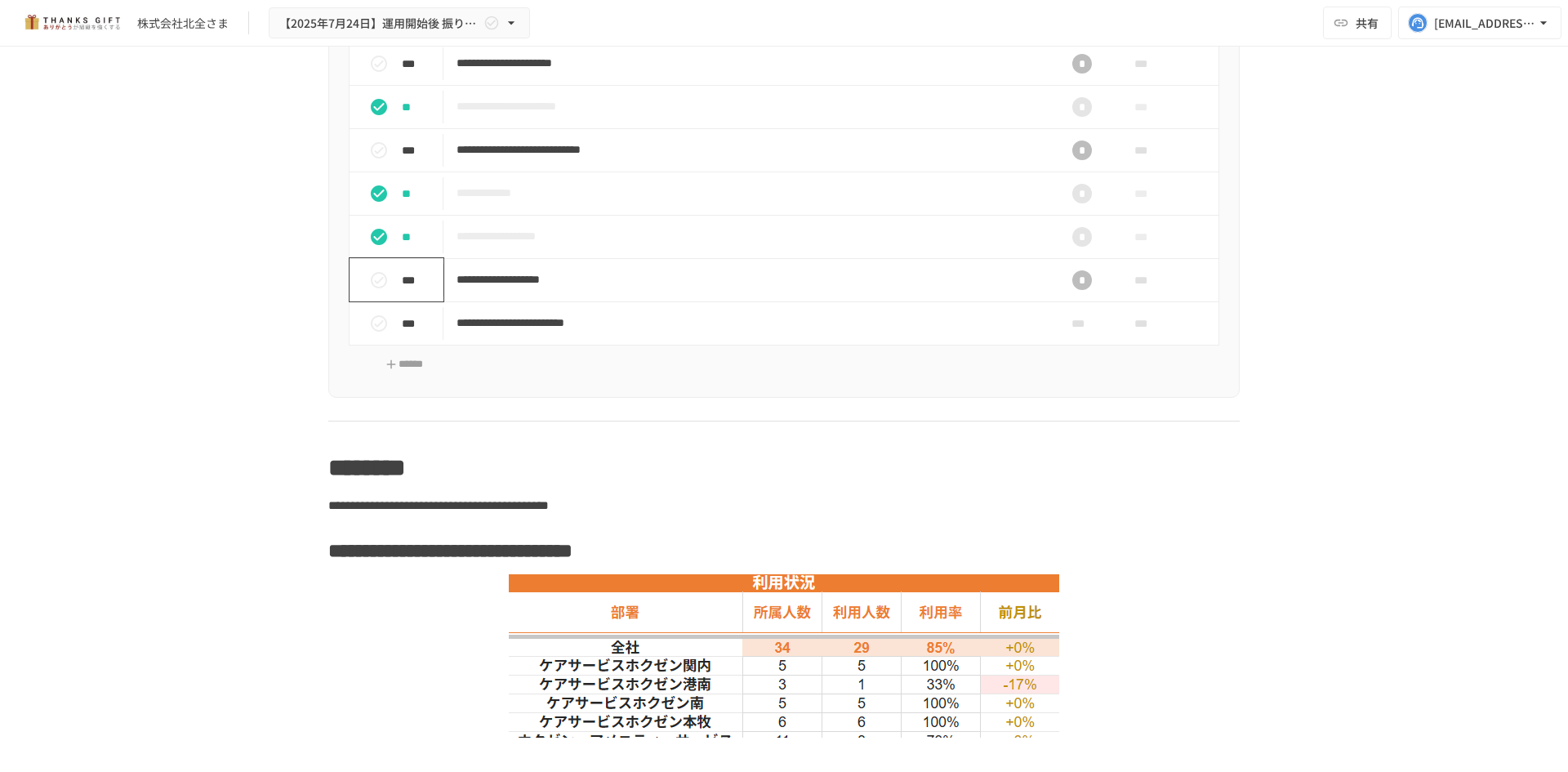 click 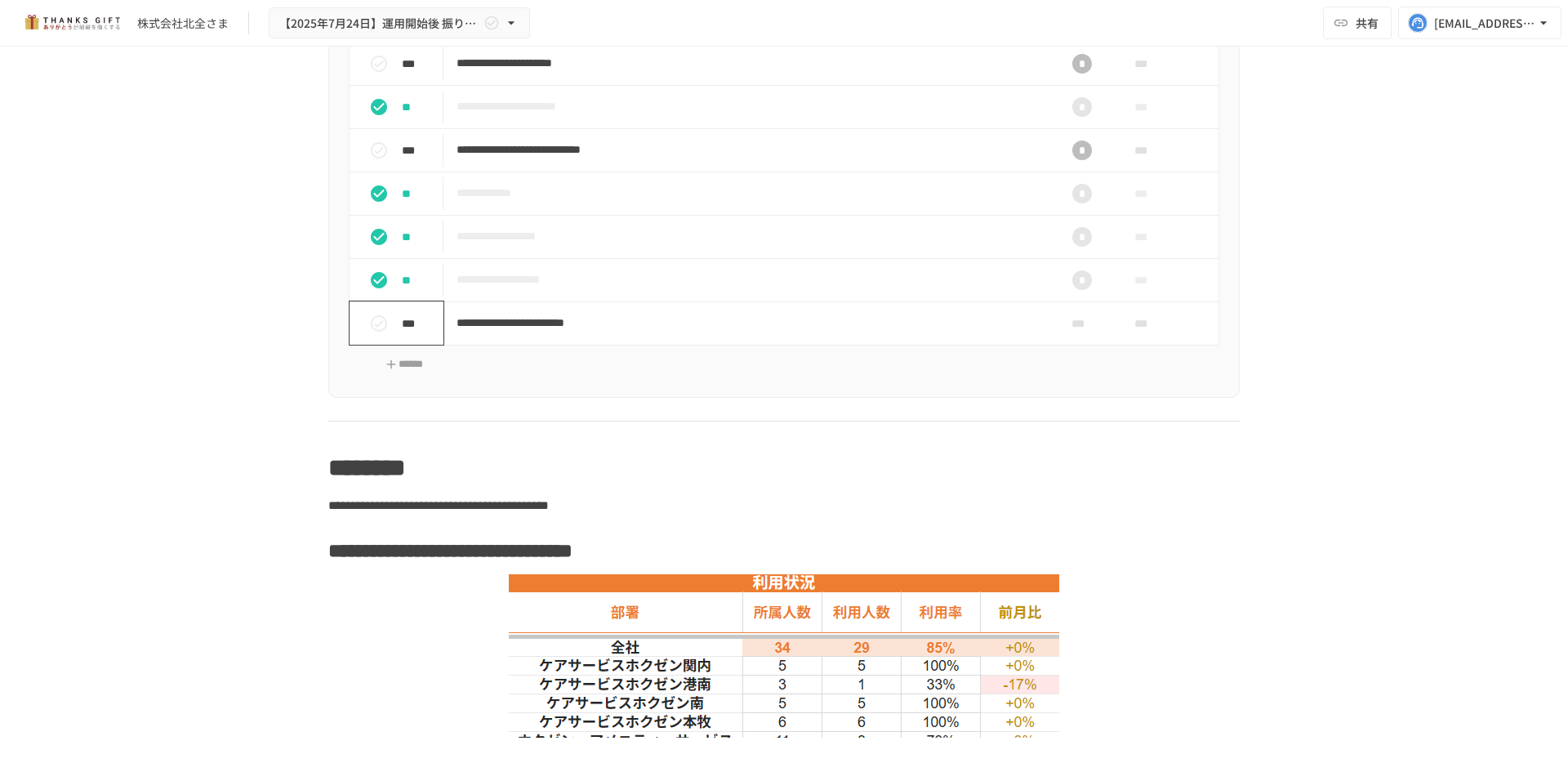 click at bounding box center [379, 324] 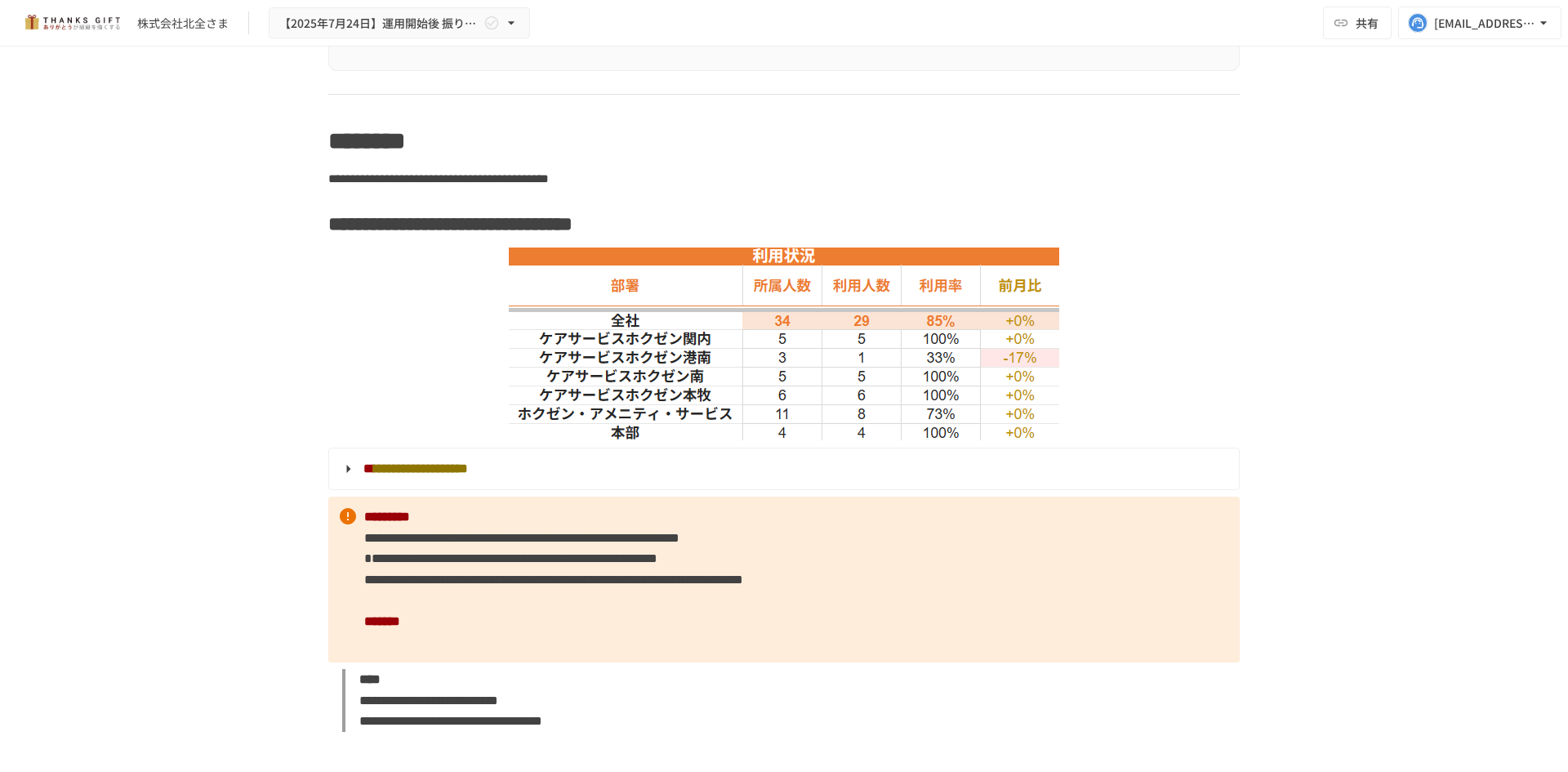 scroll, scrollTop: 2679, scrollLeft: 0, axis: vertical 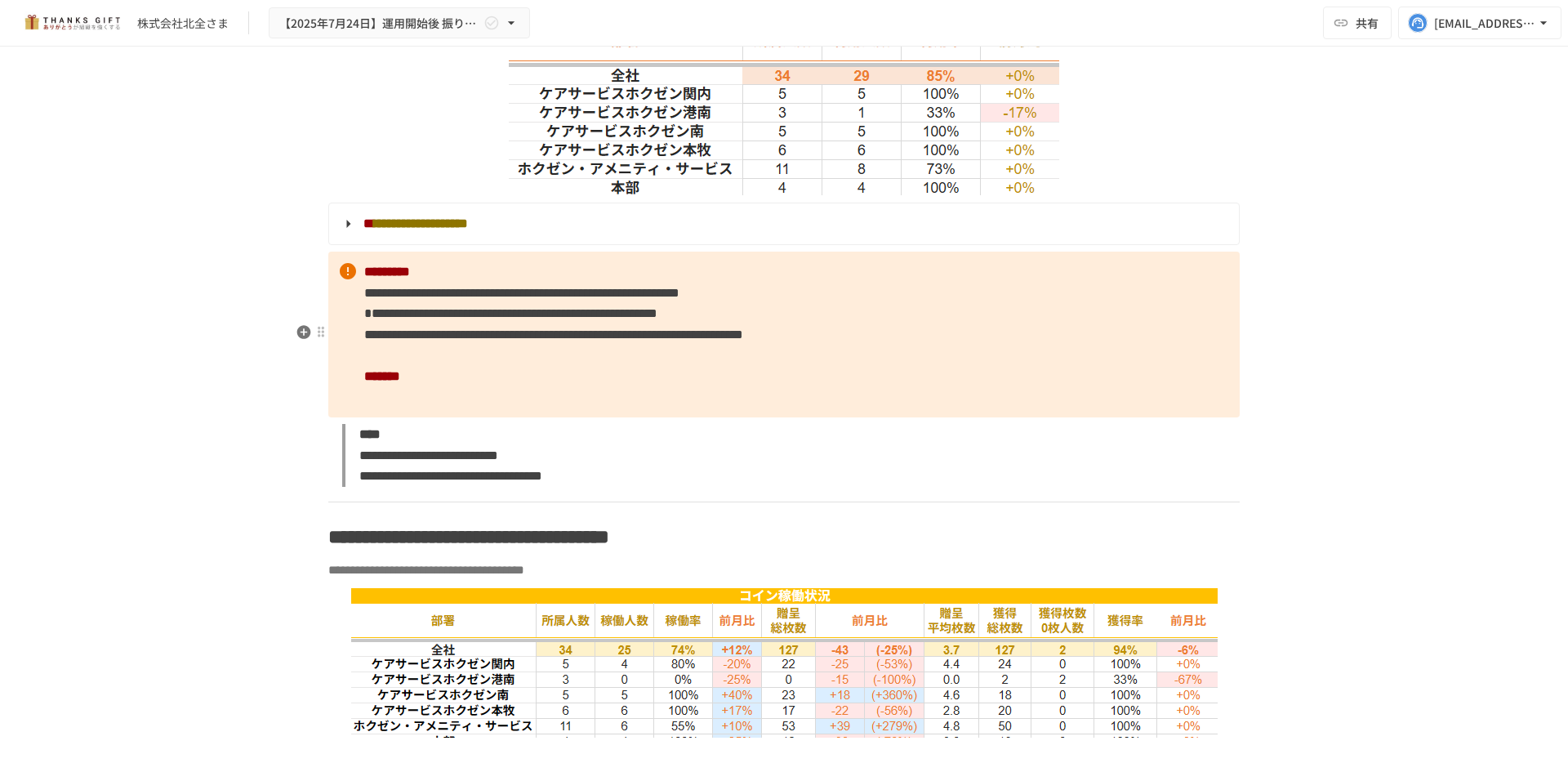 click on "**********" at bounding box center (784, 334) 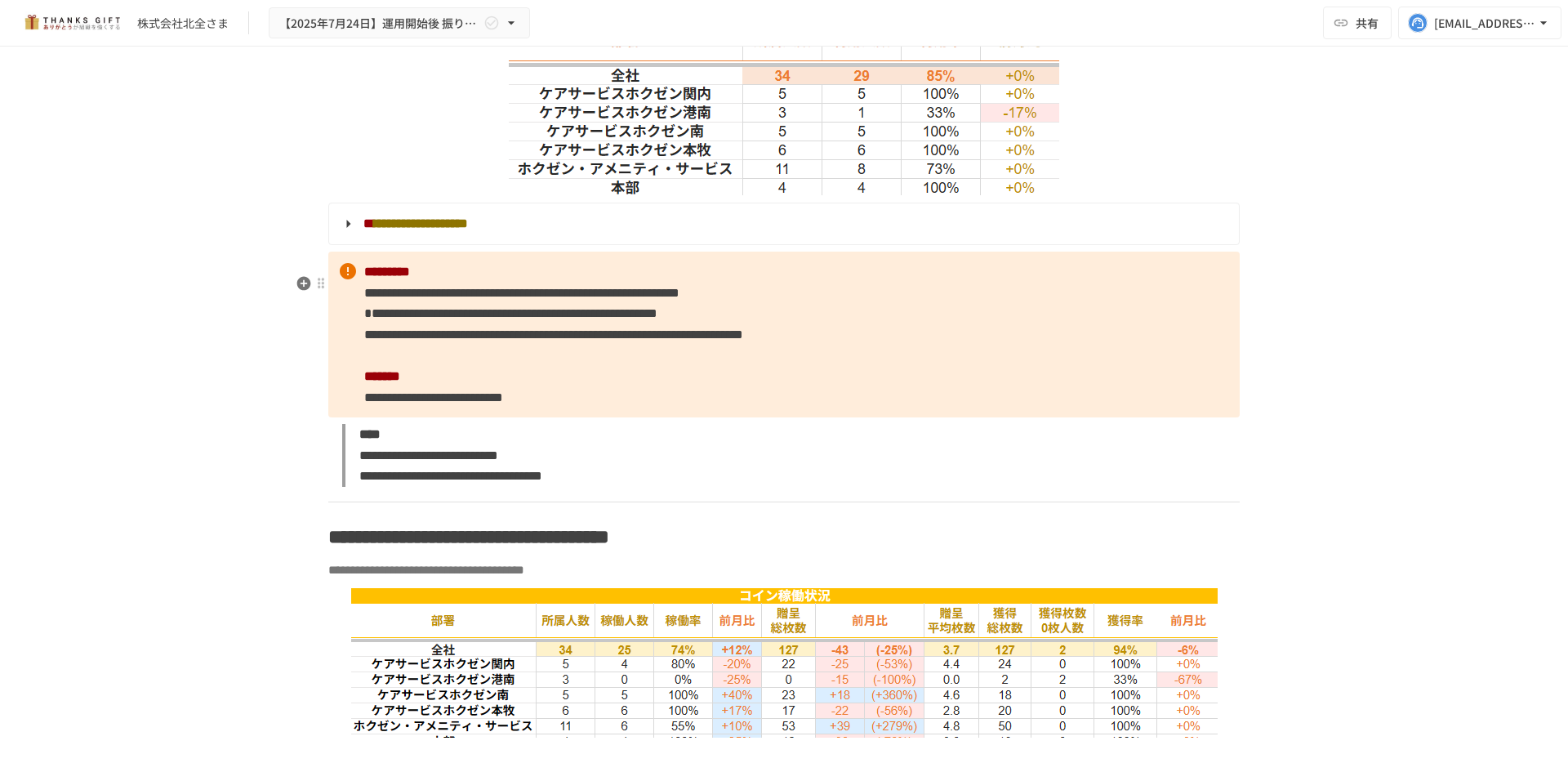 click on "**********" at bounding box center (782, 224) 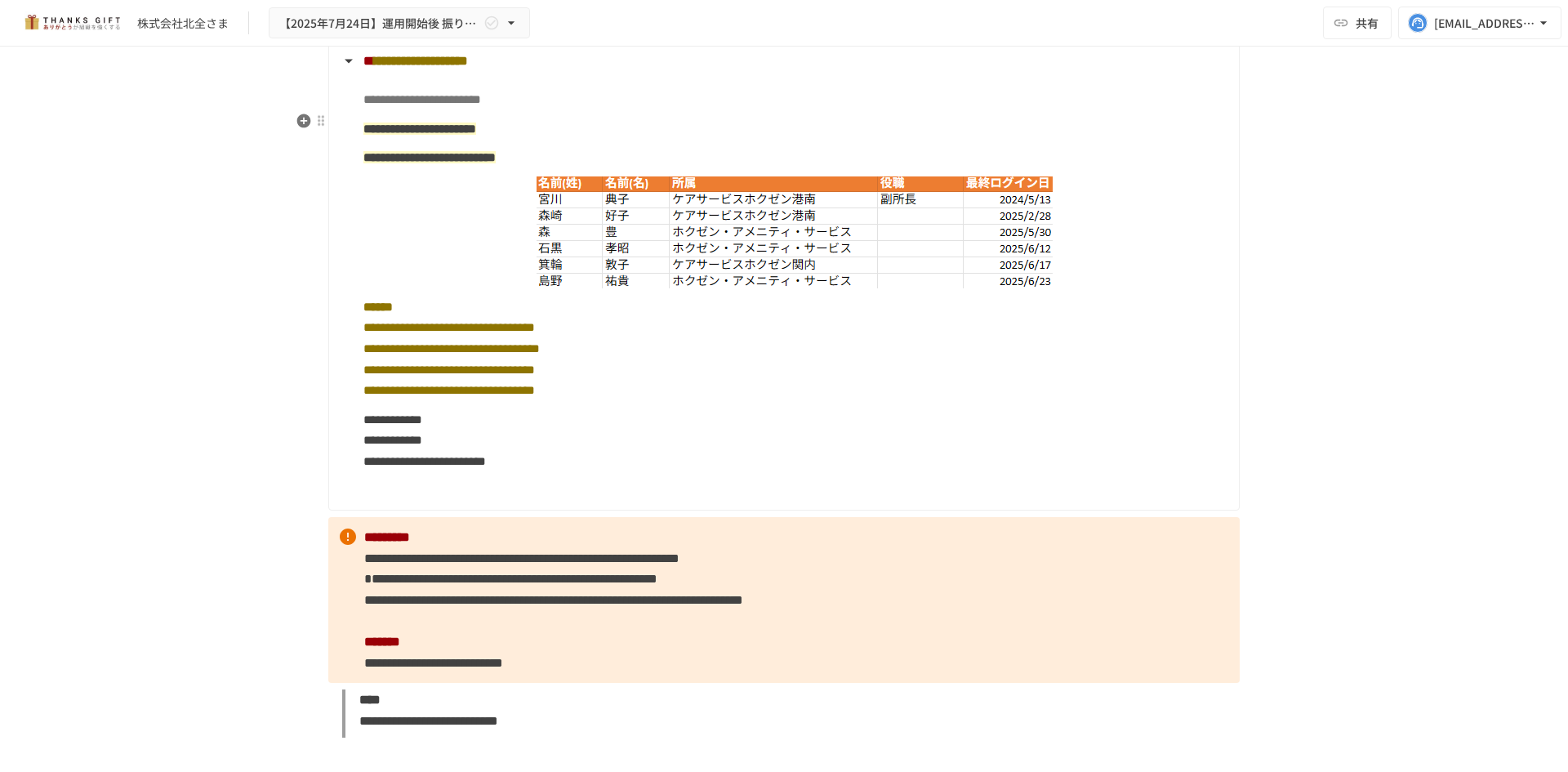 scroll, scrollTop: 2842, scrollLeft: 0, axis: vertical 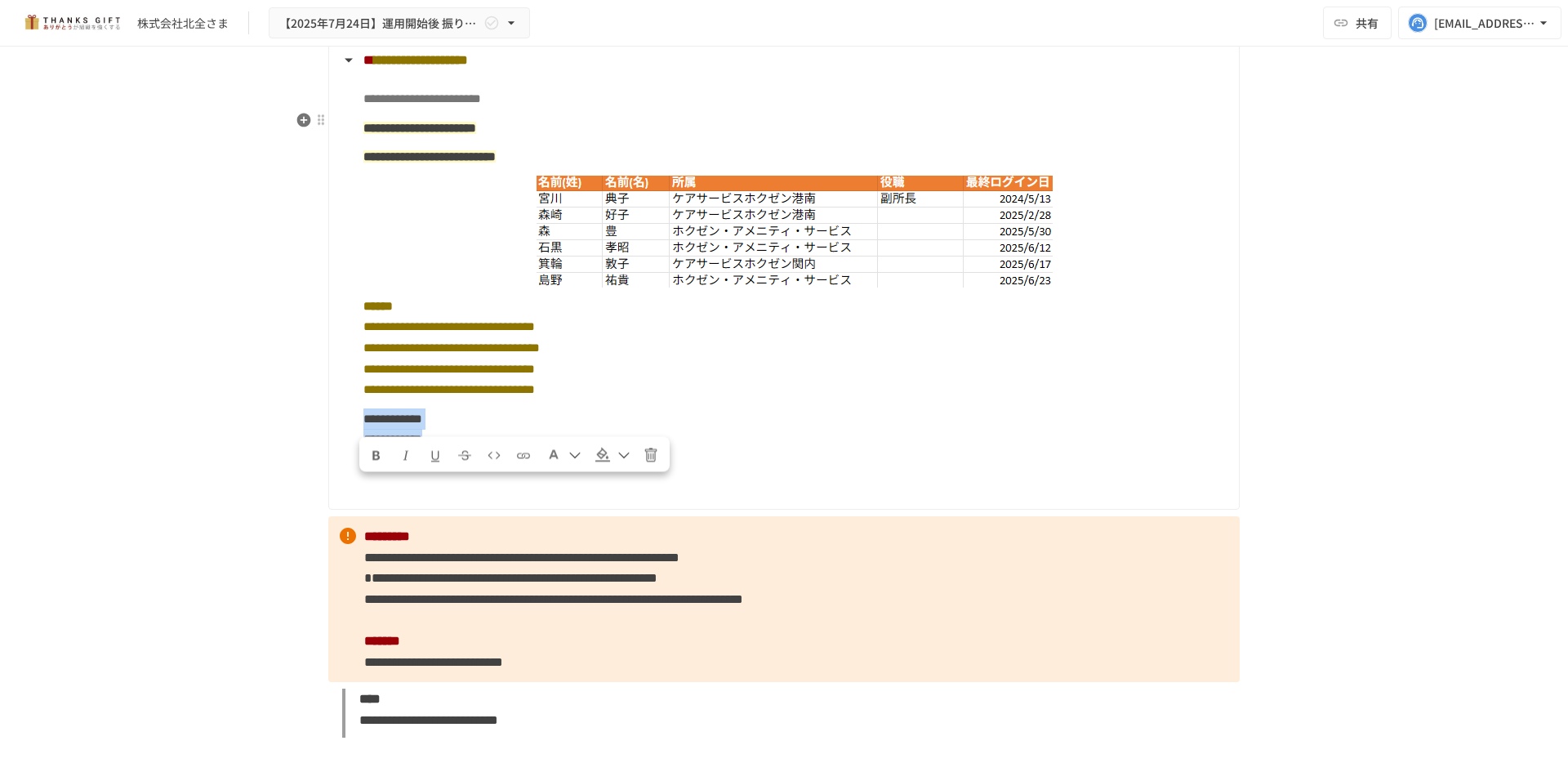 drag, startPoint x: 348, startPoint y: 491, endPoint x: 526, endPoint y: 508, distance: 178.80995 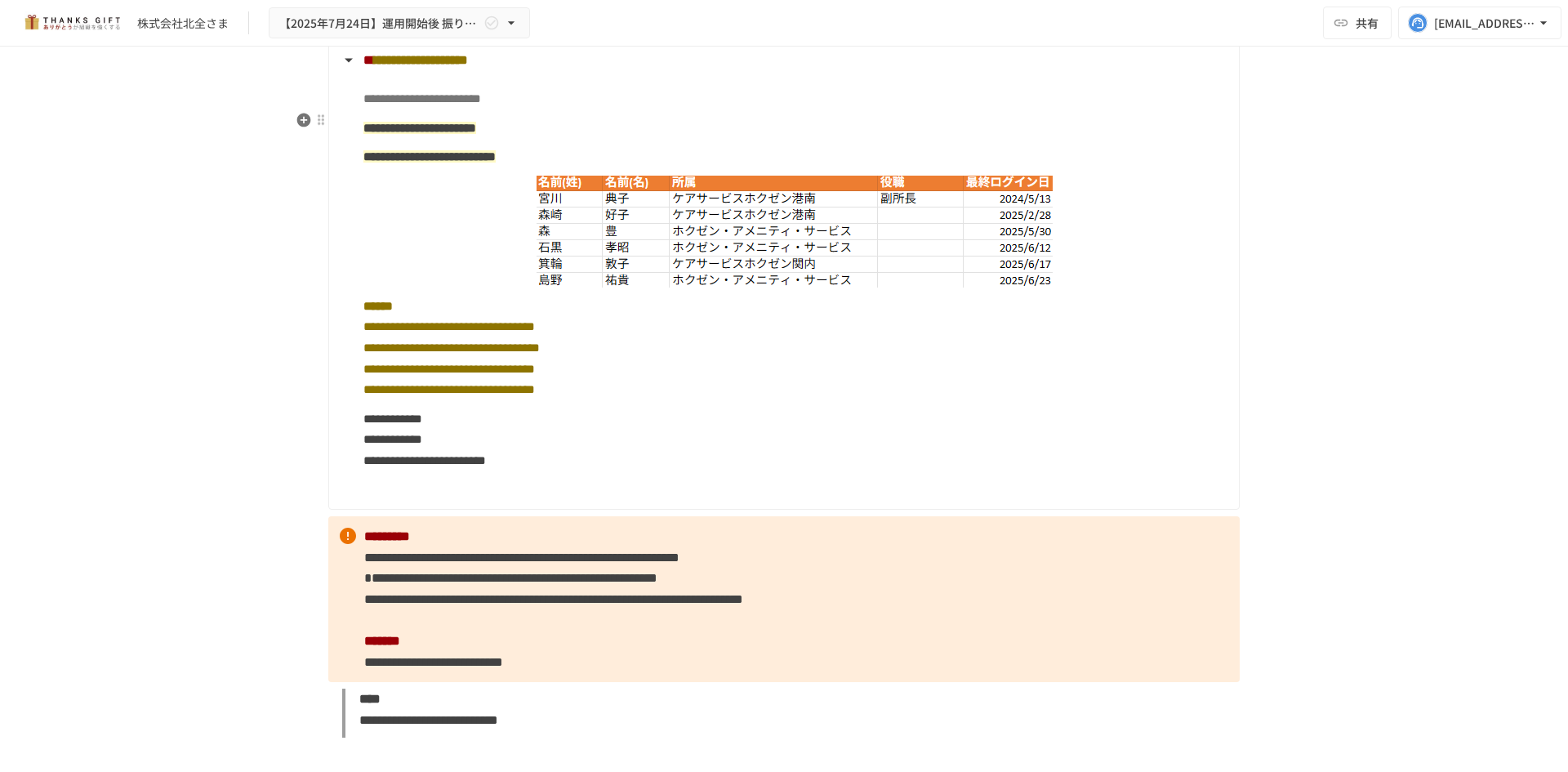 click on "**********" at bounding box center [784, 274] 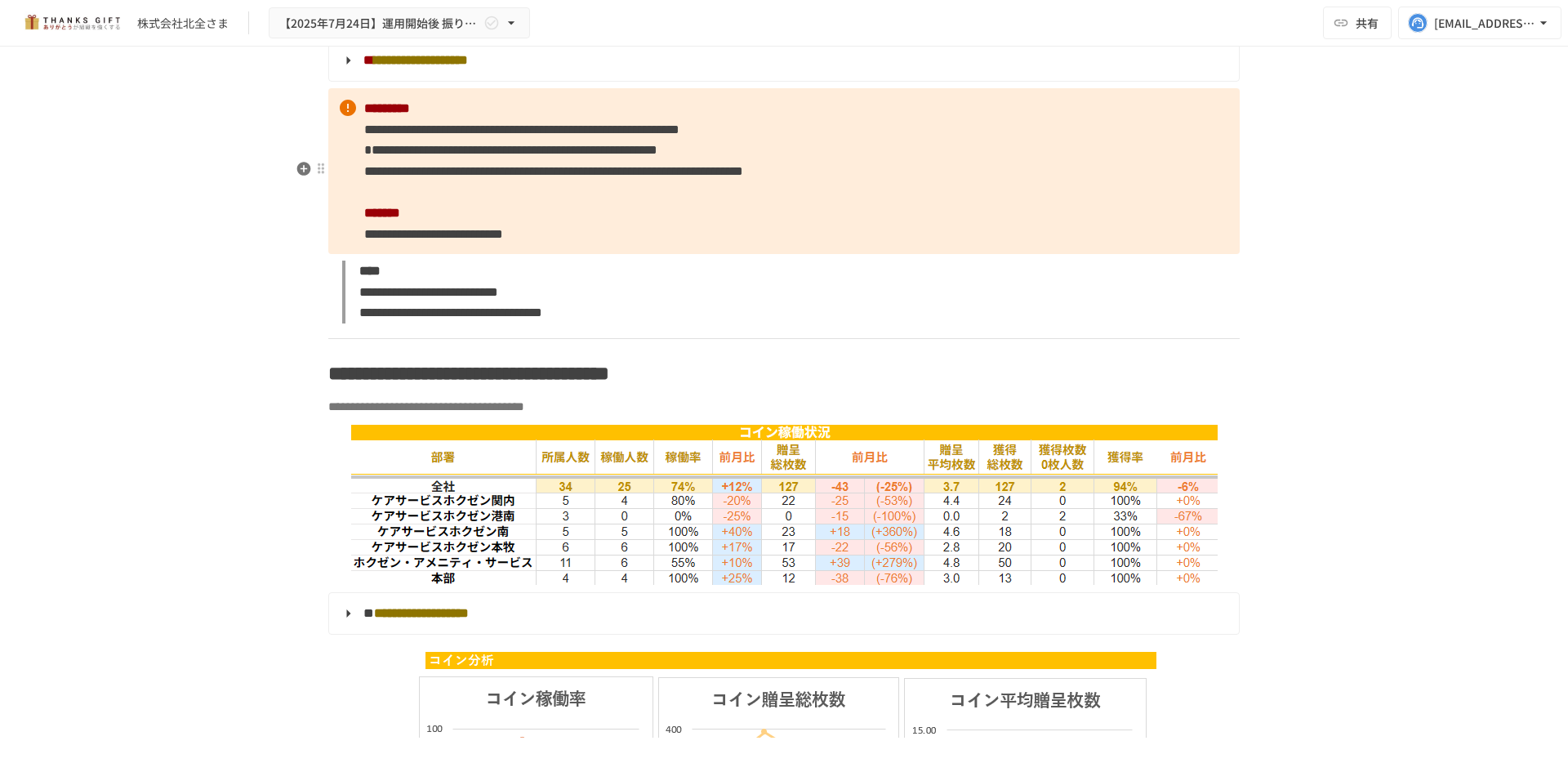 click on "**********" at bounding box center [784, 171] 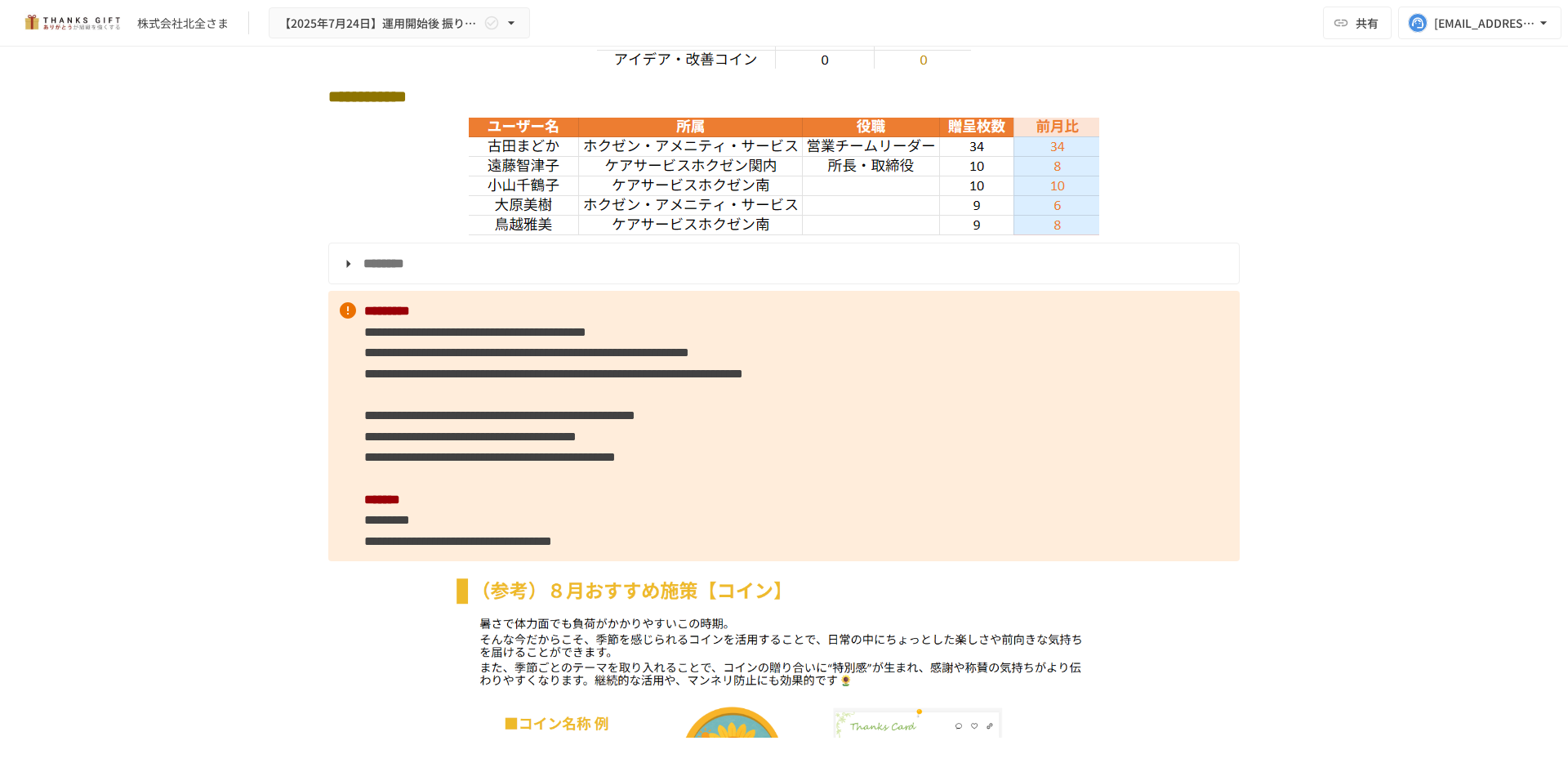 scroll, scrollTop: 4231, scrollLeft: 0, axis: vertical 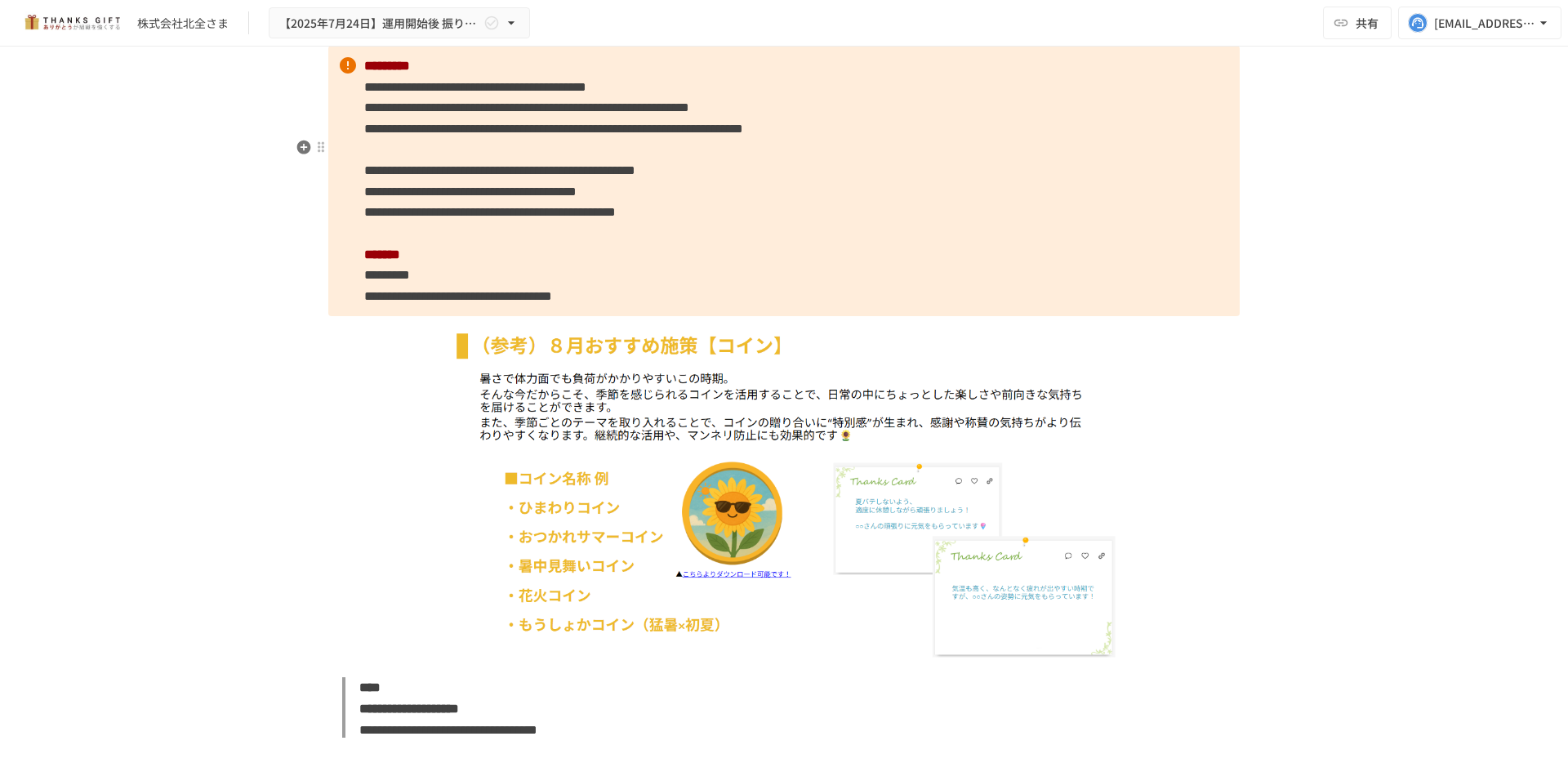 click on "**********" at bounding box center (784, 181) 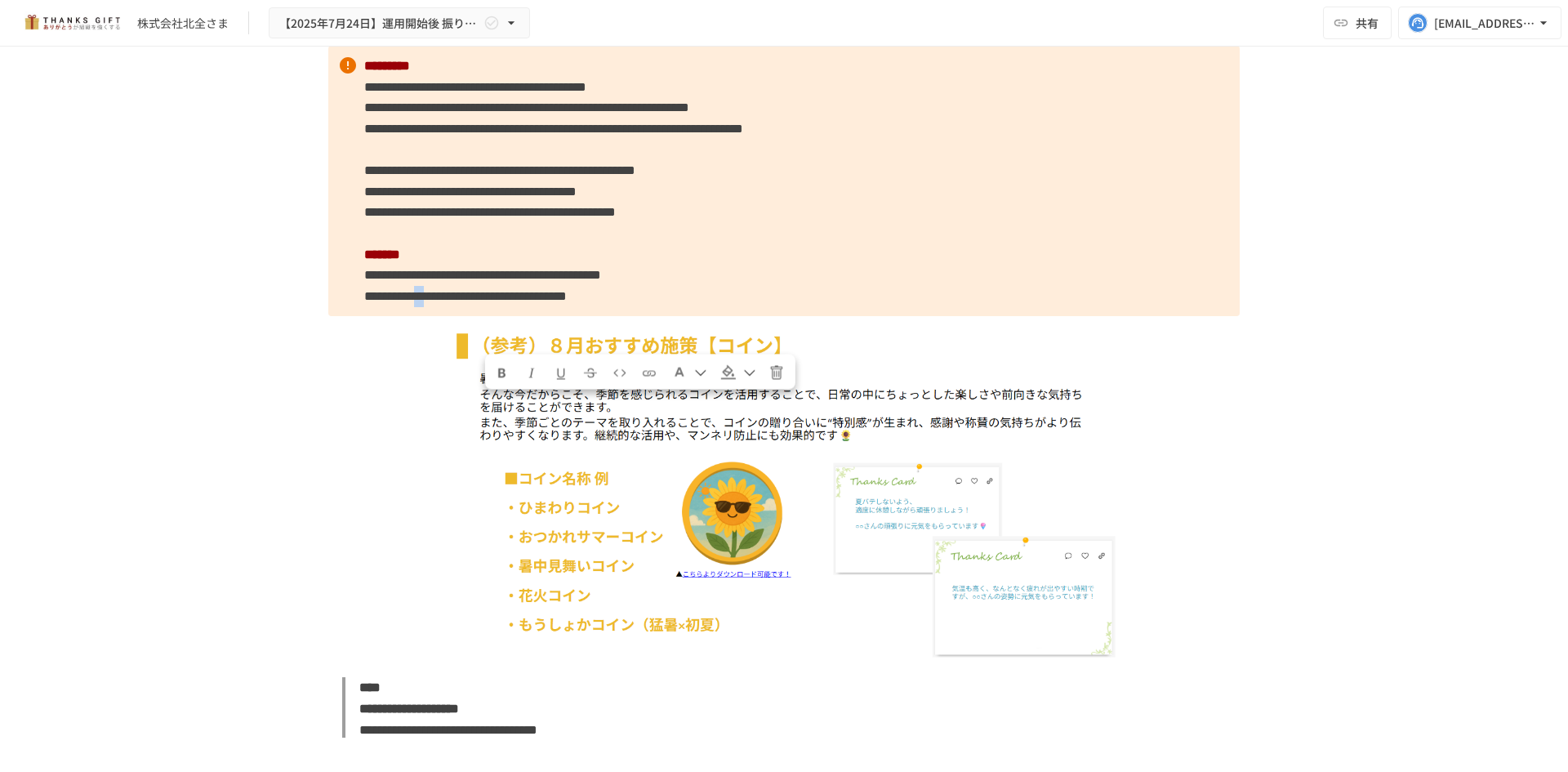 copy on "**" 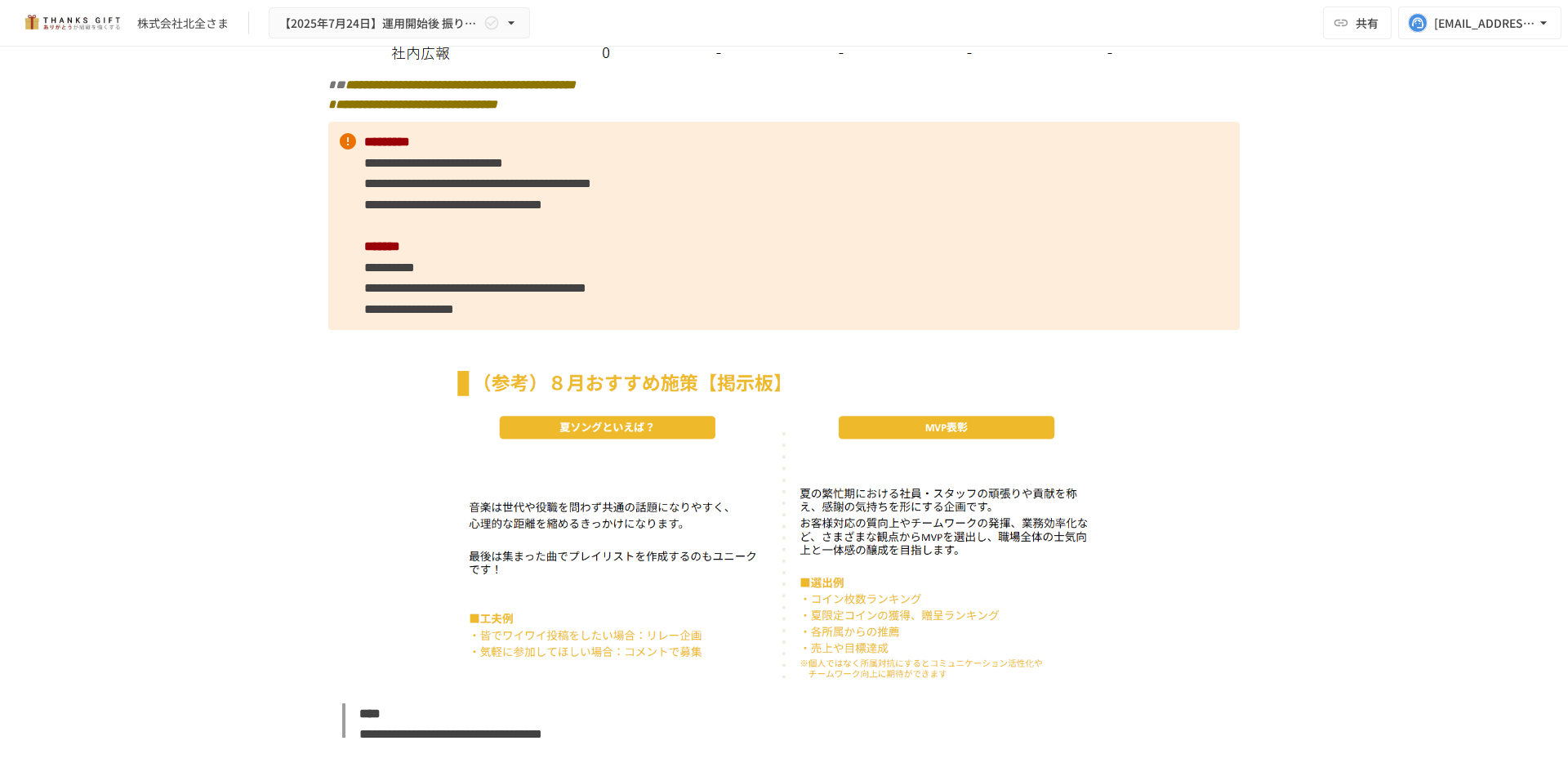 scroll, scrollTop: 5701, scrollLeft: 0, axis: vertical 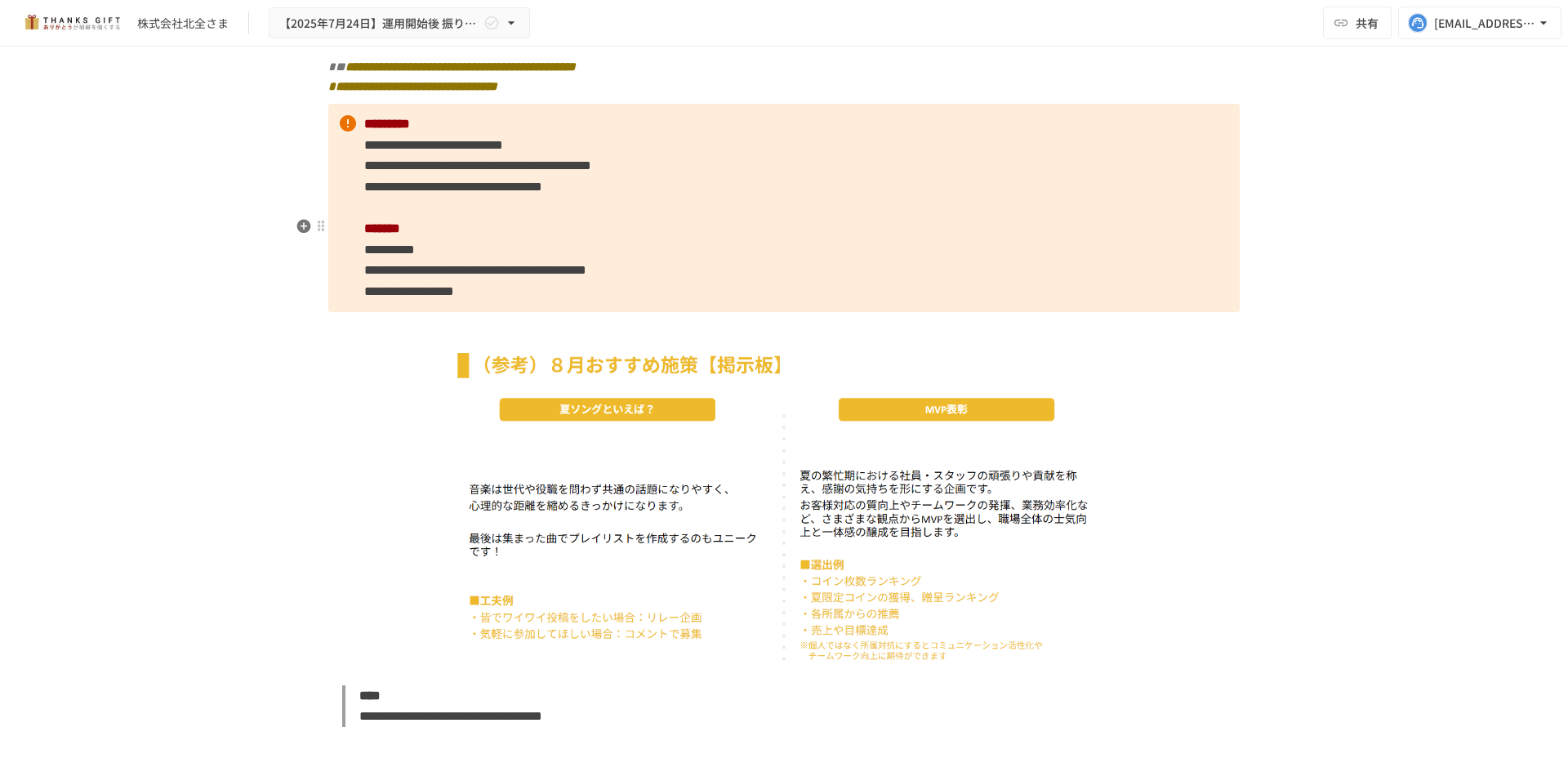 click on "**********" at bounding box center (390, 249) 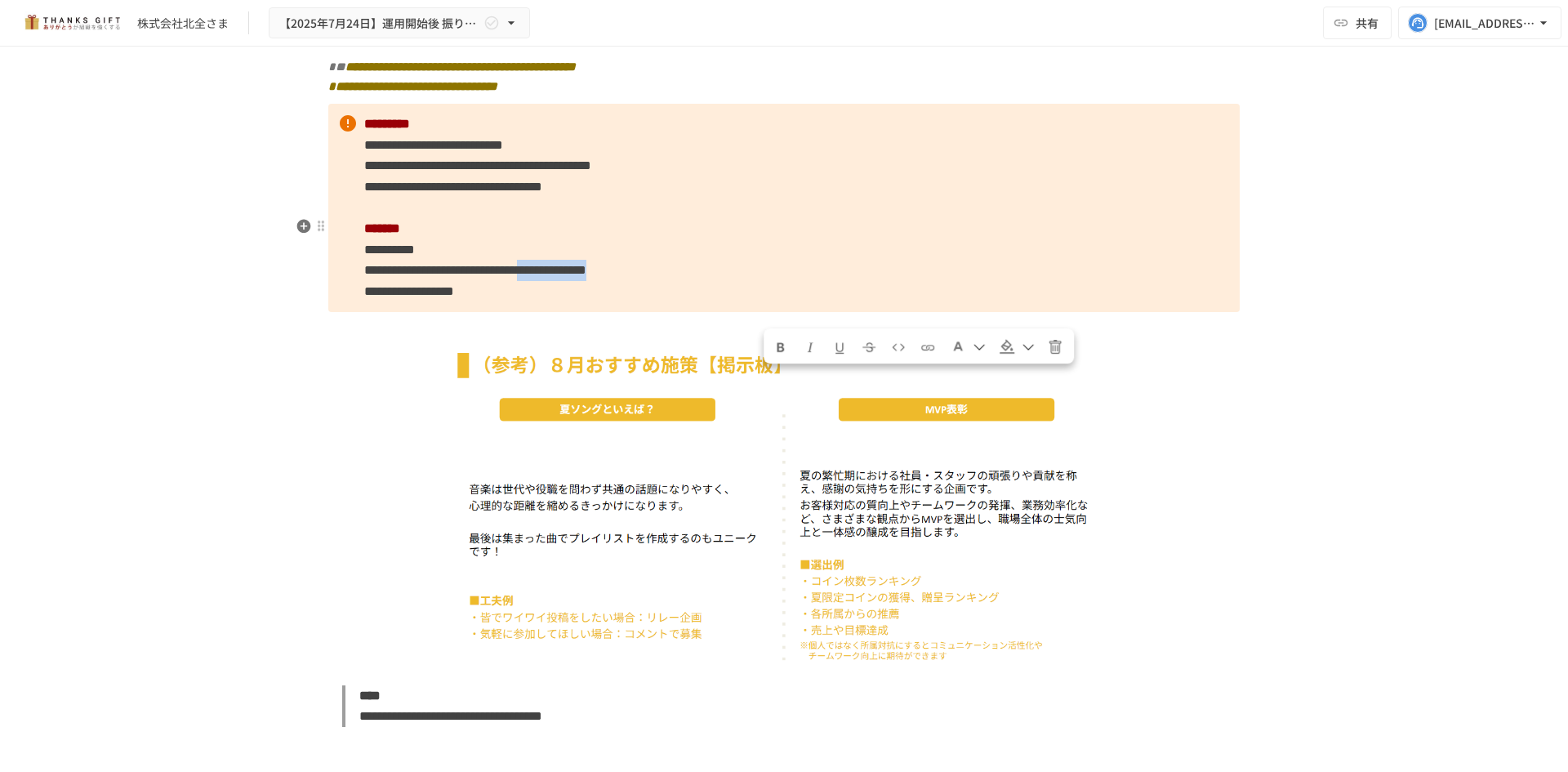 drag, startPoint x: 761, startPoint y: 378, endPoint x: 978, endPoint y: 386, distance: 217.1474 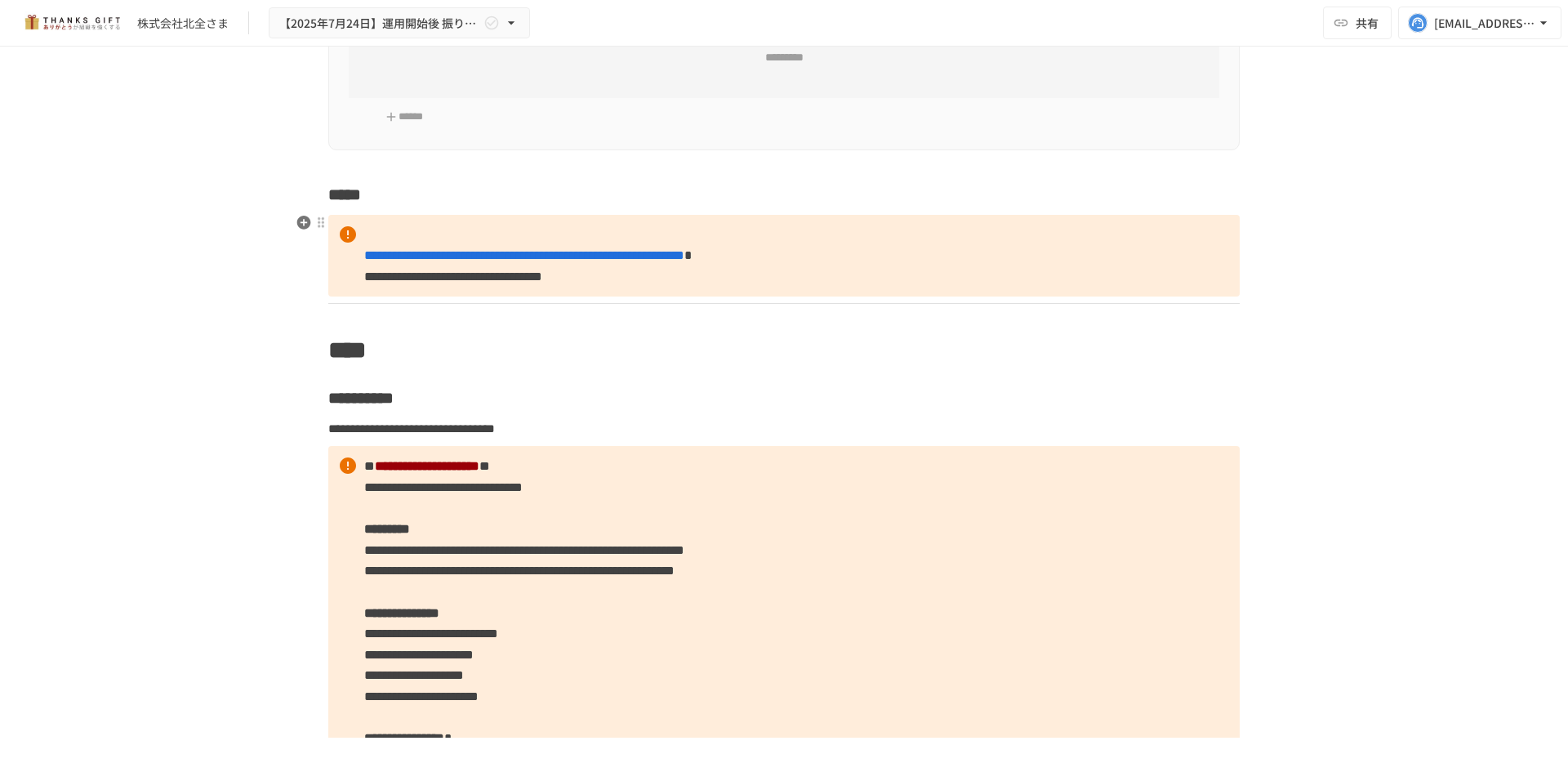 scroll, scrollTop: 7580, scrollLeft: 0, axis: vertical 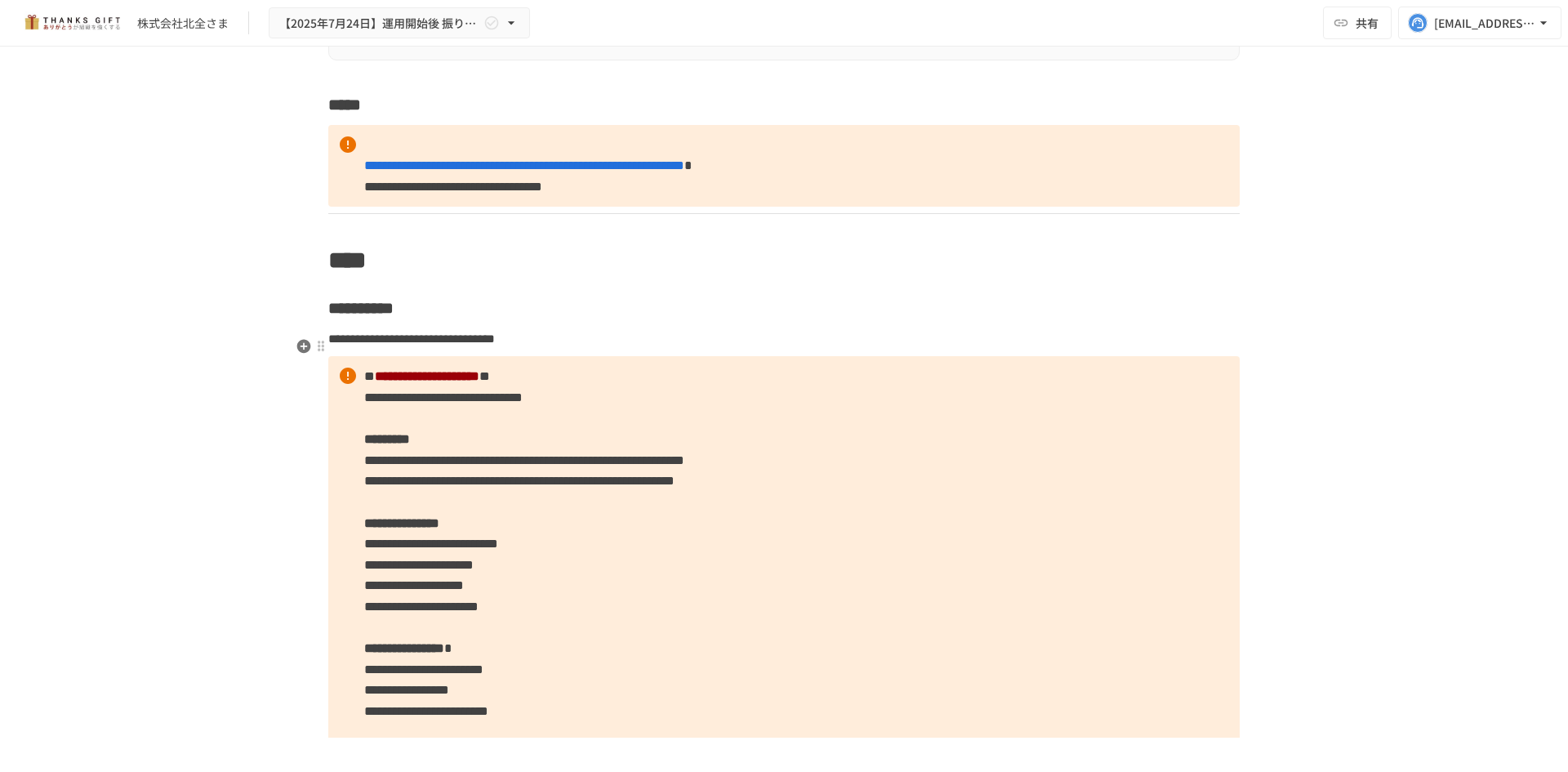 click on "**********" at bounding box center (784, 166) 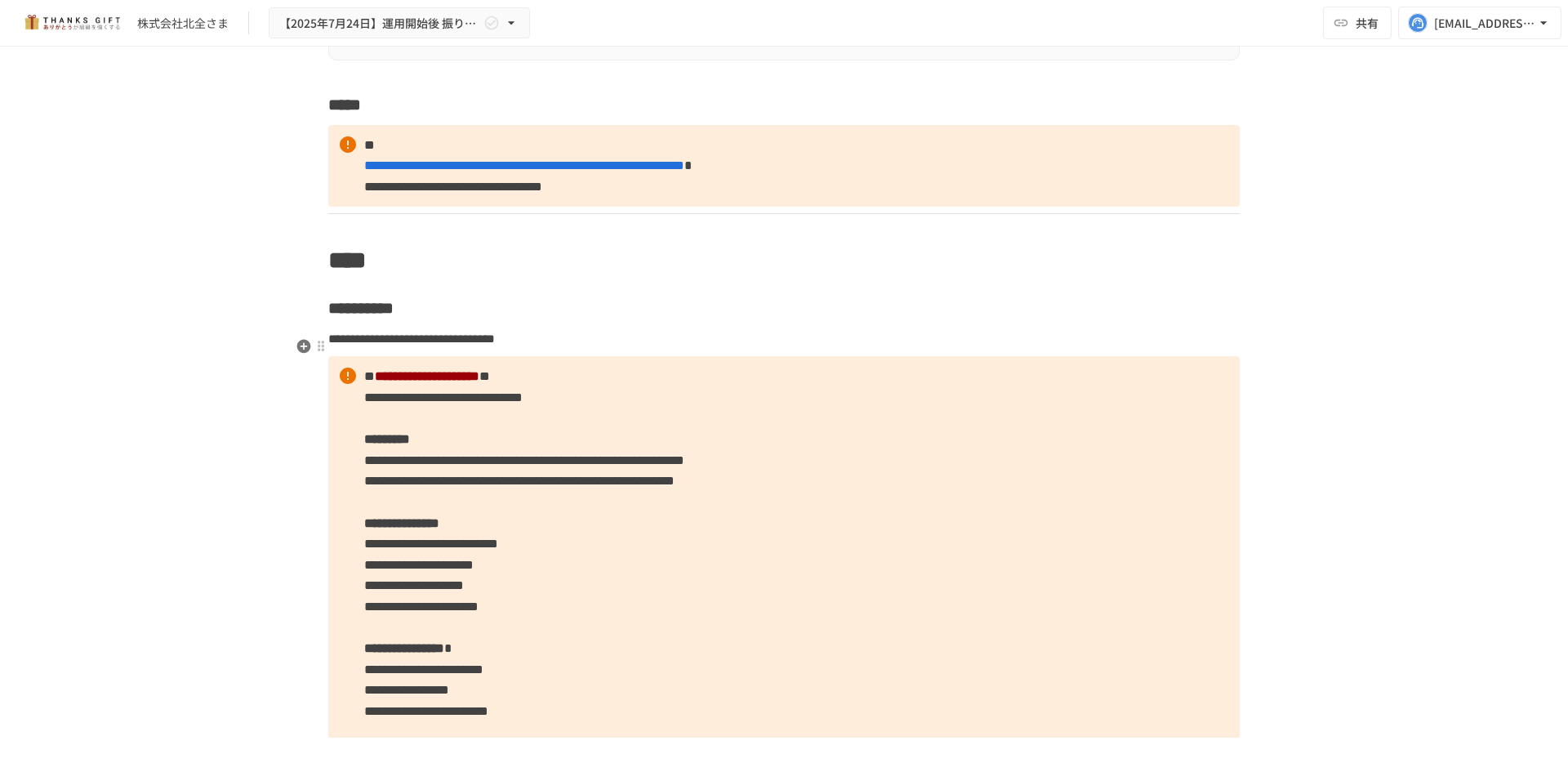 click on "**********" at bounding box center (784, 166) 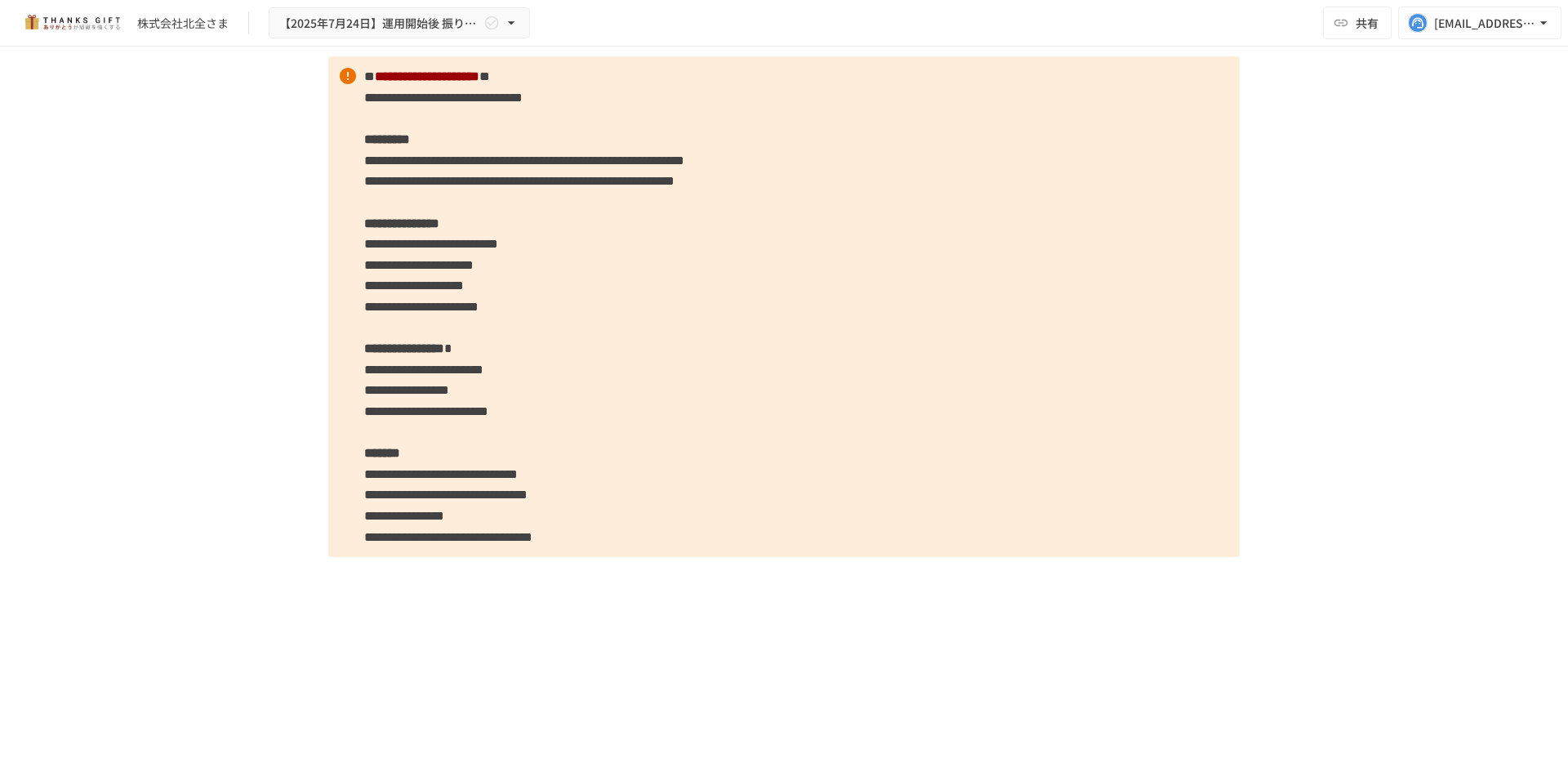 scroll, scrollTop: 7989, scrollLeft: 0, axis: vertical 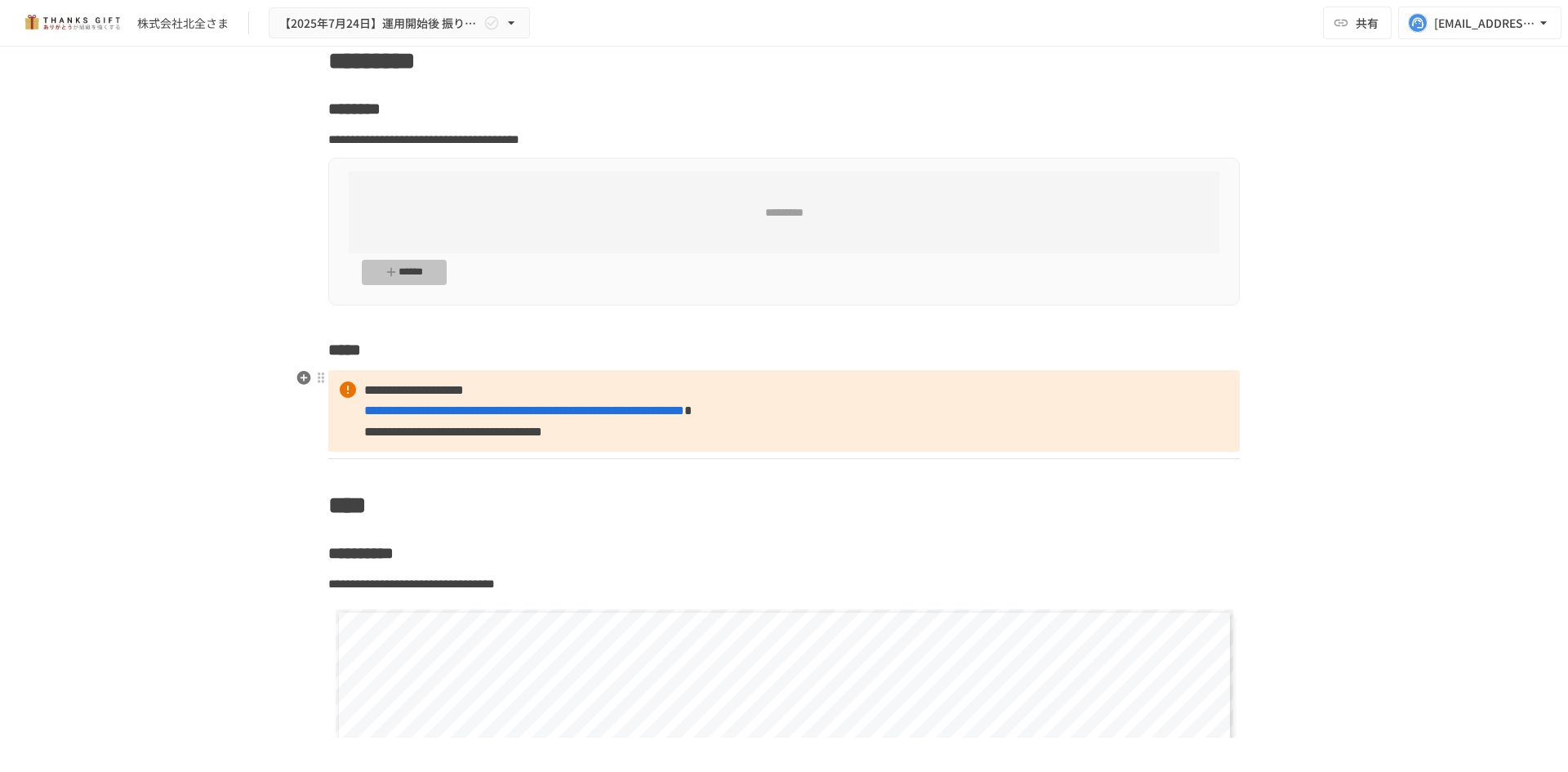 click on "******" at bounding box center (404, 272) 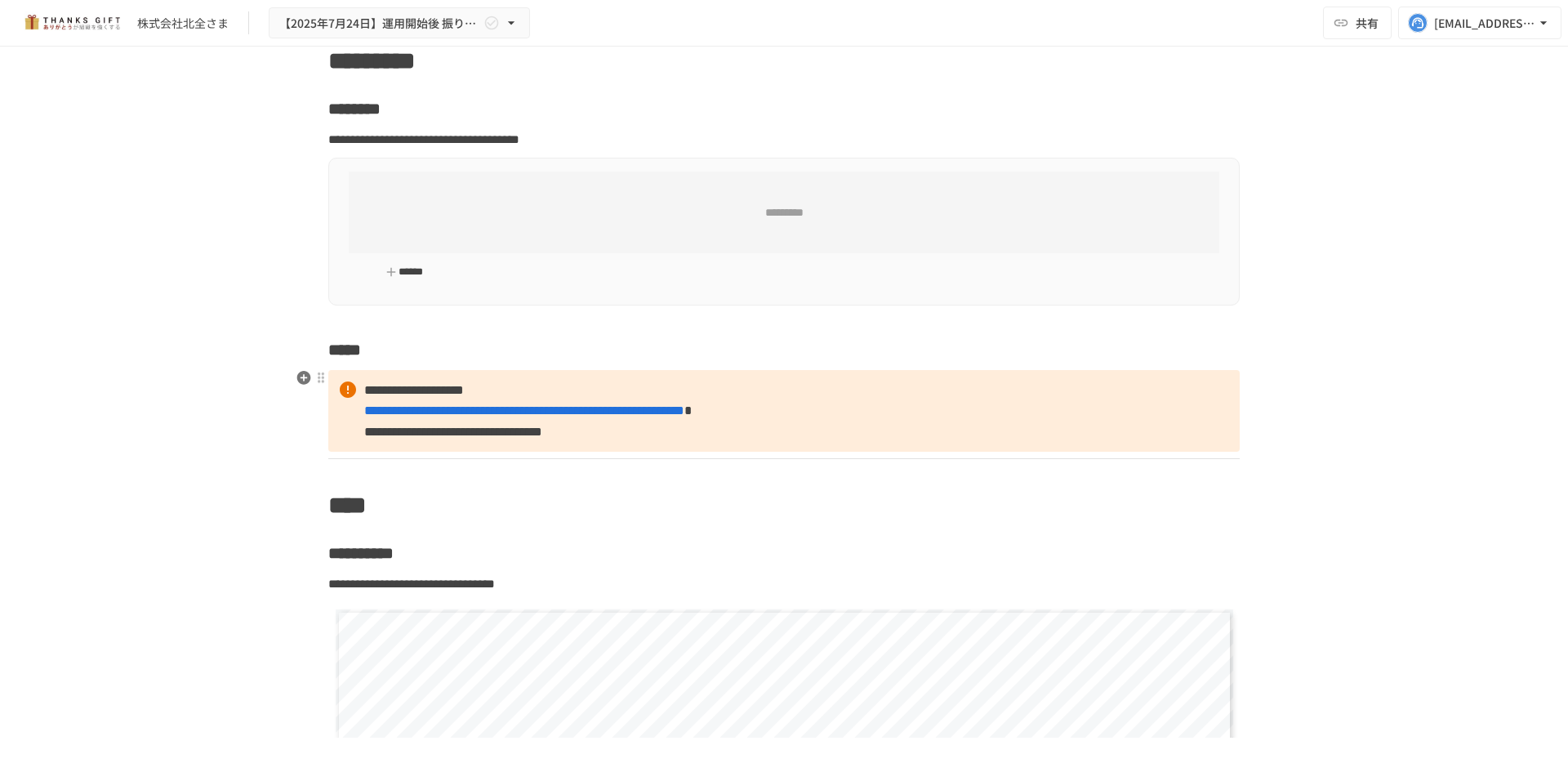 type 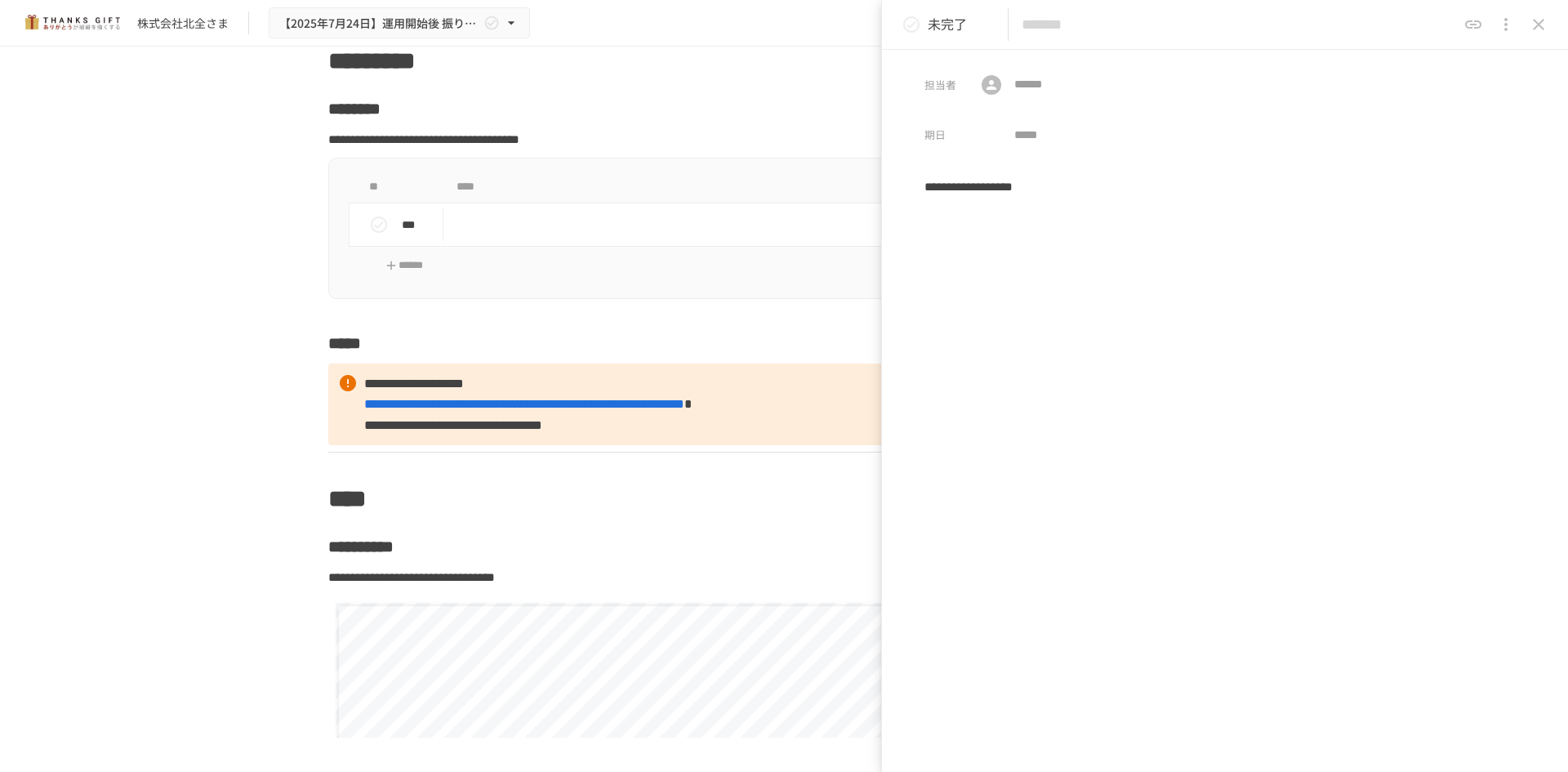 paste on "**********" 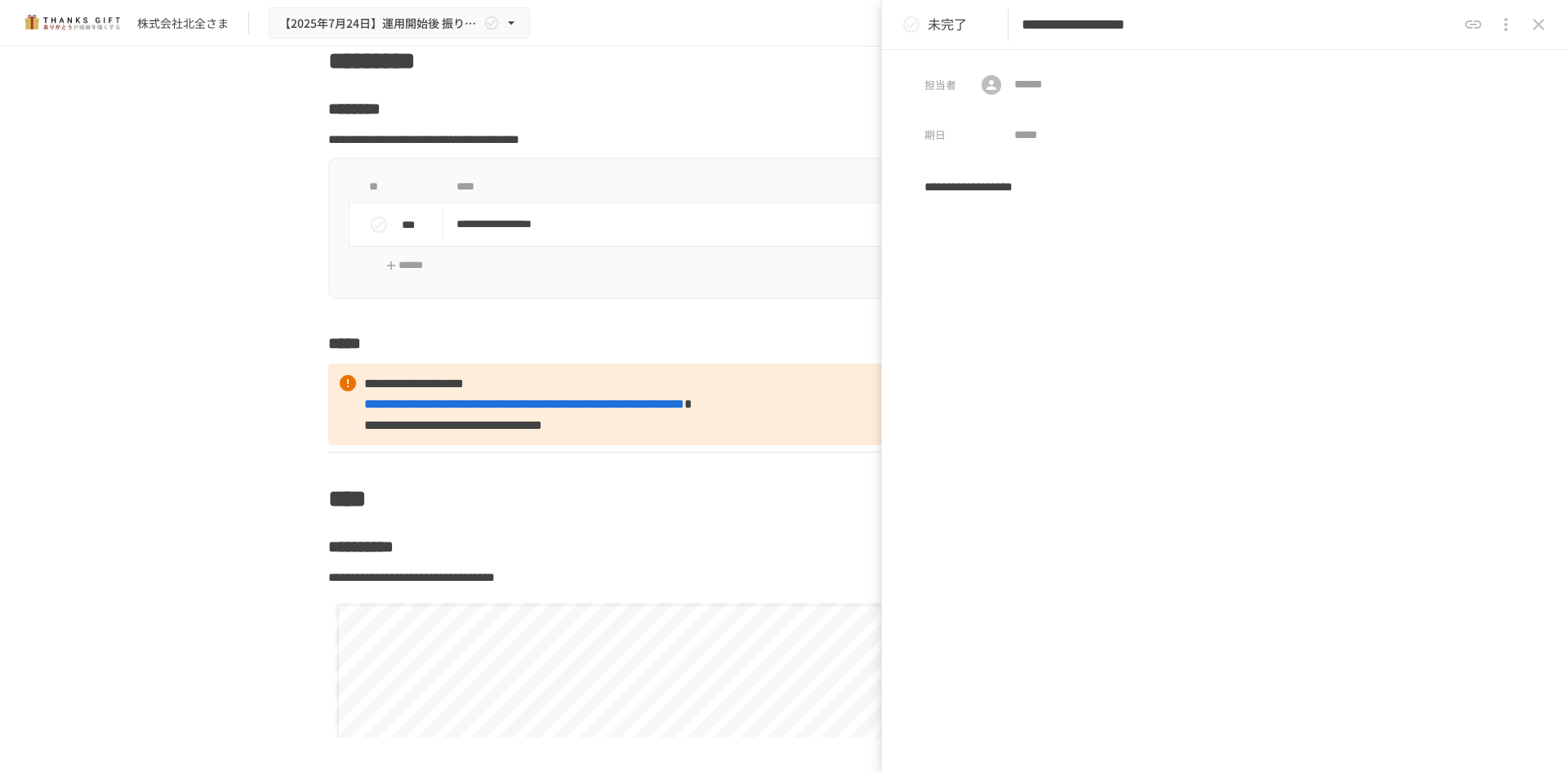 click on "**********" at bounding box center (1239, 25) 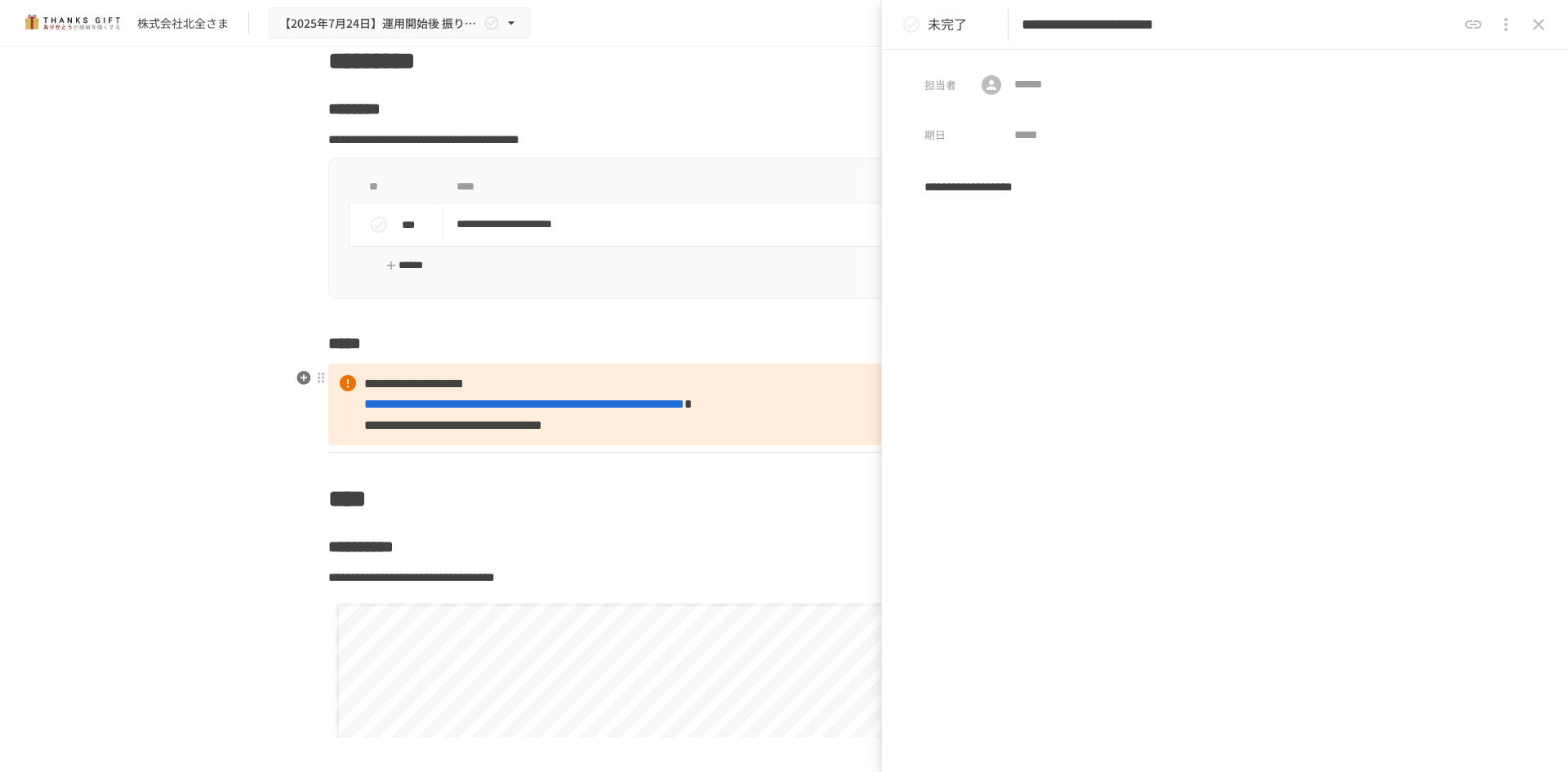 type on "**********" 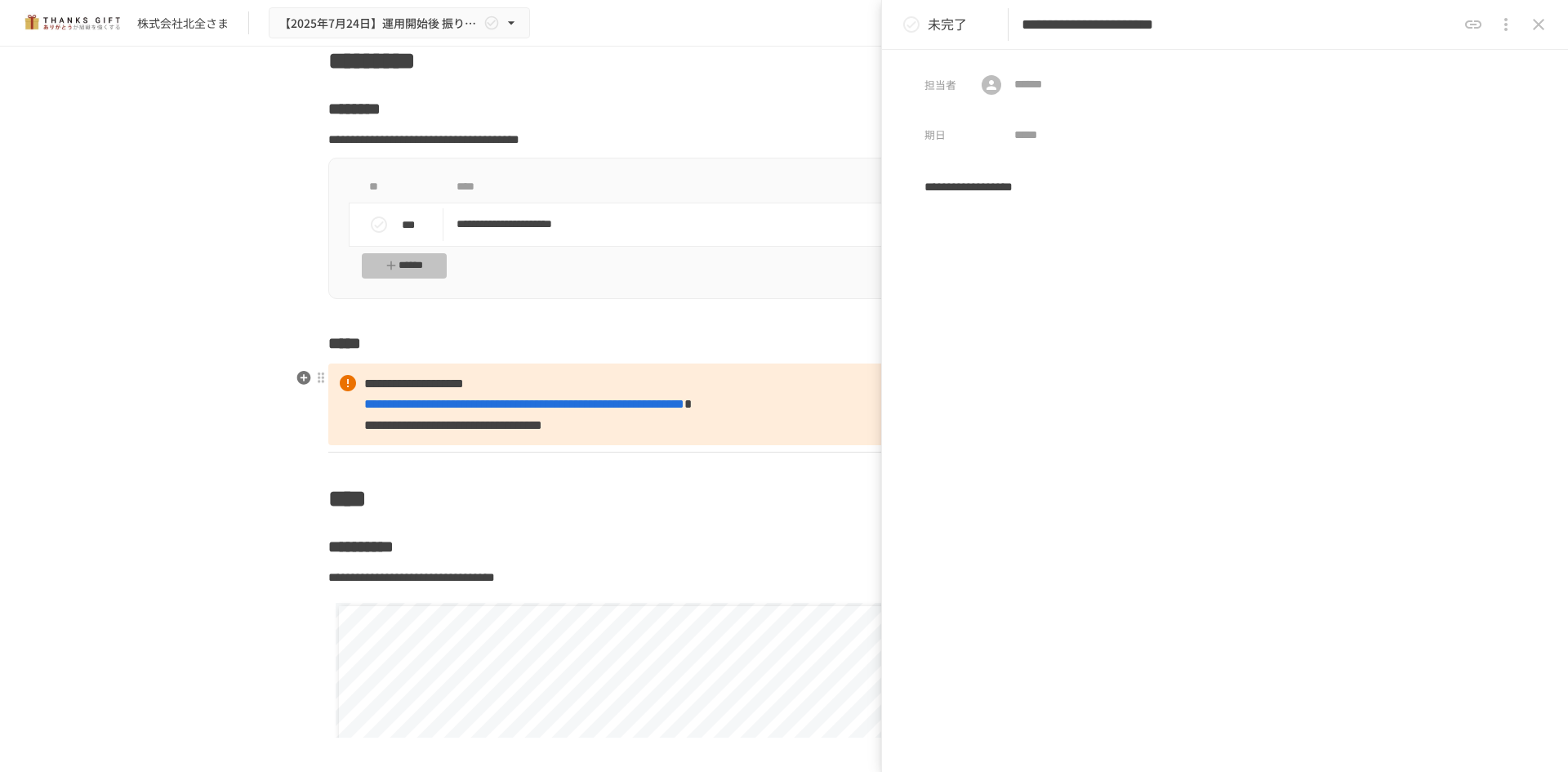 click on "******" at bounding box center (404, 266) 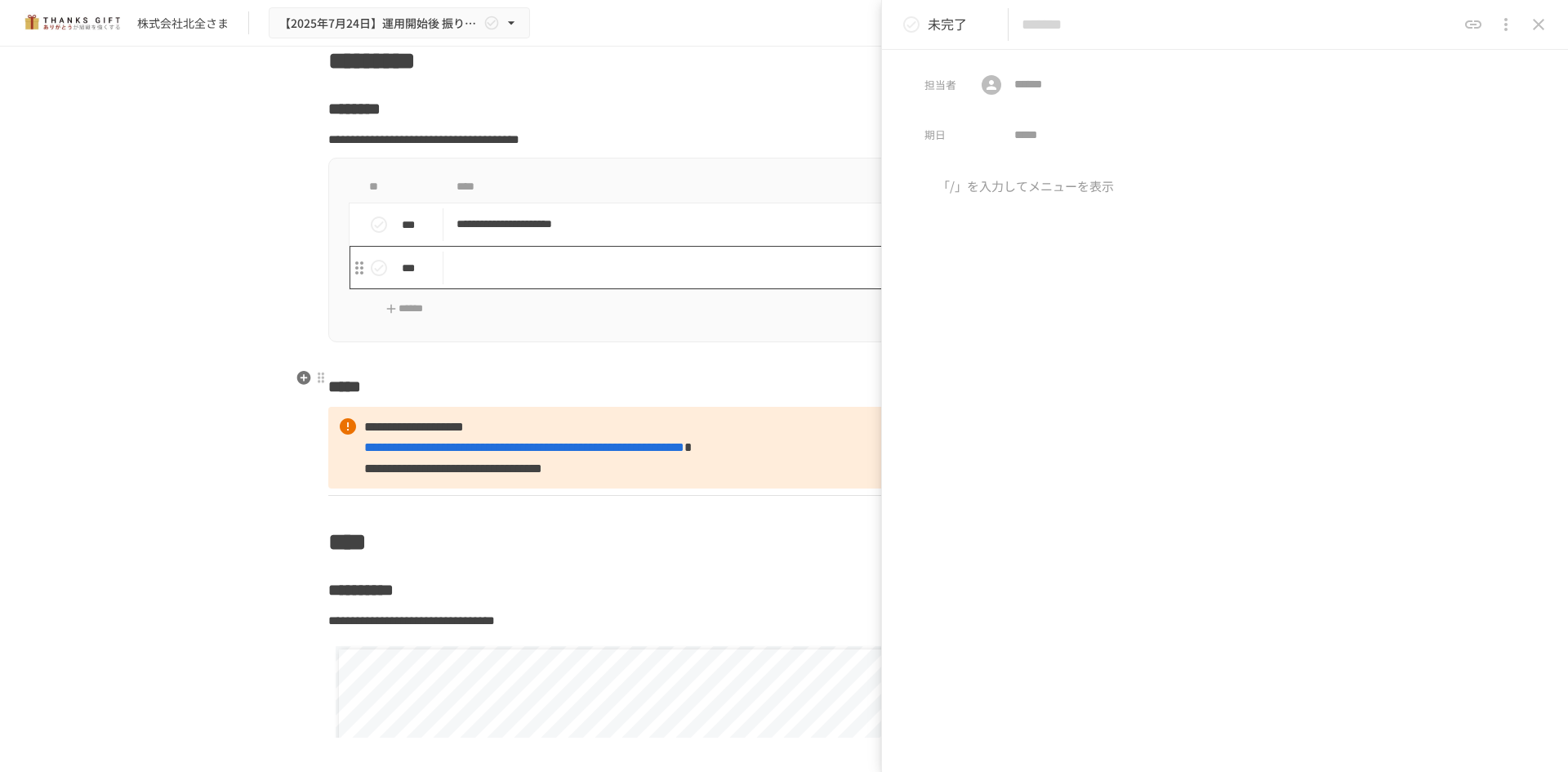 drag, startPoint x: 457, startPoint y: 479, endPoint x: 492, endPoint y: 433, distance: 57.80138 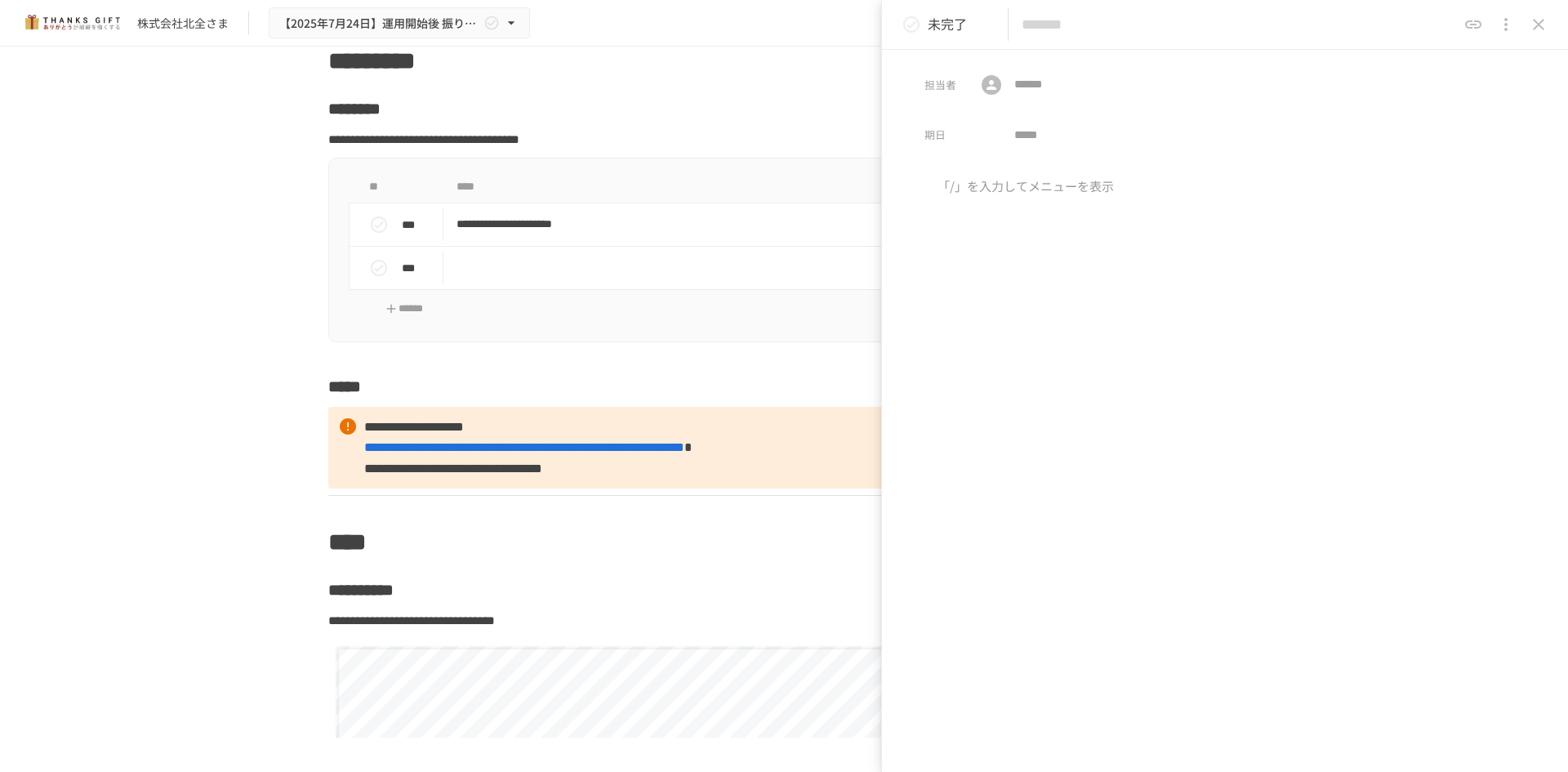 click on "担当者 ​ ​ 期日 ​" at bounding box center (1225, 100) 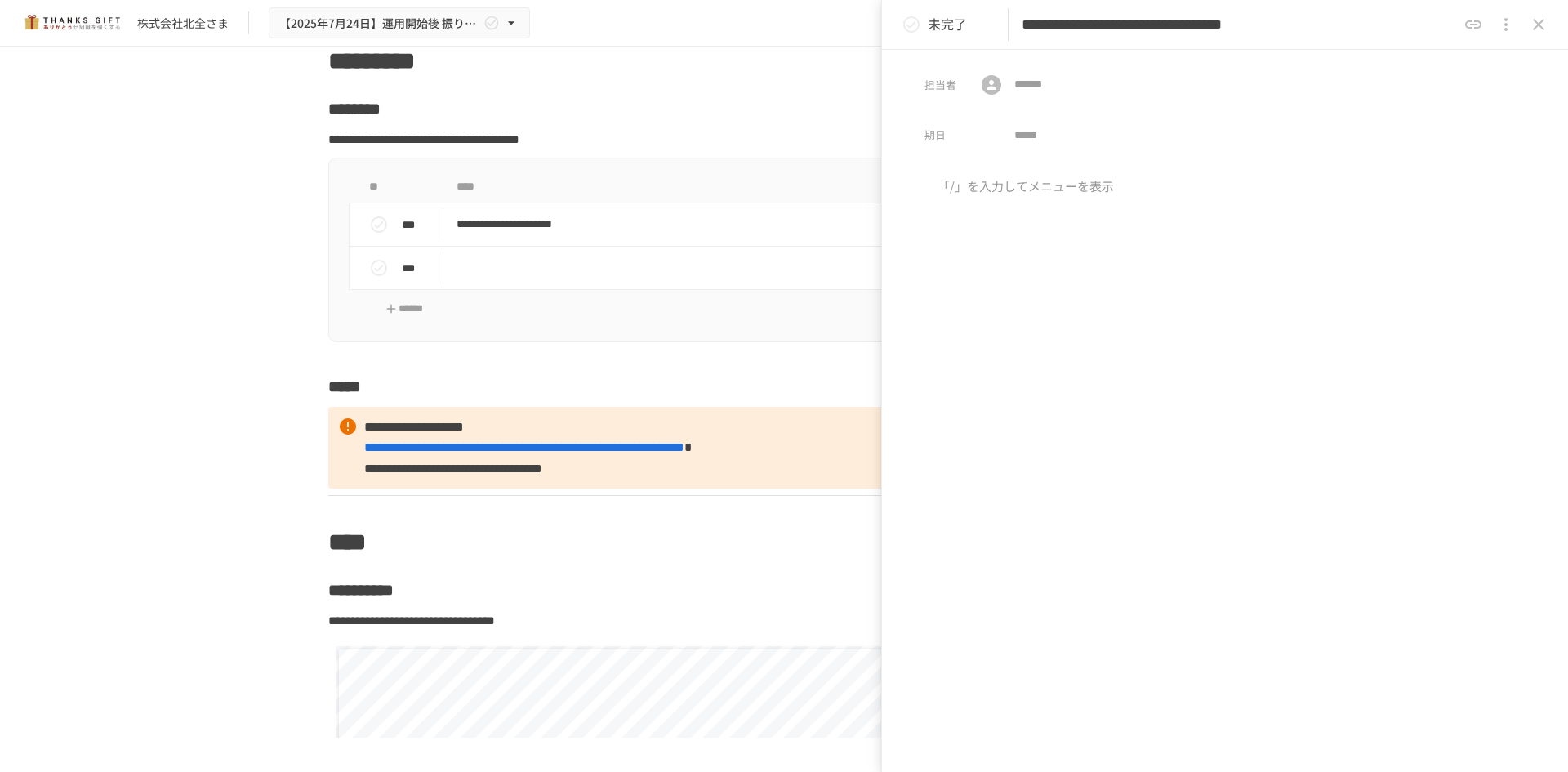 scroll, scrollTop: 0, scrollLeft: 9, axis: horizontal 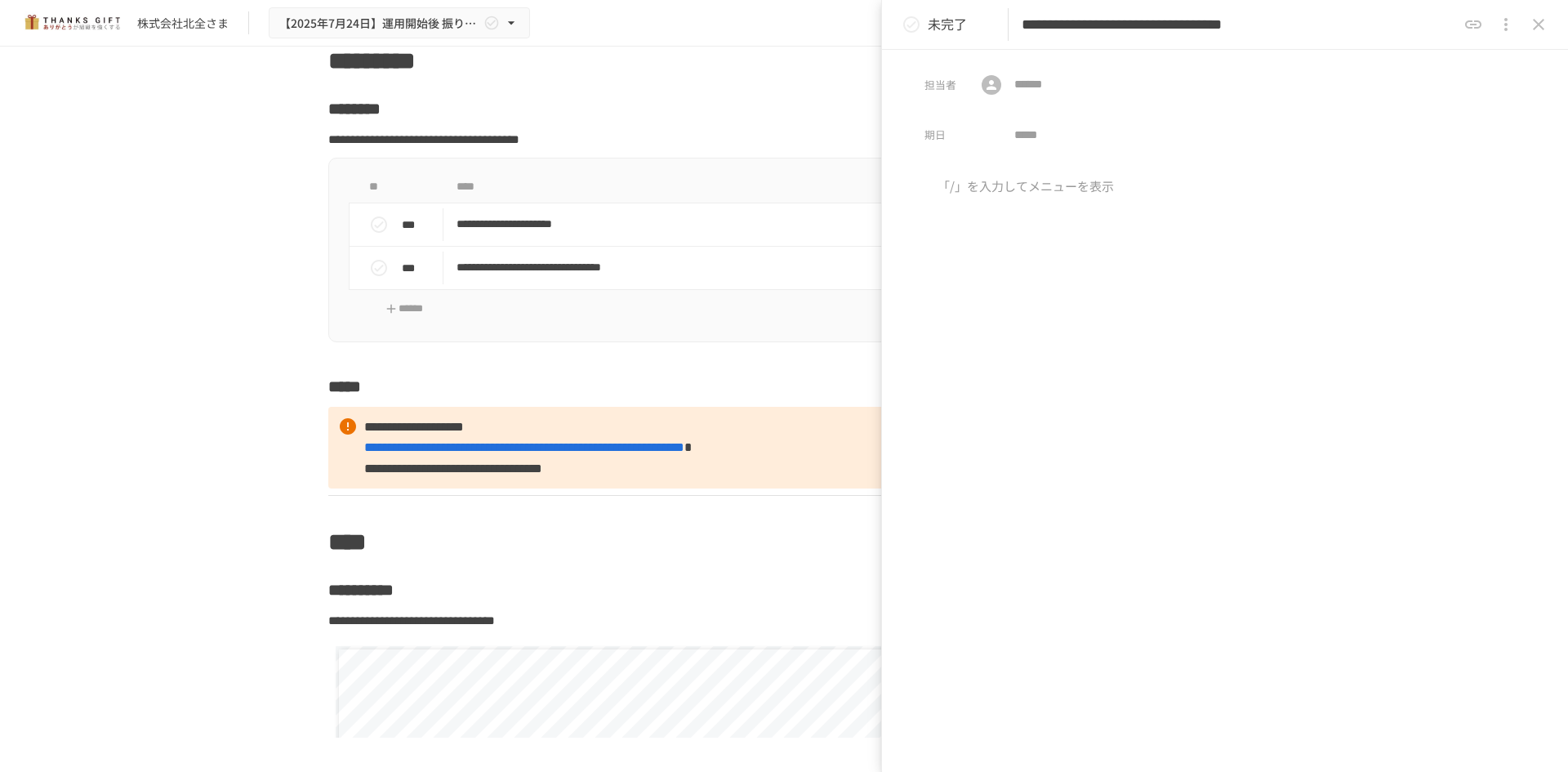click on "**********" at bounding box center [1239, 25] 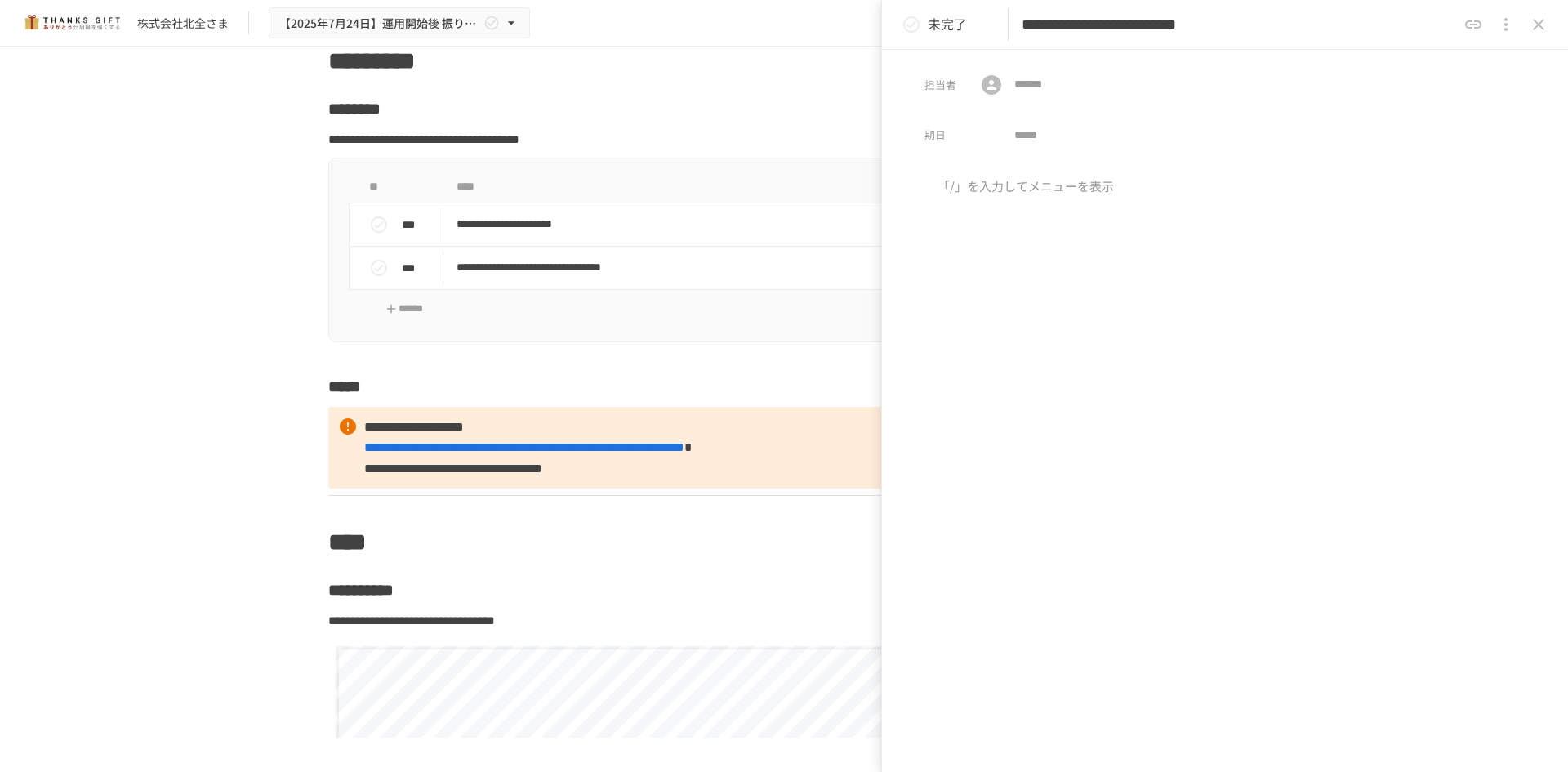 scroll, scrollTop: 0, scrollLeft: 0, axis: both 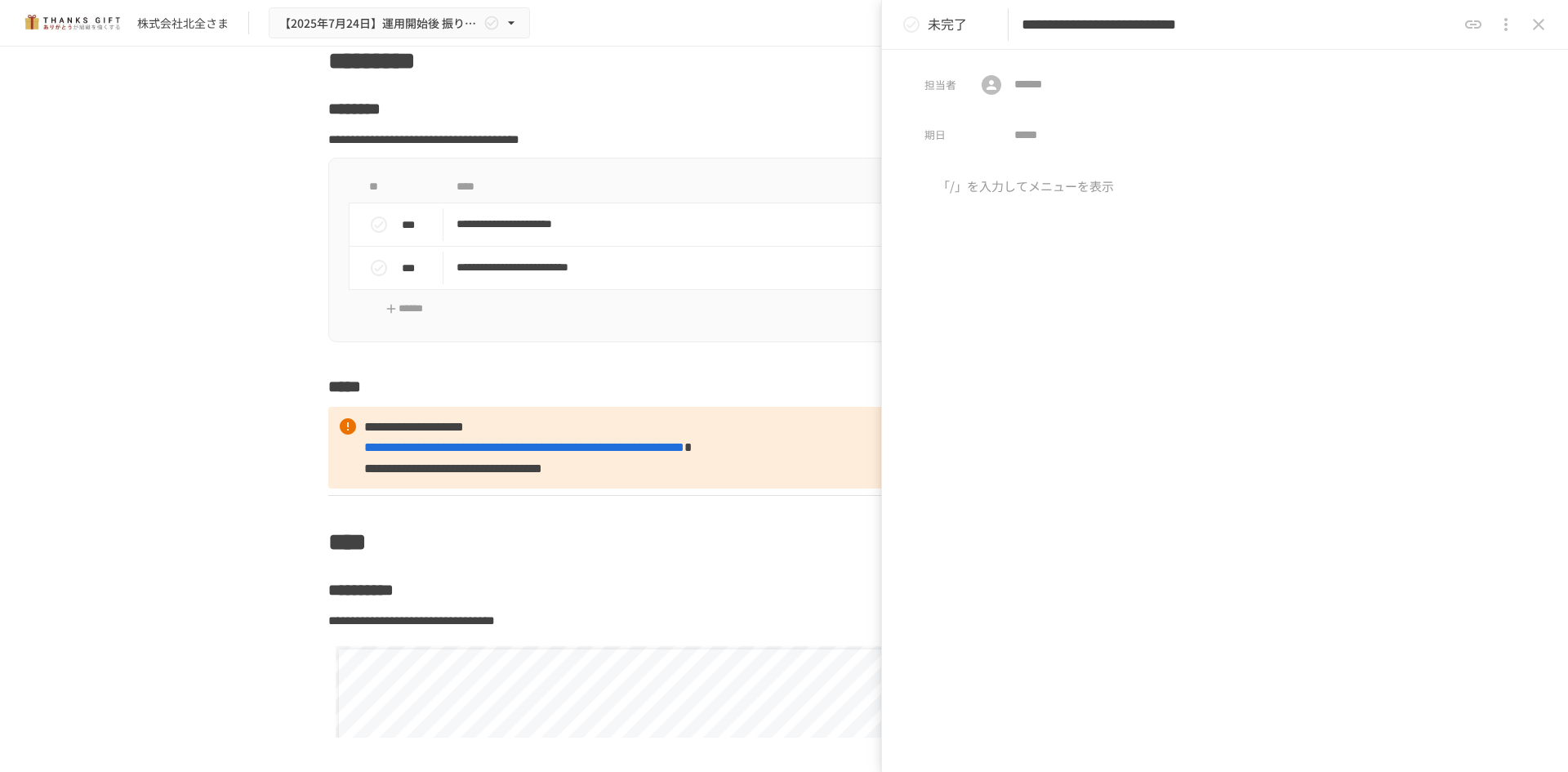 type on "**********" 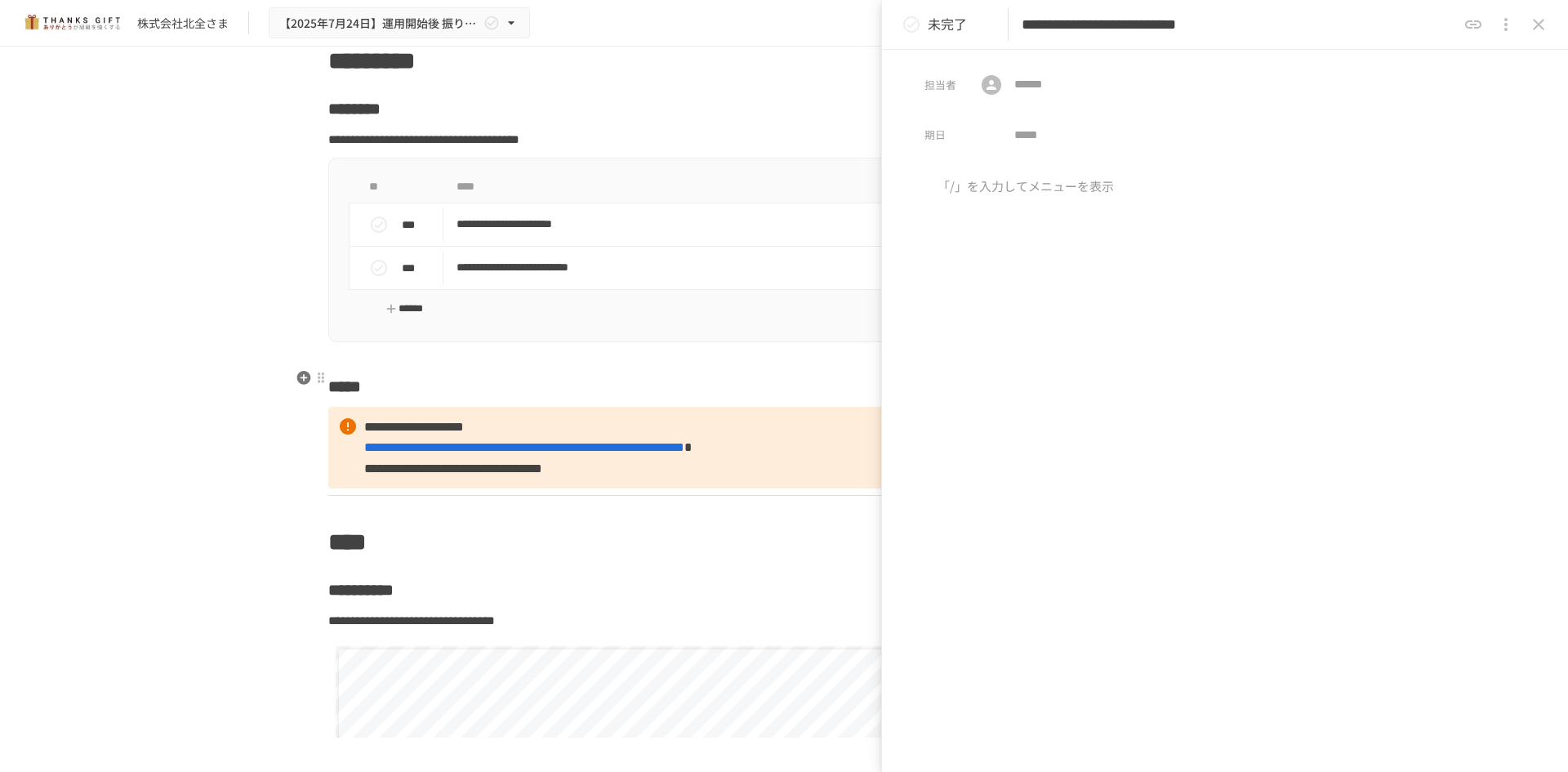 click on "******" at bounding box center [404, 309] 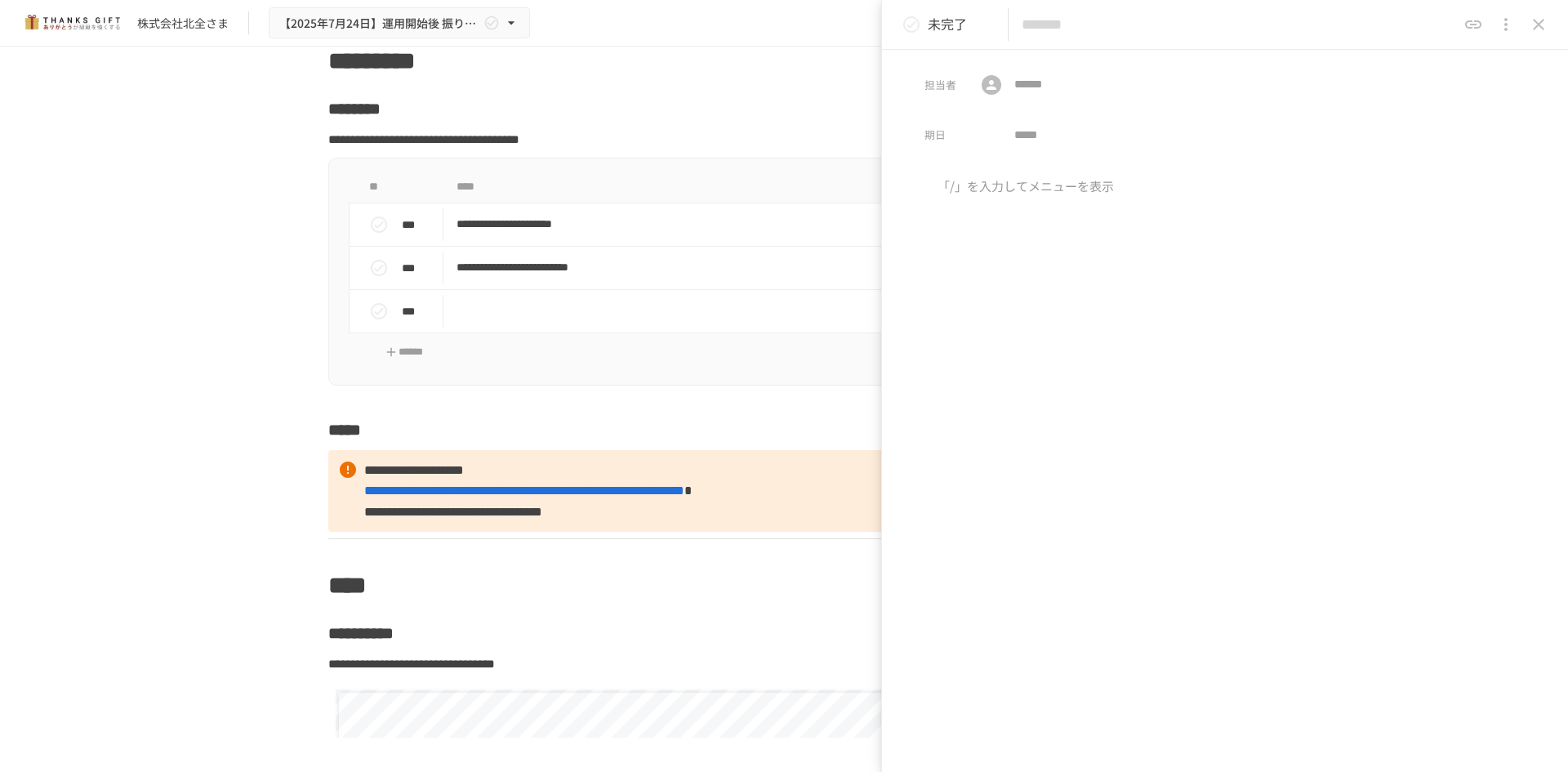 paste on "**********" 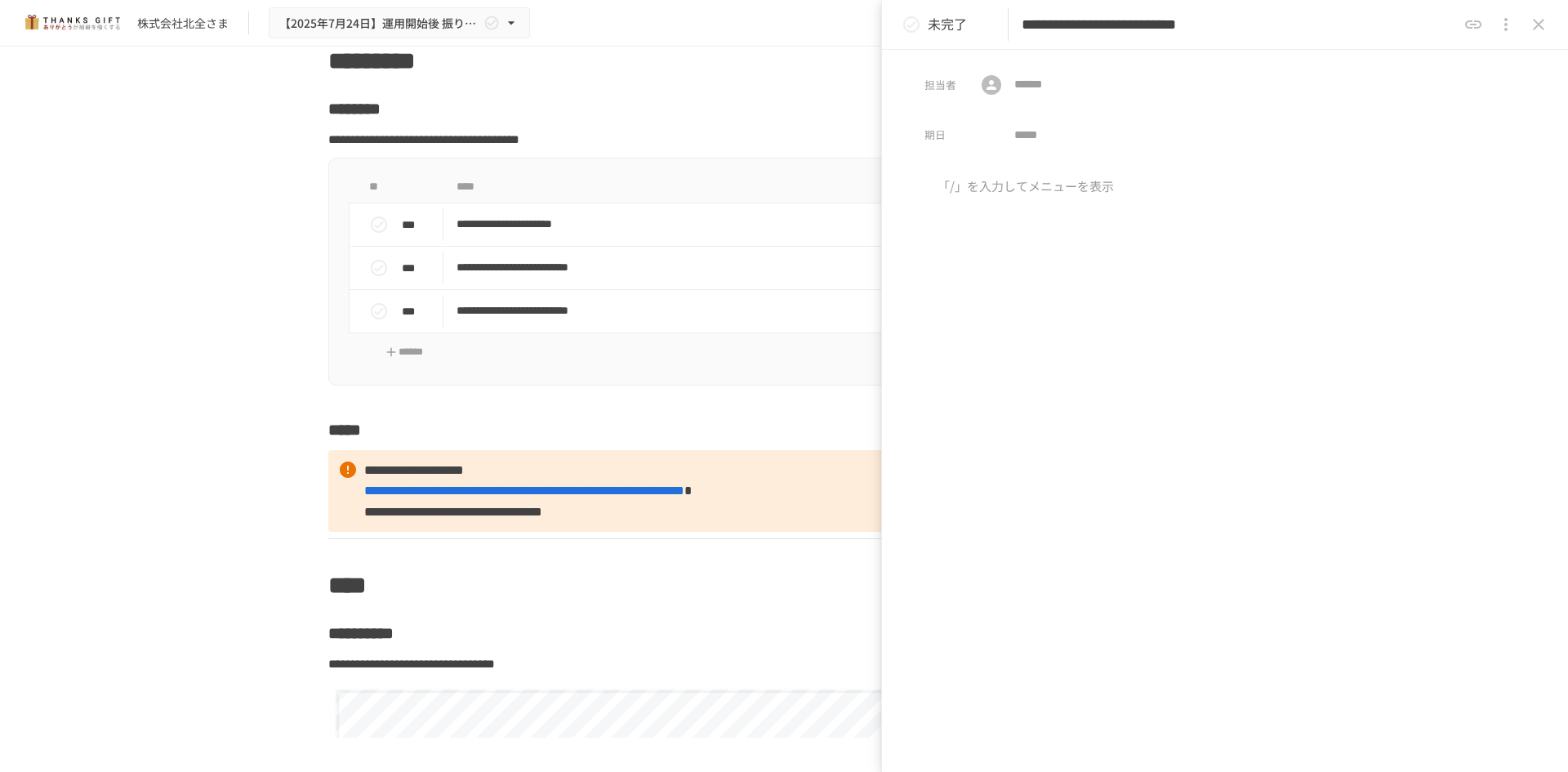 drag, startPoint x: 1106, startPoint y: 31, endPoint x: 1209, endPoint y: 29, distance: 103.01942 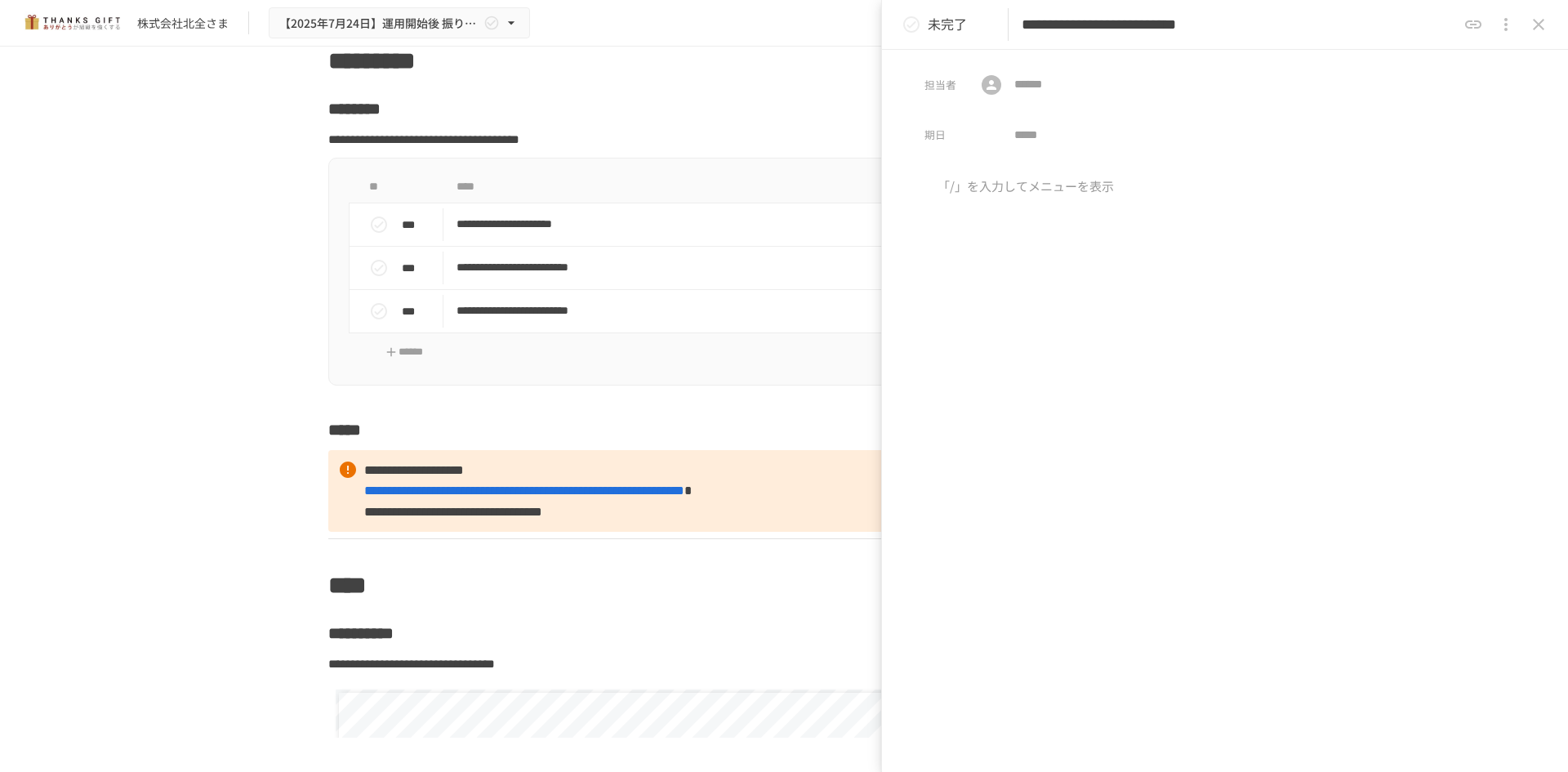 click on "**********" at bounding box center [1239, 25] 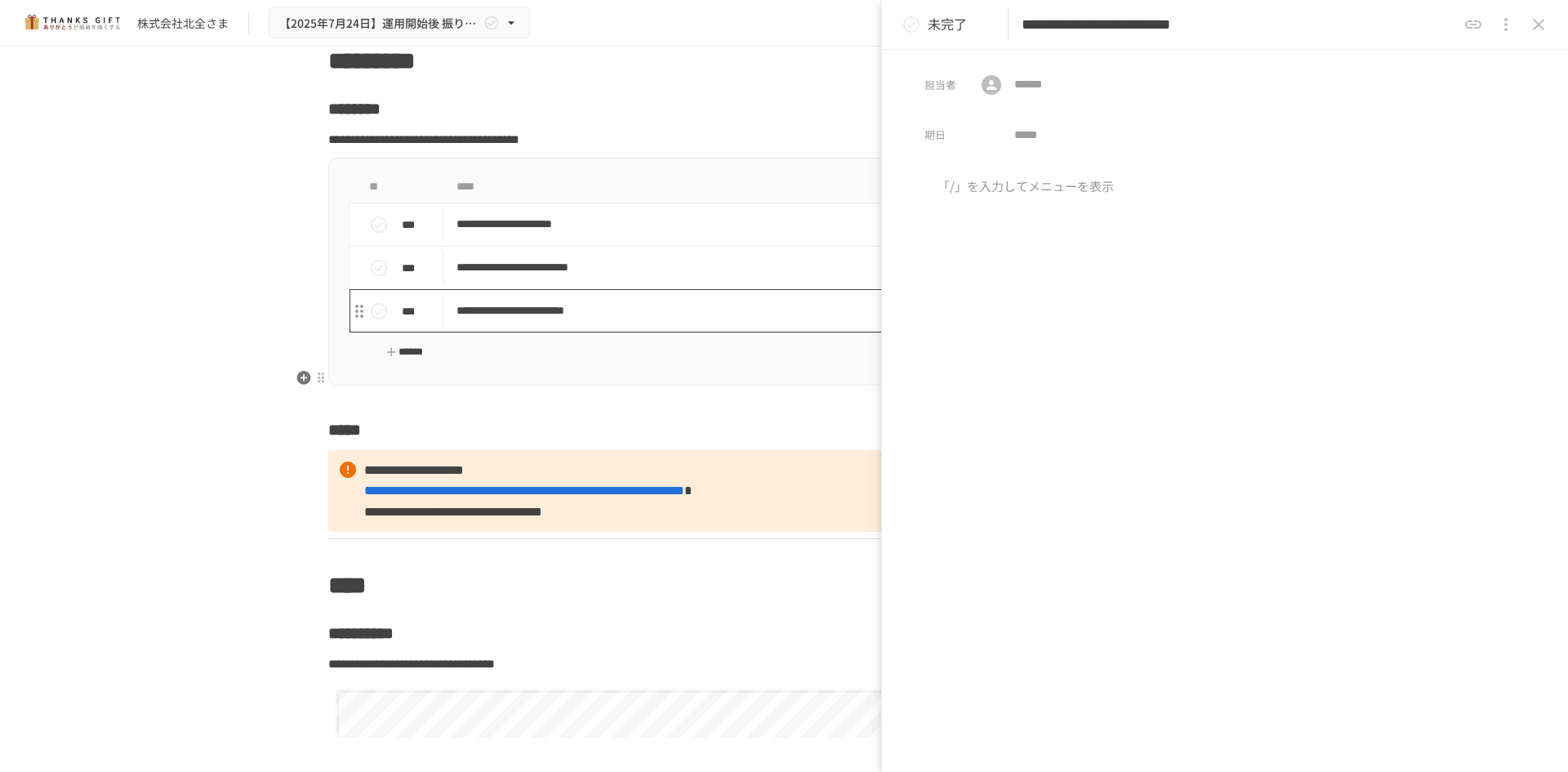 type on "**********" 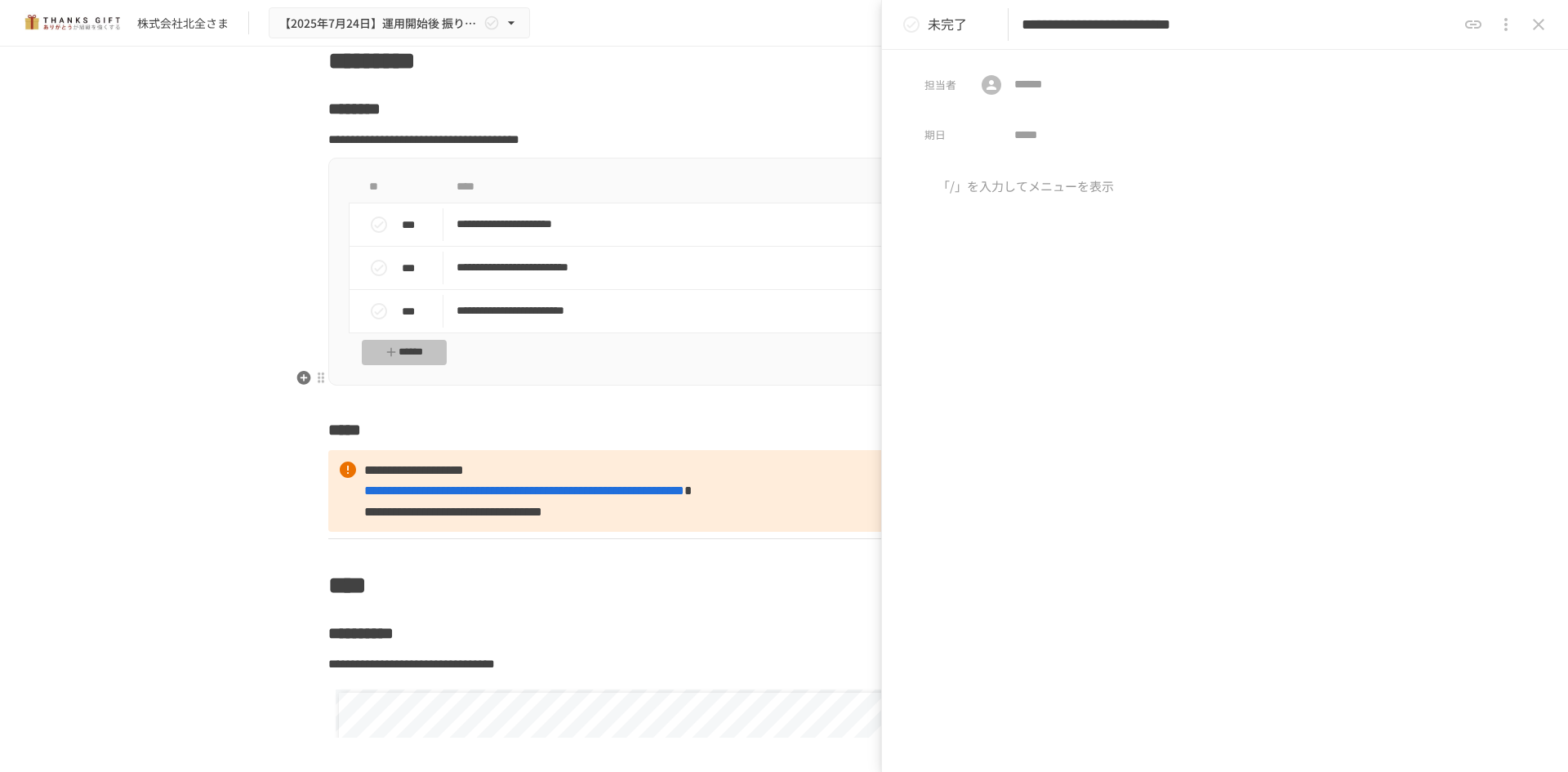 click on "******" at bounding box center (404, 352) 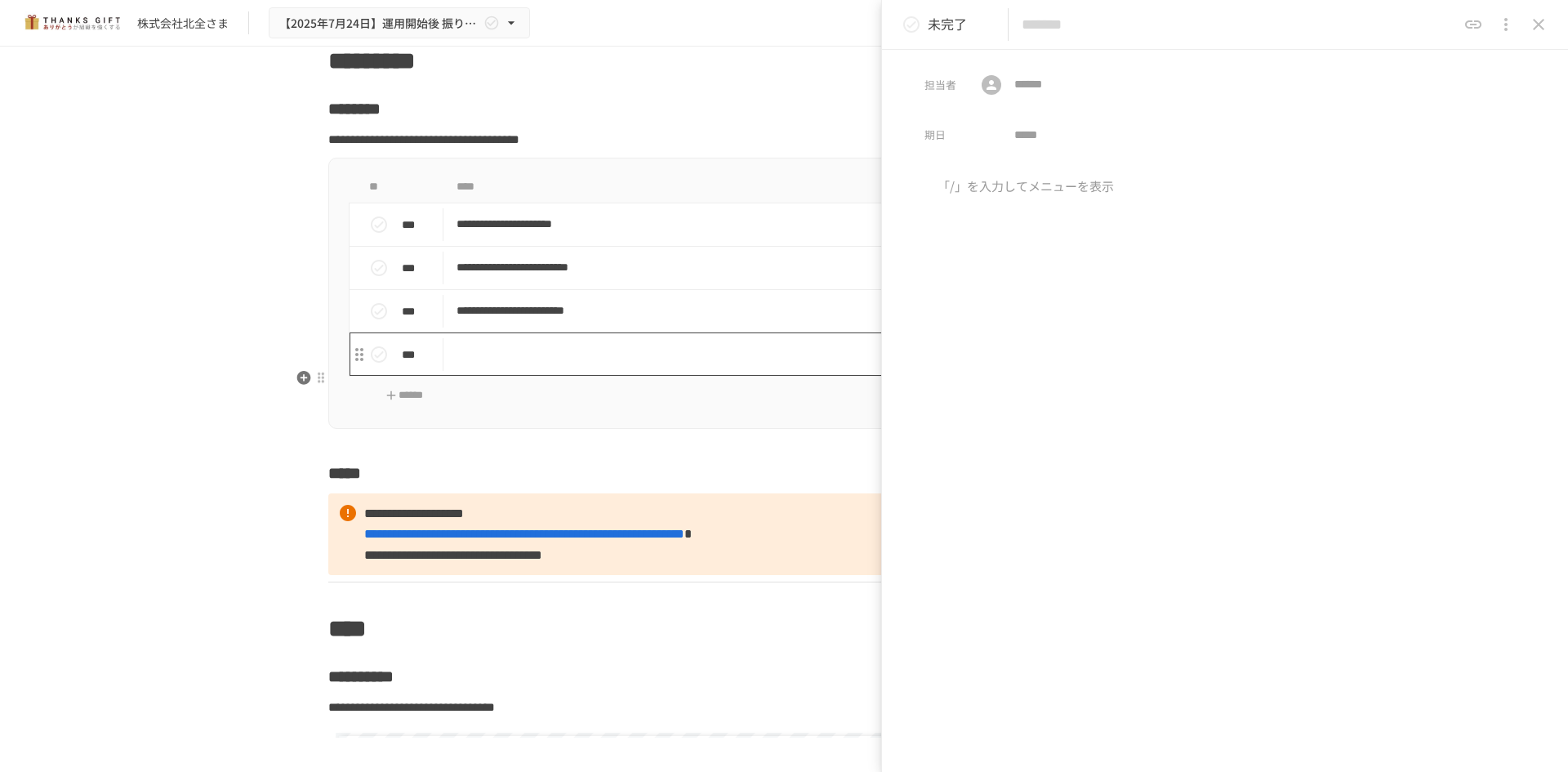 click at bounding box center [750, 354] 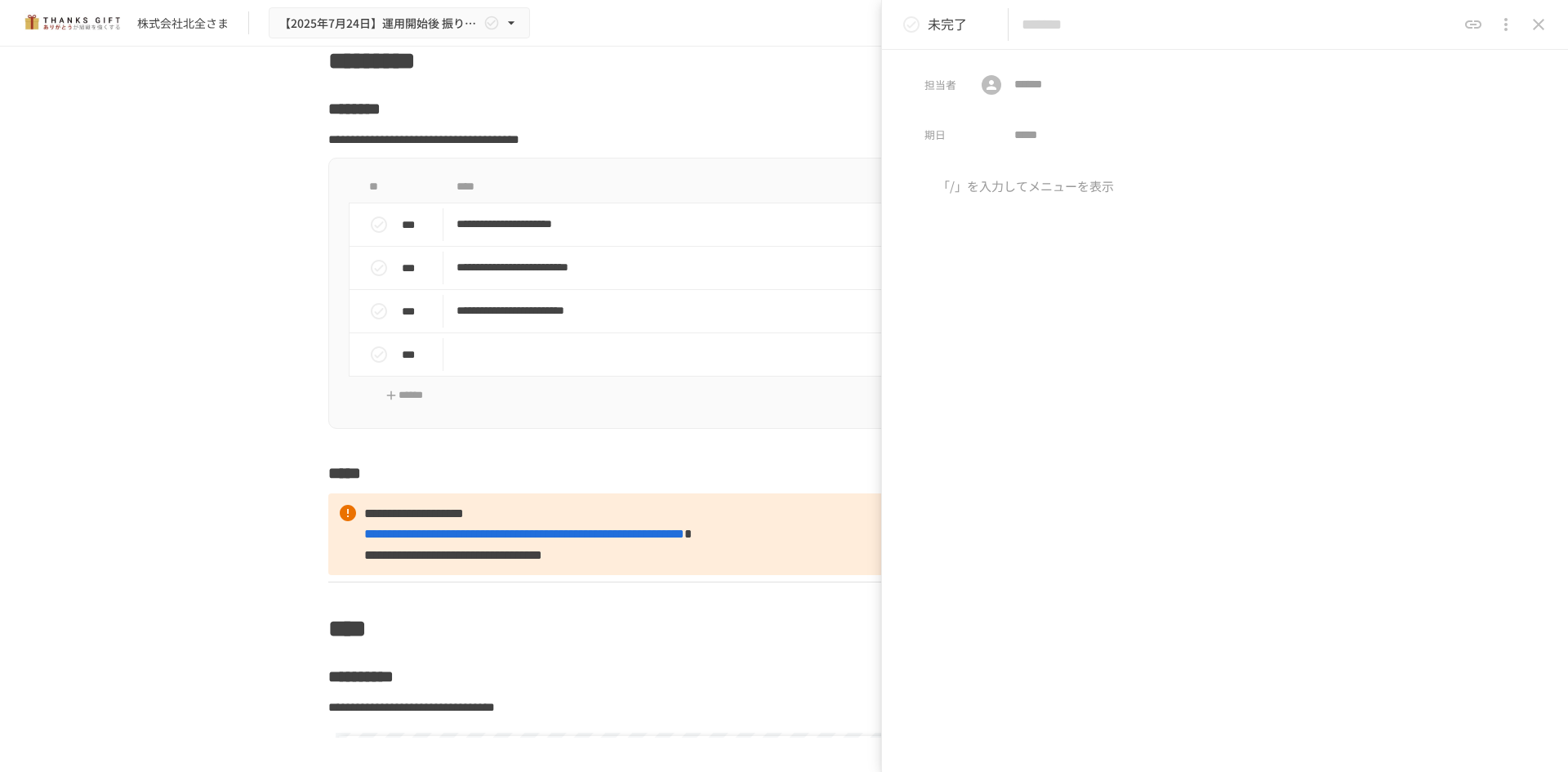 click at bounding box center [1239, 25] 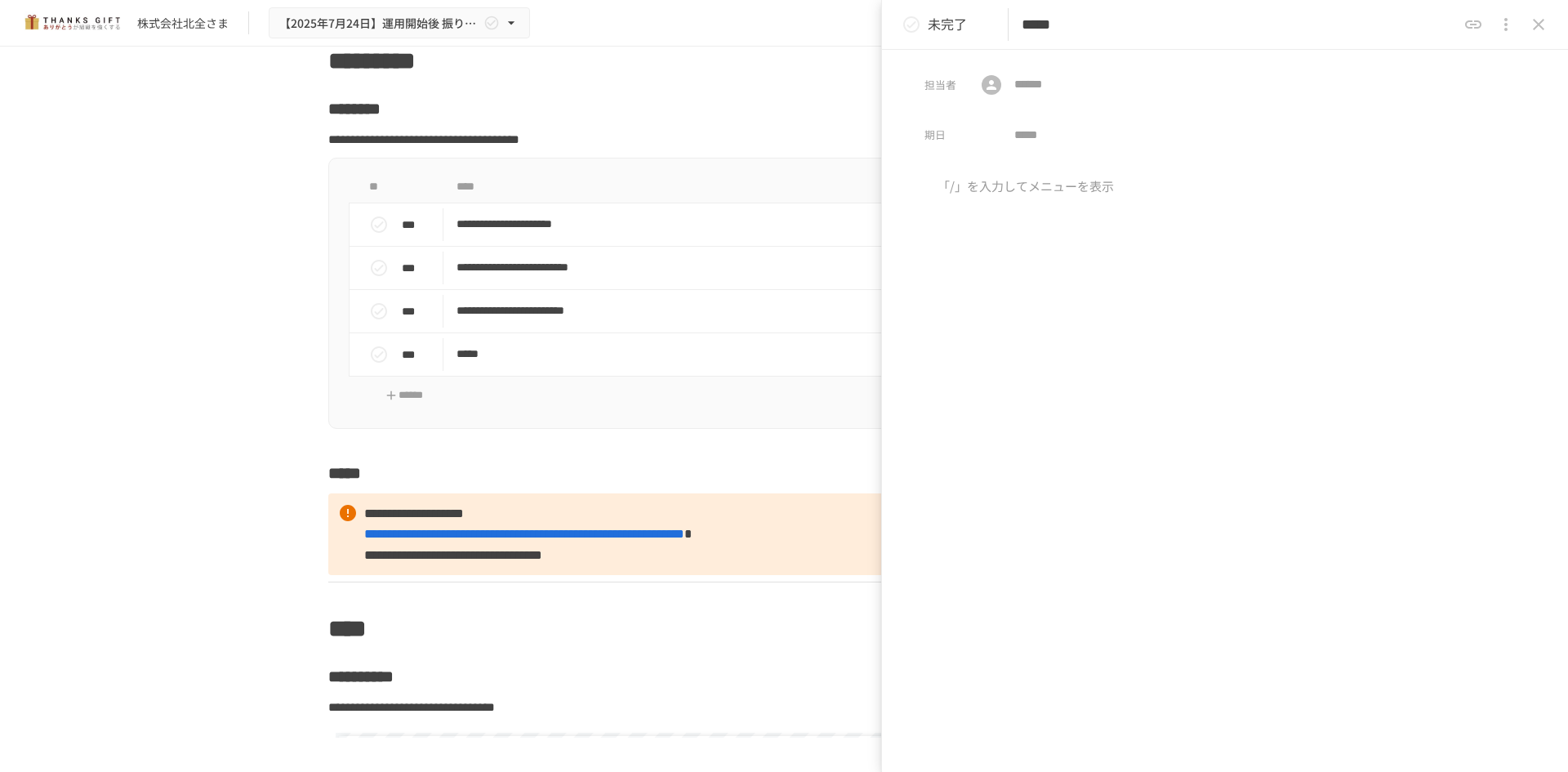 click on "*****" at bounding box center [1239, 25] 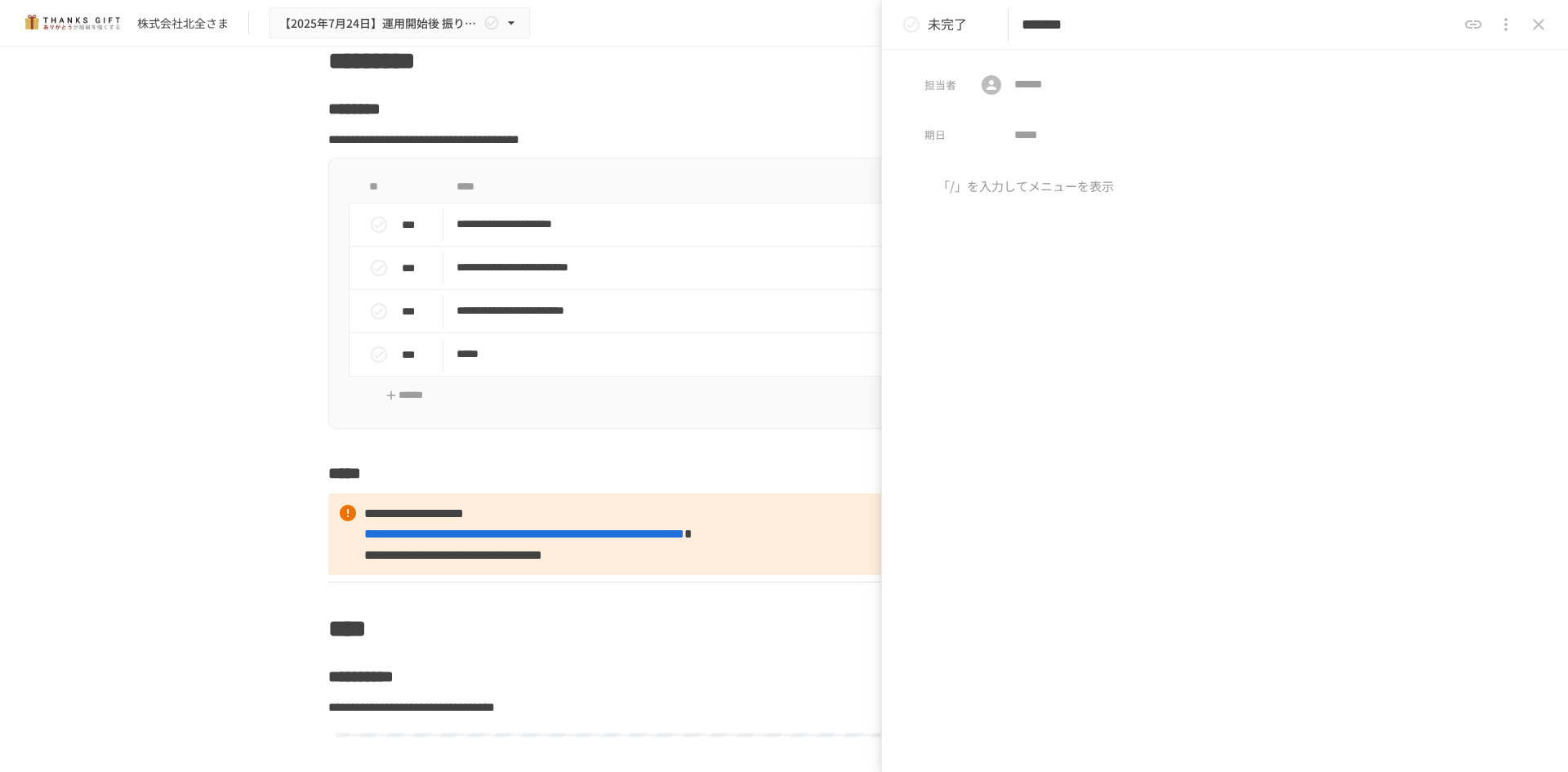 paste on "*****" 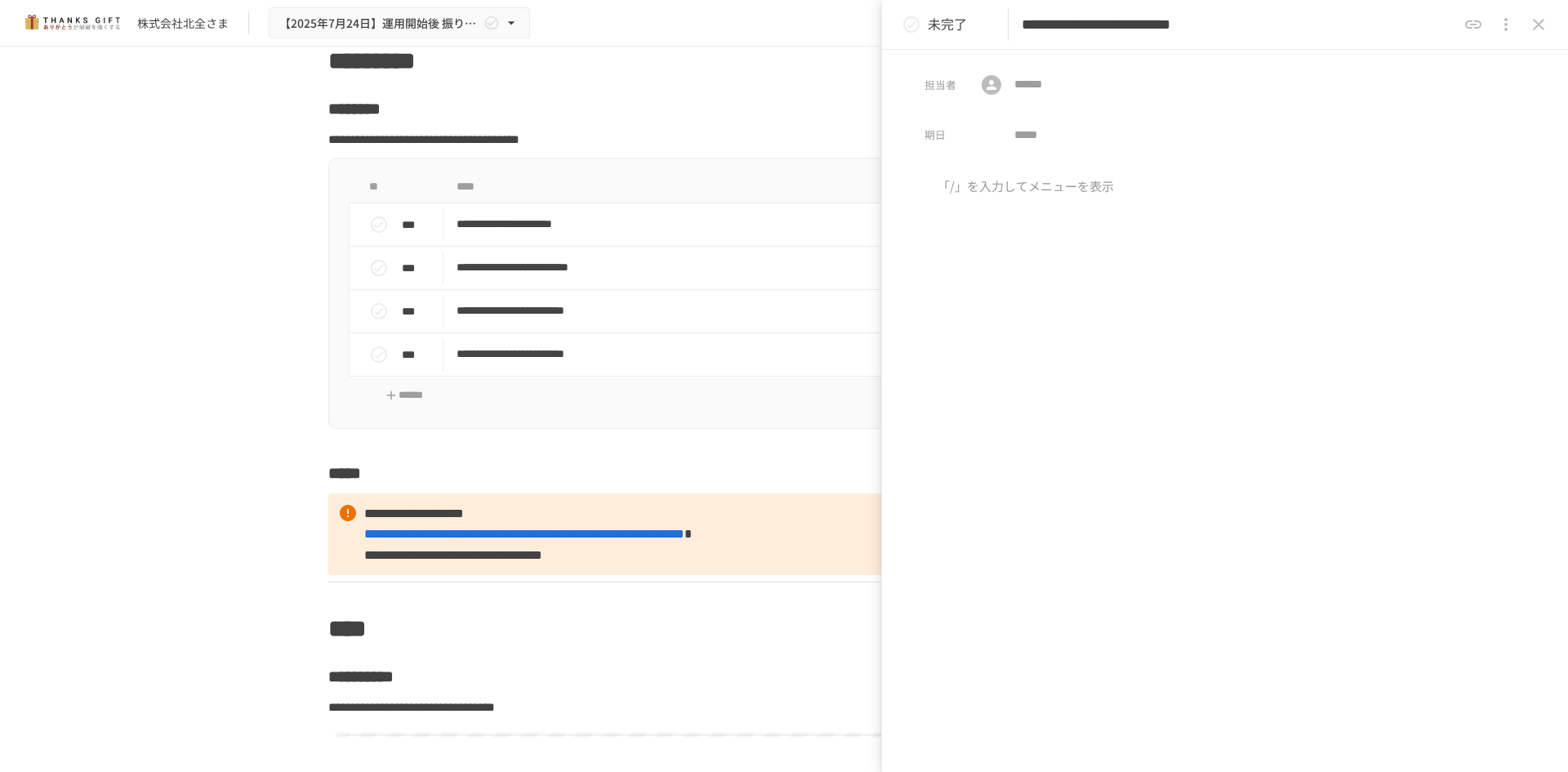 type on "**********" 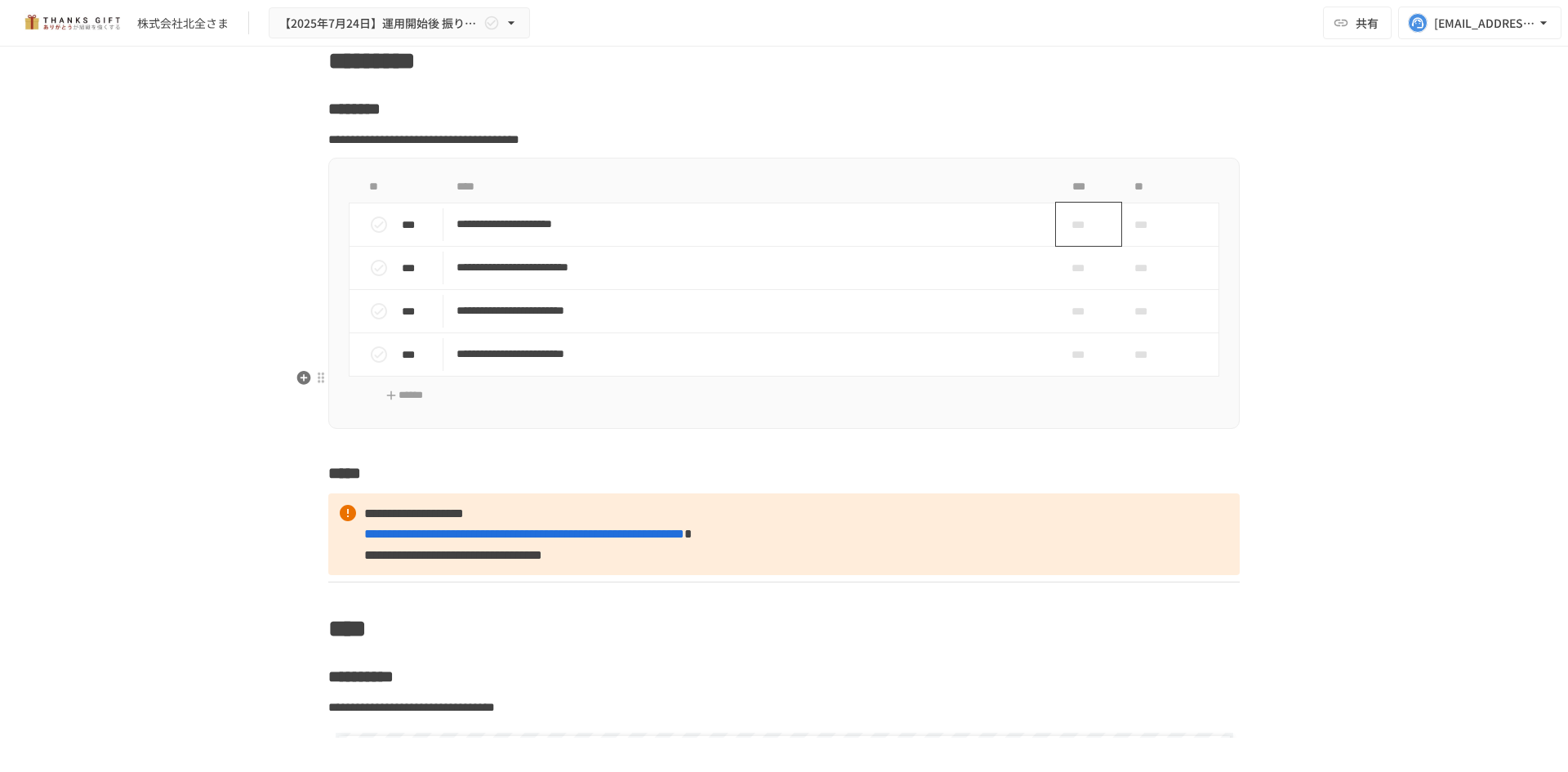 click on "***" at bounding box center [1082, 225] 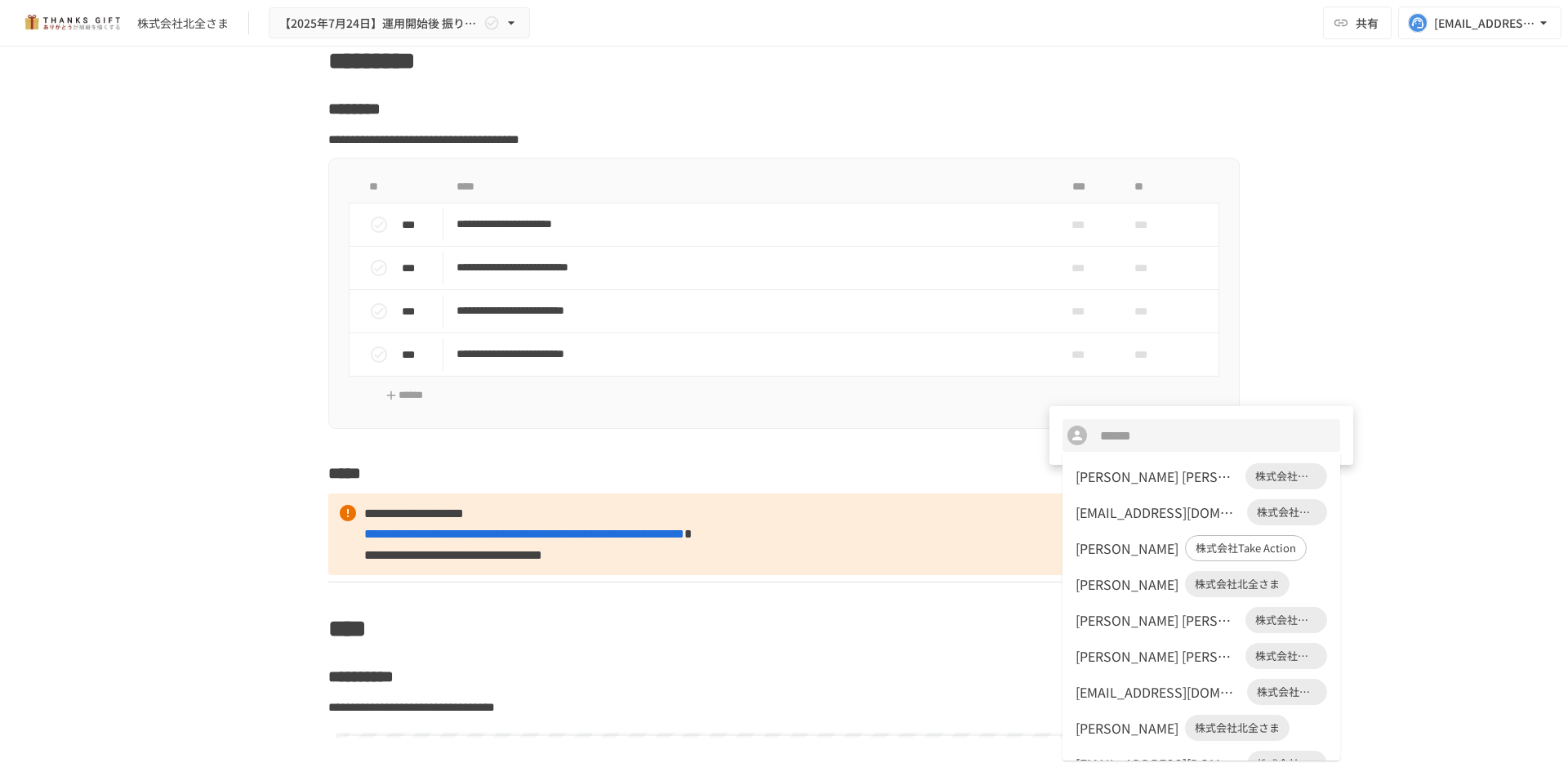click on "貴己 北川さま" at bounding box center (1157, 656) 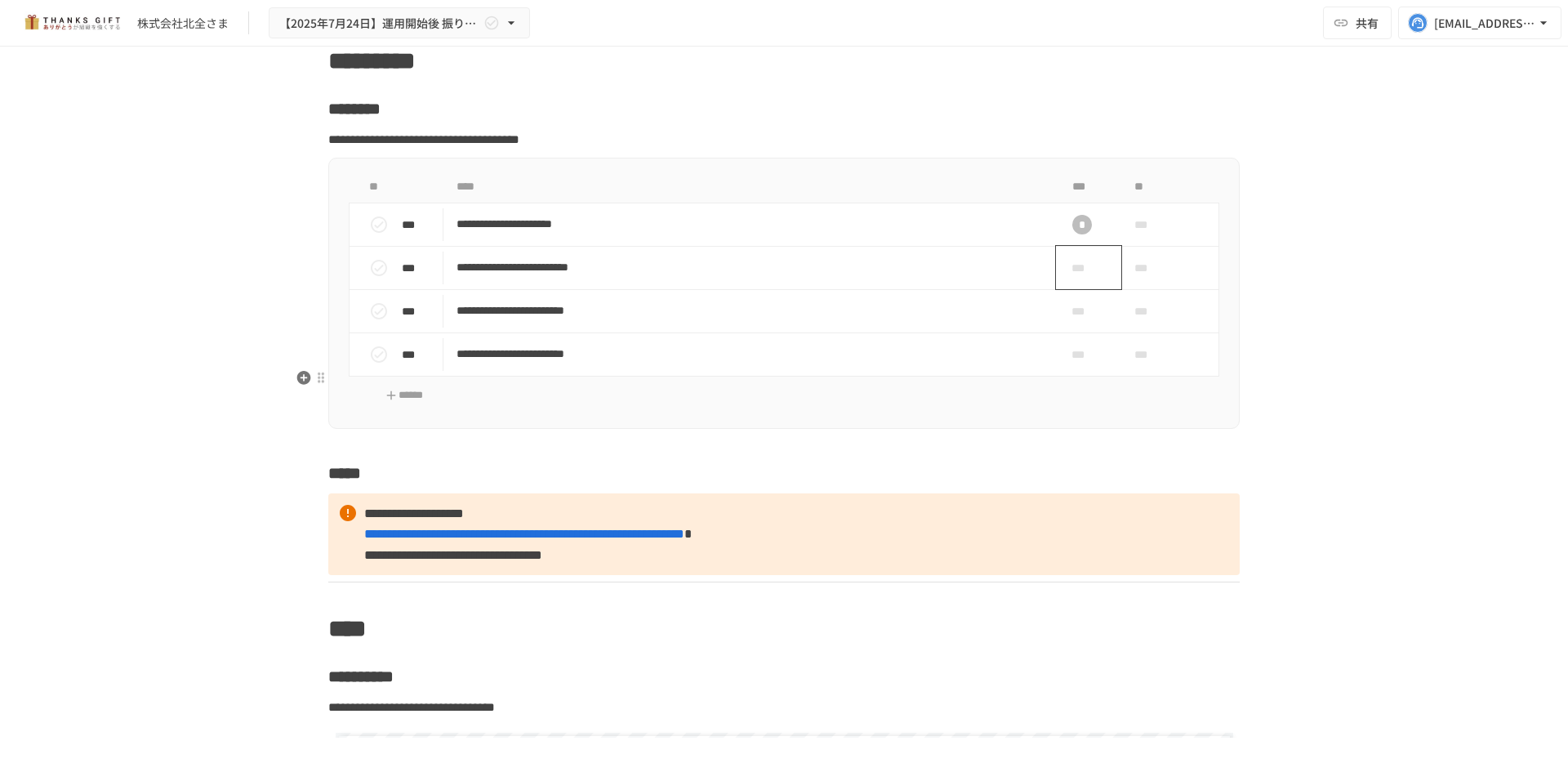 click on "***" at bounding box center [1082, 268] 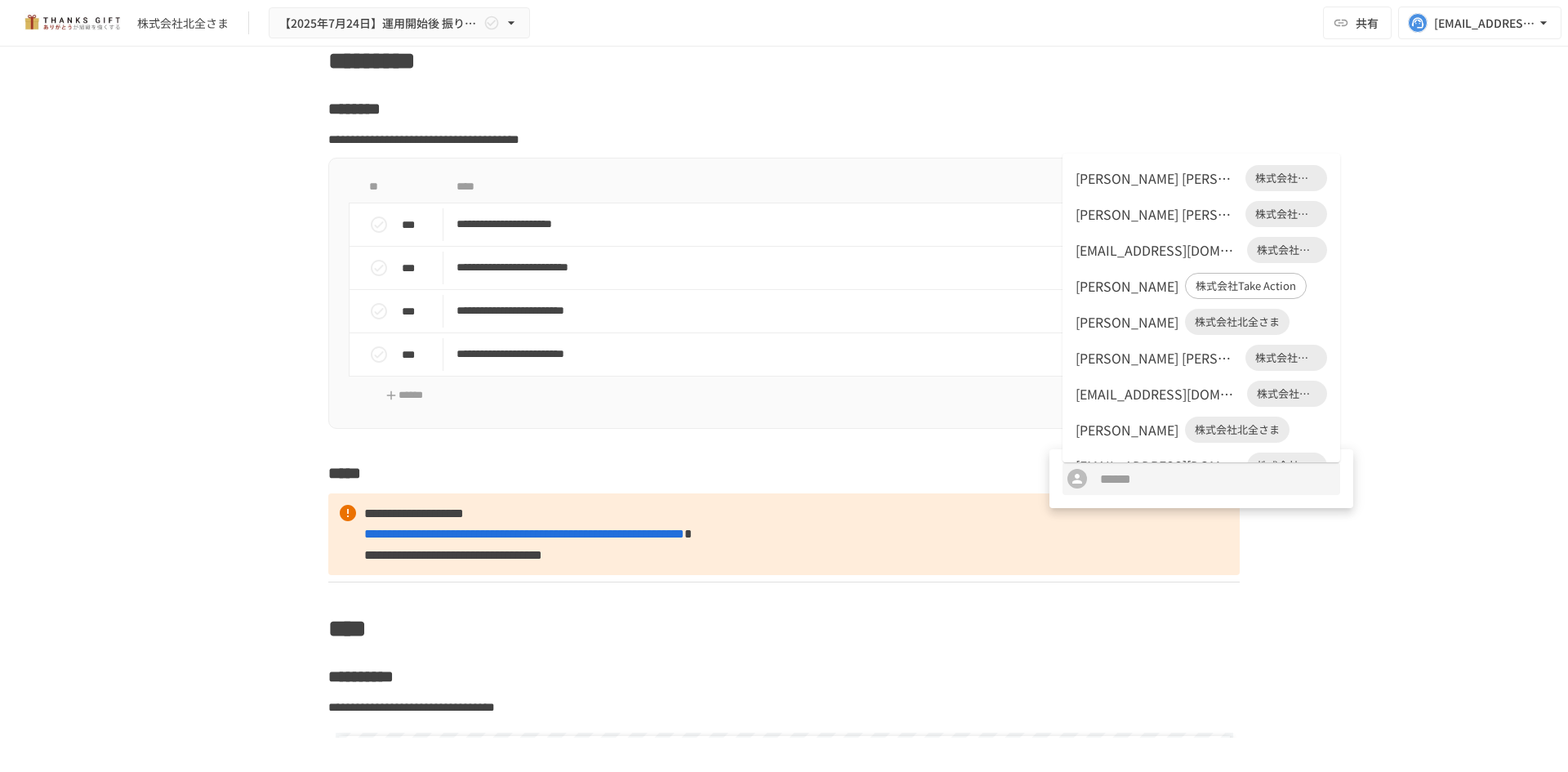 click on "聡一 北川さま" at bounding box center (1157, 214) 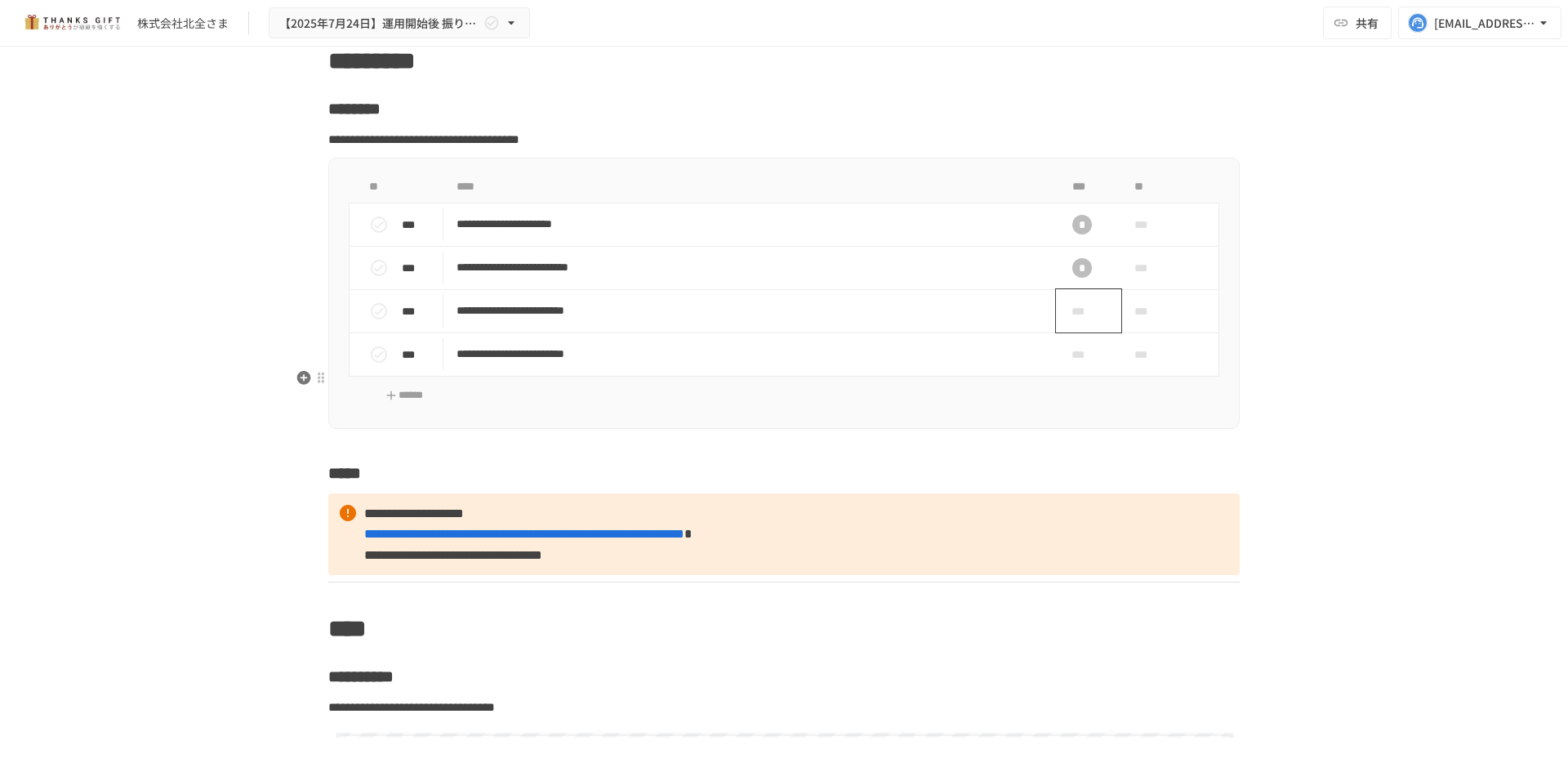 click on "***" at bounding box center [1082, 311] 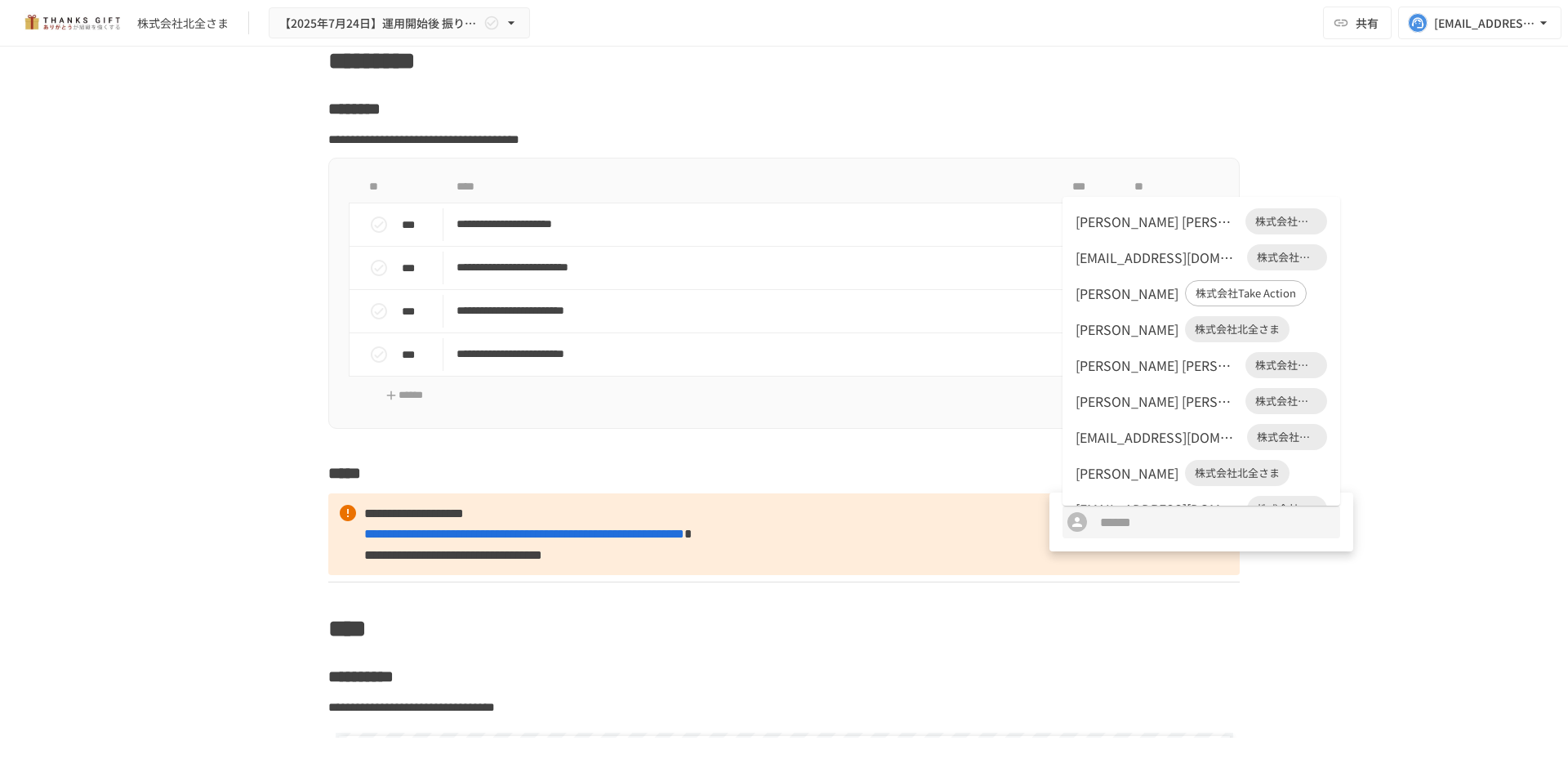 click on "聡一 北川さま 株式会社北全さま" at bounding box center (1201, 221) 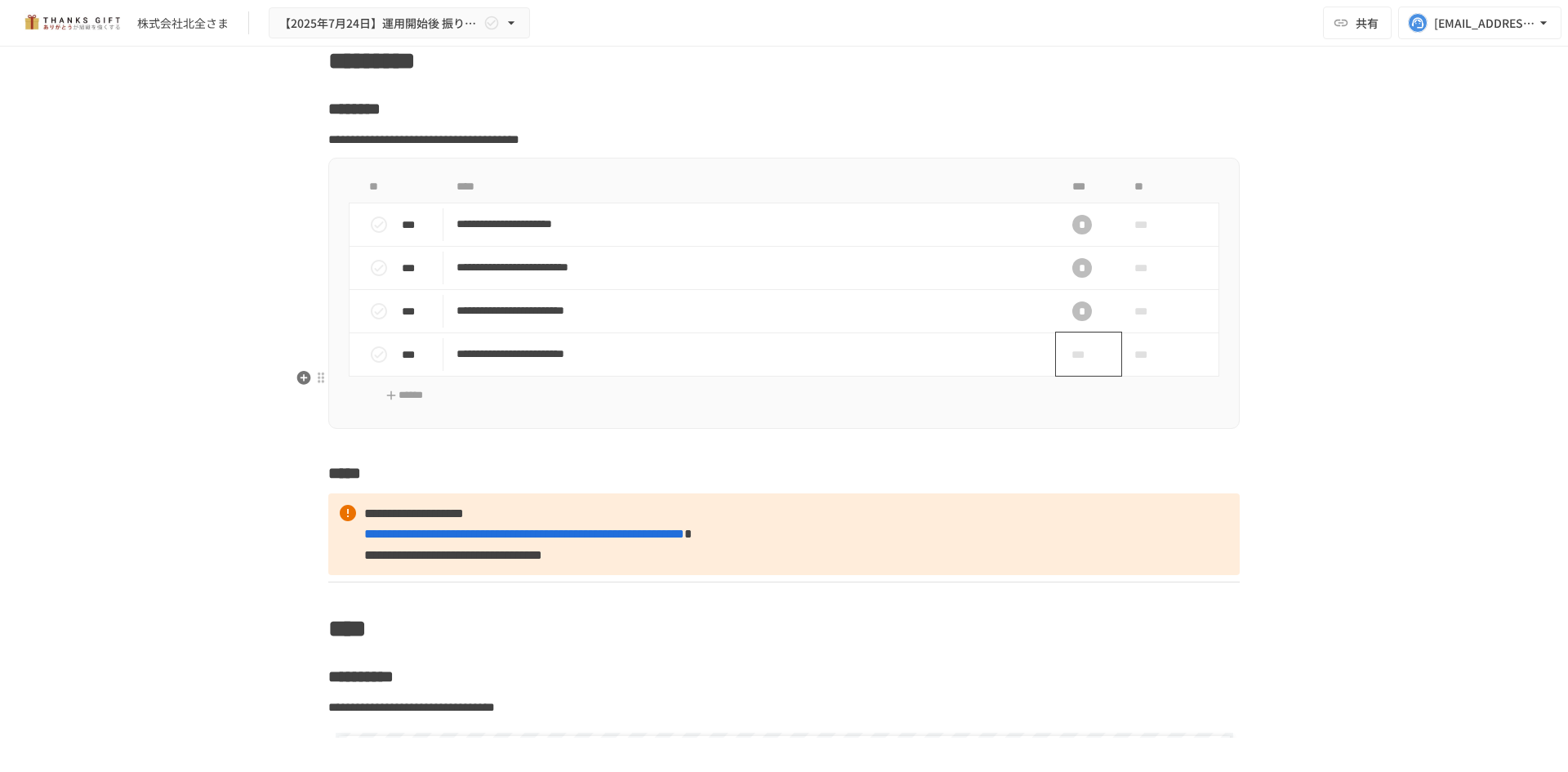 click on "***" at bounding box center [1082, 355] 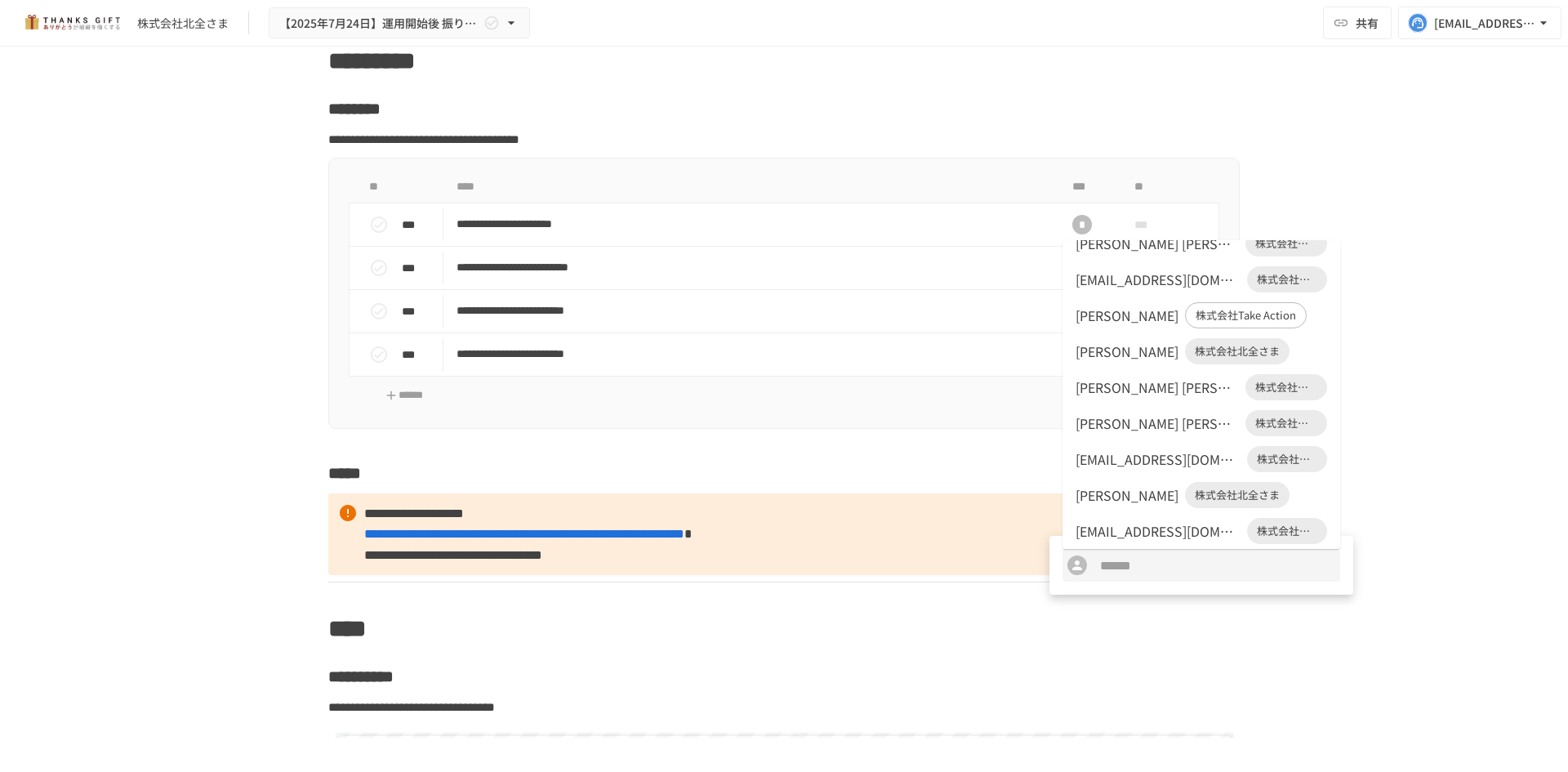 scroll, scrollTop: 28, scrollLeft: 0, axis: vertical 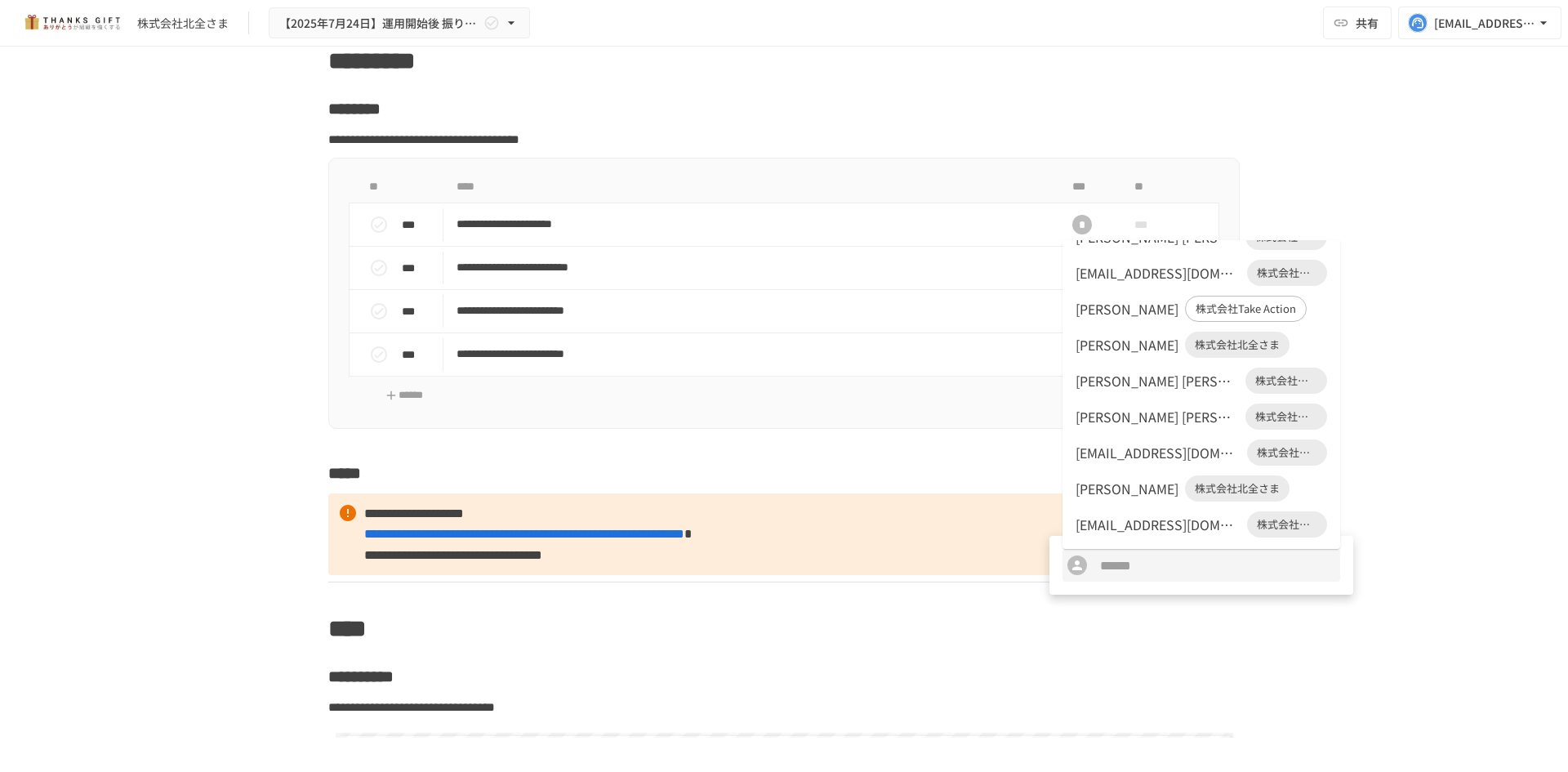 click on "c-endou@hokuzen.co.jp" at bounding box center (1158, 524) 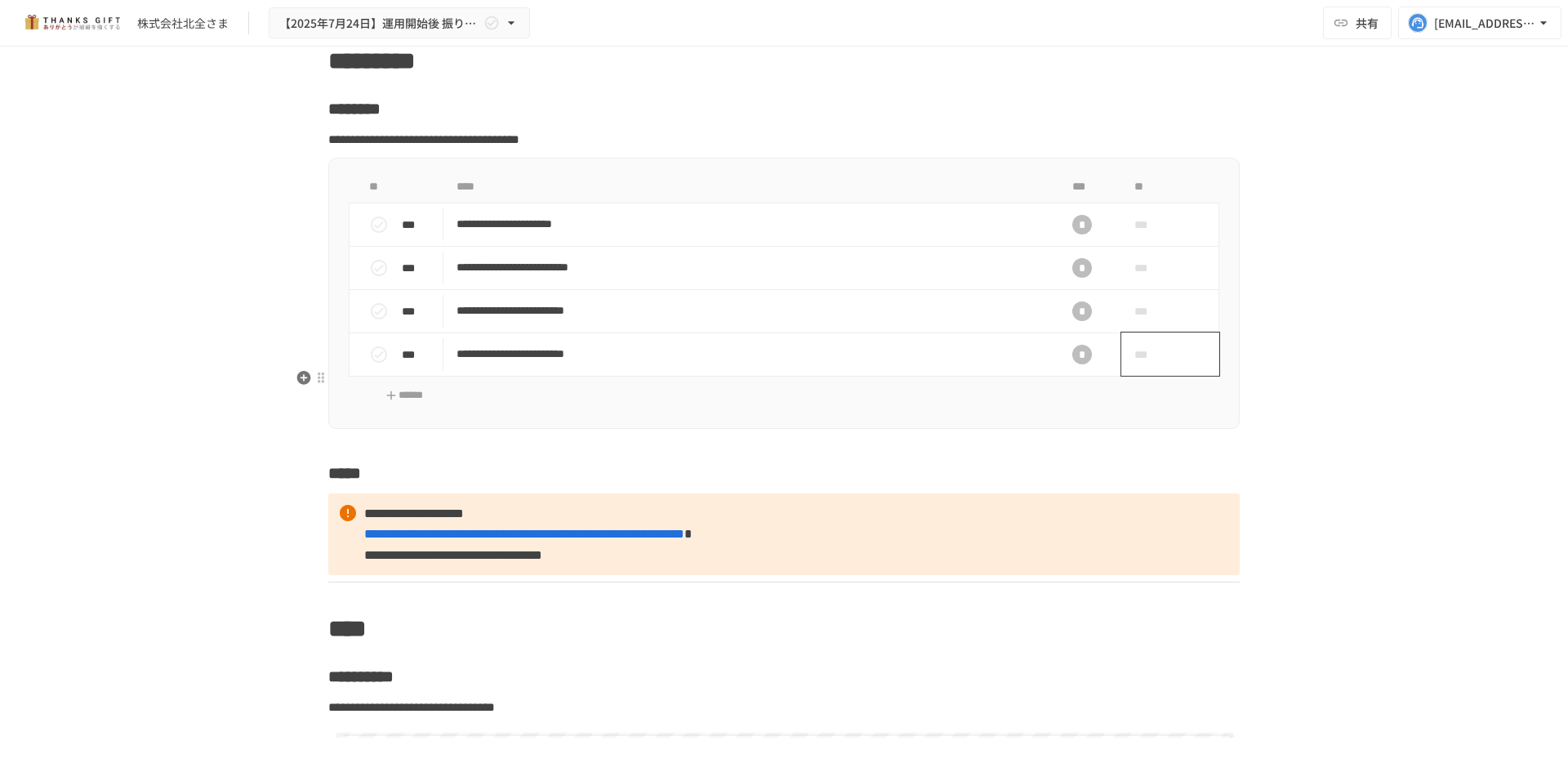 click on "***" at bounding box center (1152, 355) 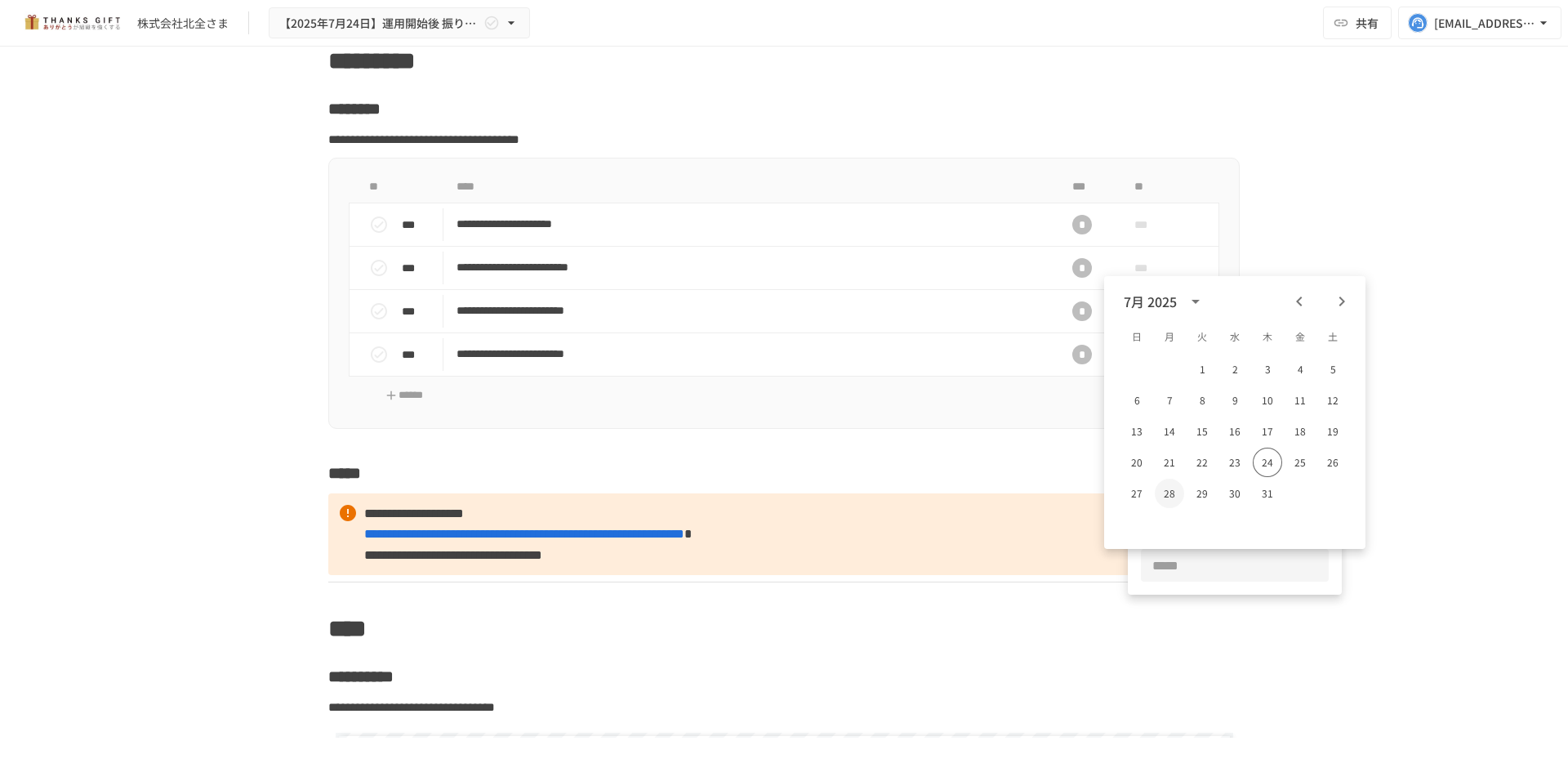 click on "28" at bounding box center (1169, 493) 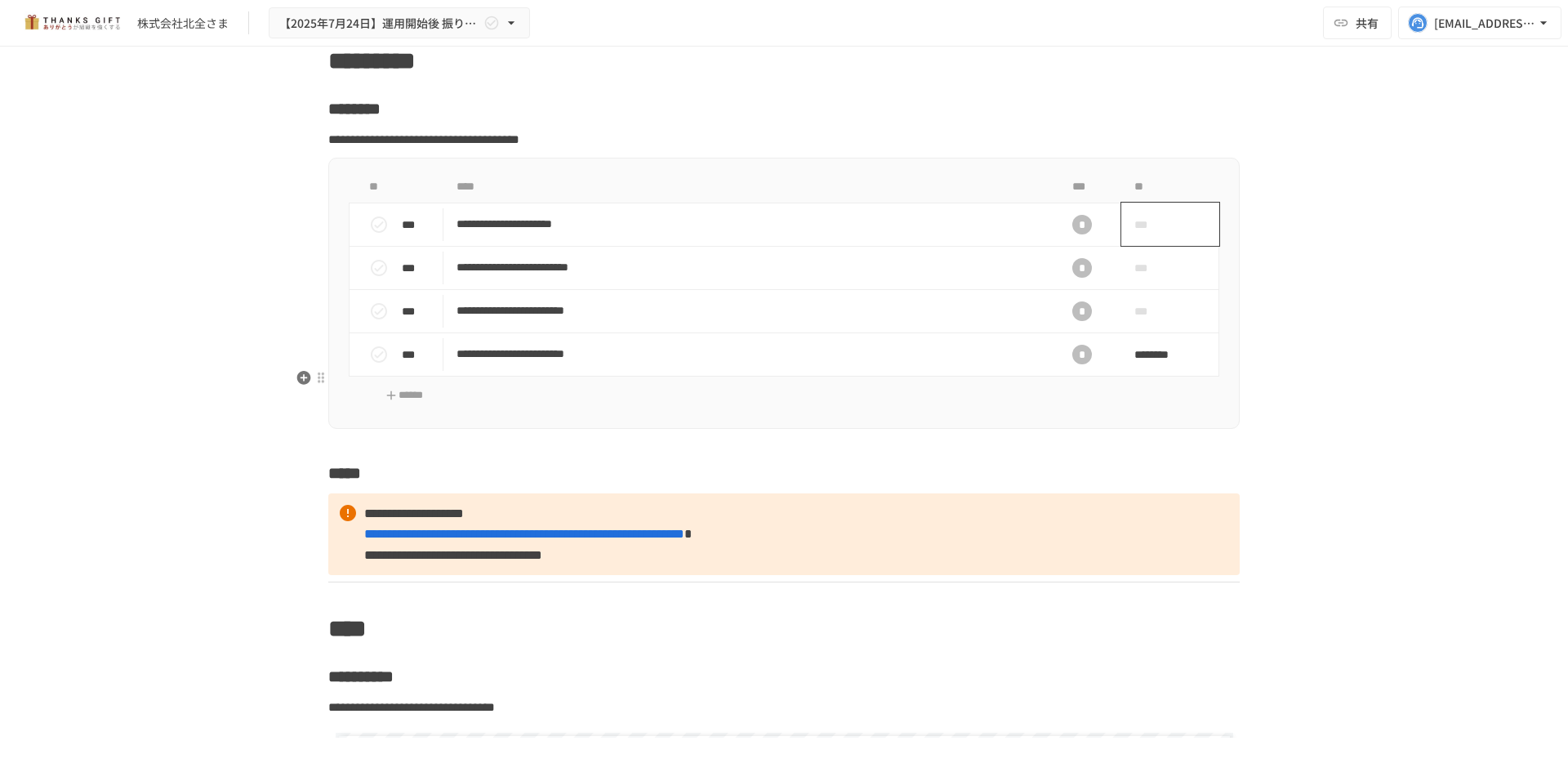 click on "***" at bounding box center [1152, 225] 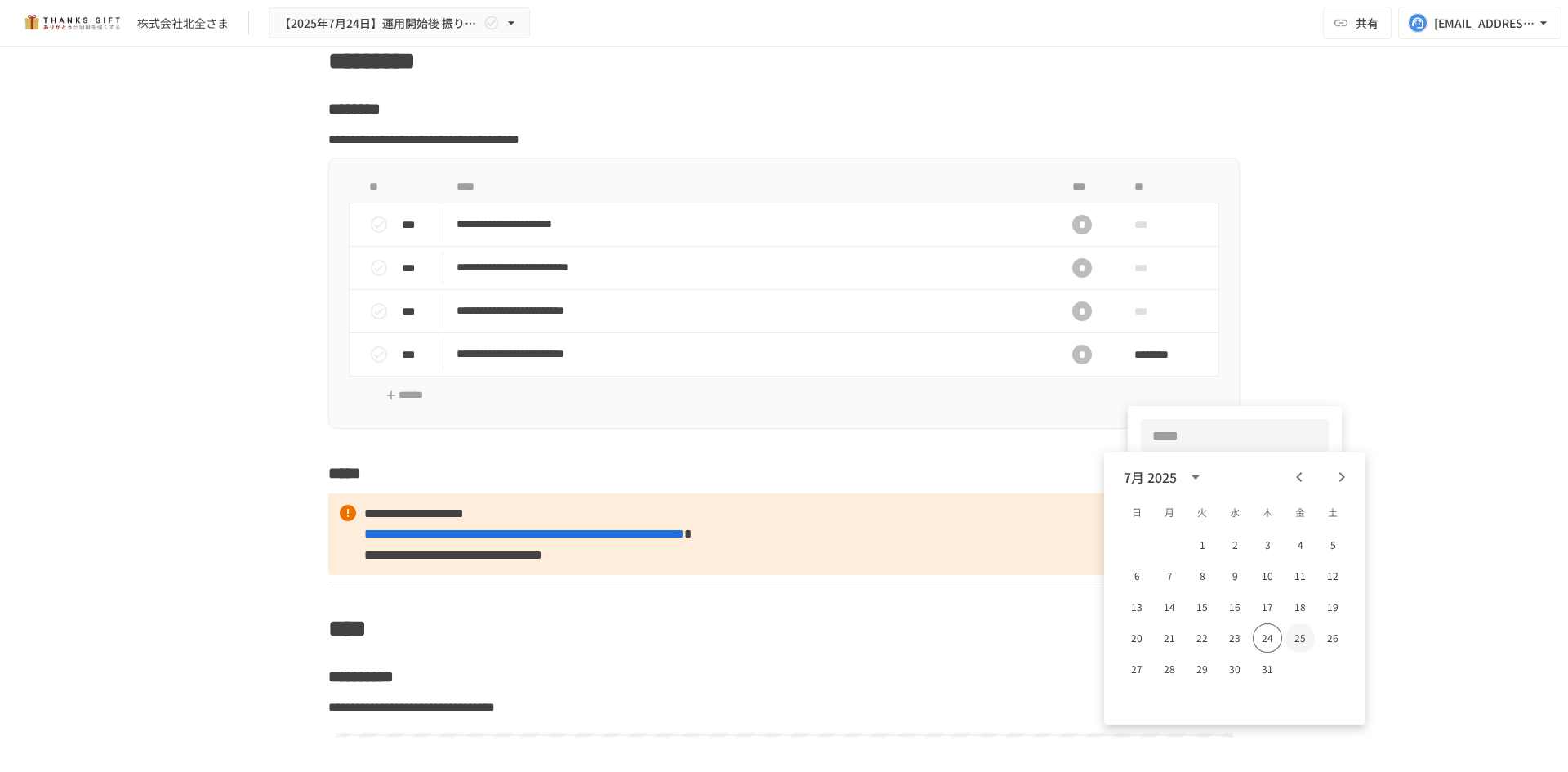 click on "25" at bounding box center (1300, 638) 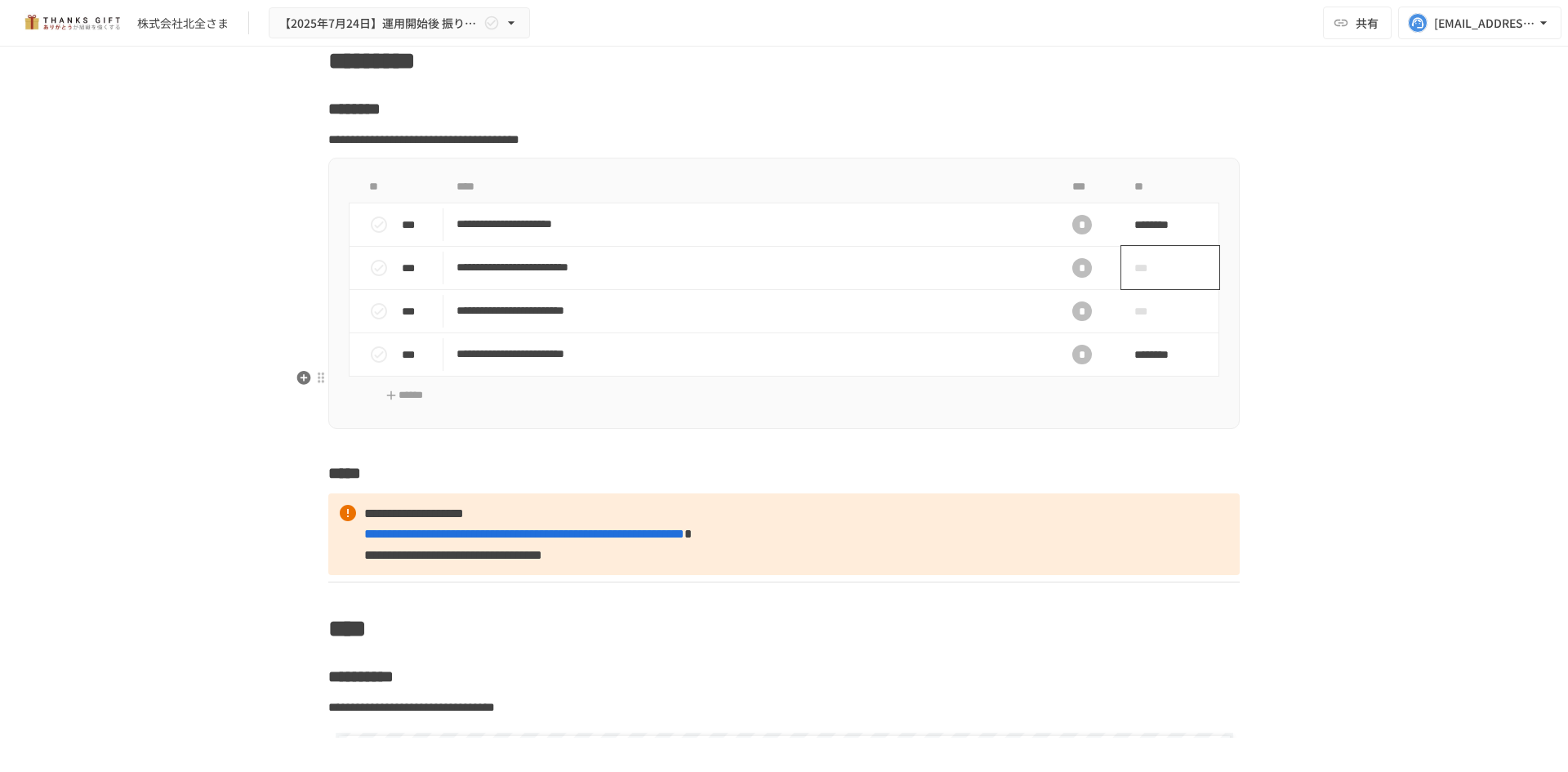 click on "***" at bounding box center [1152, 268] 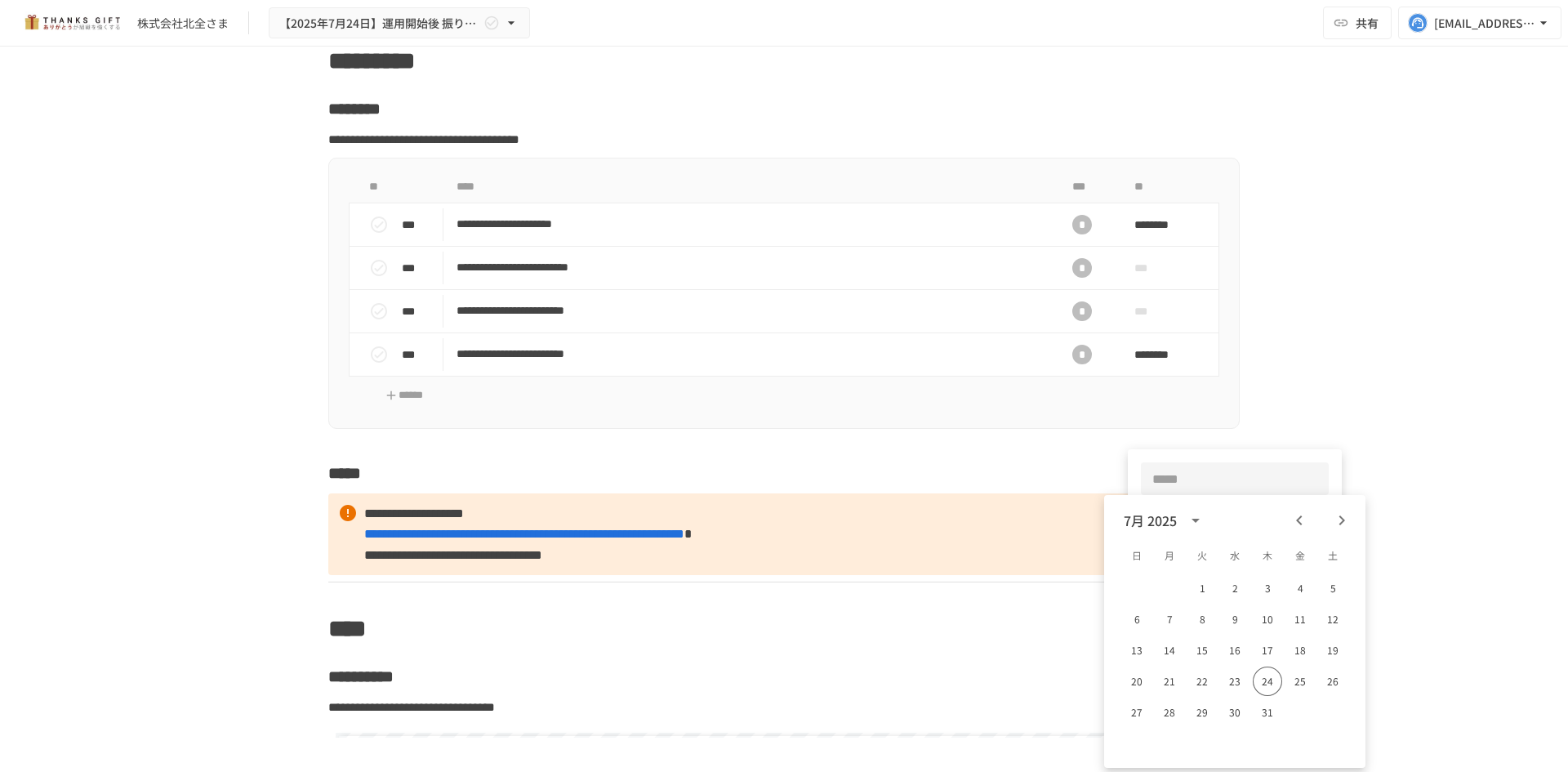 click 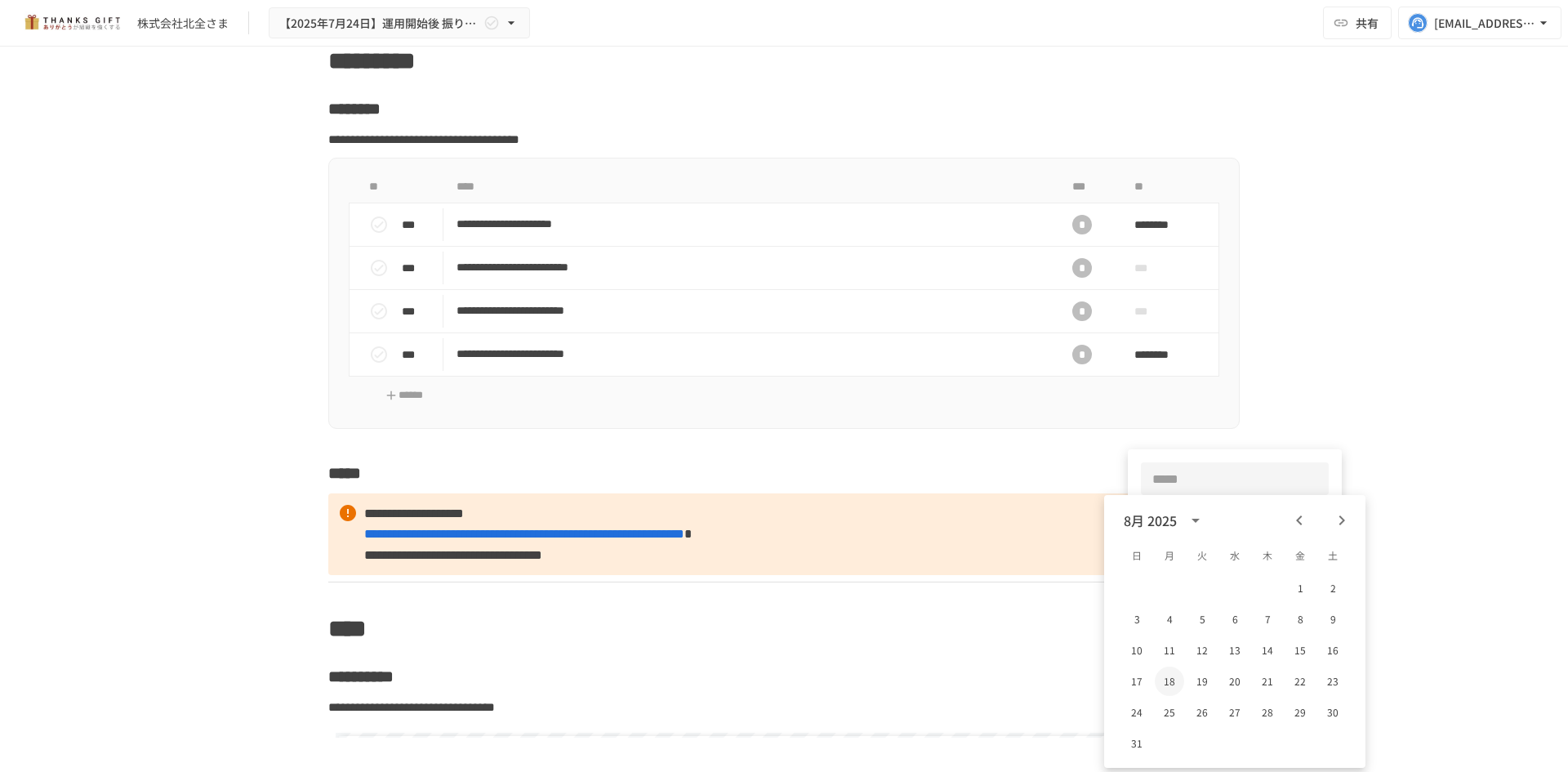 click on "18" at bounding box center [1169, 681] 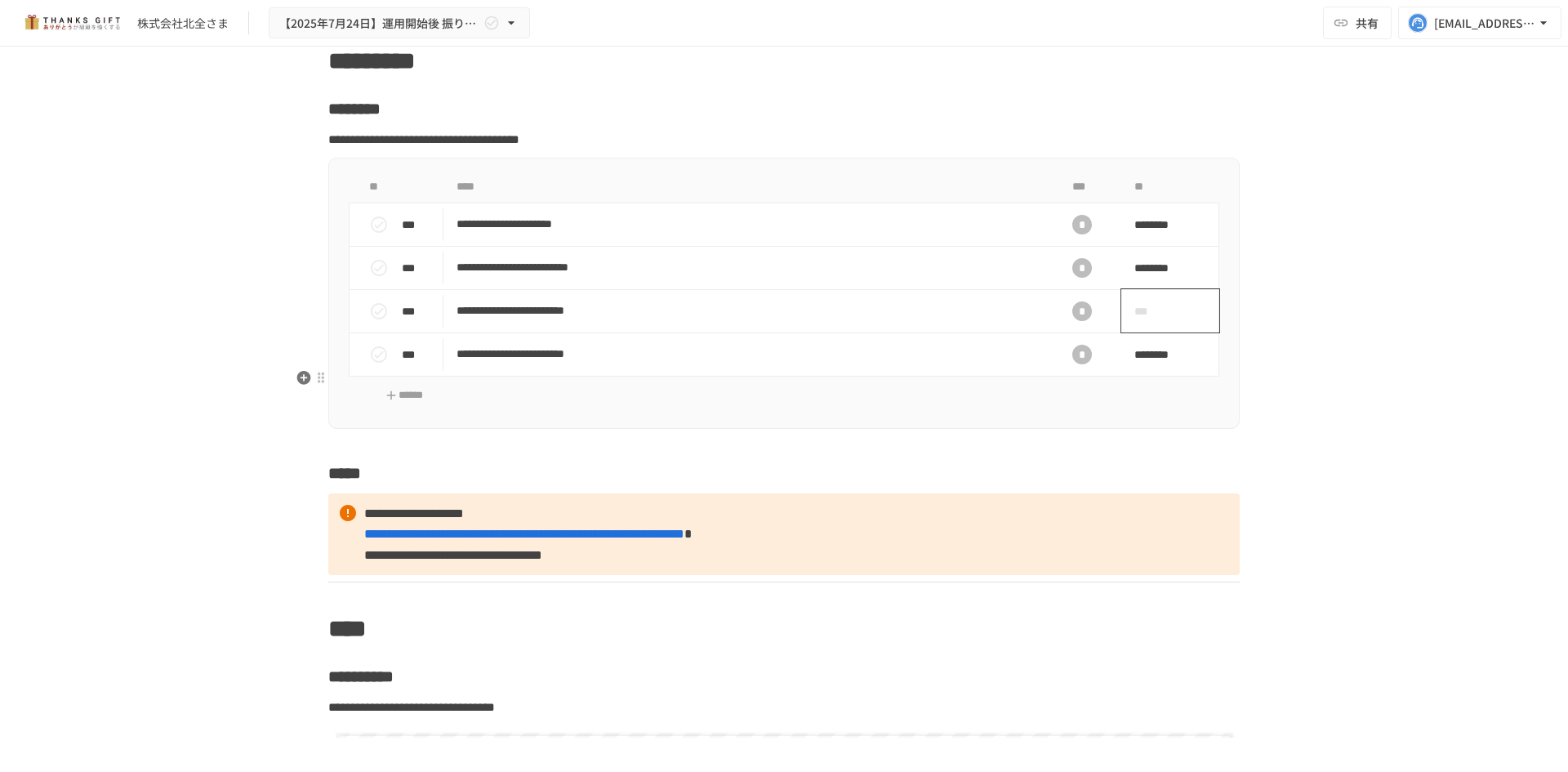 click on "***" at bounding box center [1152, 311] 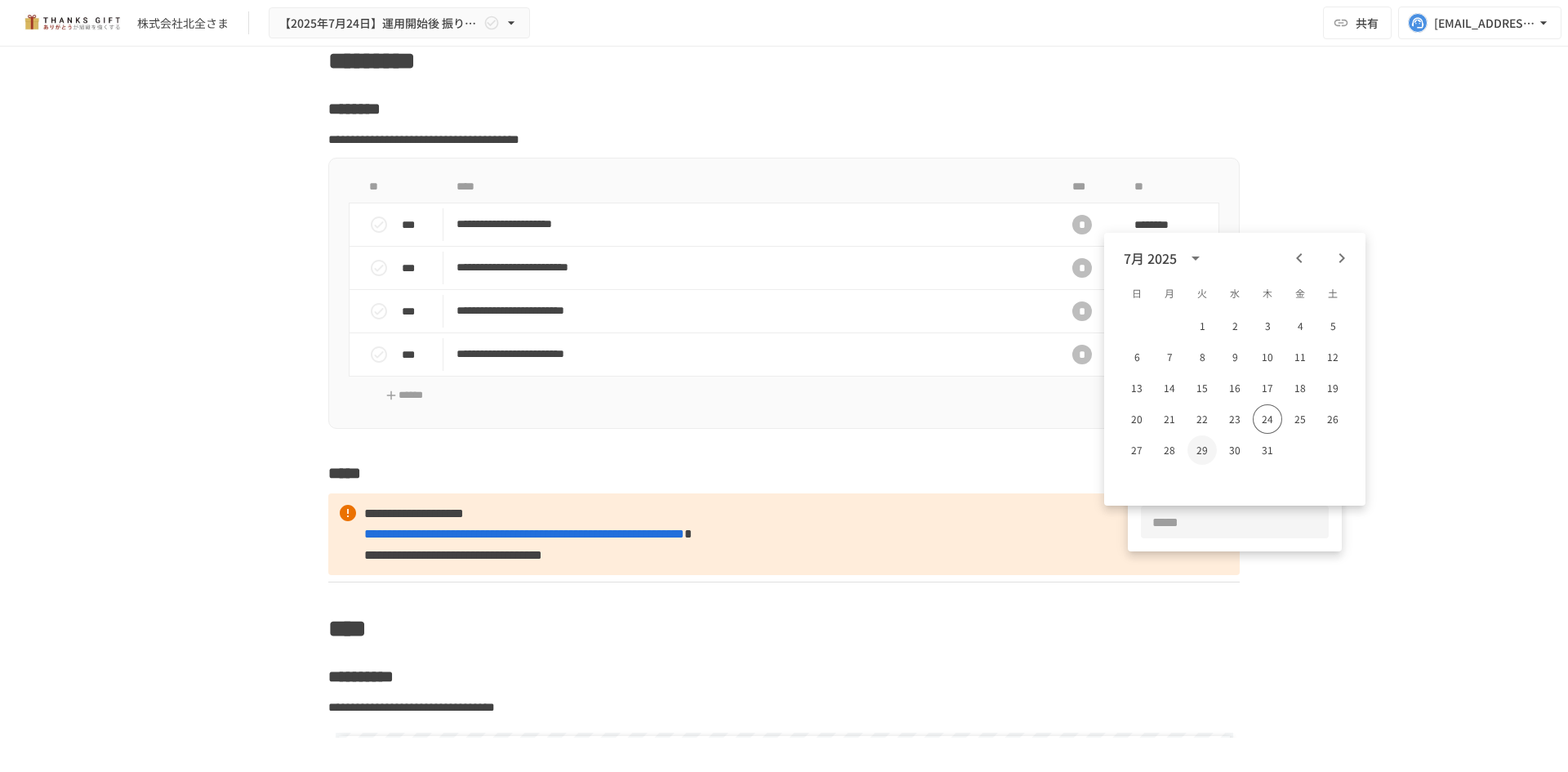 click on "29" at bounding box center [1202, 450] 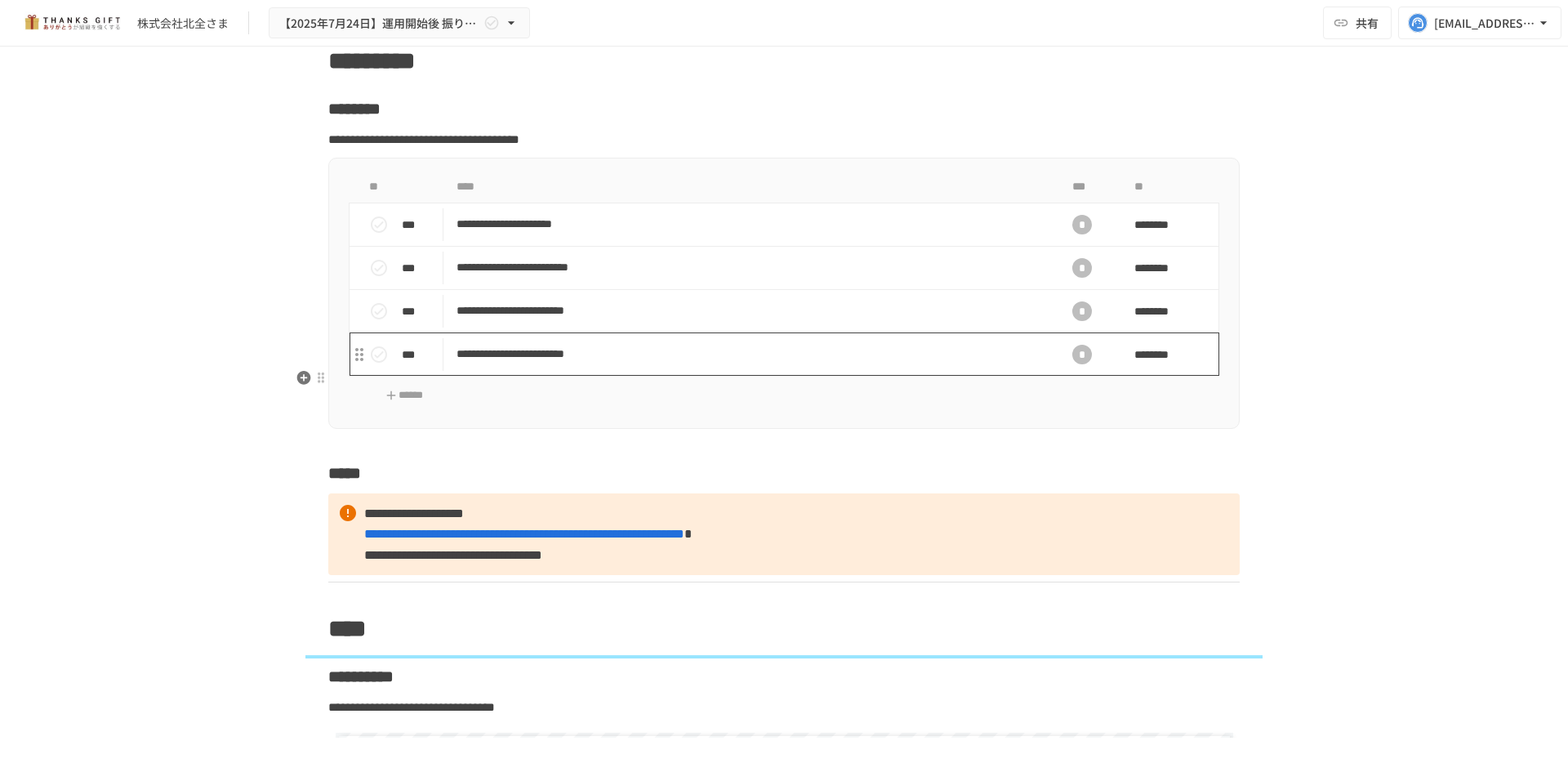 click on "**********" at bounding box center [750, 354] 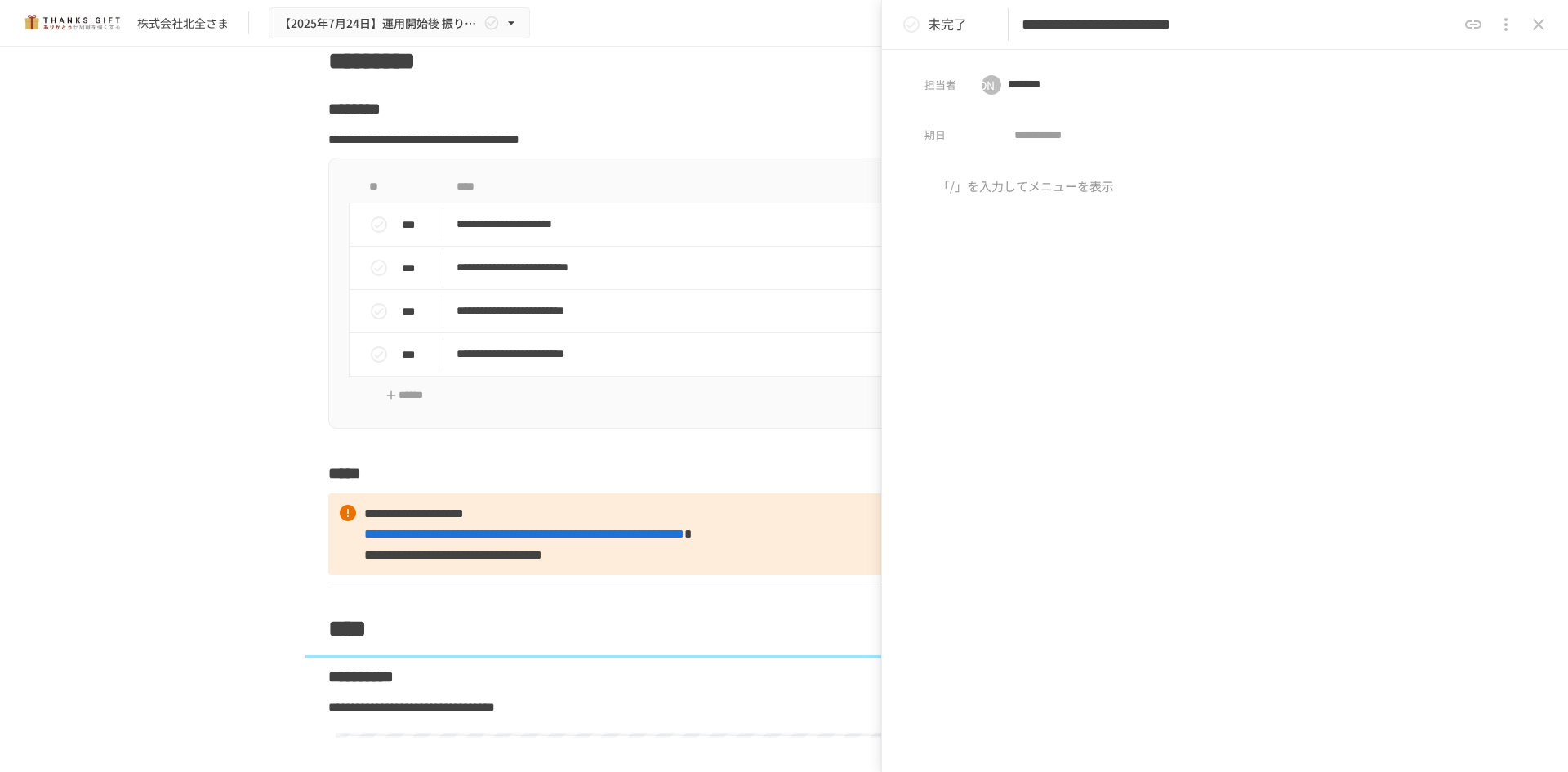 type 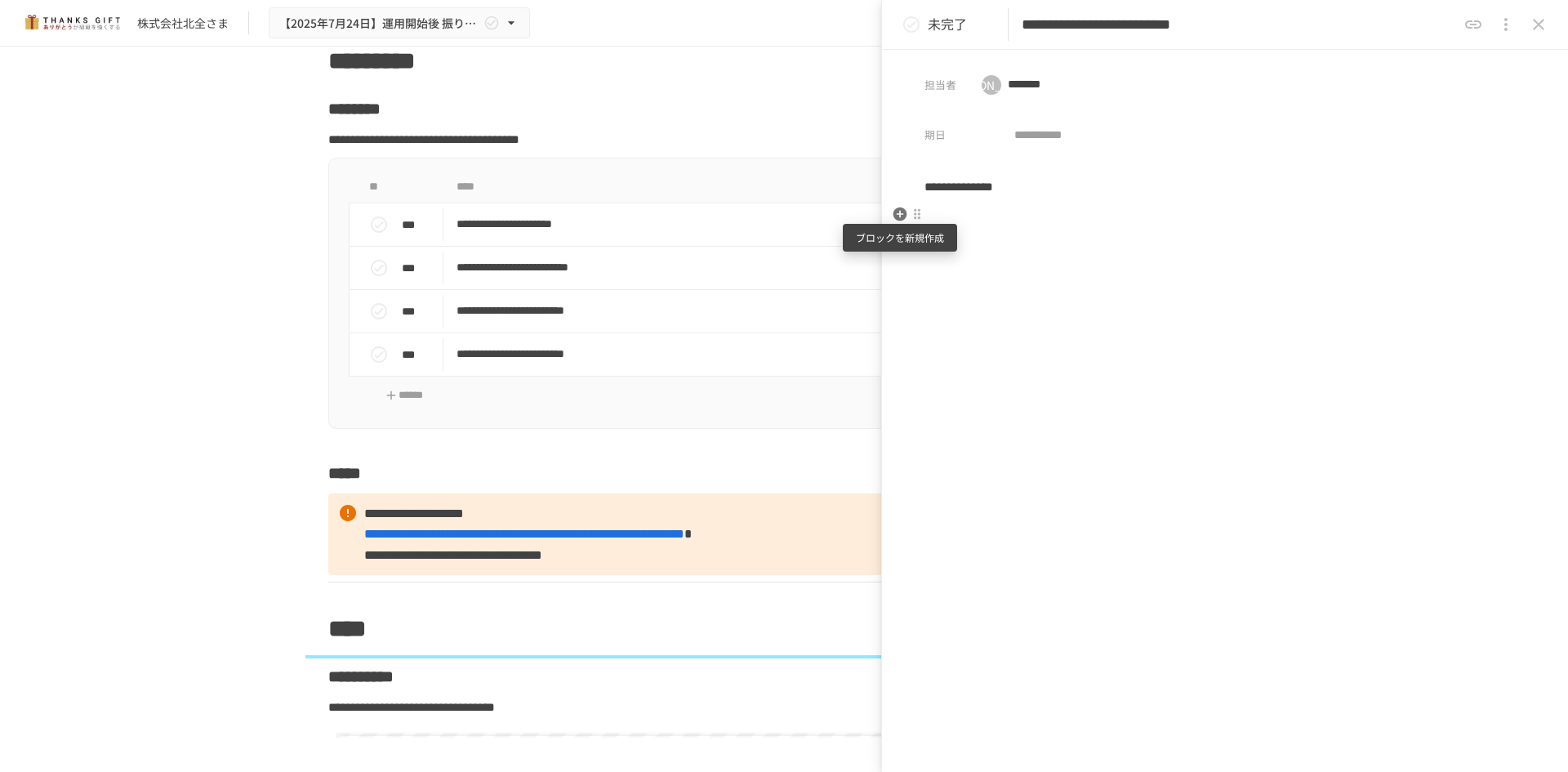 click 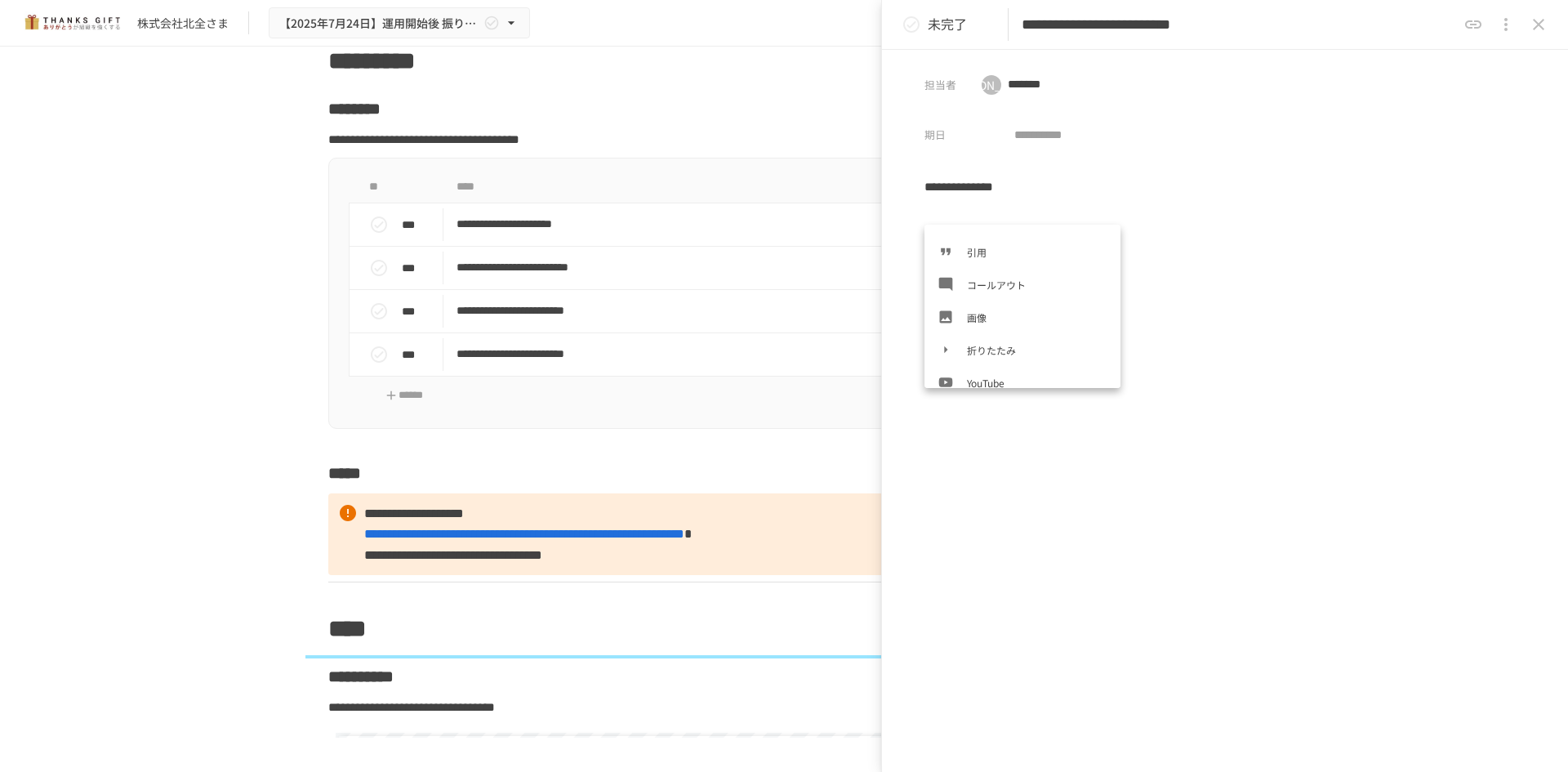 scroll, scrollTop: 245, scrollLeft: 0, axis: vertical 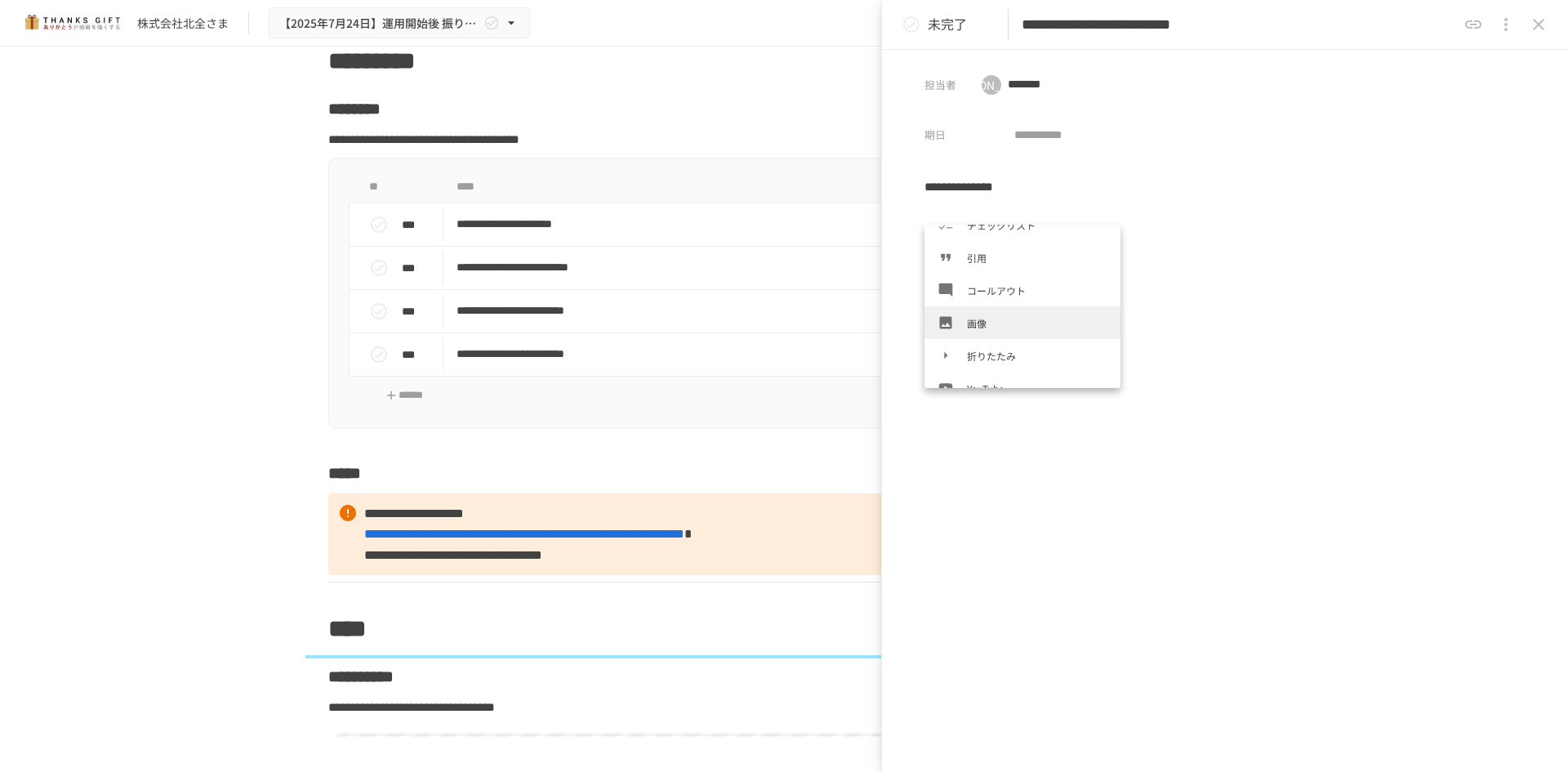 click on "画像" at bounding box center (1037, 323) 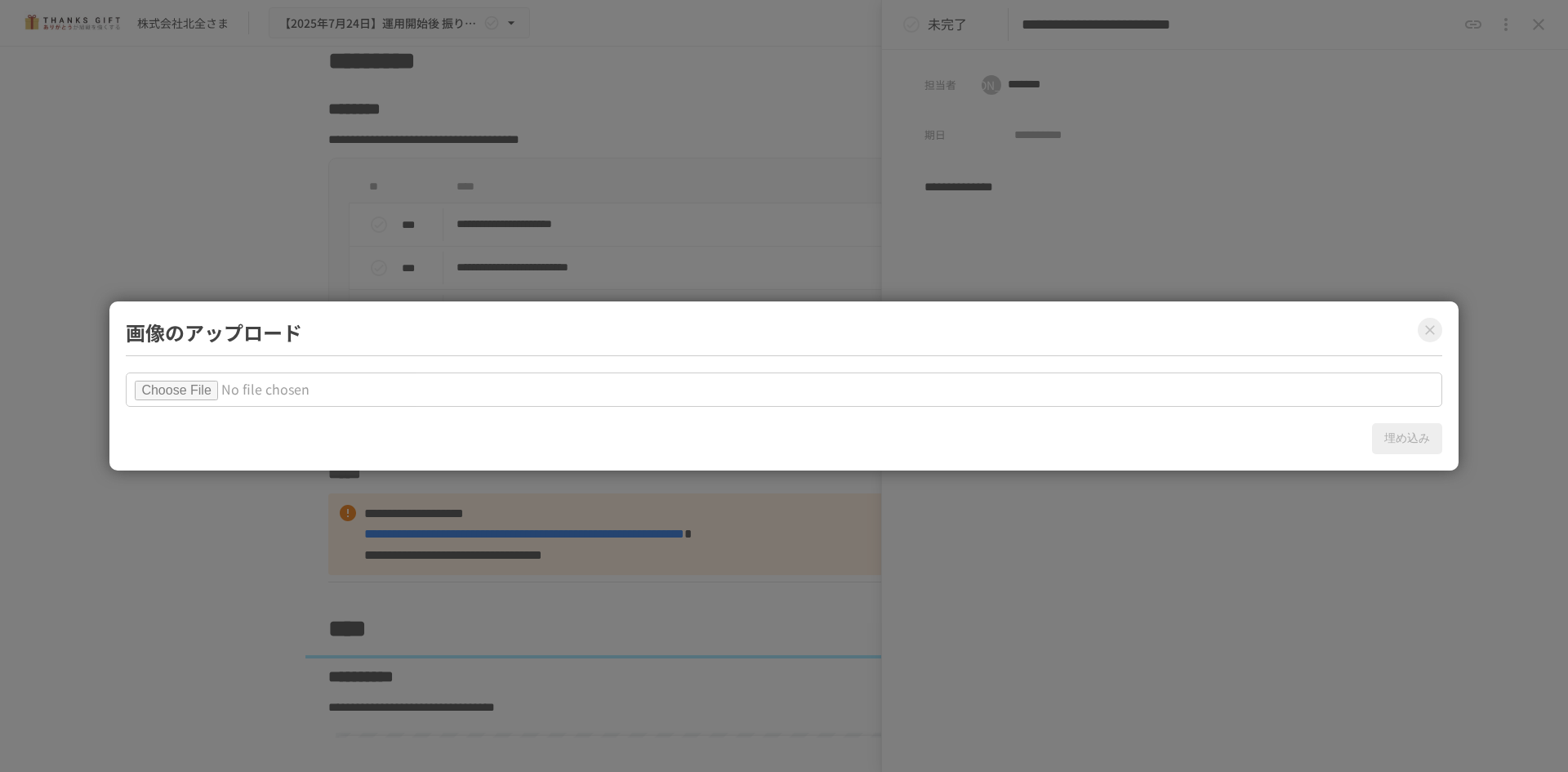 click at bounding box center [783, 390] 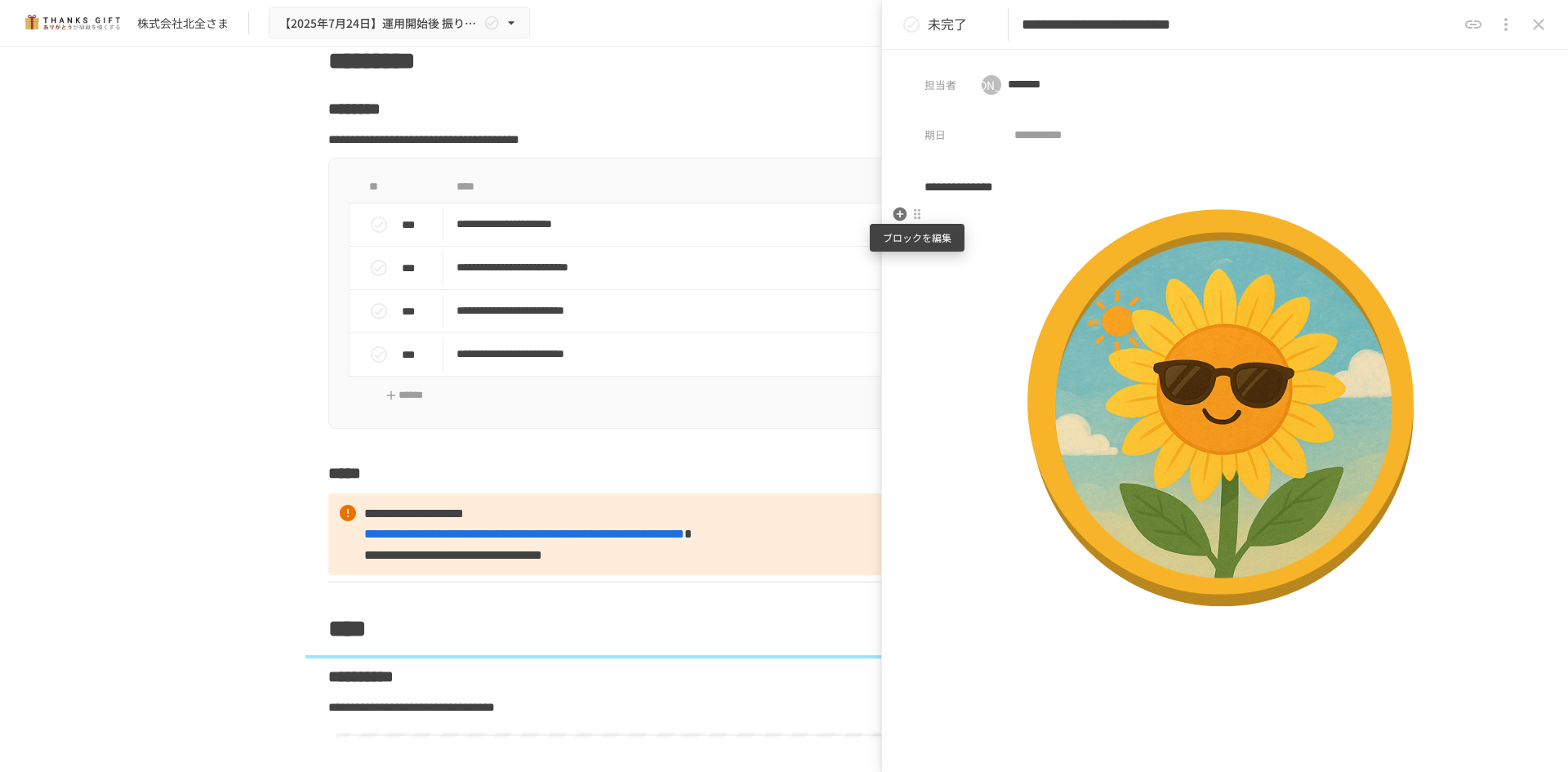 click at bounding box center (917, 214) 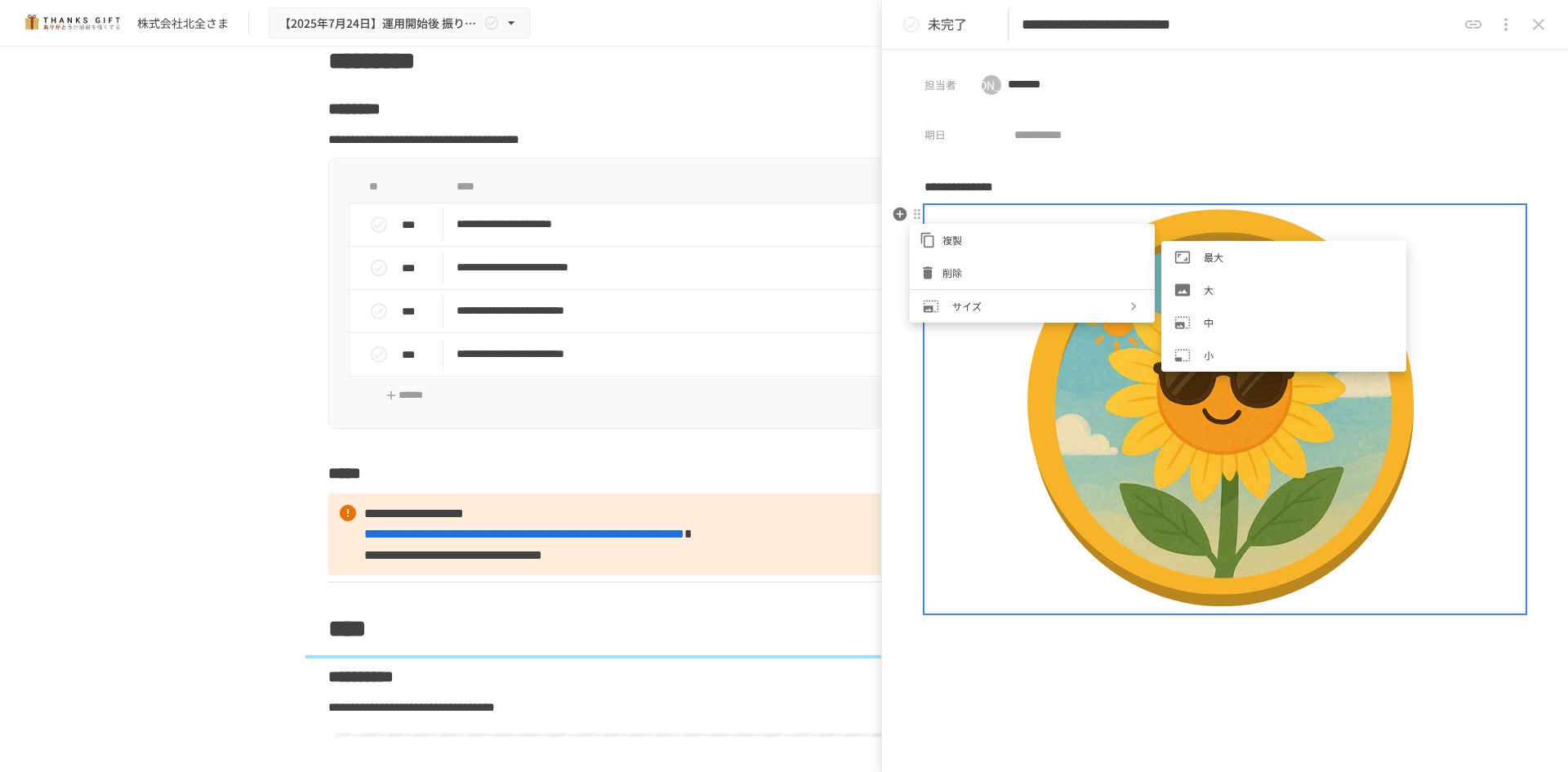 click on "大" at bounding box center [1284, 290] 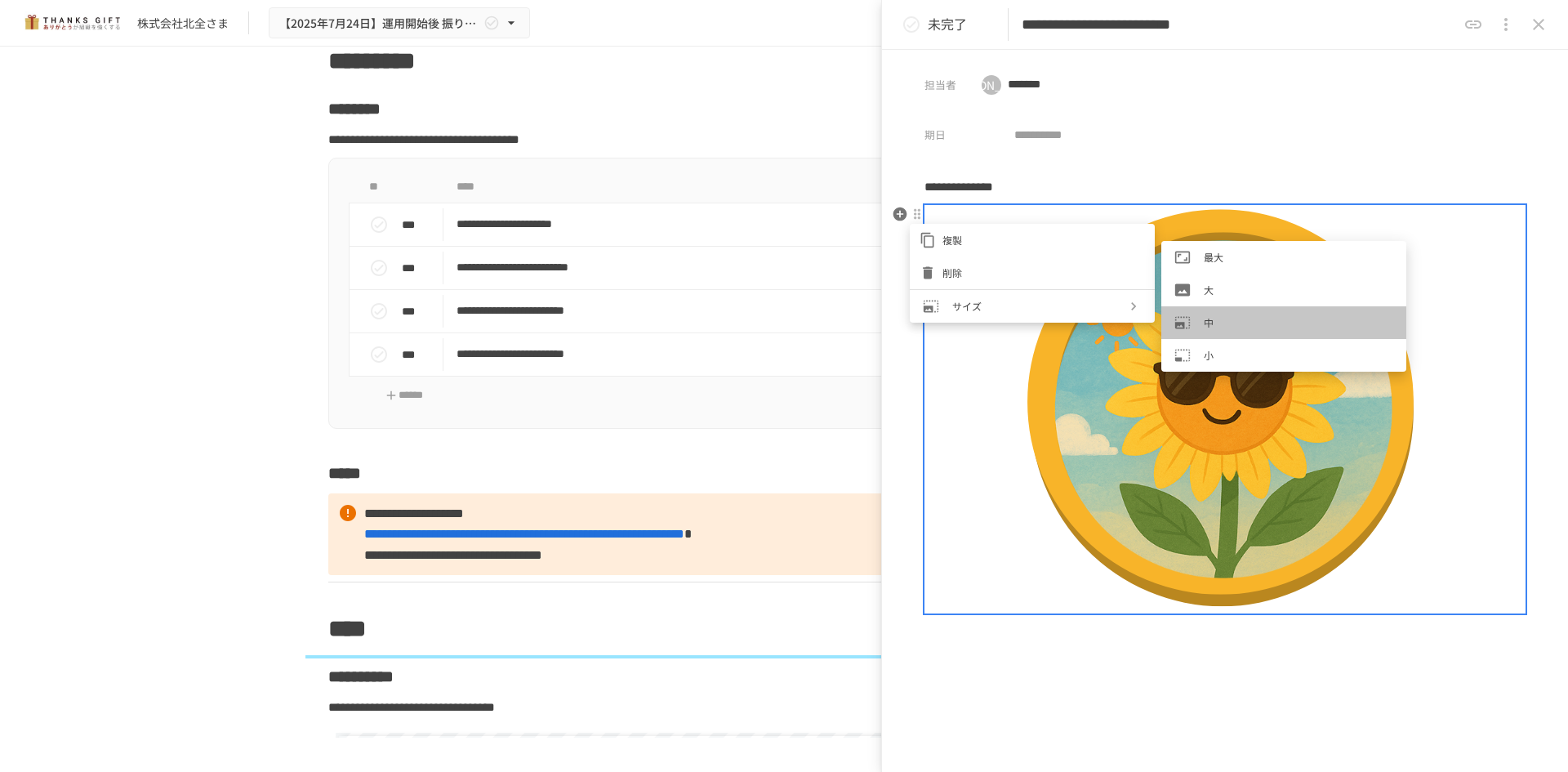 click on "中" at bounding box center (1298, 322) 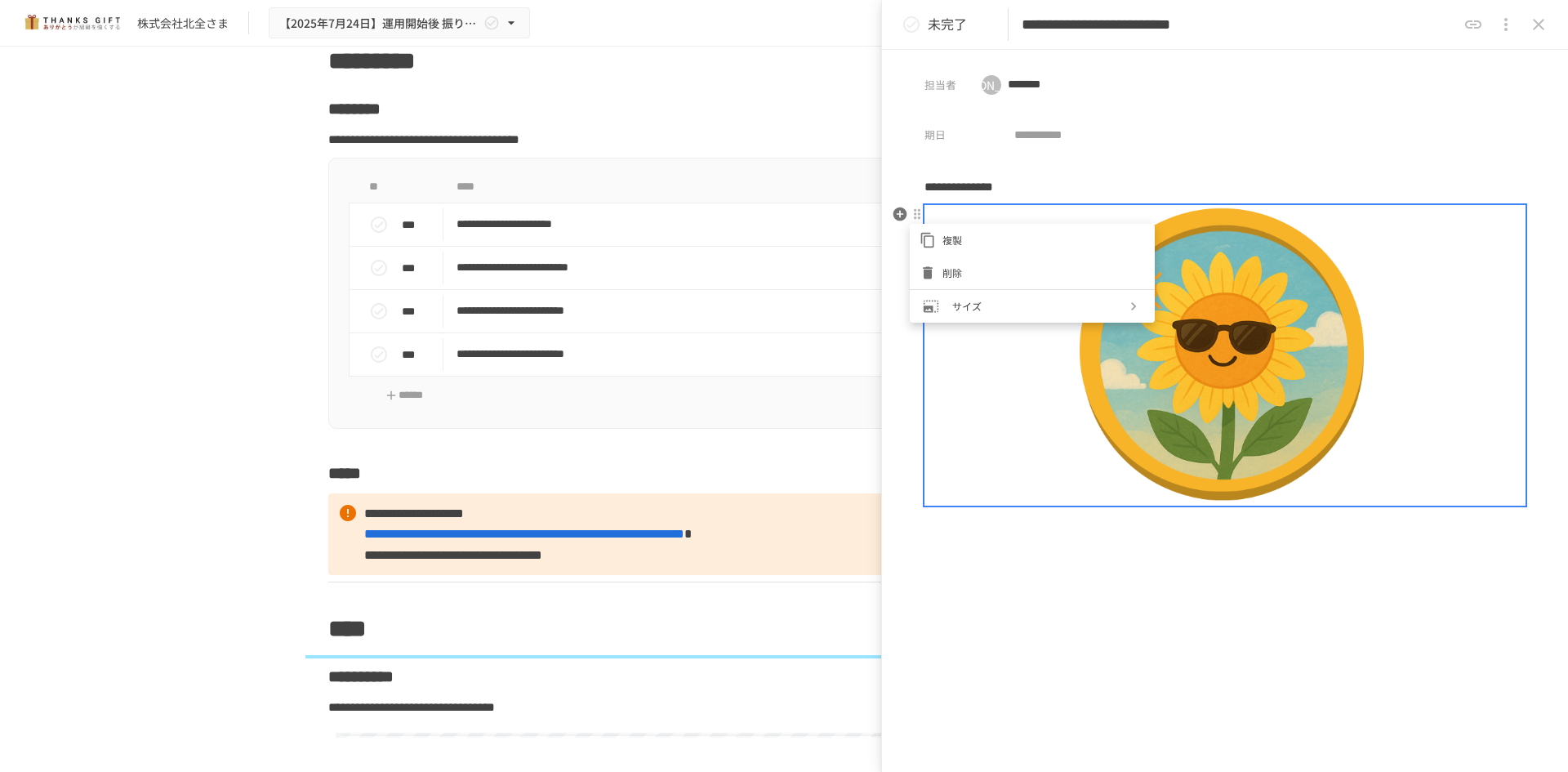 click at bounding box center [784, 386] 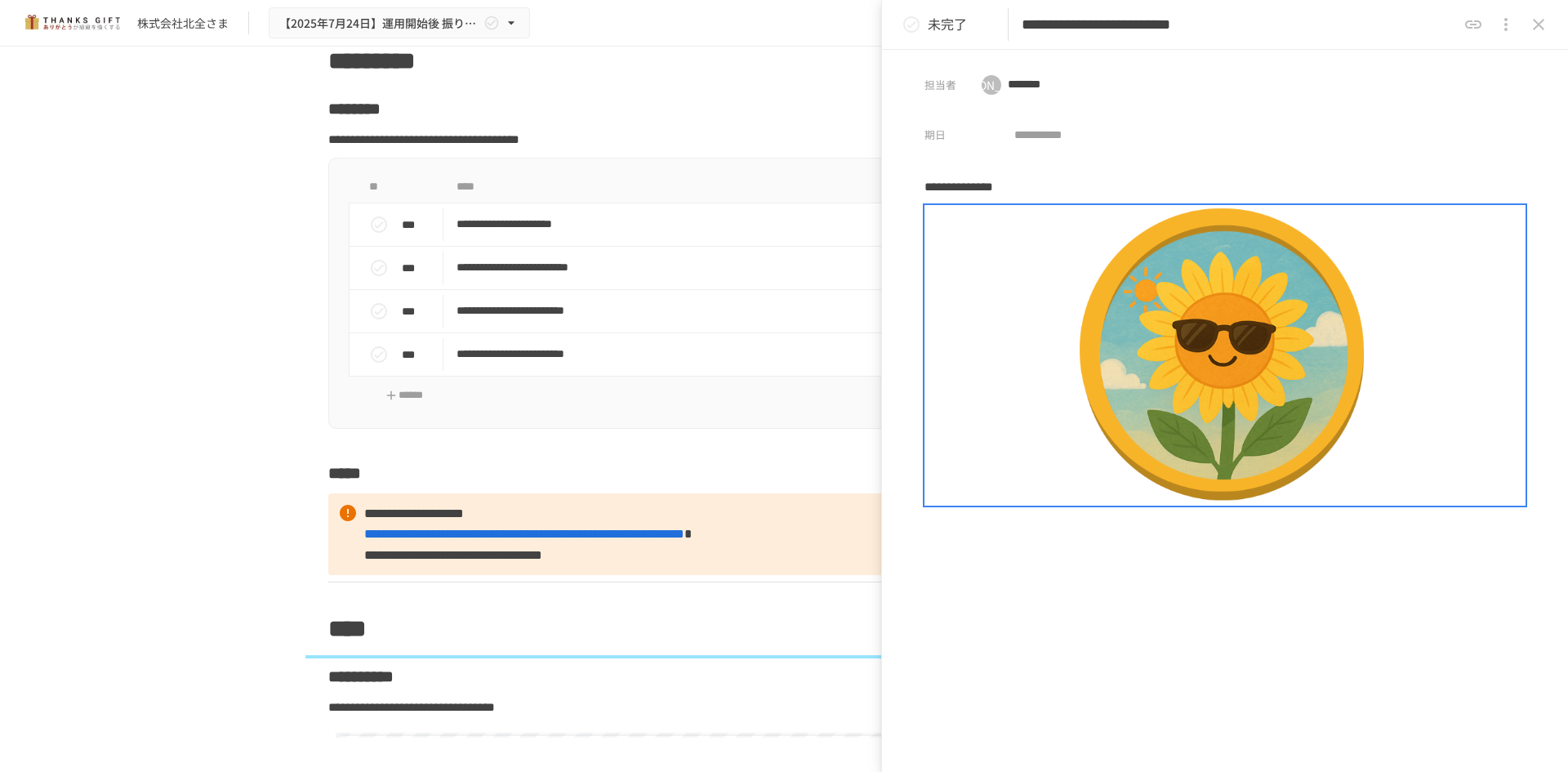 click on "**********" at bounding box center [1225, 481] 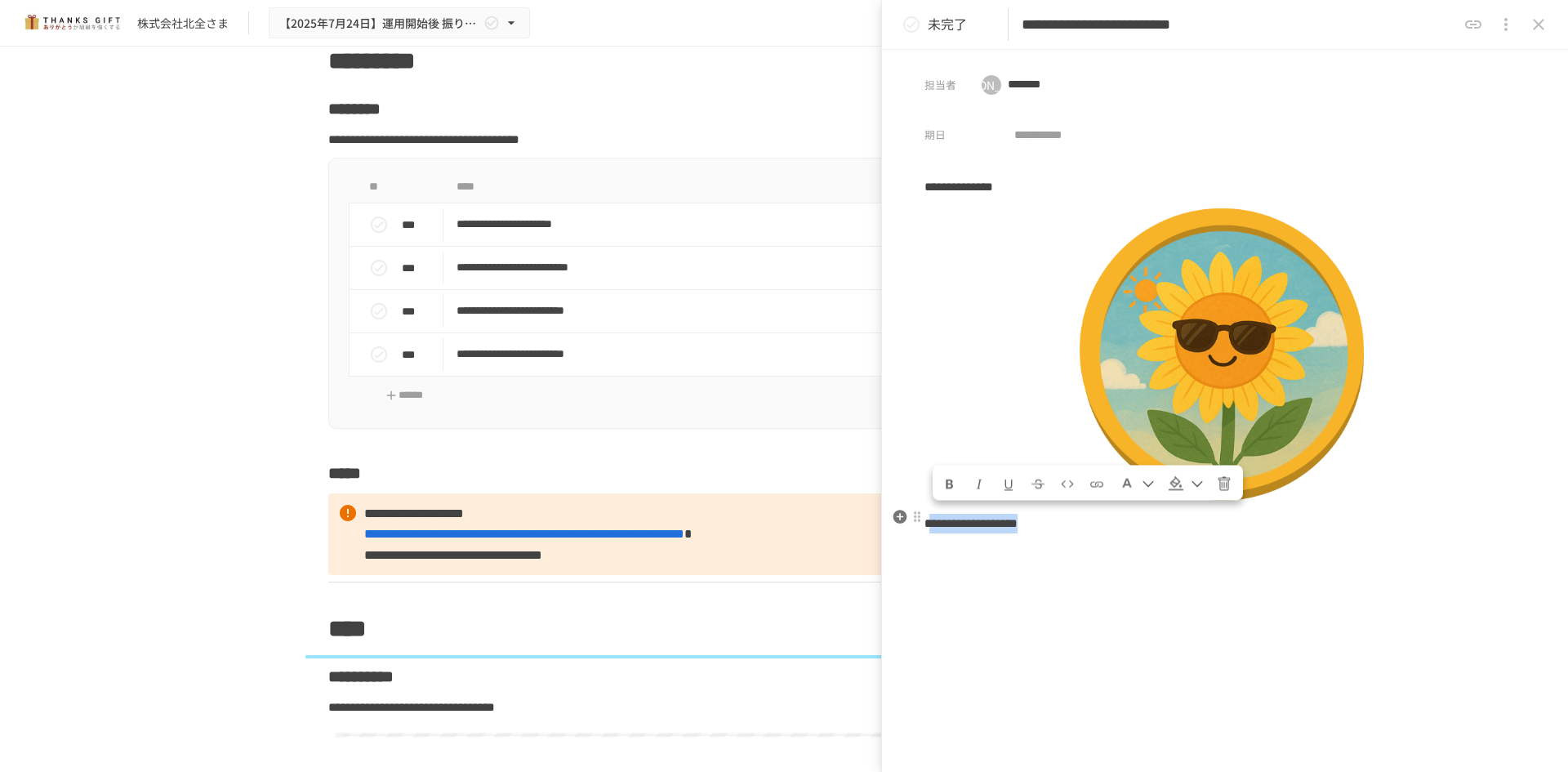 drag, startPoint x: 933, startPoint y: 518, endPoint x: 1172, endPoint y: 515, distance: 239.0188 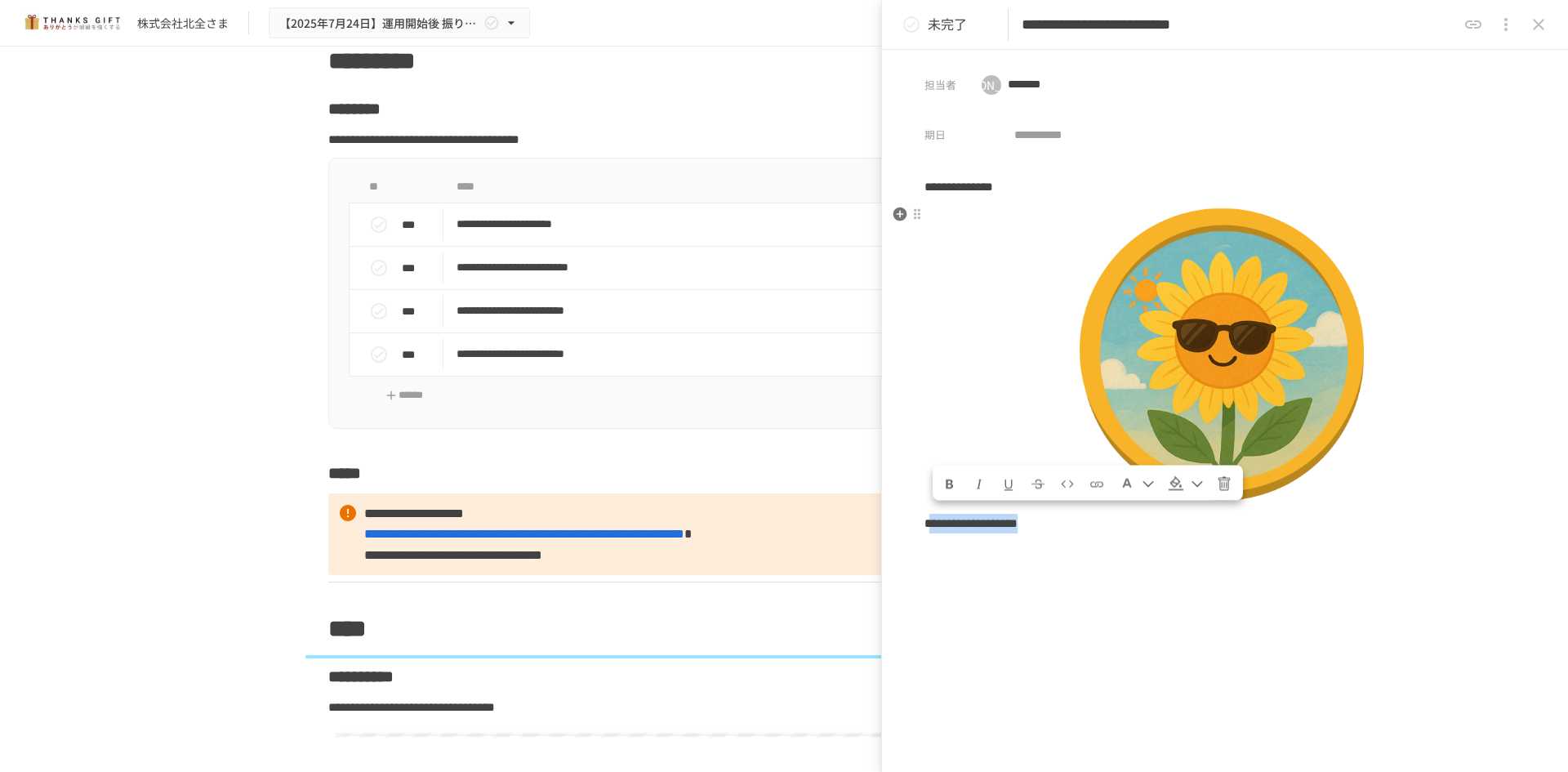 click at bounding box center [1097, 483] 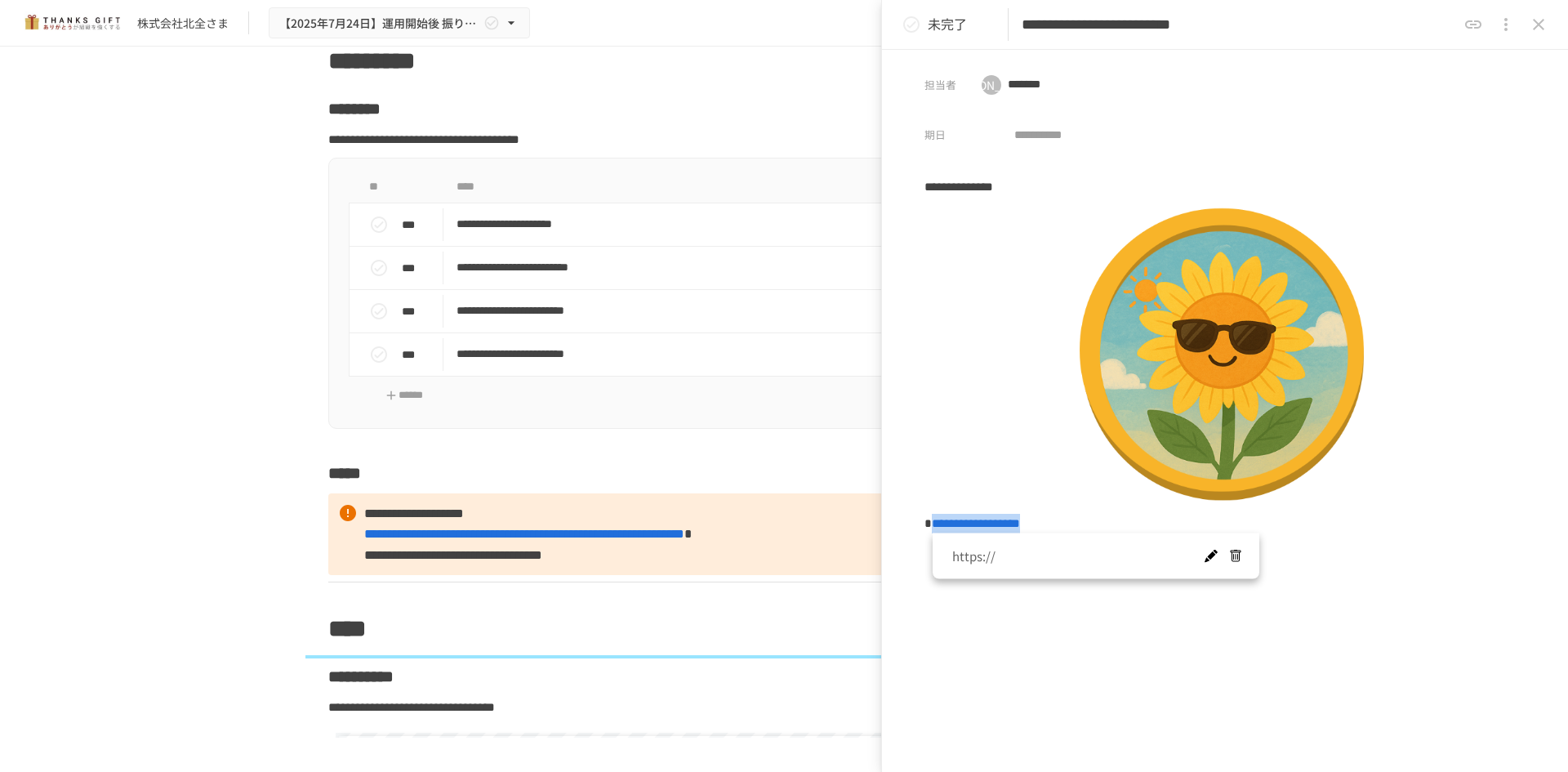 click at bounding box center [1210, 556] 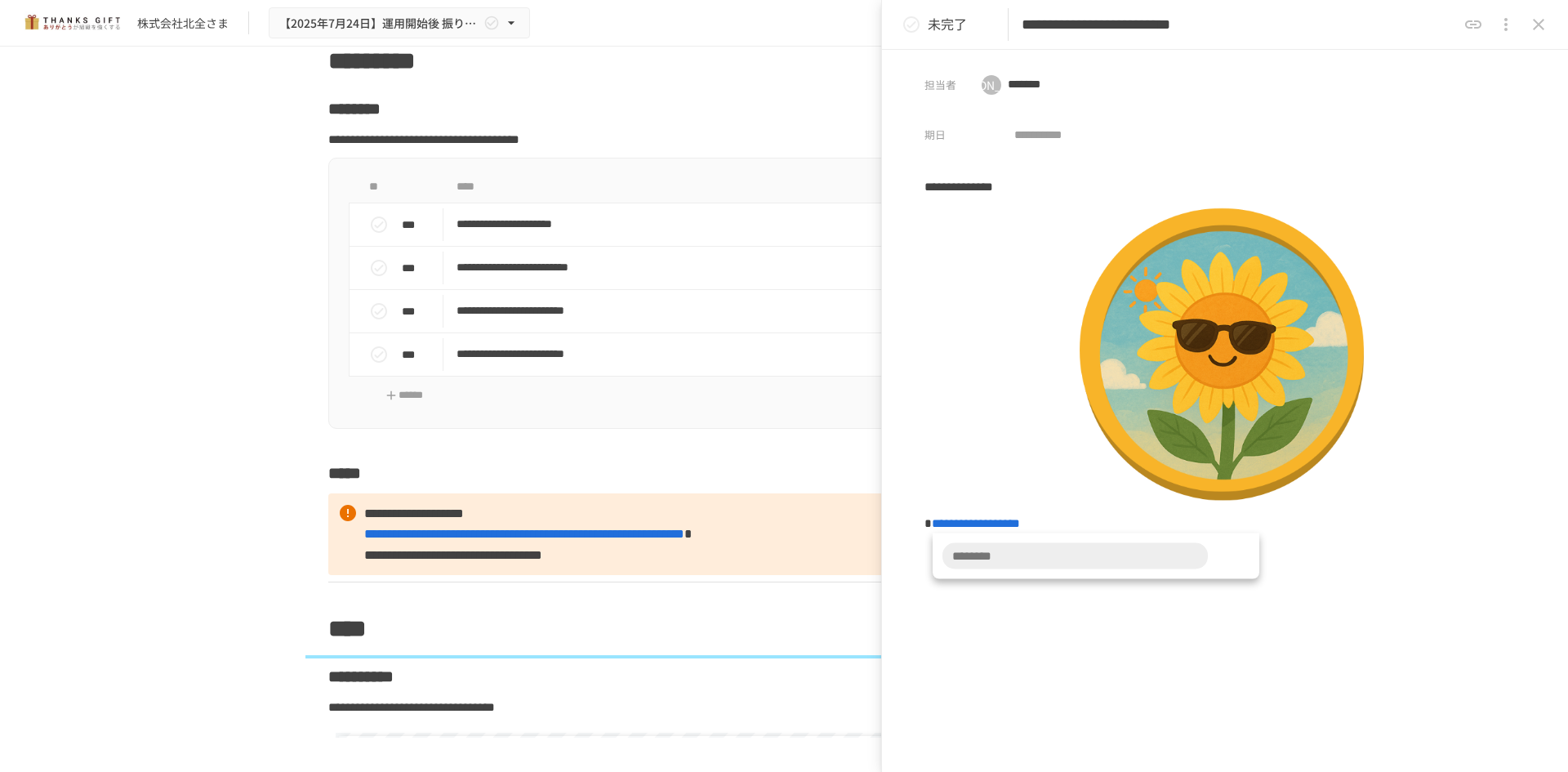 type on "**********" 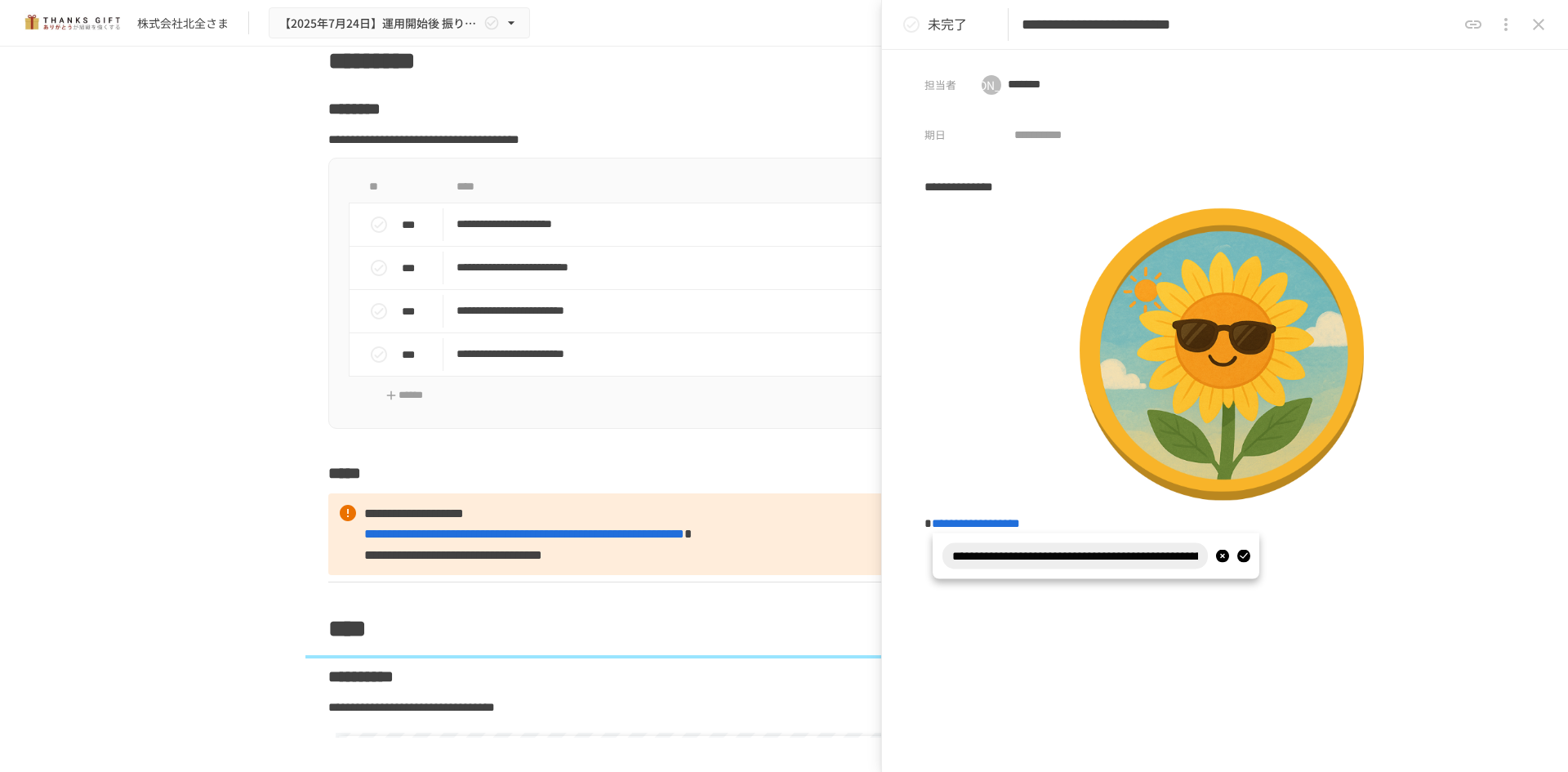 scroll, scrollTop: 0, scrollLeft: 281, axis: horizontal 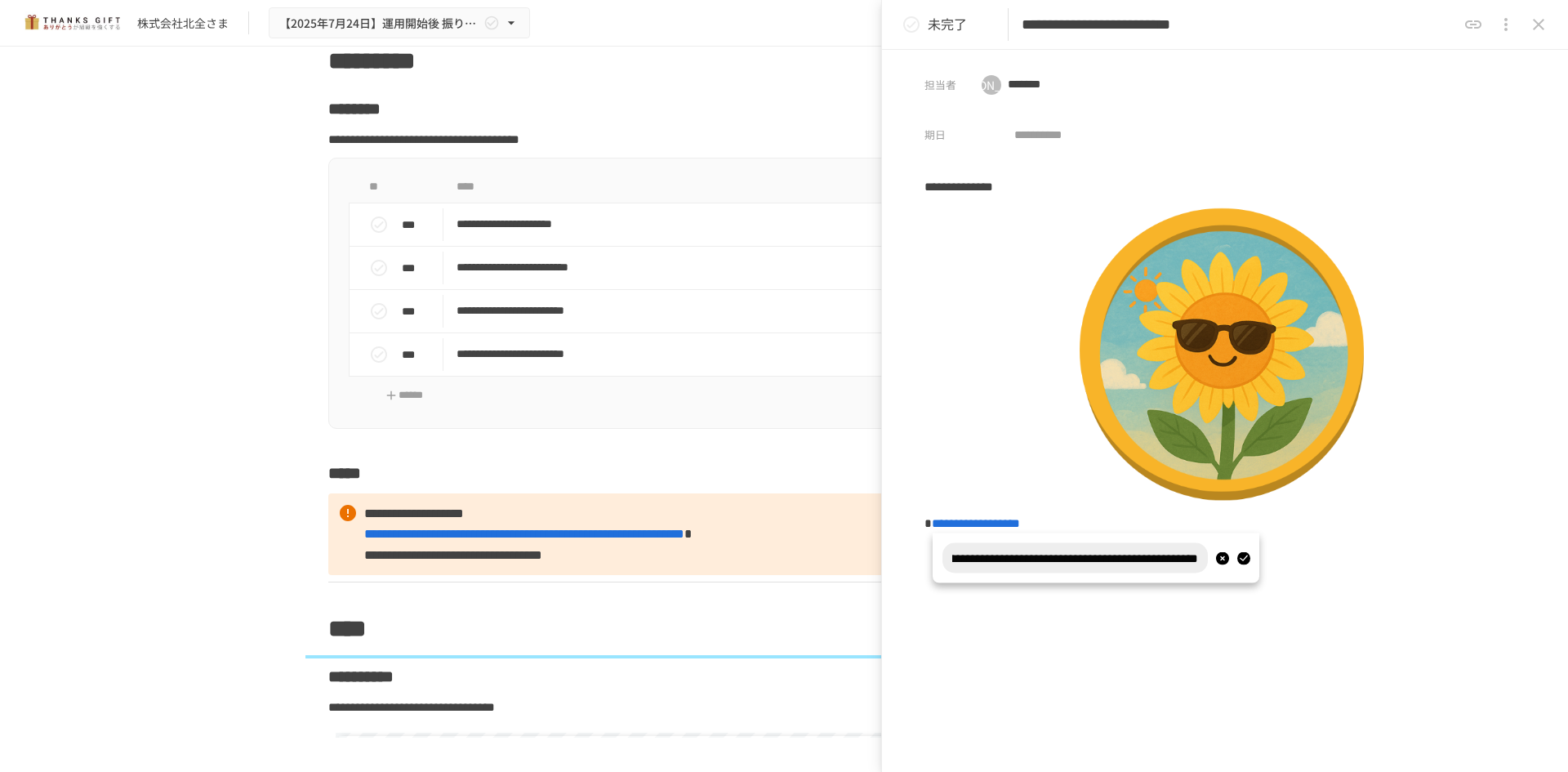 click at bounding box center (1243, 558) 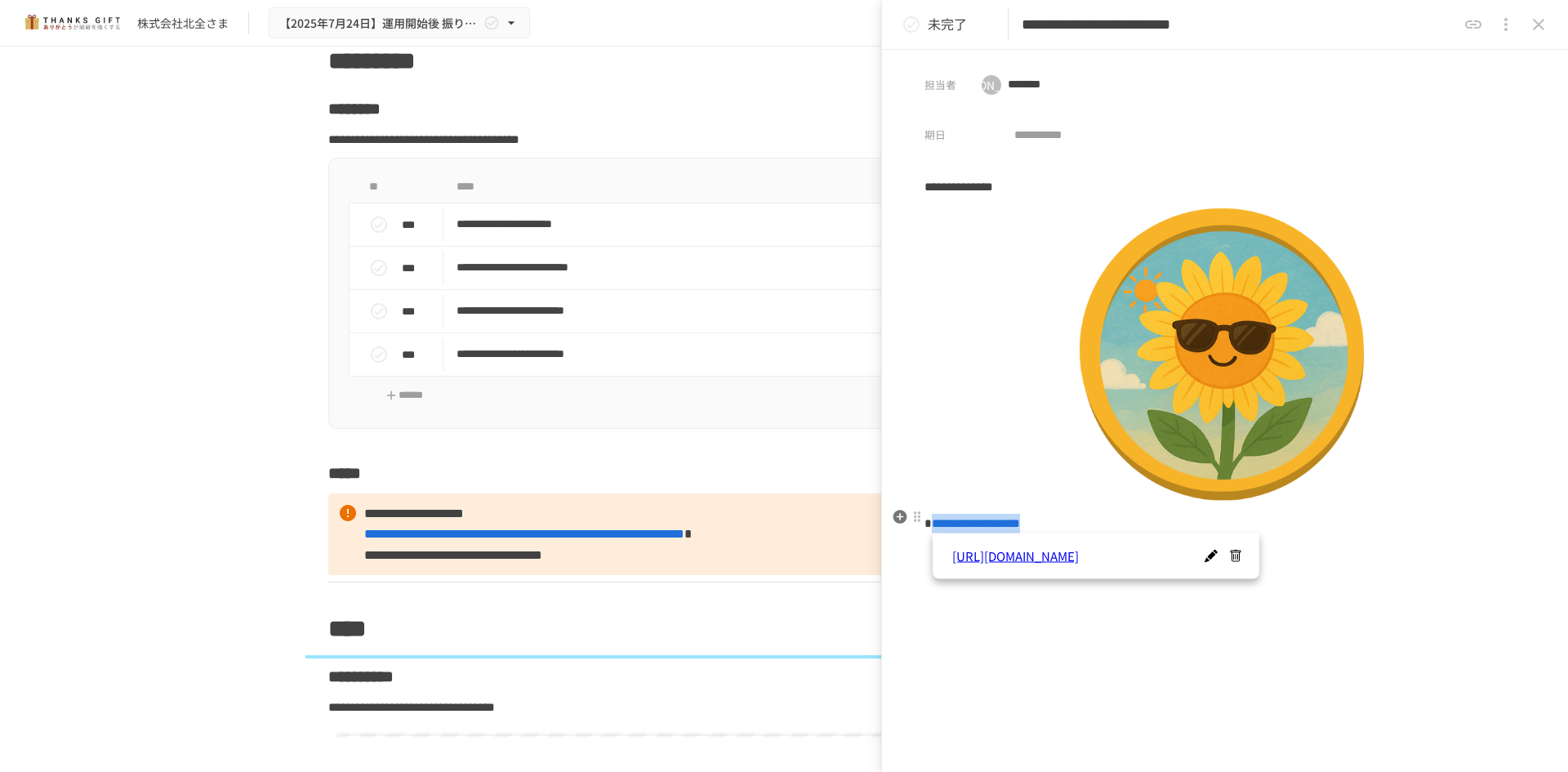 click on "**********" at bounding box center [1225, 524] 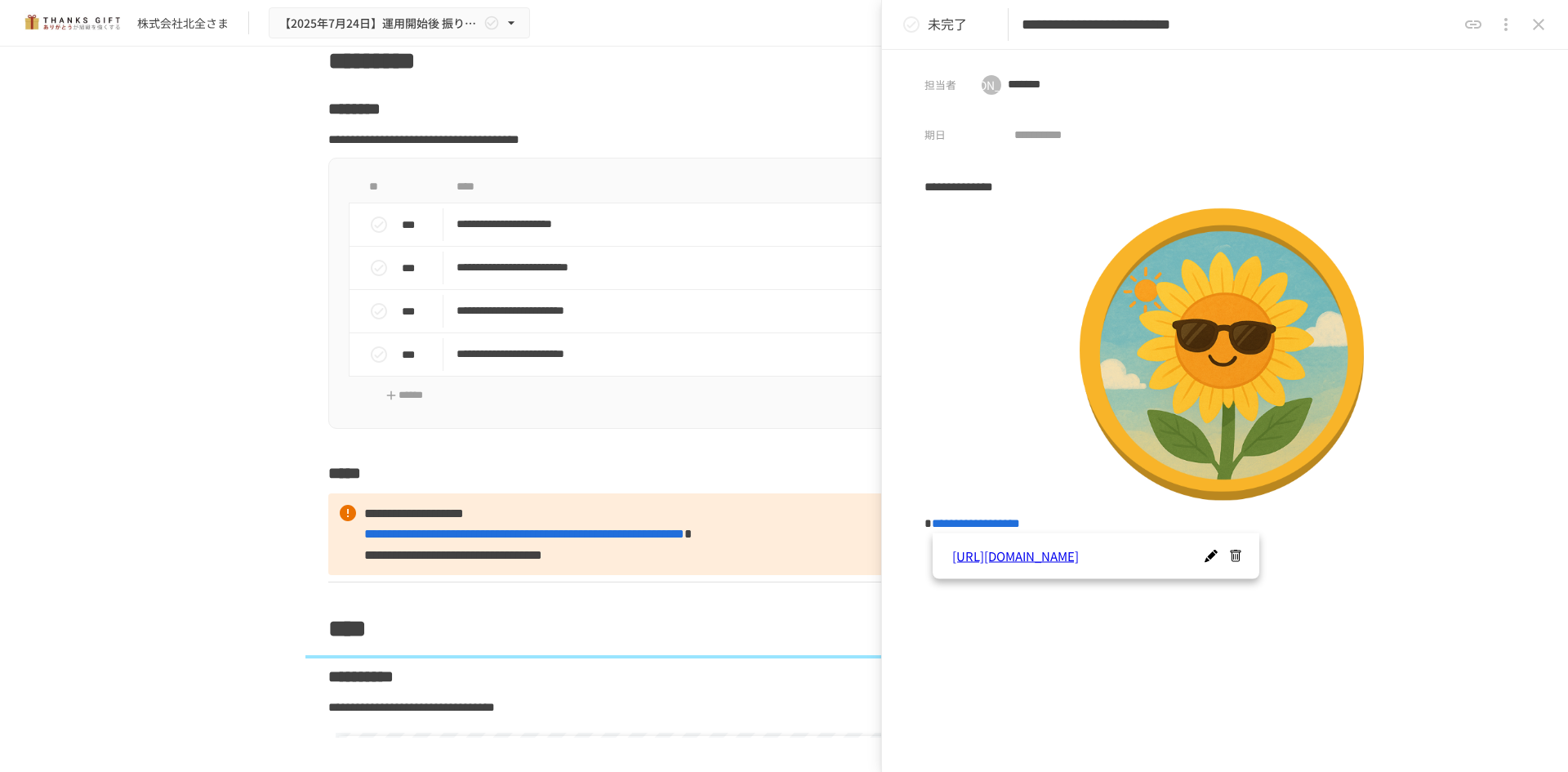 click 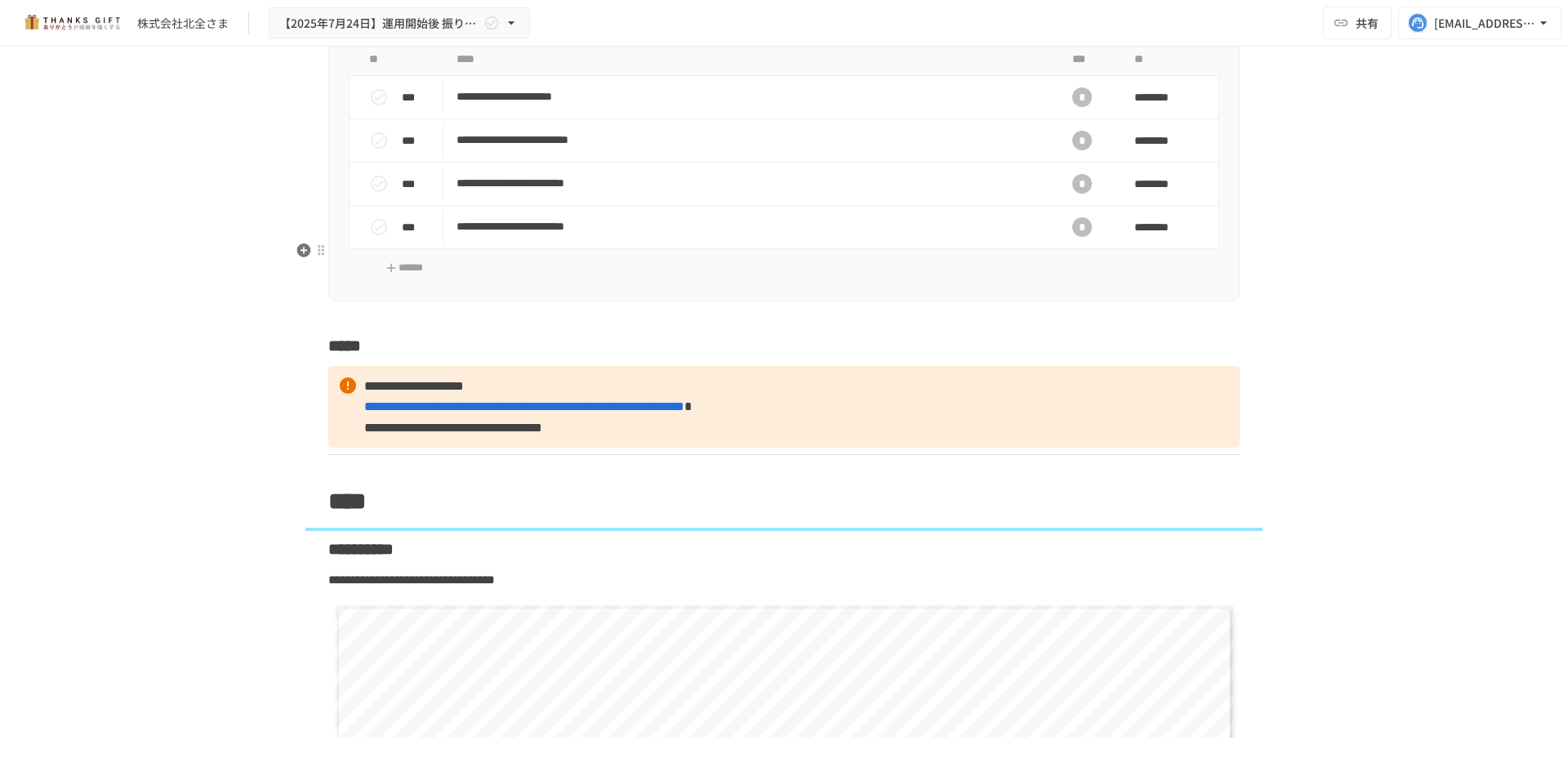 scroll, scrollTop: 7499, scrollLeft: 0, axis: vertical 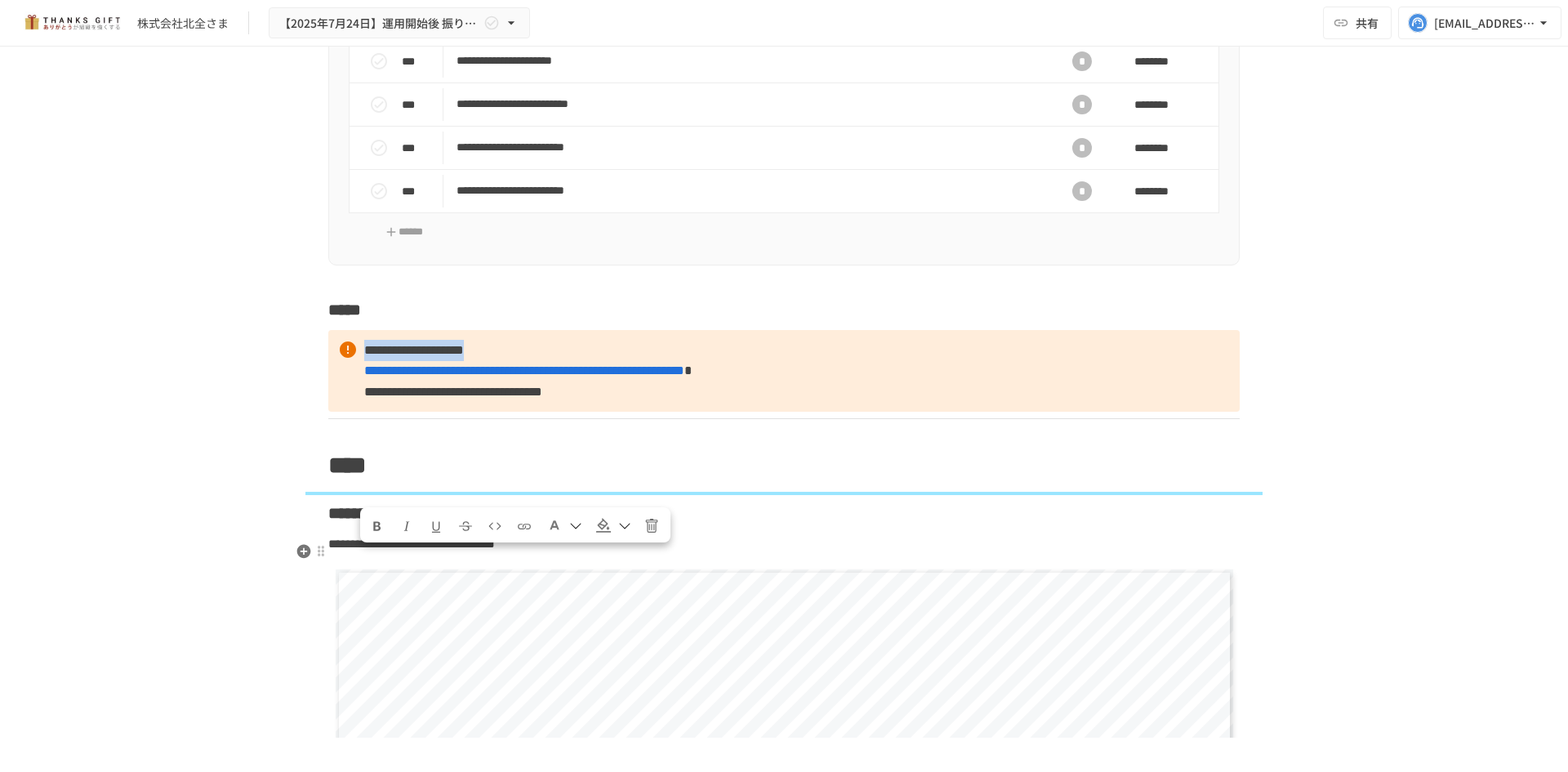 drag, startPoint x: 357, startPoint y: 559, endPoint x: 556, endPoint y: 563, distance: 199.0402 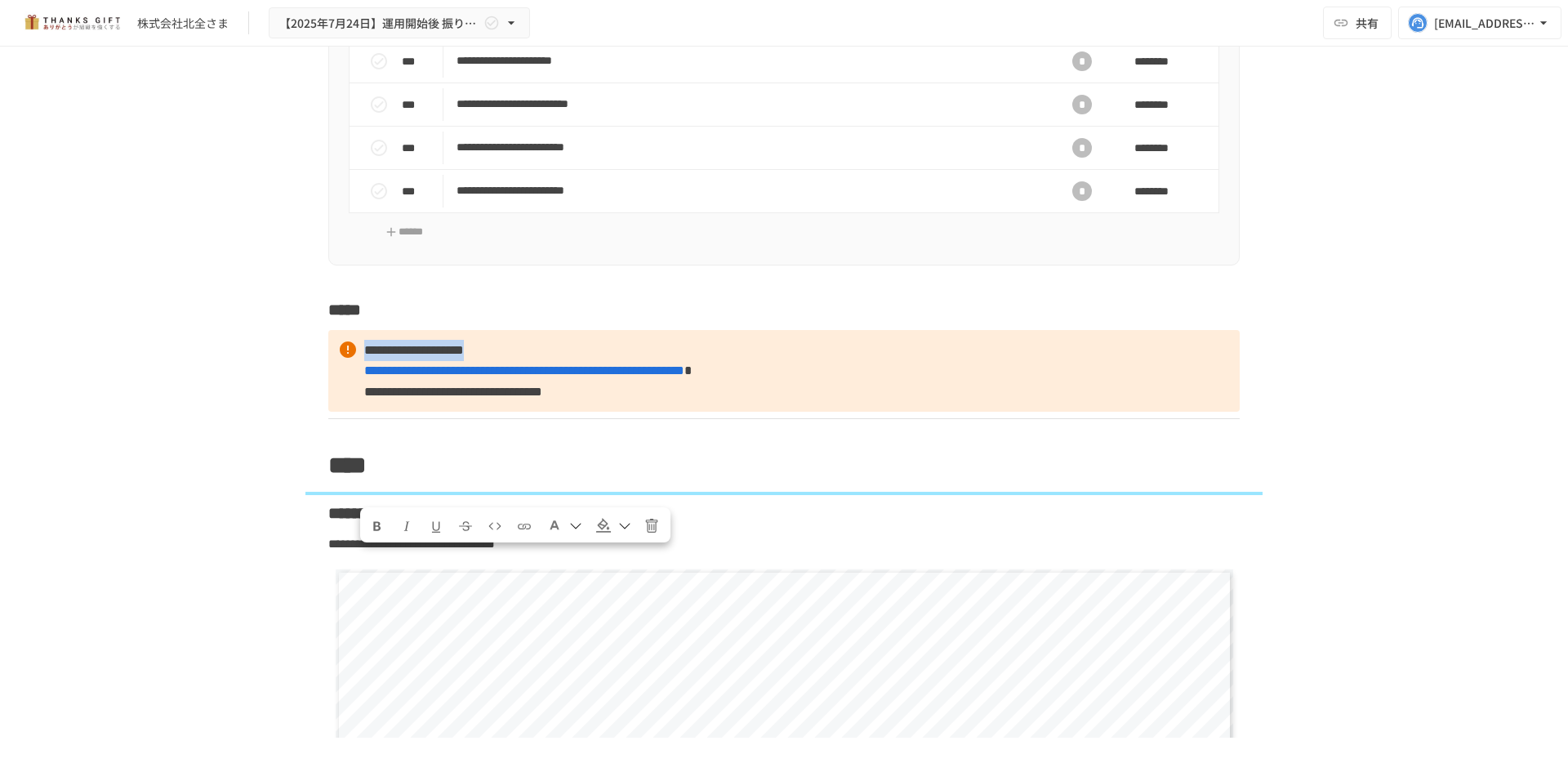 copy on "**********" 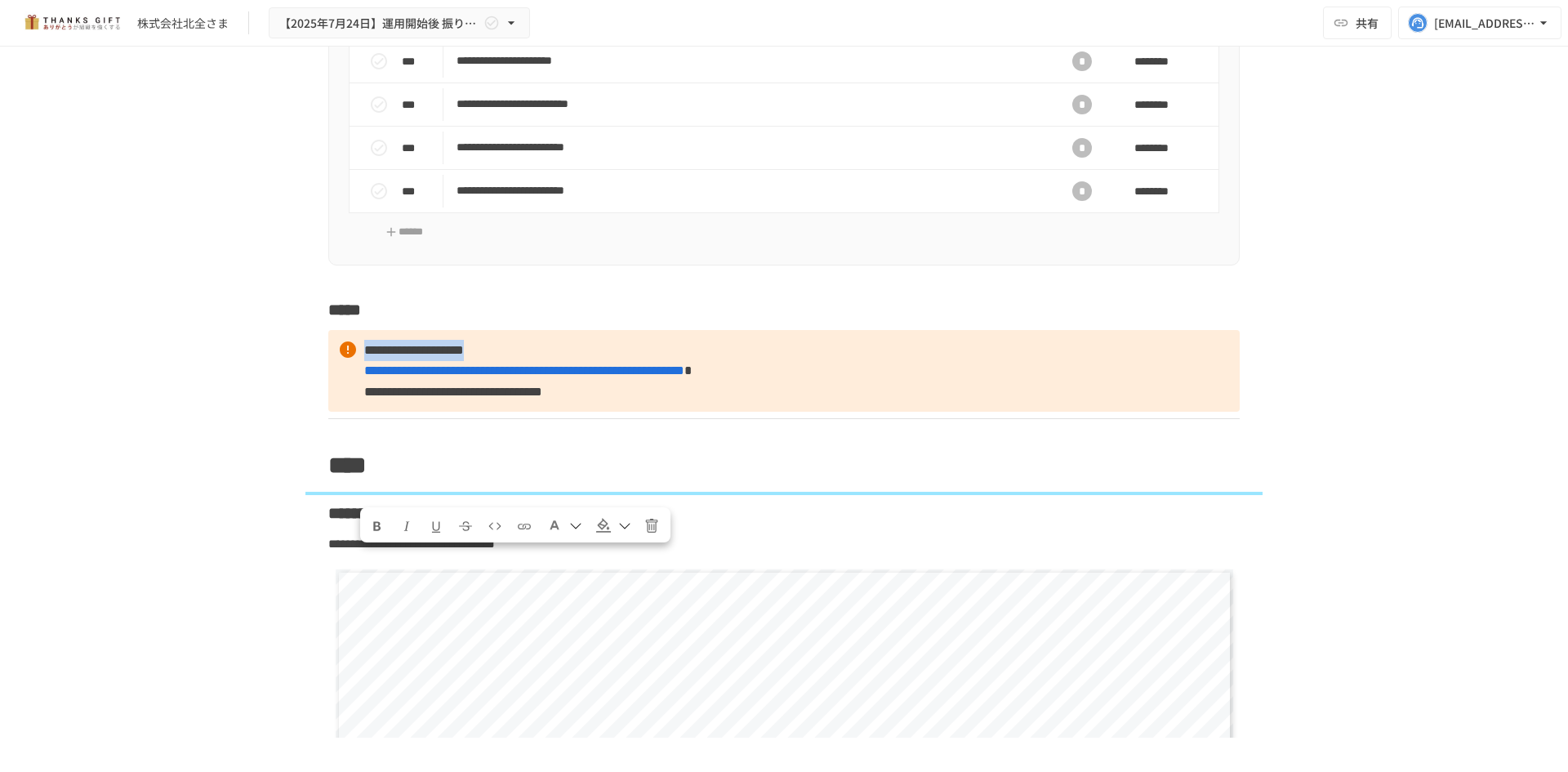 drag, startPoint x: 1303, startPoint y: 276, endPoint x: 1370, endPoint y: 302, distance: 71.86793 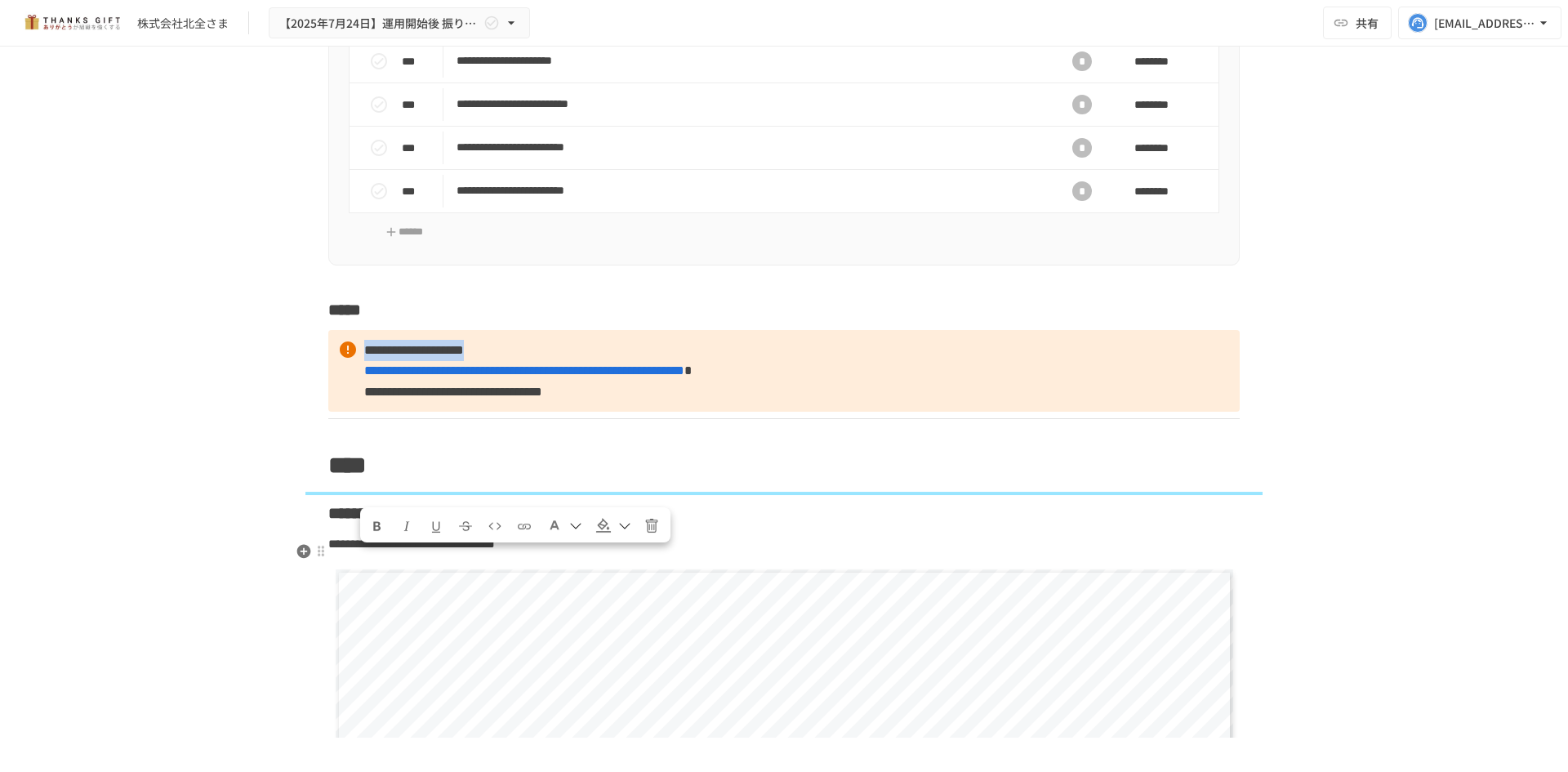 drag, startPoint x: 558, startPoint y: 558, endPoint x: 357, endPoint y: 560, distance: 201.00995 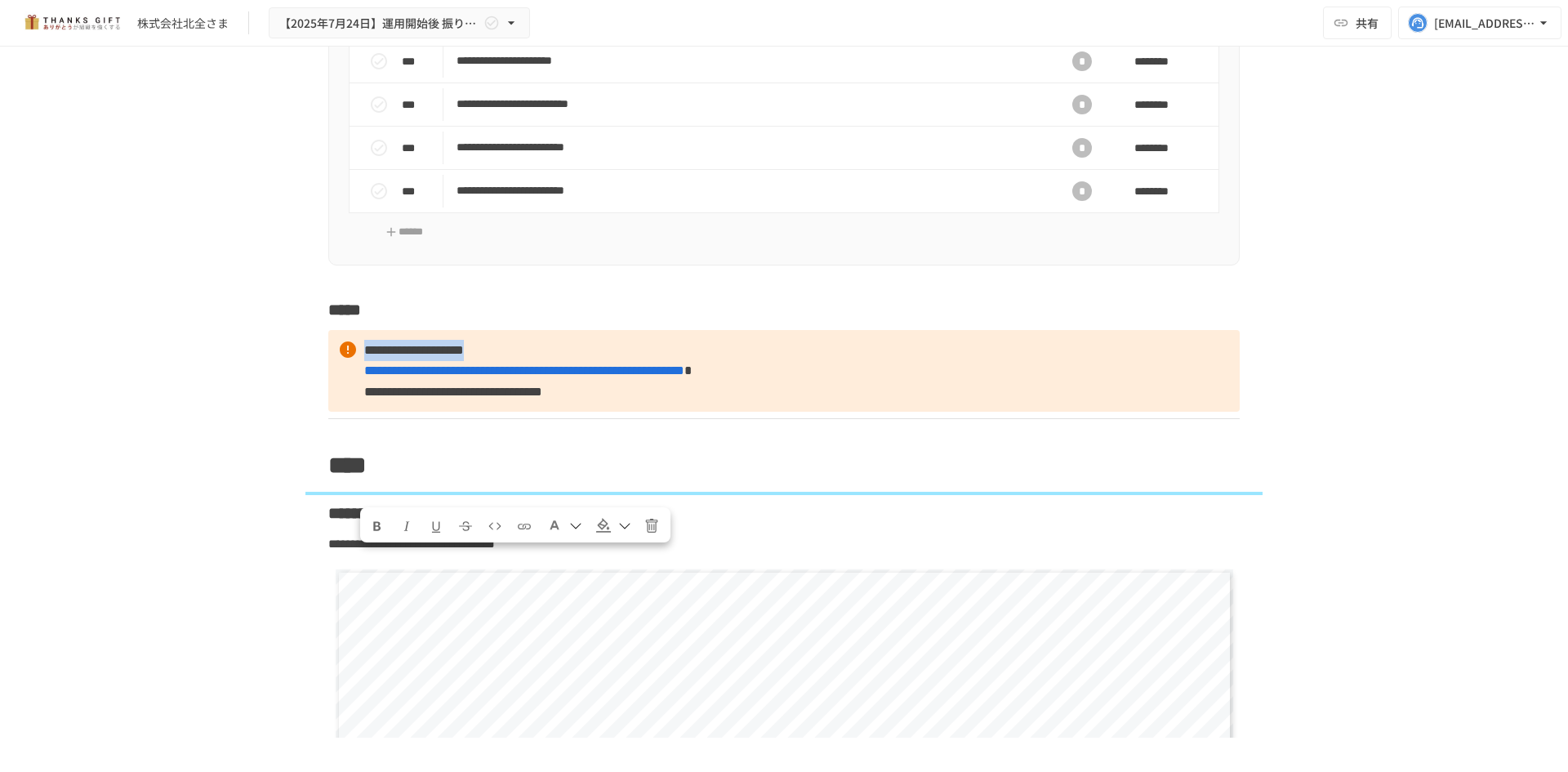 copy on "**********" 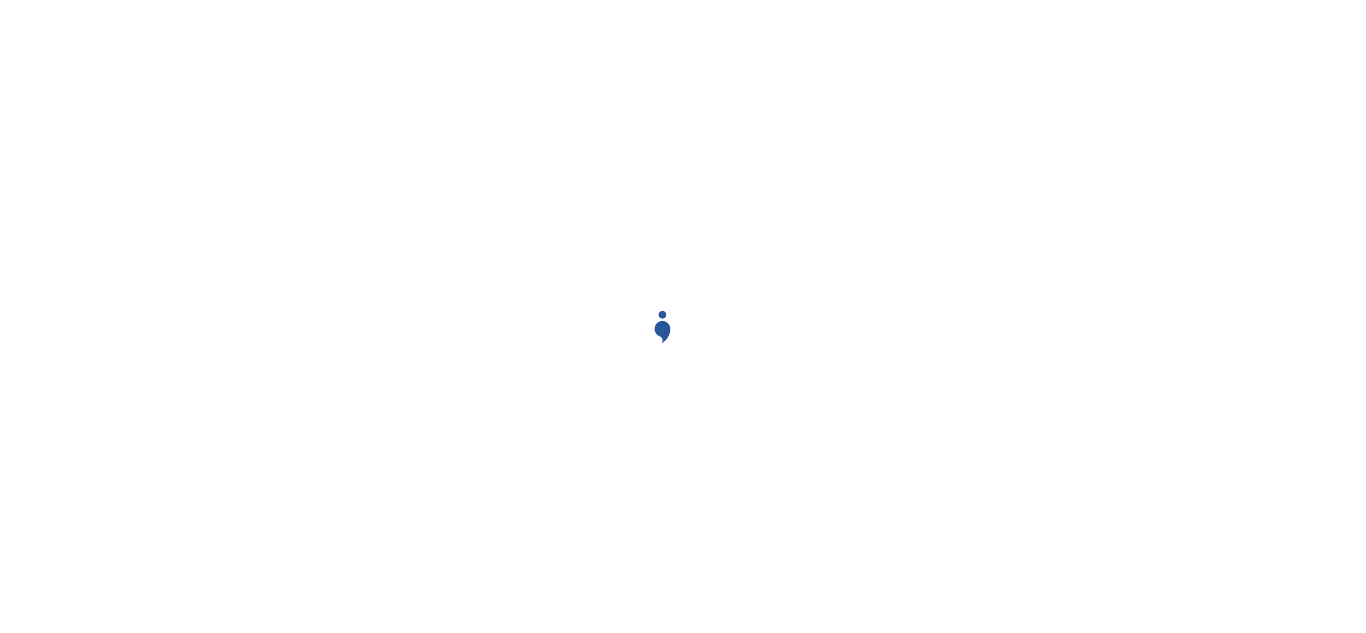 scroll, scrollTop: 0, scrollLeft: 0, axis: both 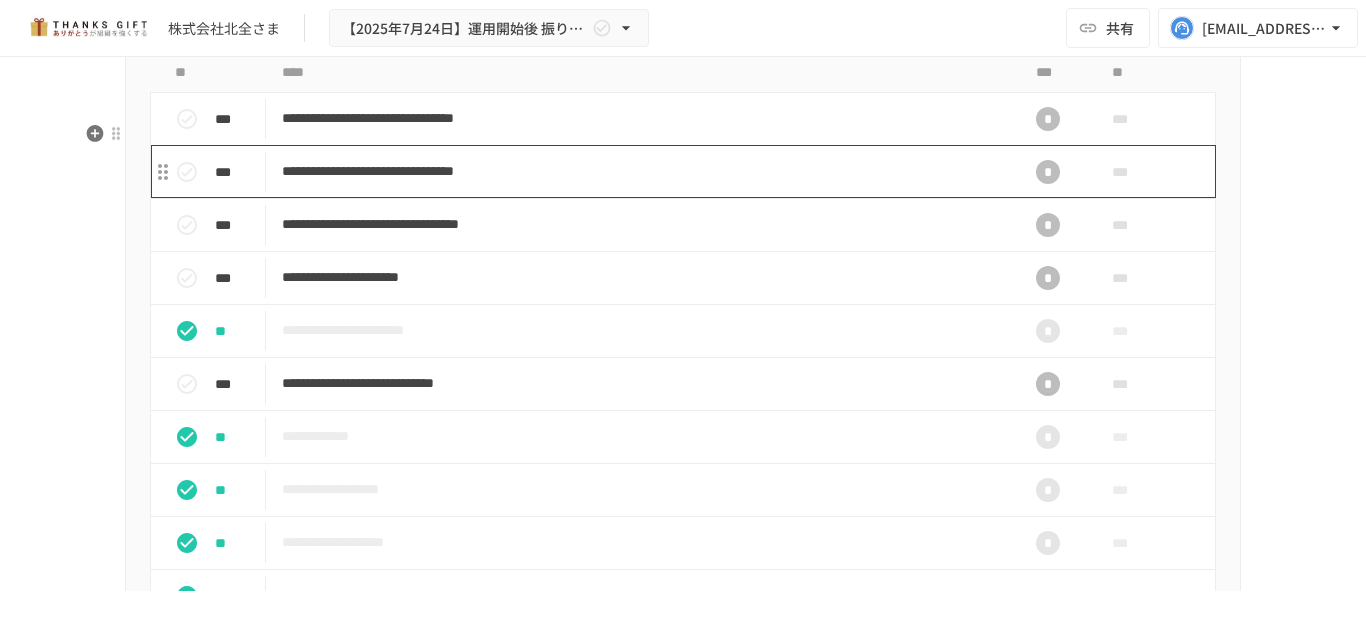 click on "**********" at bounding box center [641, 171] 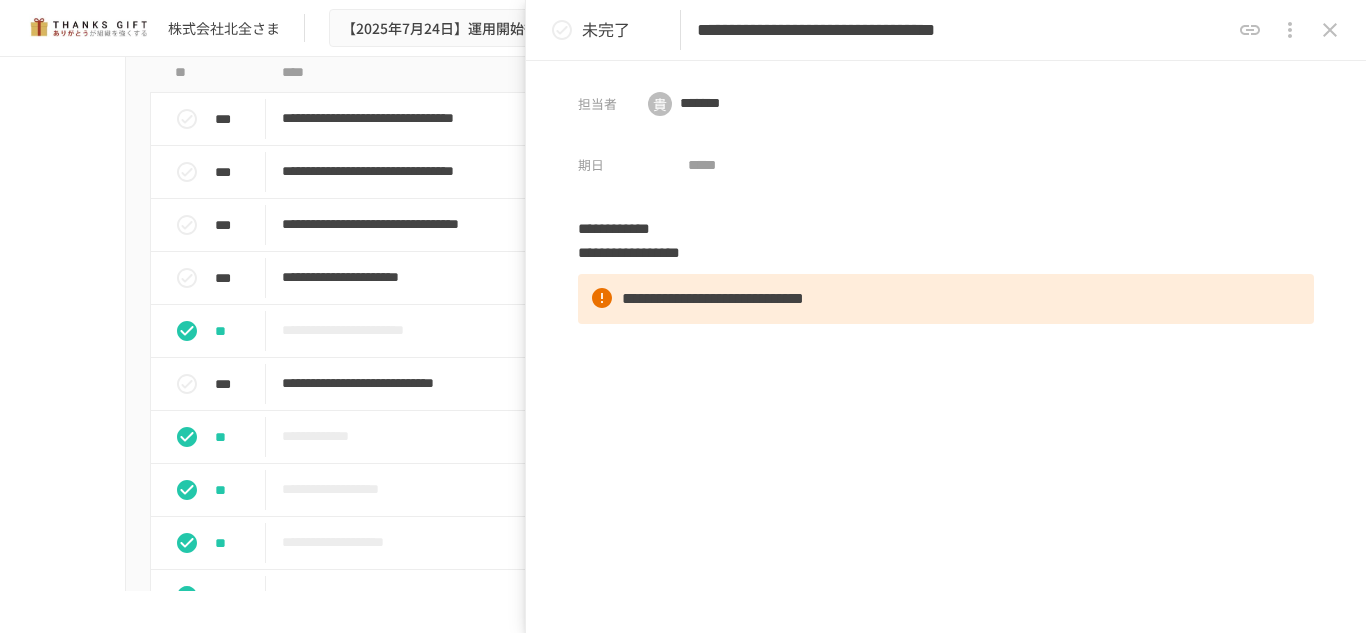 drag, startPoint x: 694, startPoint y: 28, endPoint x: 709, endPoint y: 30, distance: 15.132746 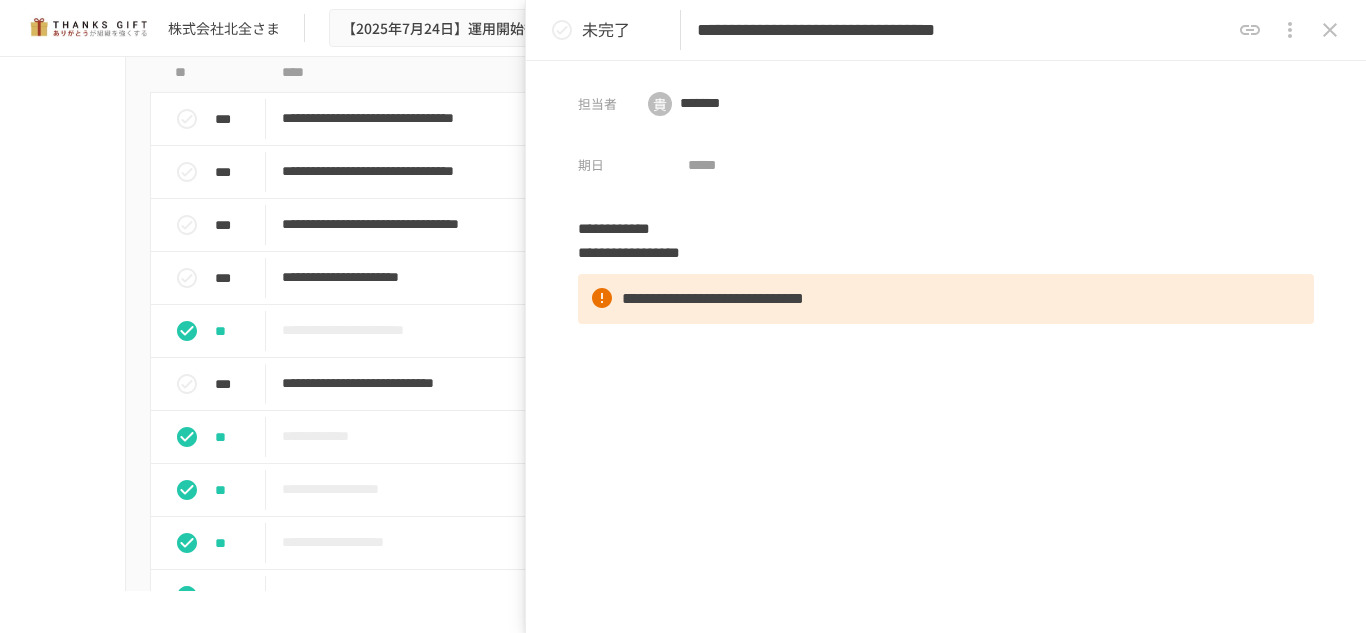 drag, startPoint x: 1019, startPoint y: 37, endPoint x: 585, endPoint y: 22, distance: 434.25912 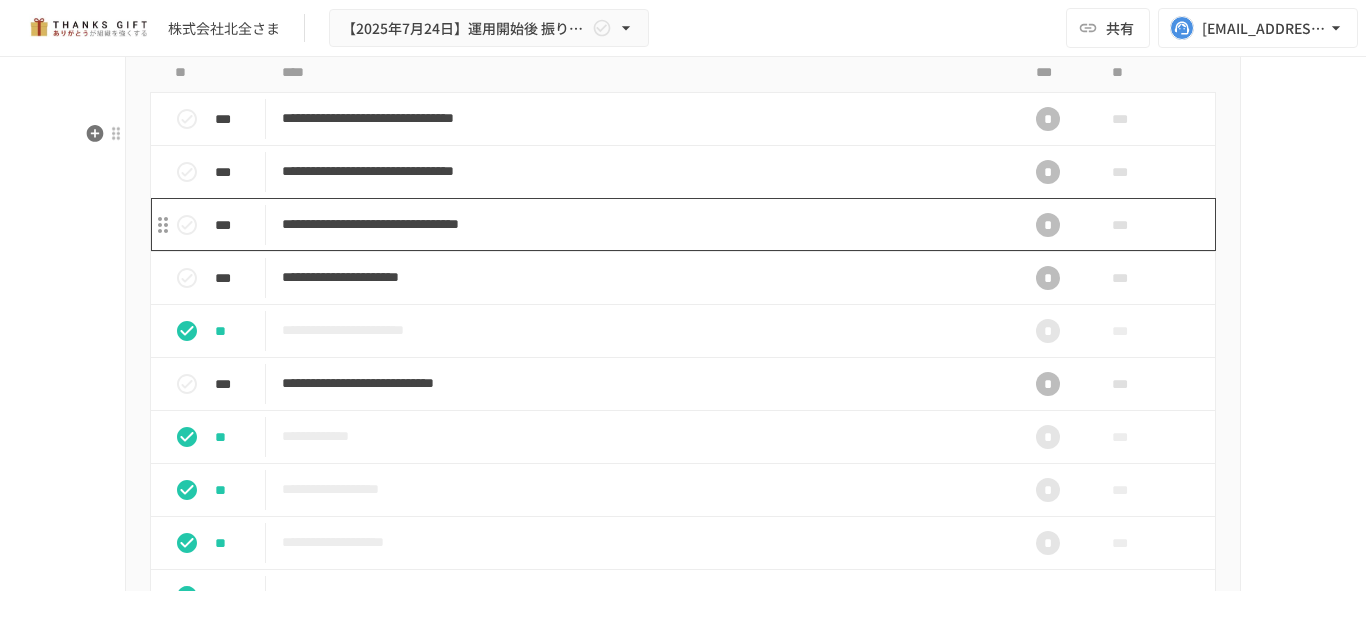 click on "**********" at bounding box center [641, 224] 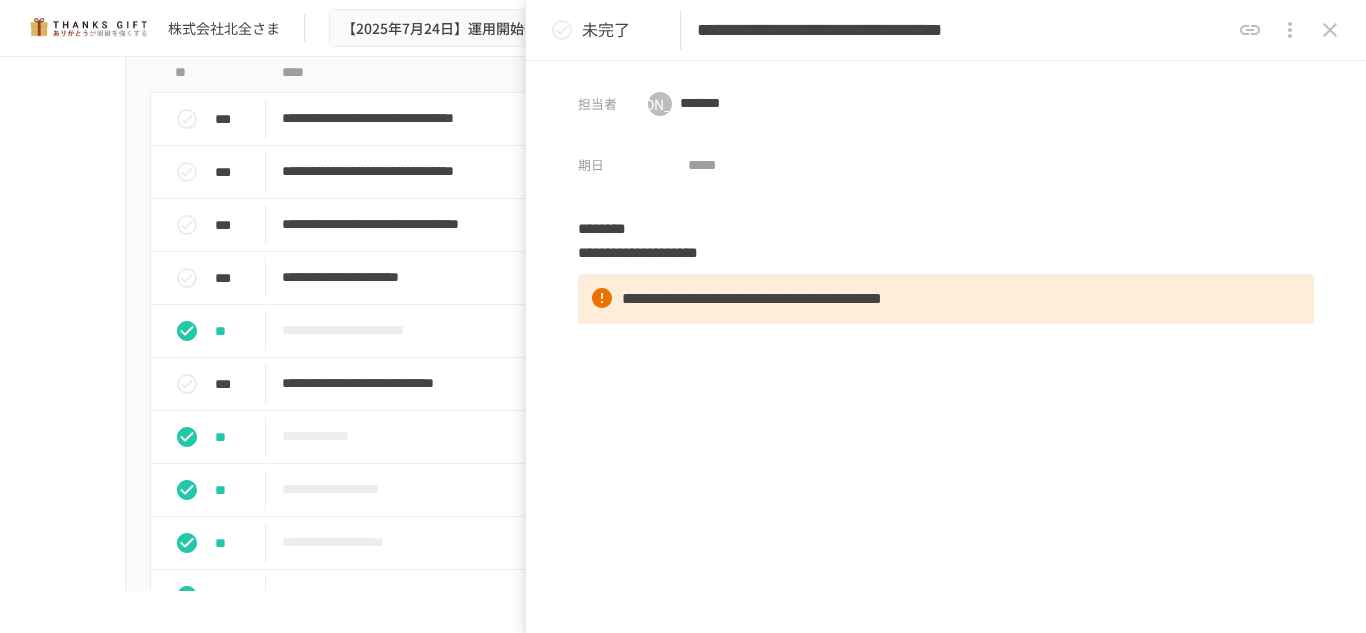 click on "**********" at bounding box center (963, 30) 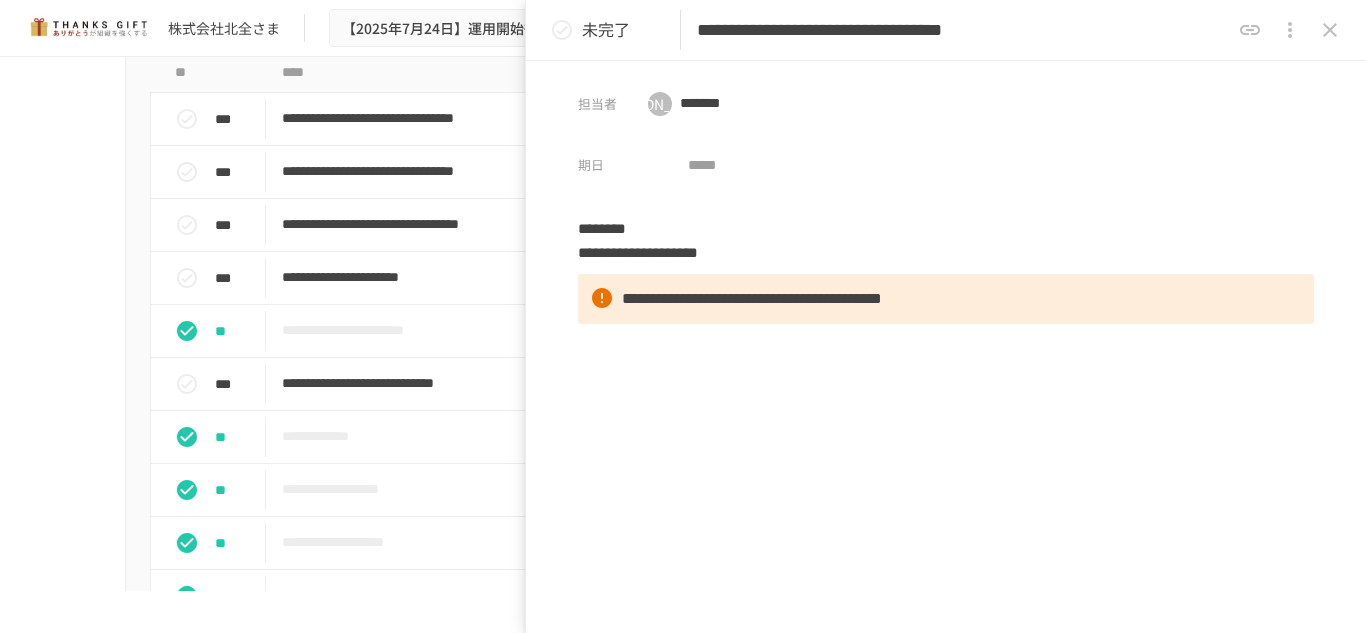 click 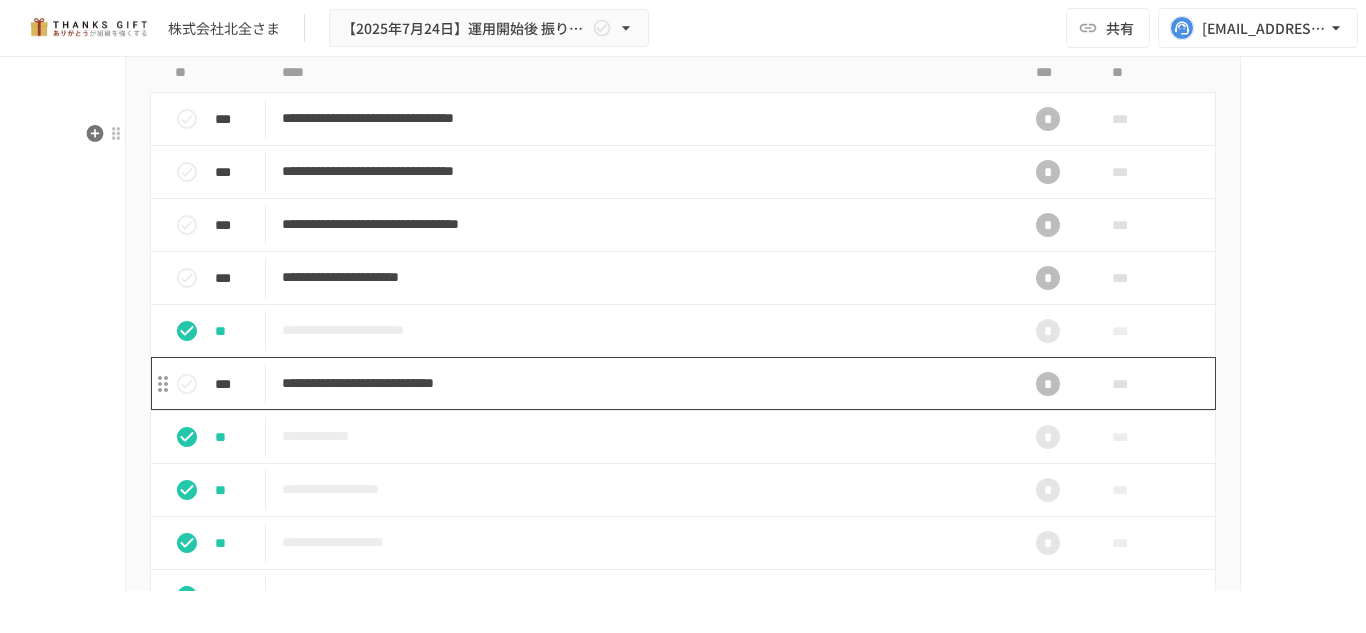 scroll, scrollTop: 2579, scrollLeft: 0, axis: vertical 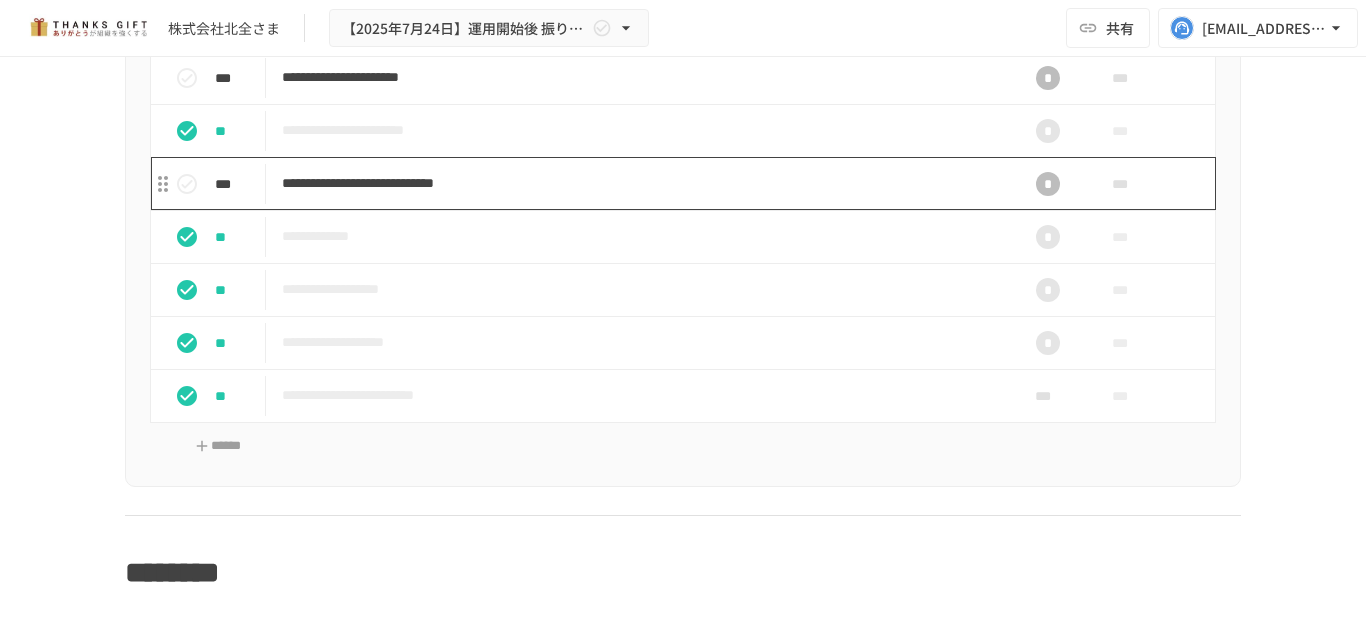 click on "**********" at bounding box center (641, 183) 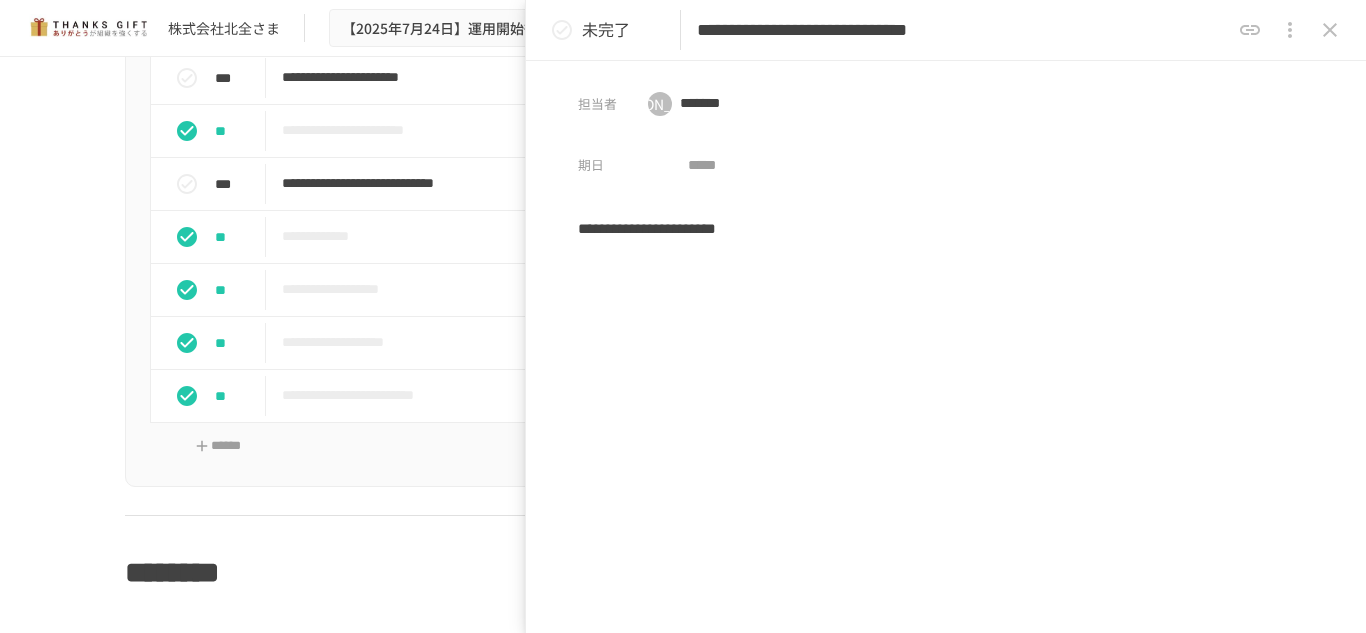 drag, startPoint x: 1152, startPoint y: 37, endPoint x: 388, endPoint y: -8, distance: 765.3241 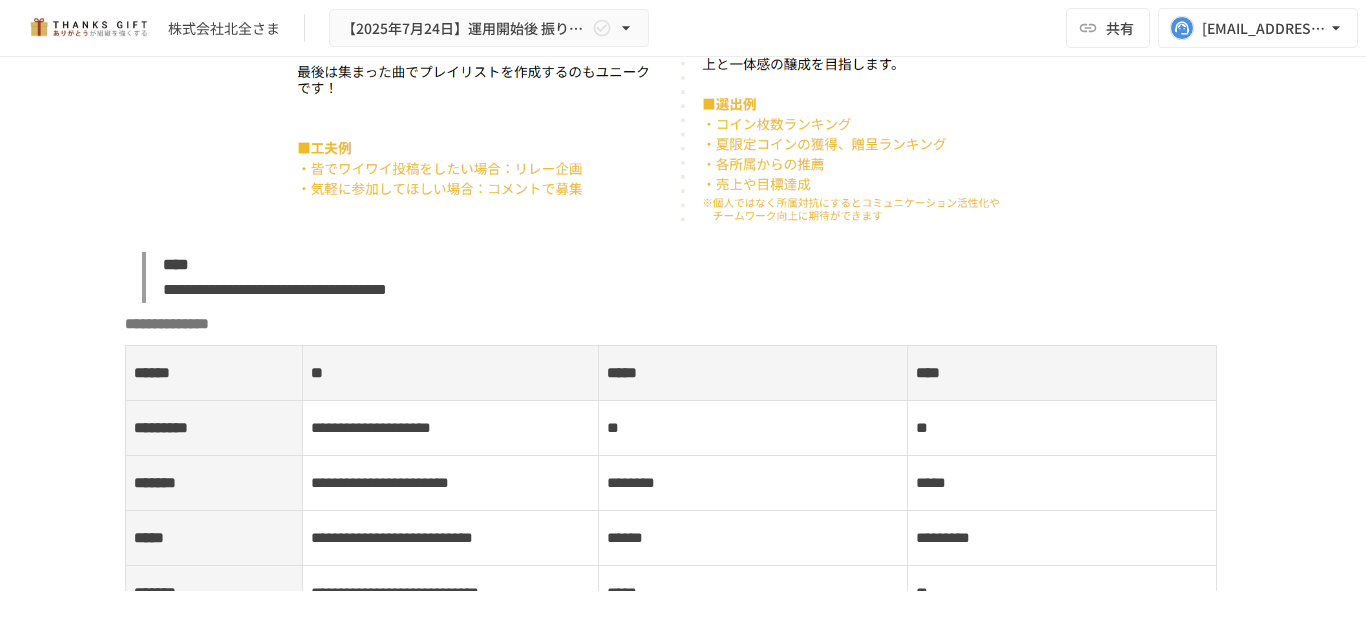 scroll, scrollTop: 7679, scrollLeft: 0, axis: vertical 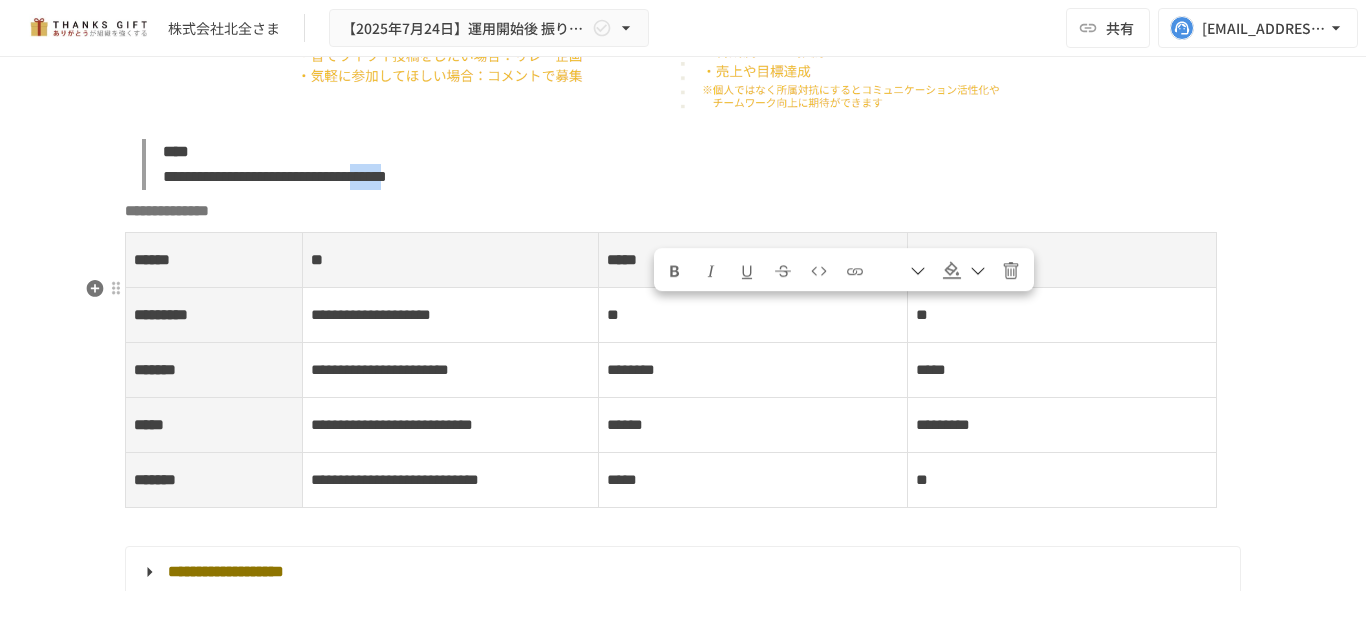 drag, startPoint x: 654, startPoint y: 320, endPoint x: 738, endPoint y: 315, distance: 84.14868 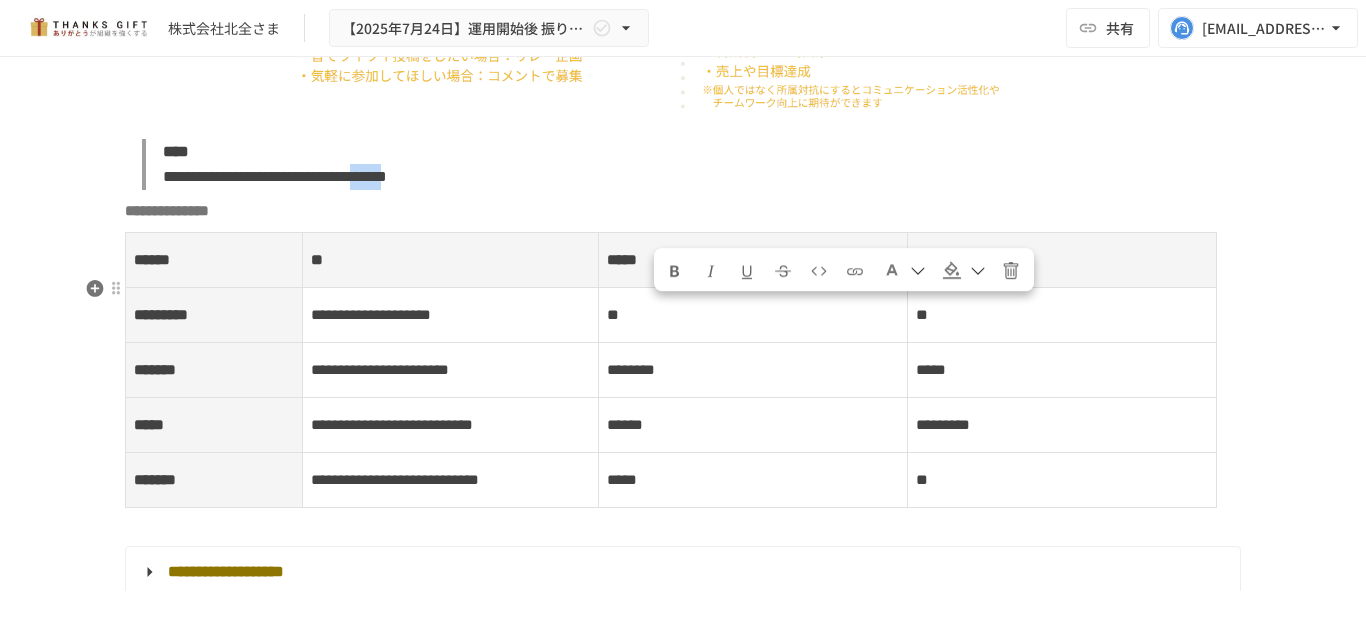 click on "**********" at bounding box center (275, 176) 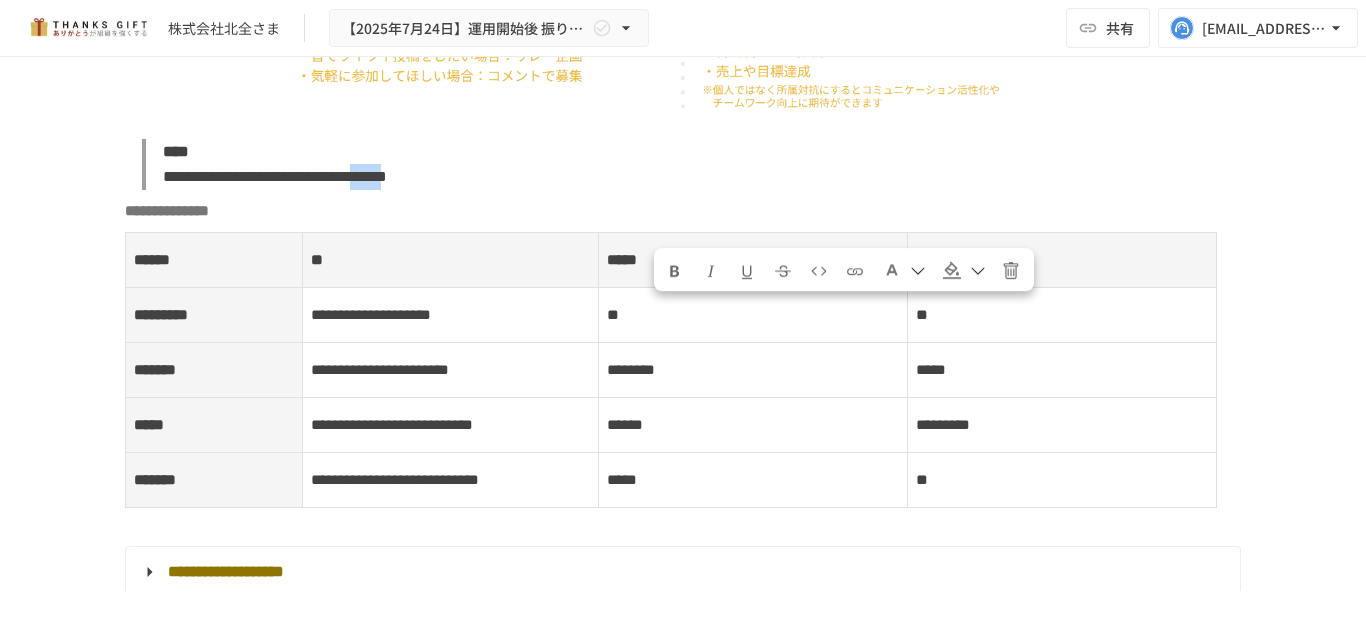 click at bounding box center [683, -73] 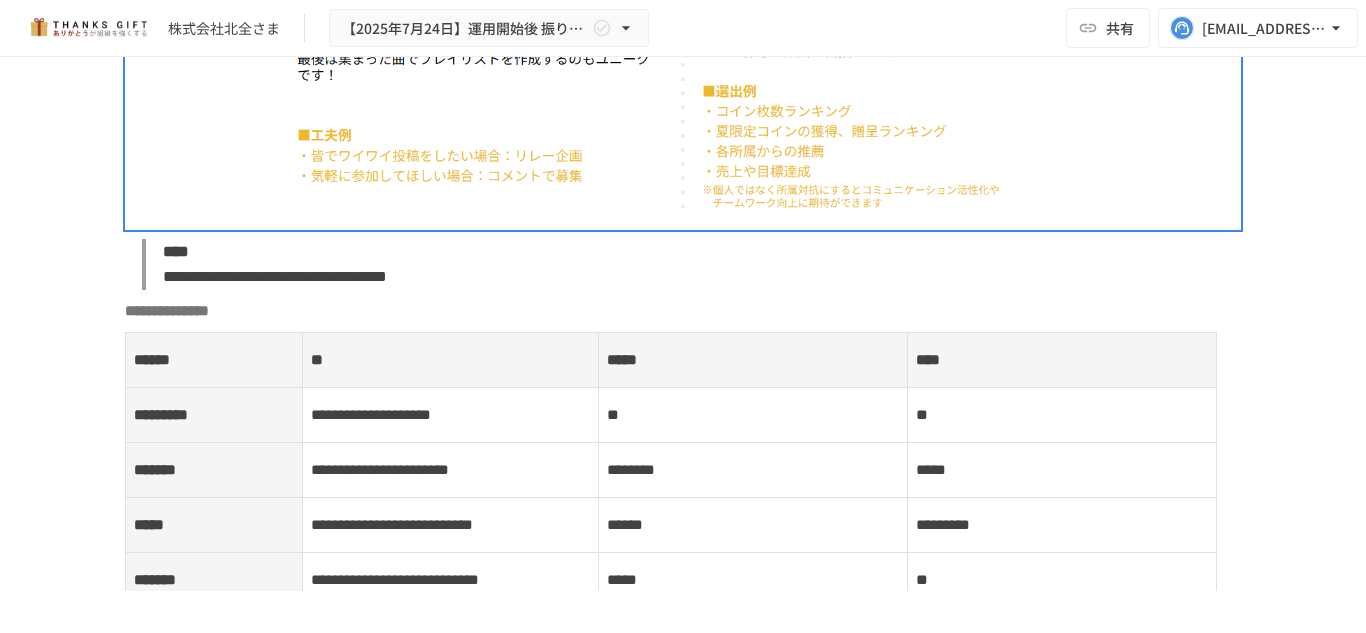 scroll, scrollTop: 7079, scrollLeft: 0, axis: vertical 